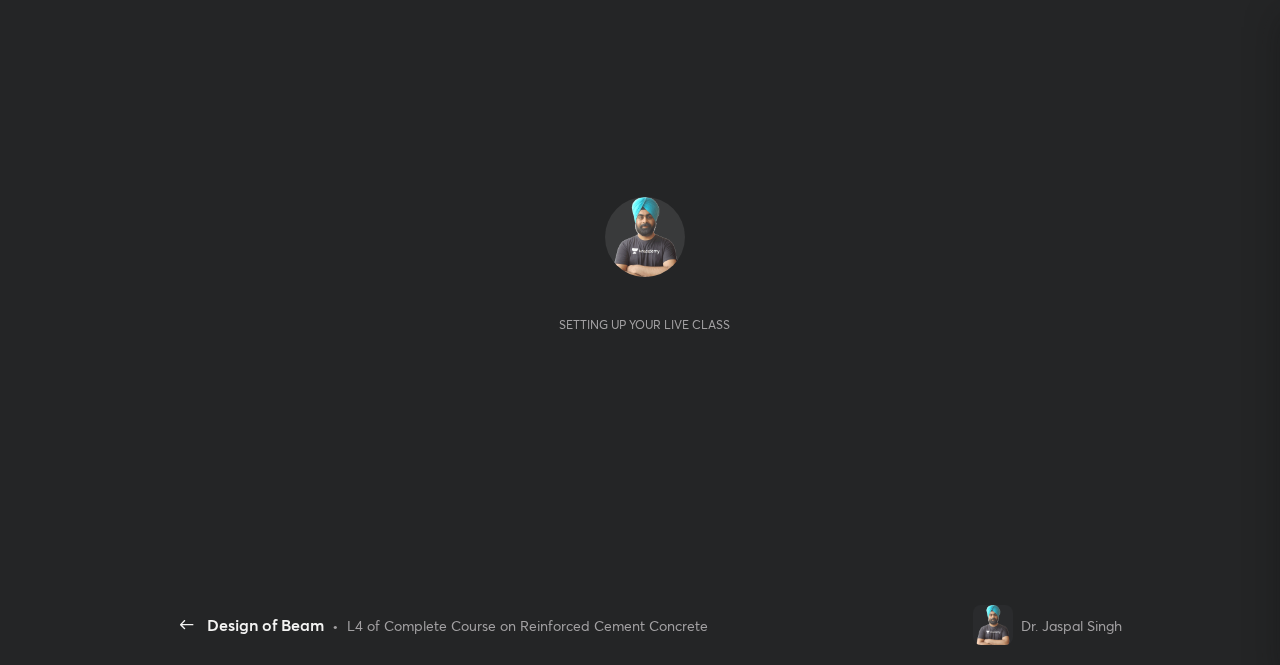 scroll, scrollTop: 0, scrollLeft: 0, axis: both 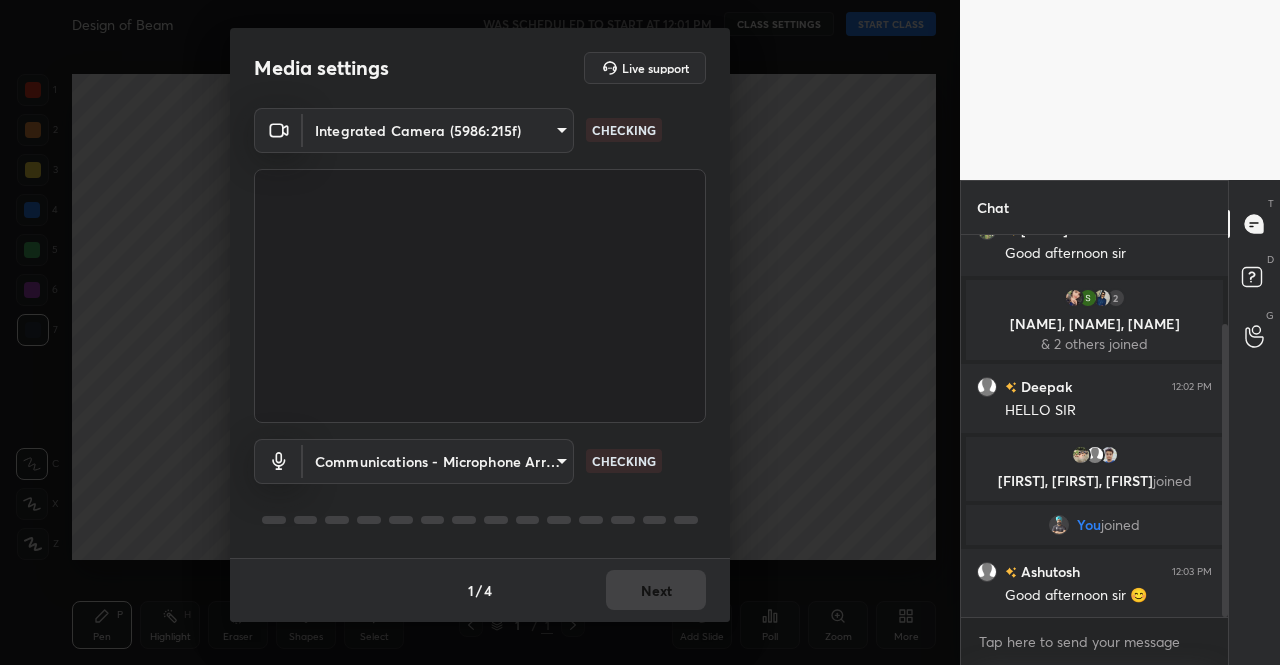 click on "1 / 4 Next" at bounding box center (480, 590) 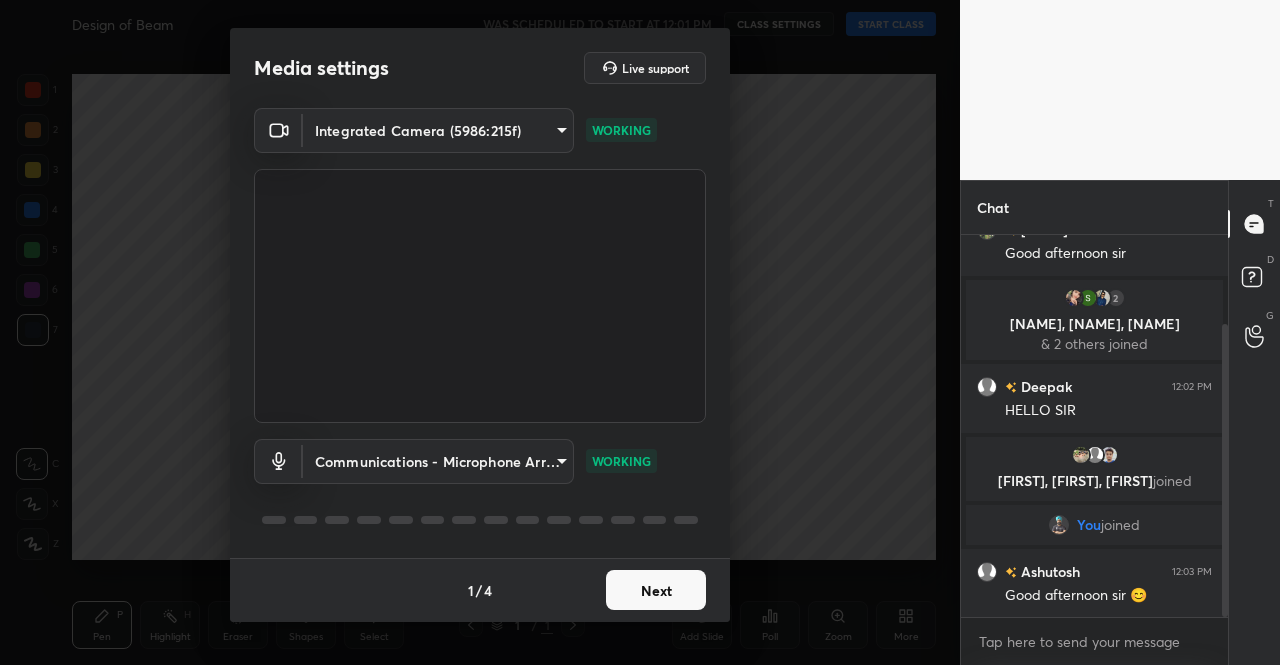 click on "Next" at bounding box center (656, 590) 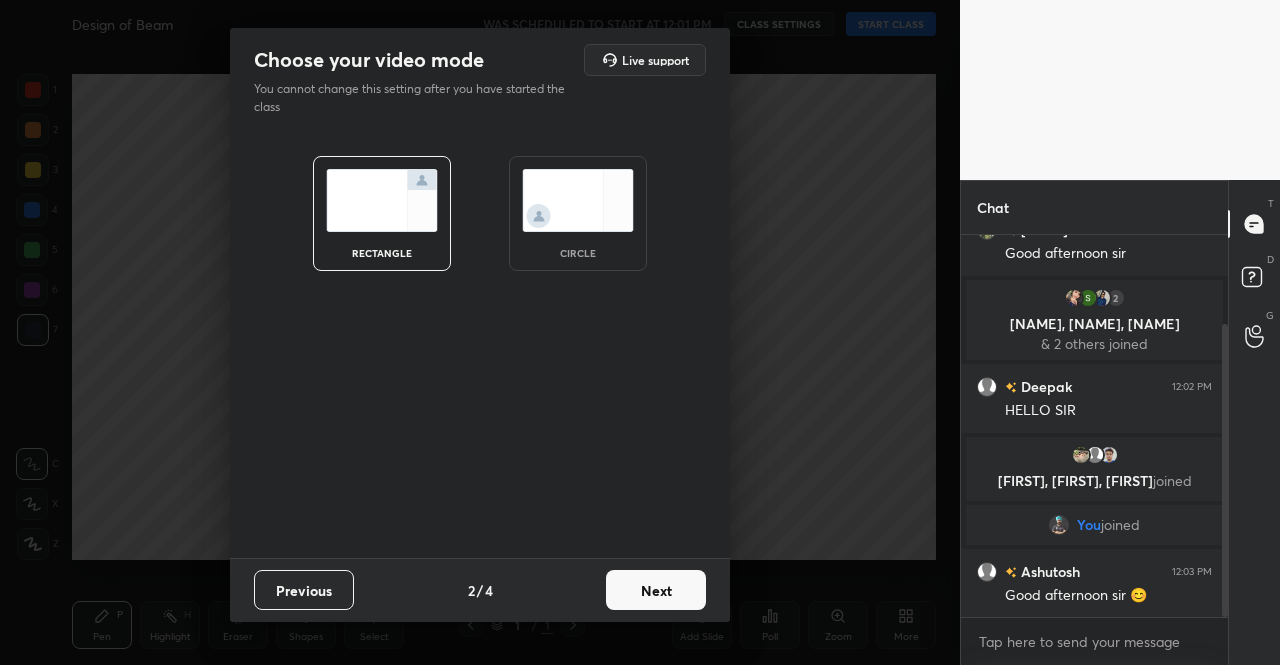 click on "Next" at bounding box center [656, 590] 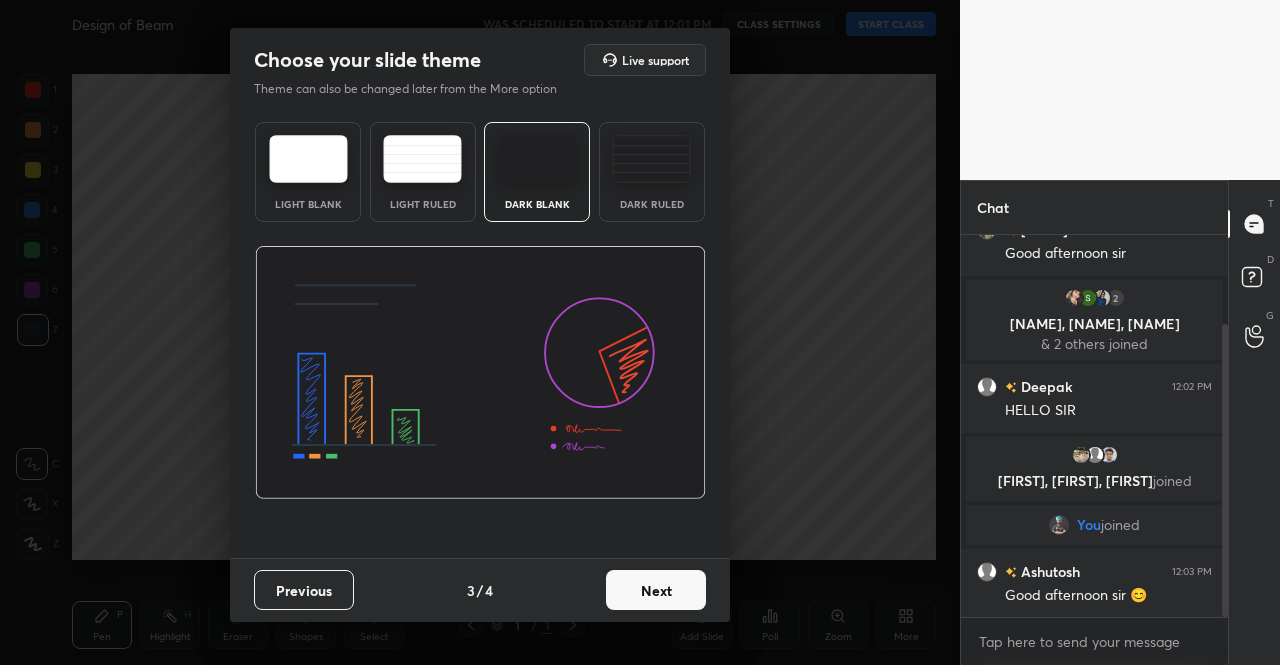 click on "Next" at bounding box center [656, 590] 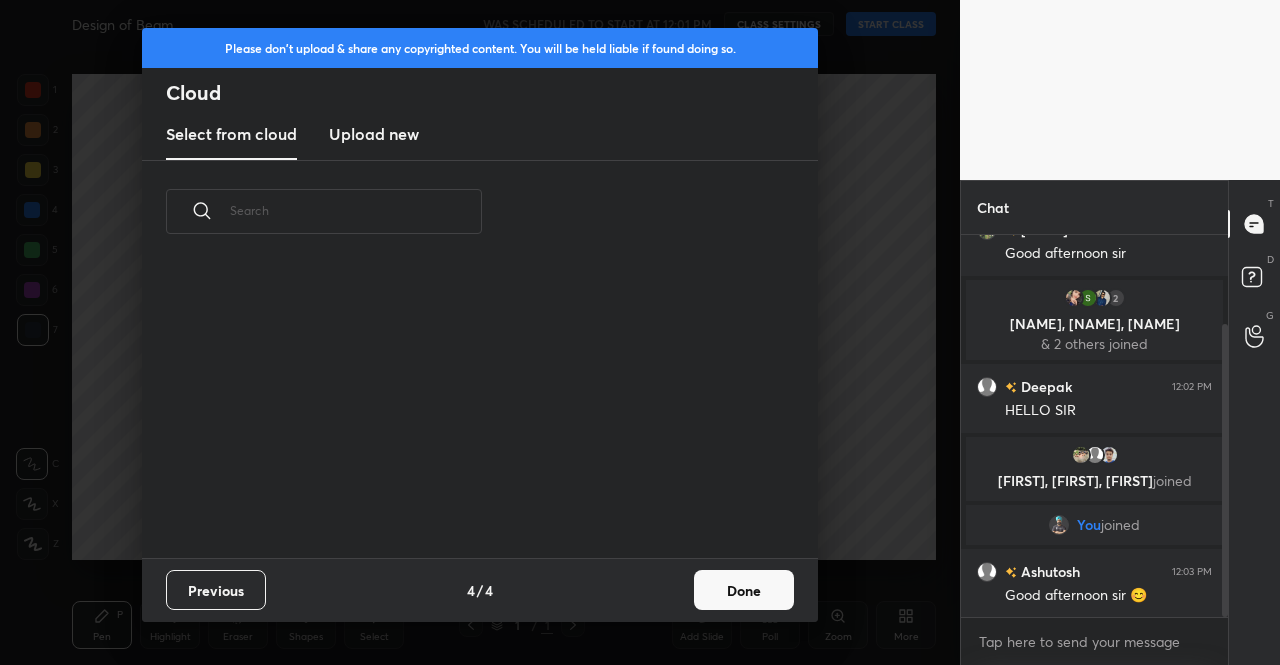 click on "Done" at bounding box center (744, 590) 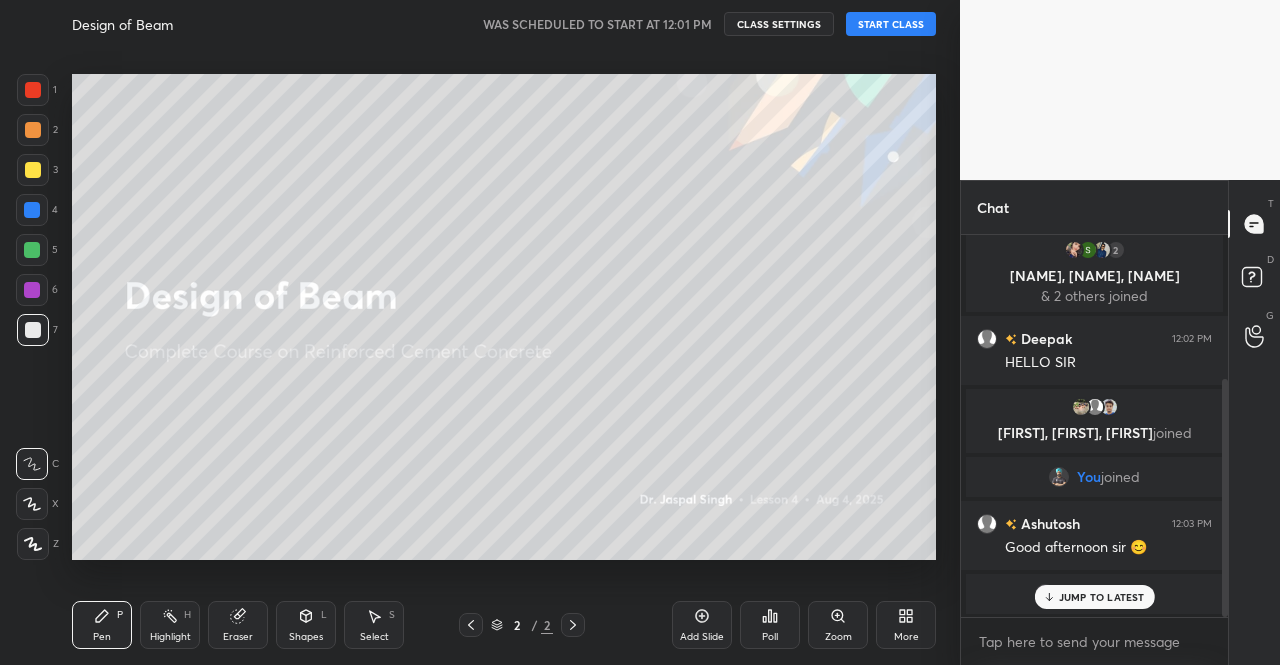 scroll, scrollTop: 232, scrollLeft: 0, axis: vertical 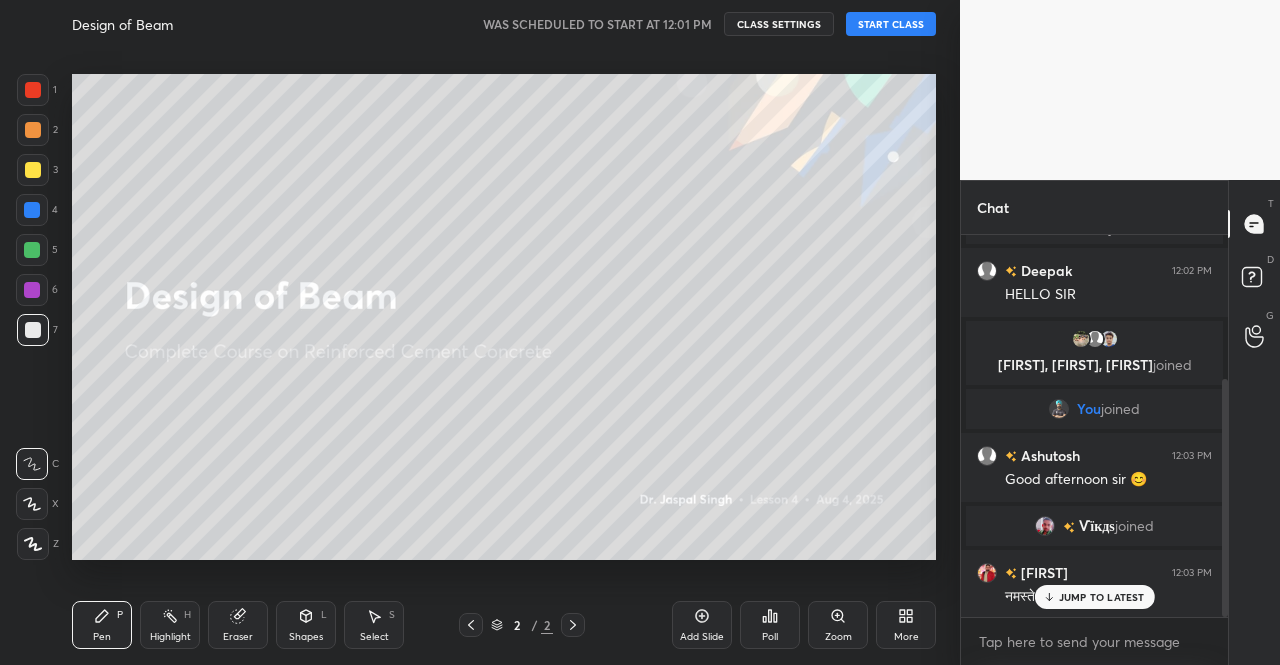 click on "More" at bounding box center (906, 637) 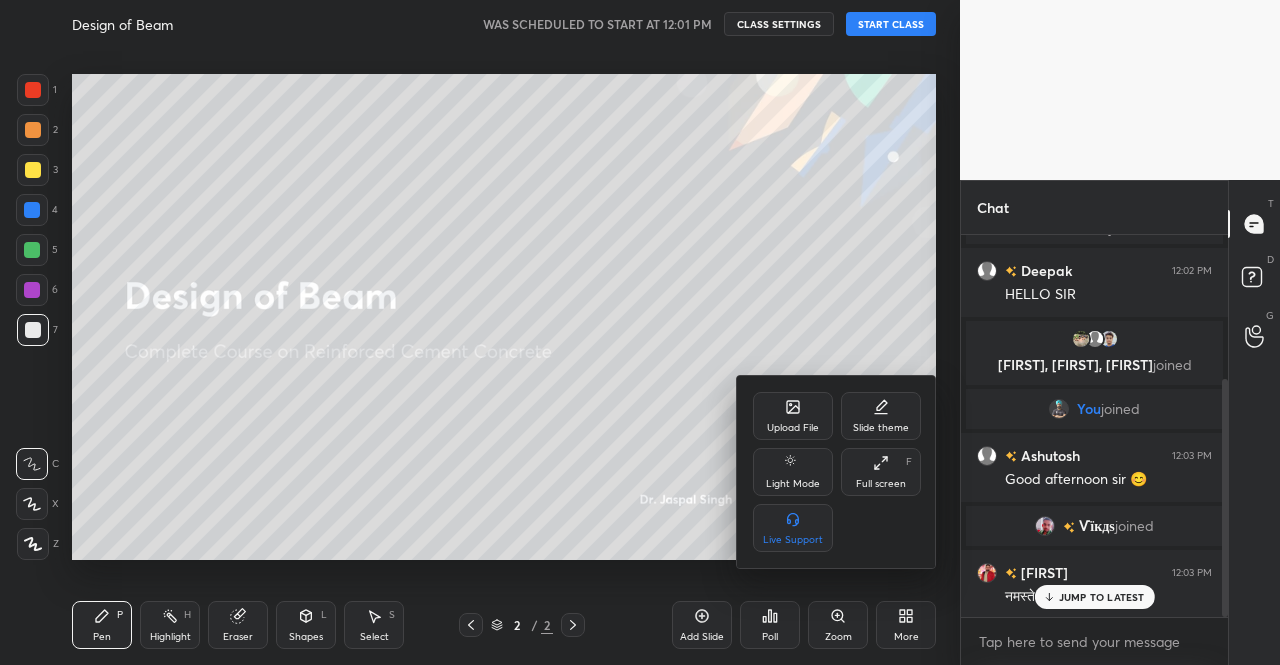 click on "Upload File" at bounding box center (793, 428) 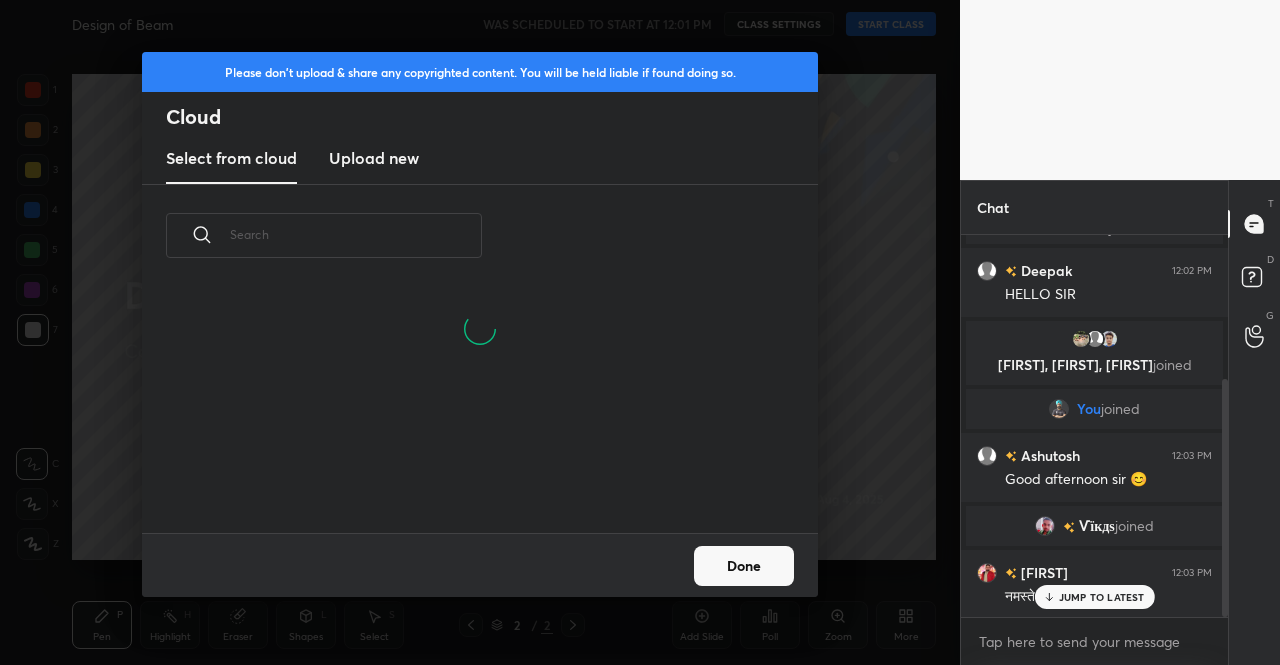 click on "Upload new" at bounding box center [374, 158] 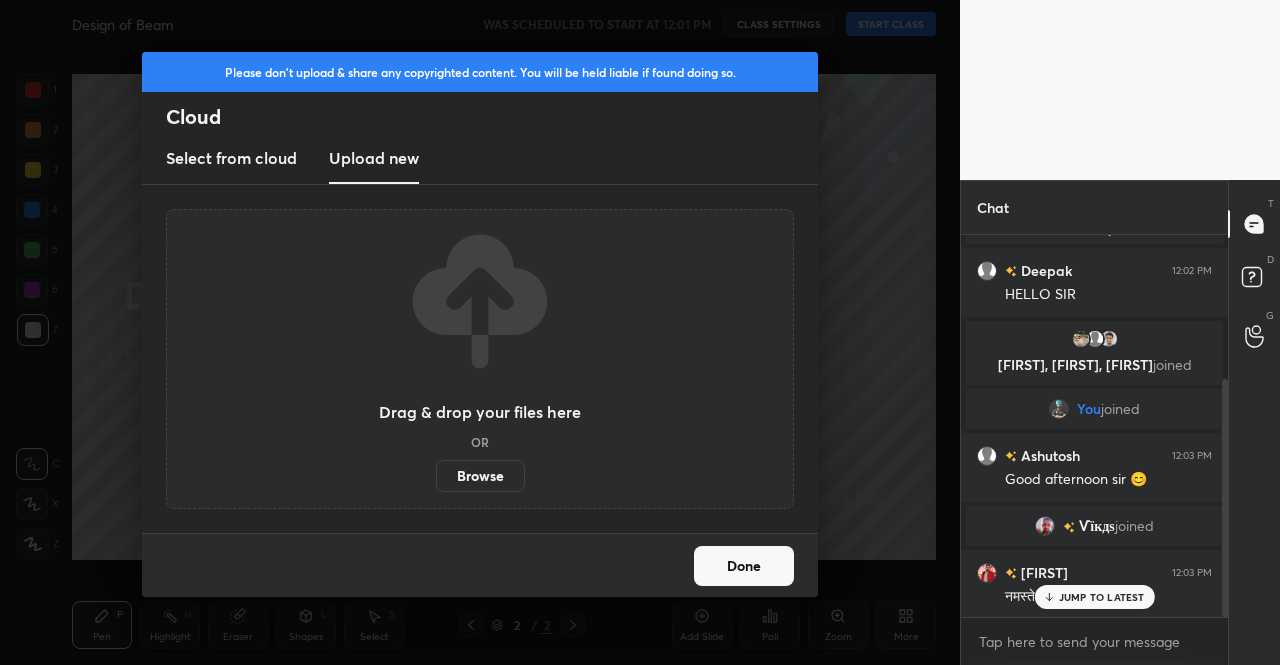 click on "Browse" at bounding box center [480, 476] 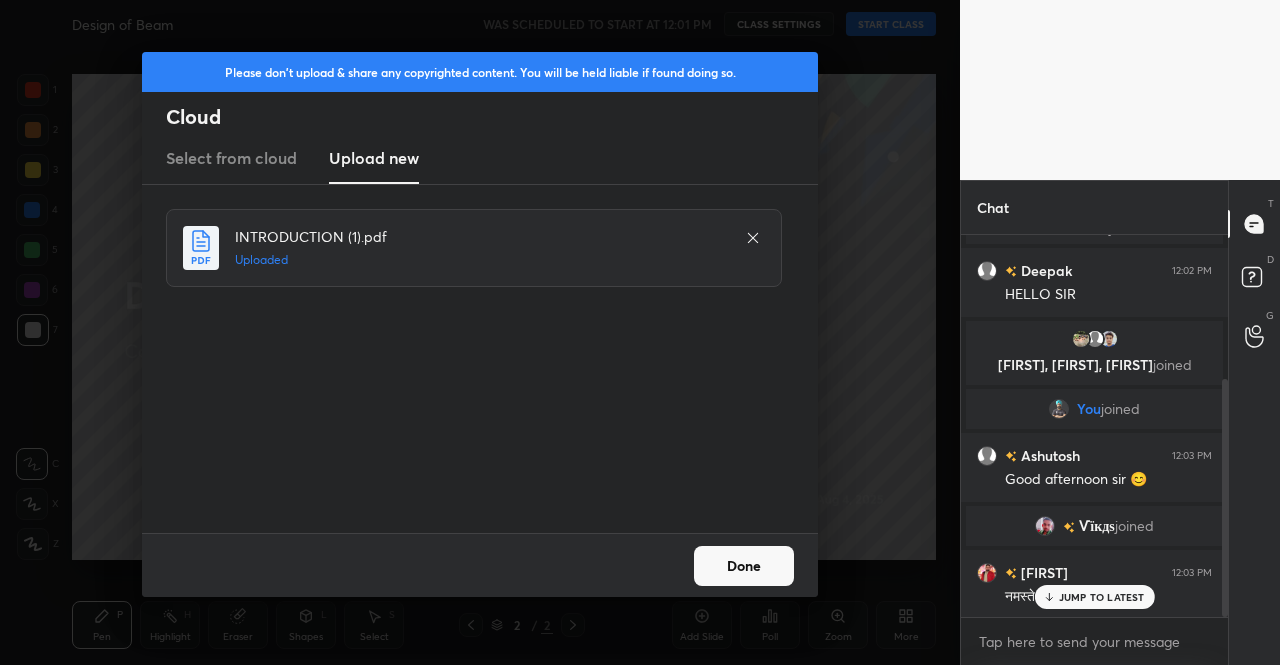 click on "Done" at bounding box center (744, 566) 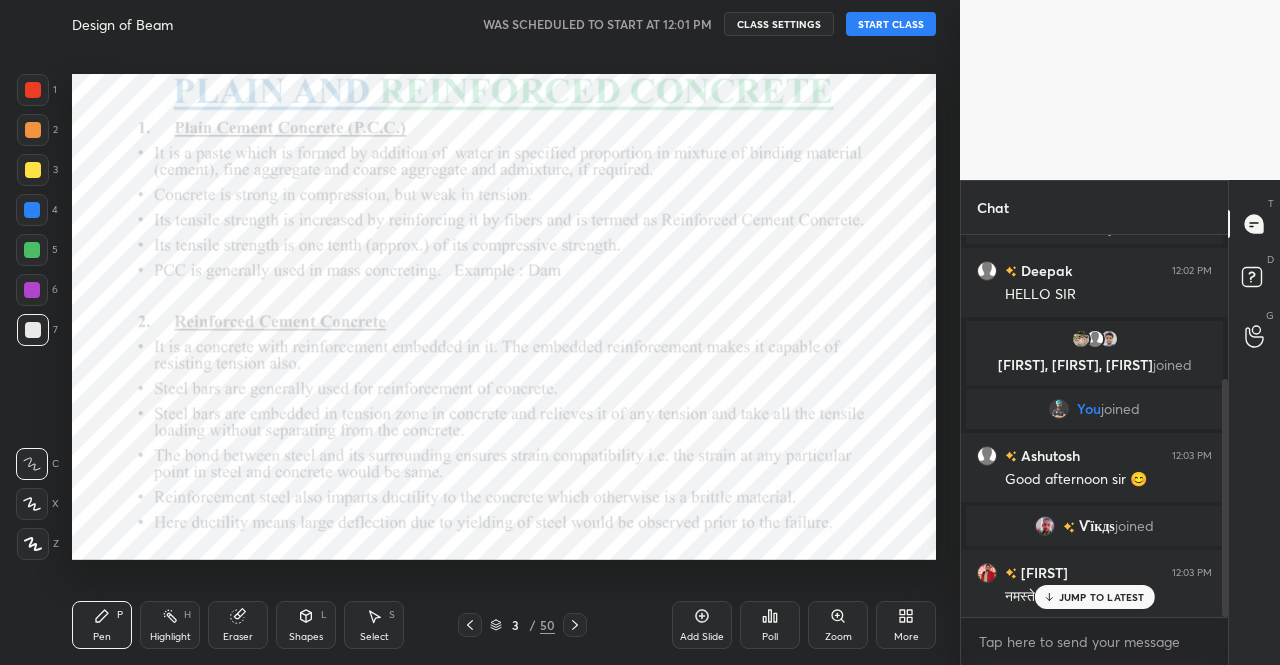 click on "START CLASS" at bounding box center [891, 24] 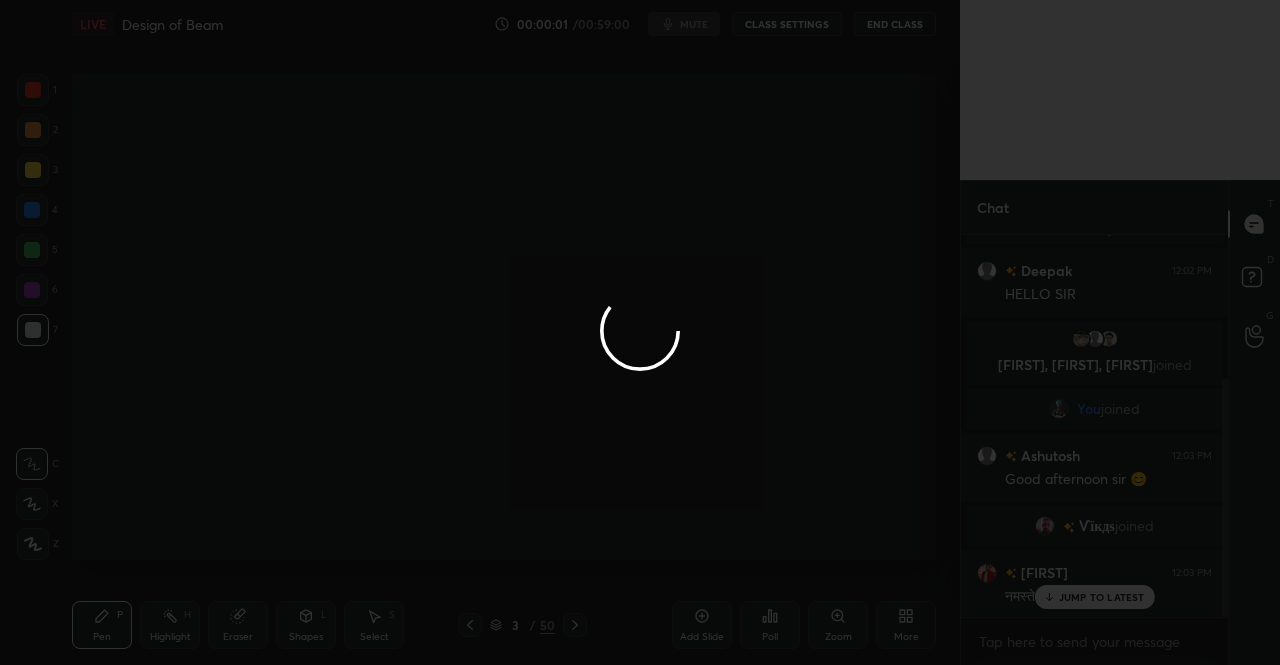 click at bounding box center [640, 332] 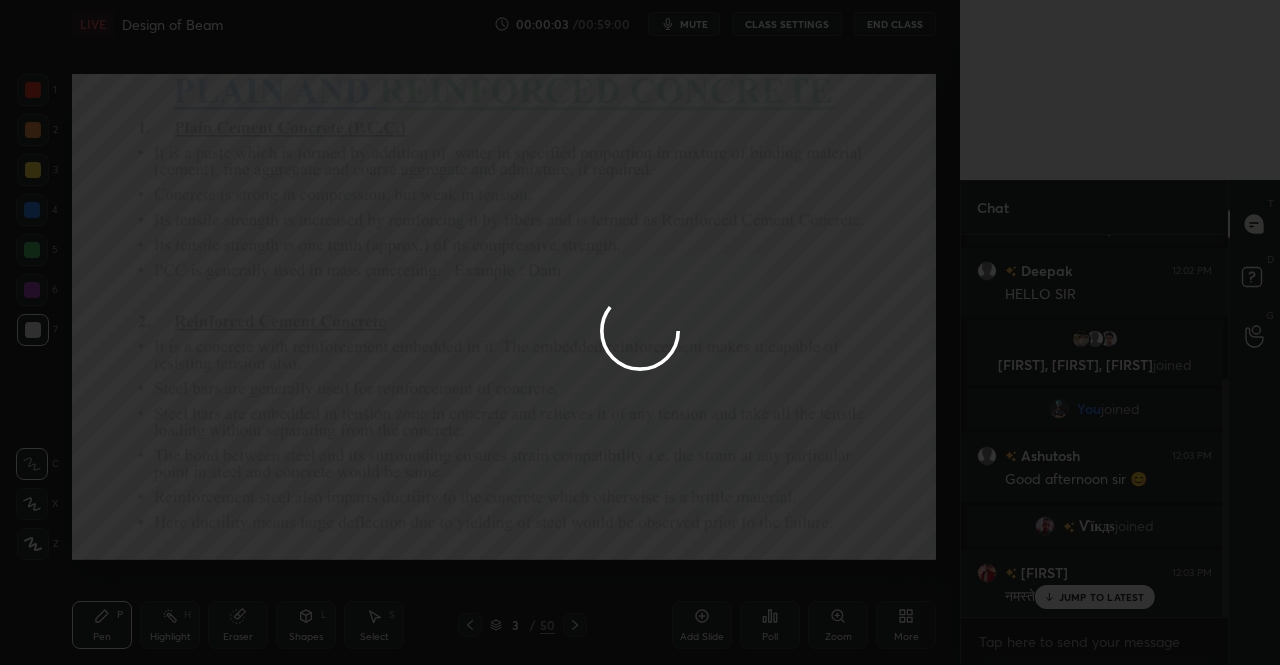 click at bounding box center [640, 332] 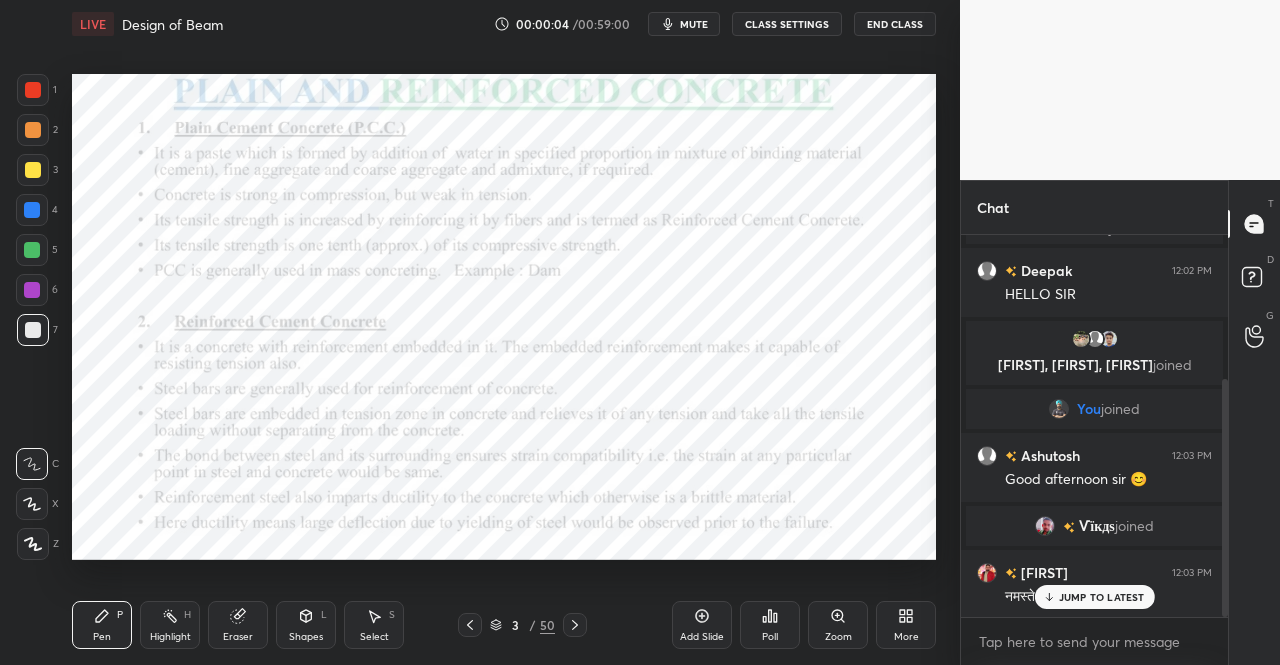 click on "mute" at bounding box center (694, 24) 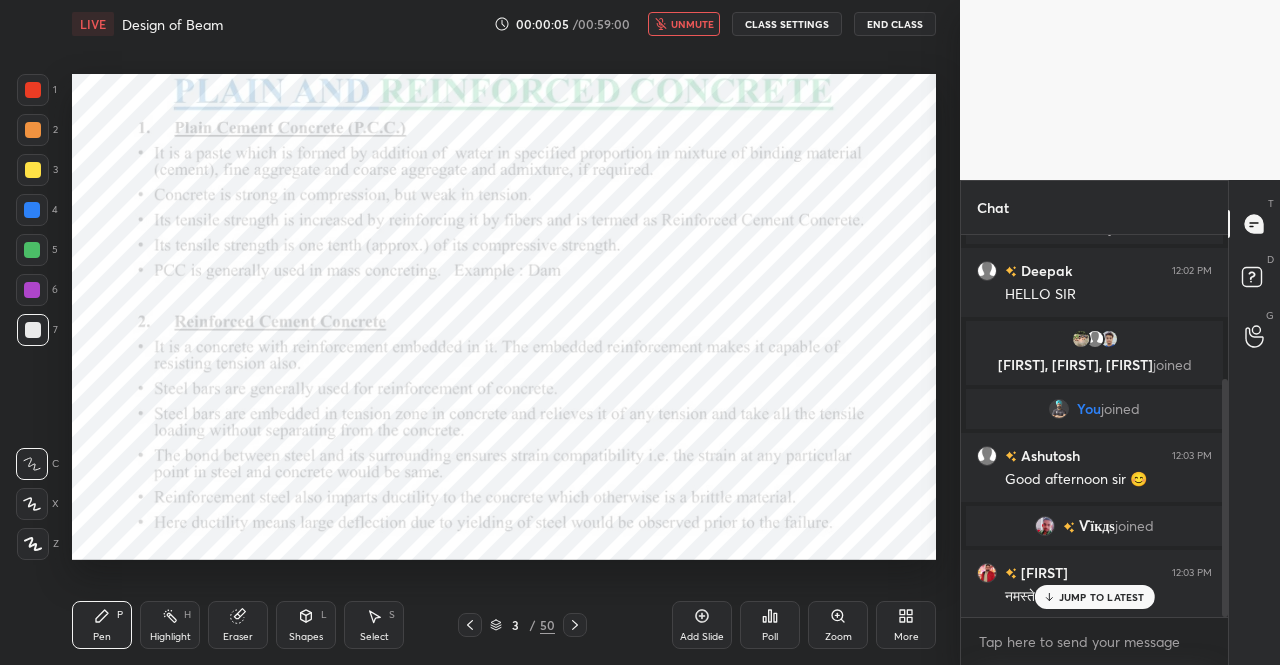drag, startPoint x: 474, startPoint y: 629, endPoint x: 485, endPoint y: 607, distance: 24.596748 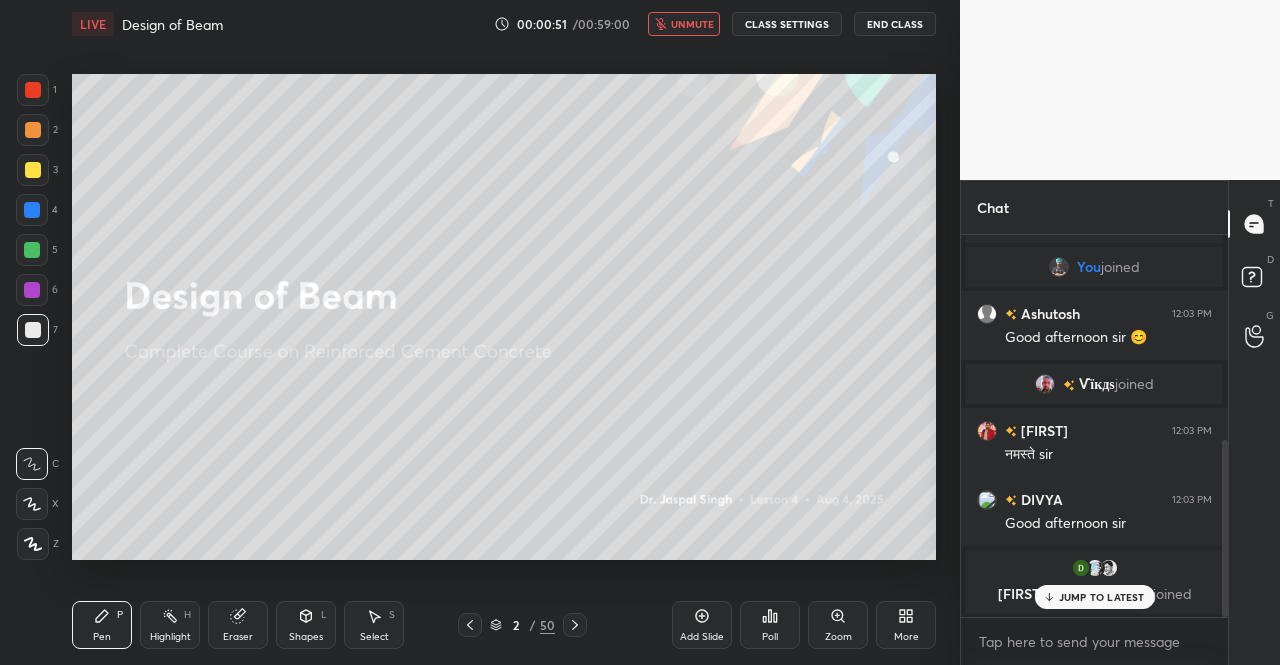 scroll, scrollTop: 442, scrollLeft: 0, axis: vertical 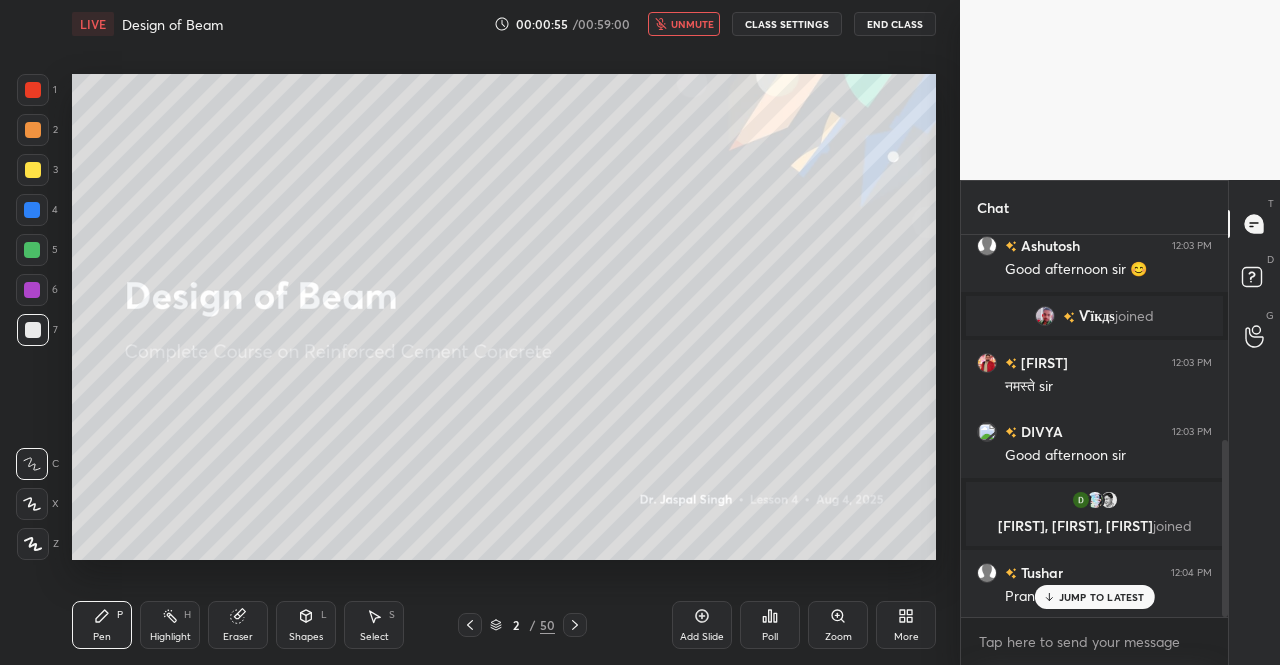 click on "JUMP TO LATEST" at bounding box center (1102, 597) 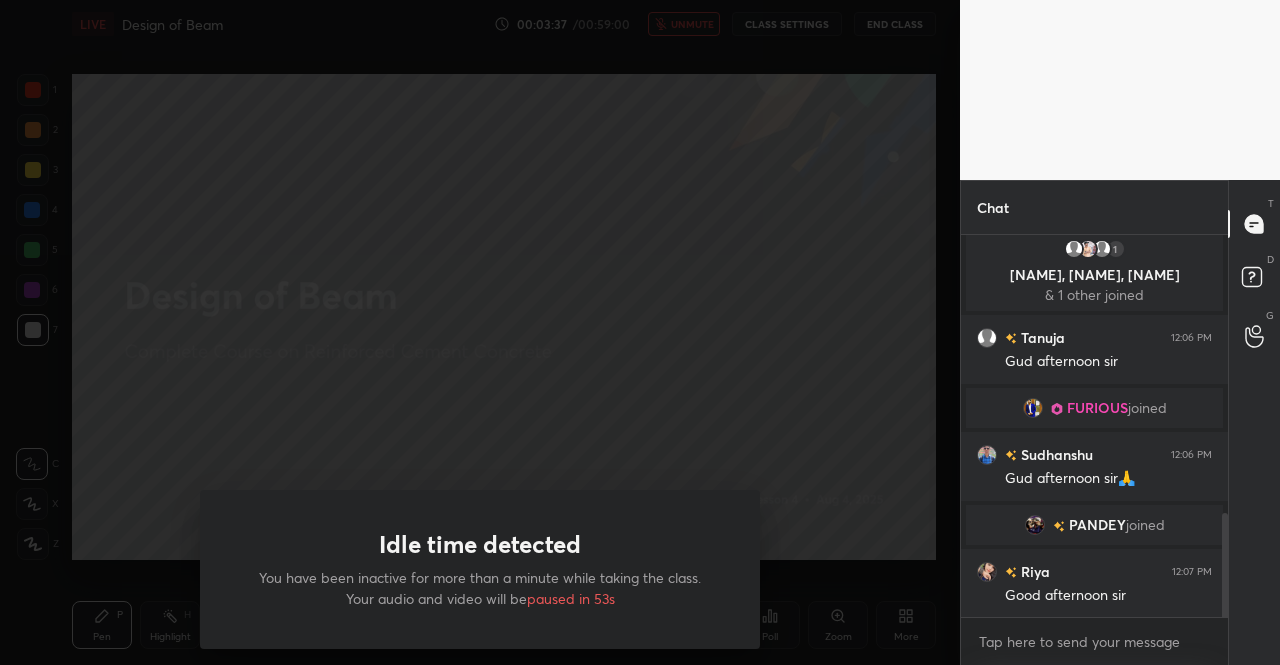 scroll, scrollTop: 1024, scrollLeft: 0, axis: vertical 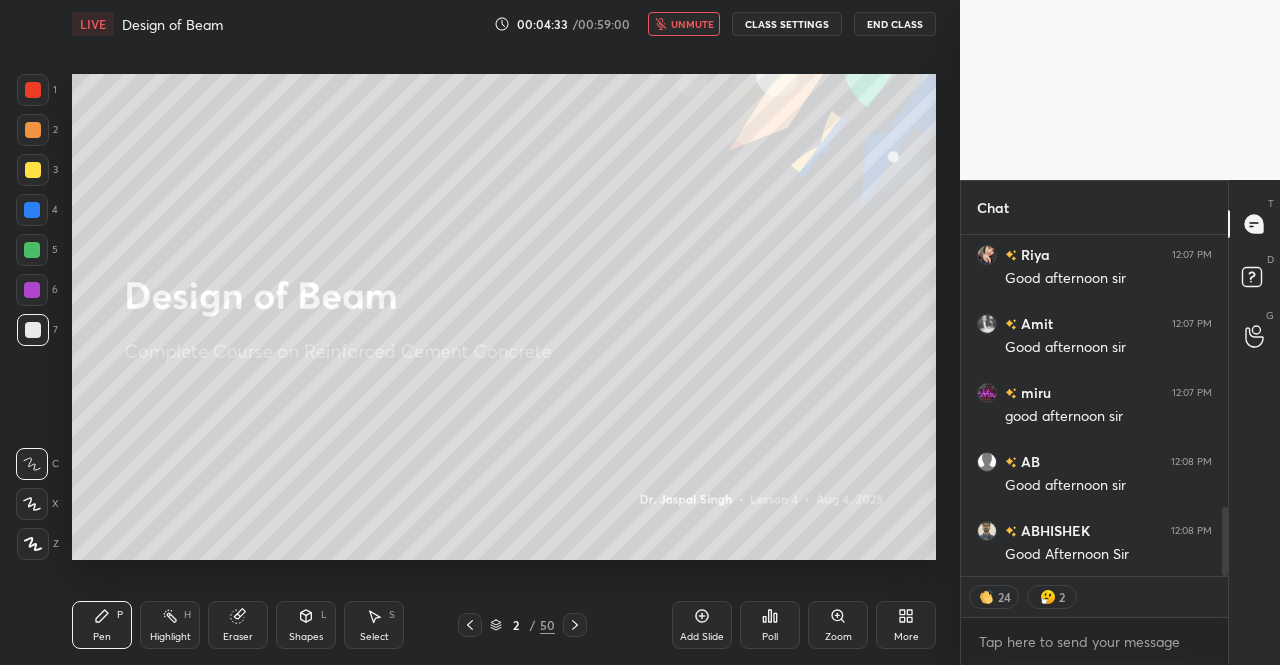 click on "unmute" at bounding box center (684, 24) 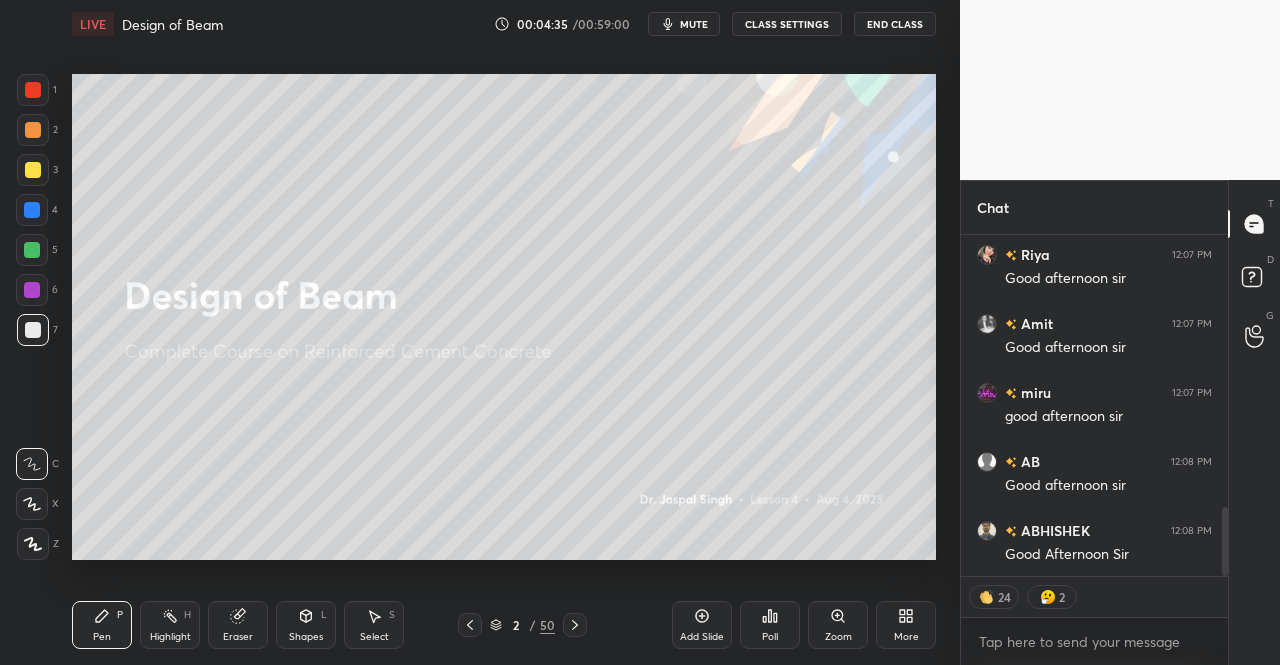 scroll, scrollTop: 7, scrollLeft: 6, axis: both 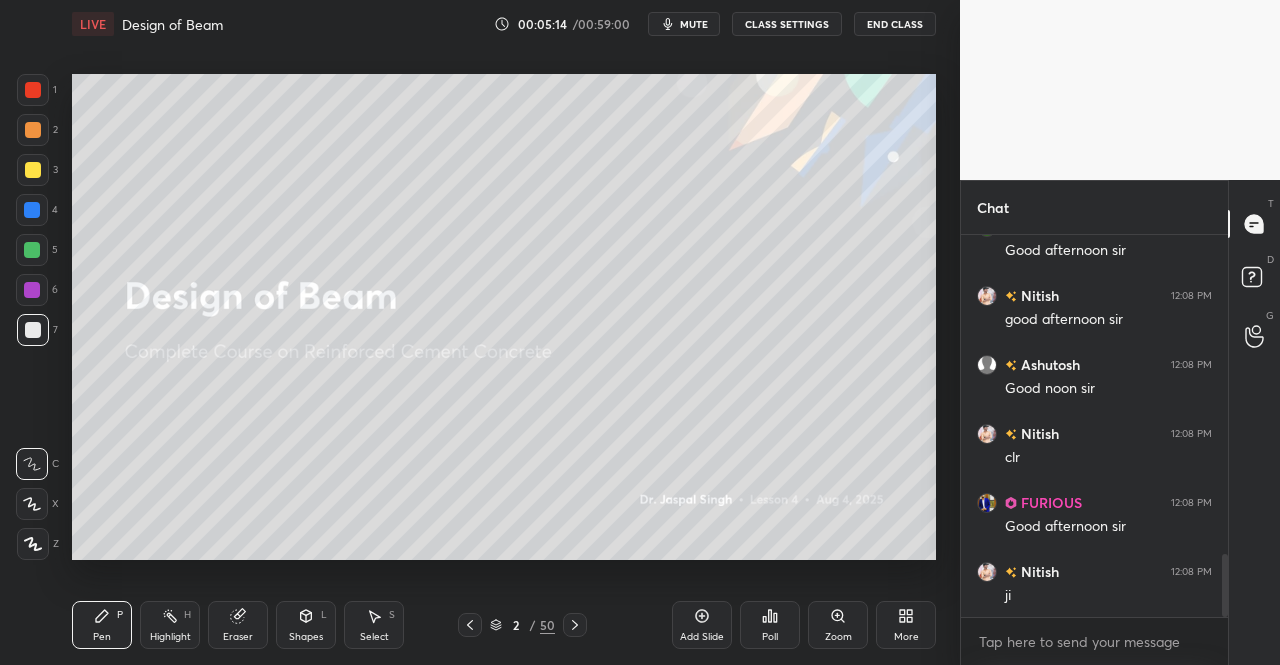 click 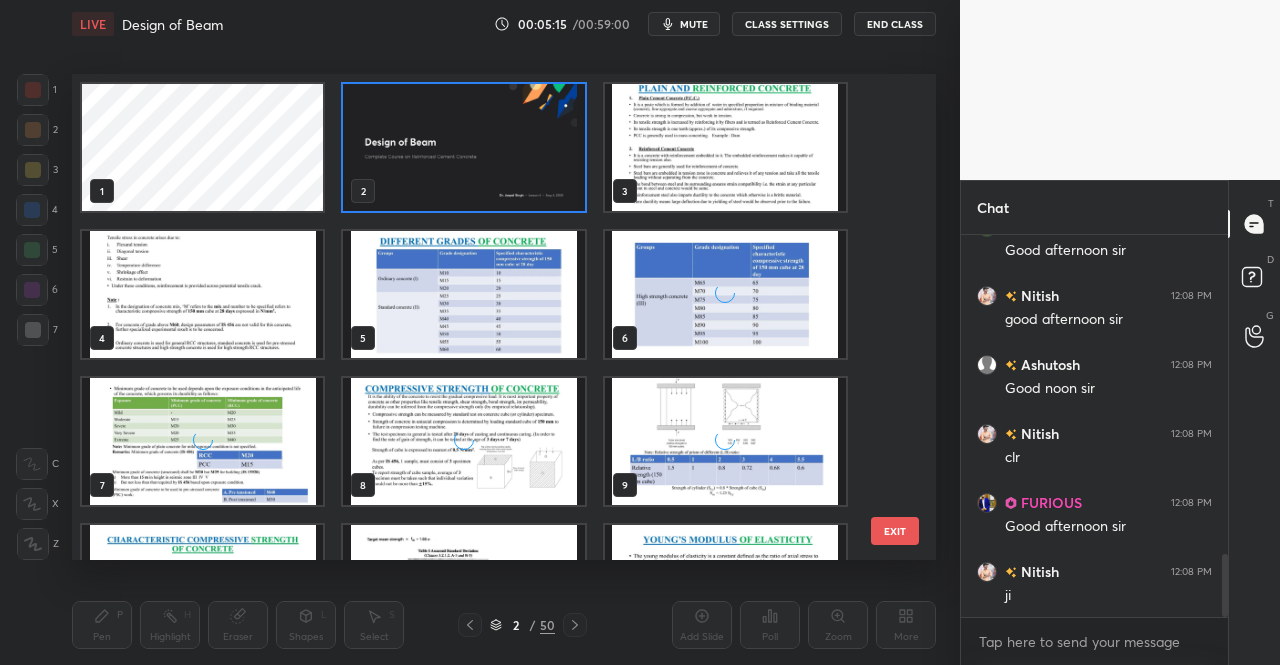 scroll, scrollTop: 7, scrollLeft: 11, axis: both 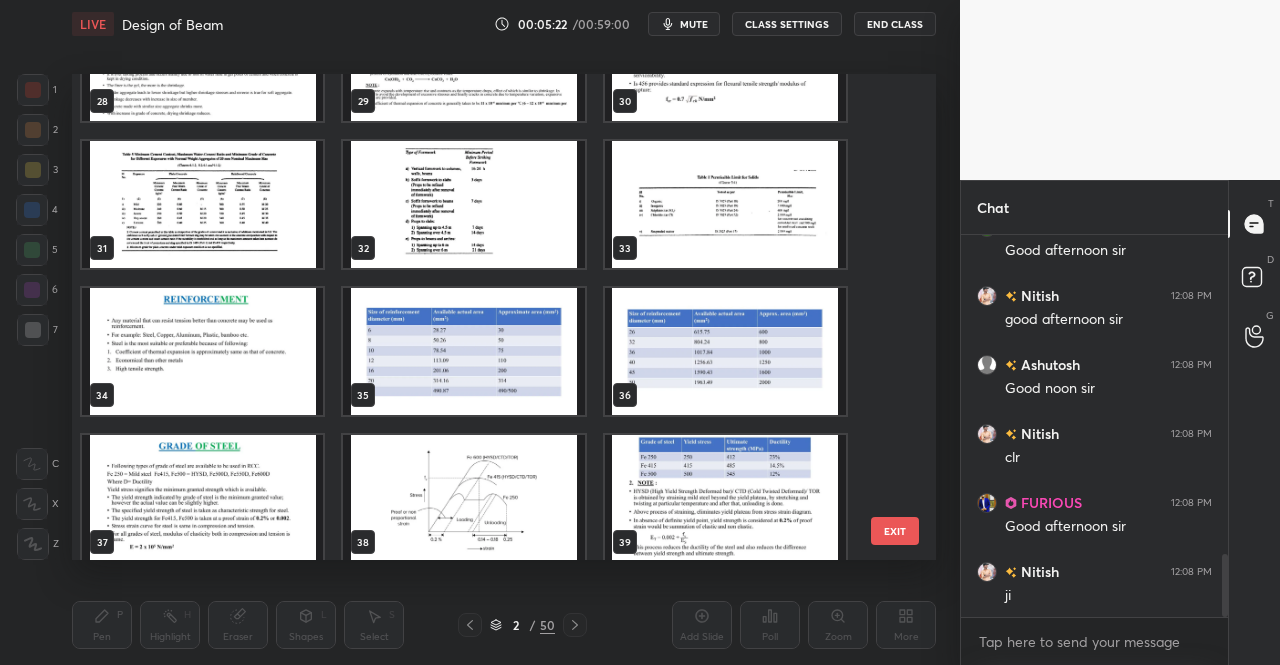click at bounding box center (725, 498) 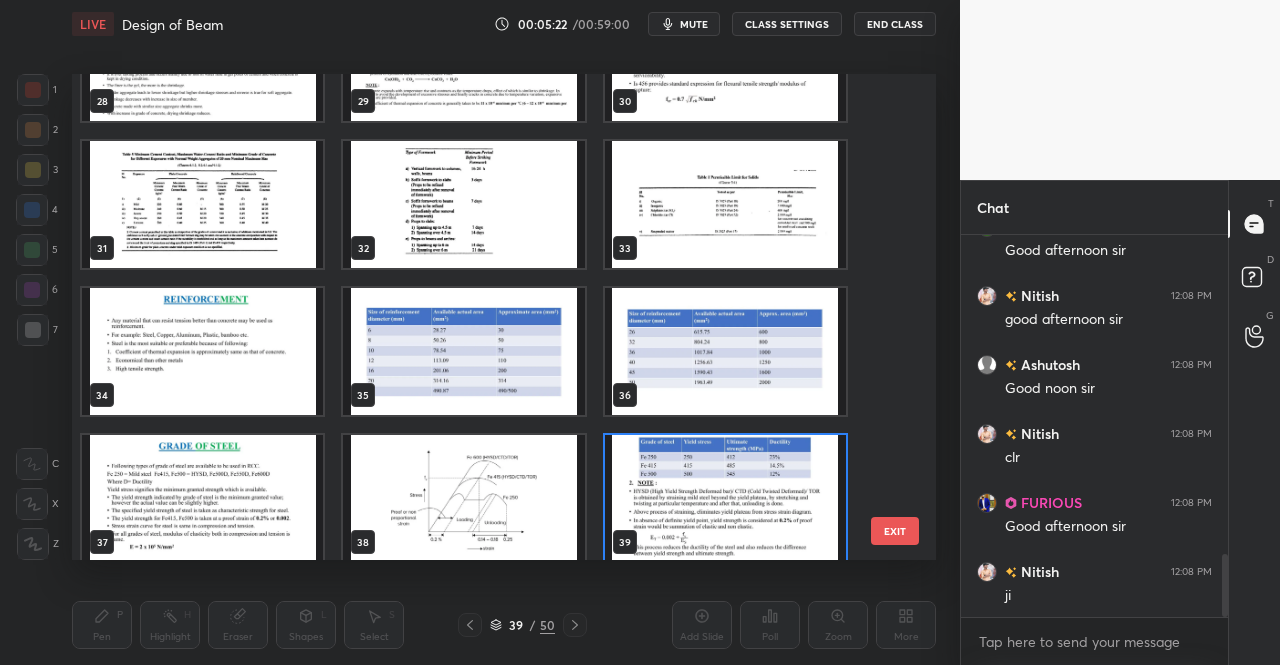 scroll, scrollTop: 1425, scrollLeft: 0, axis: vertical 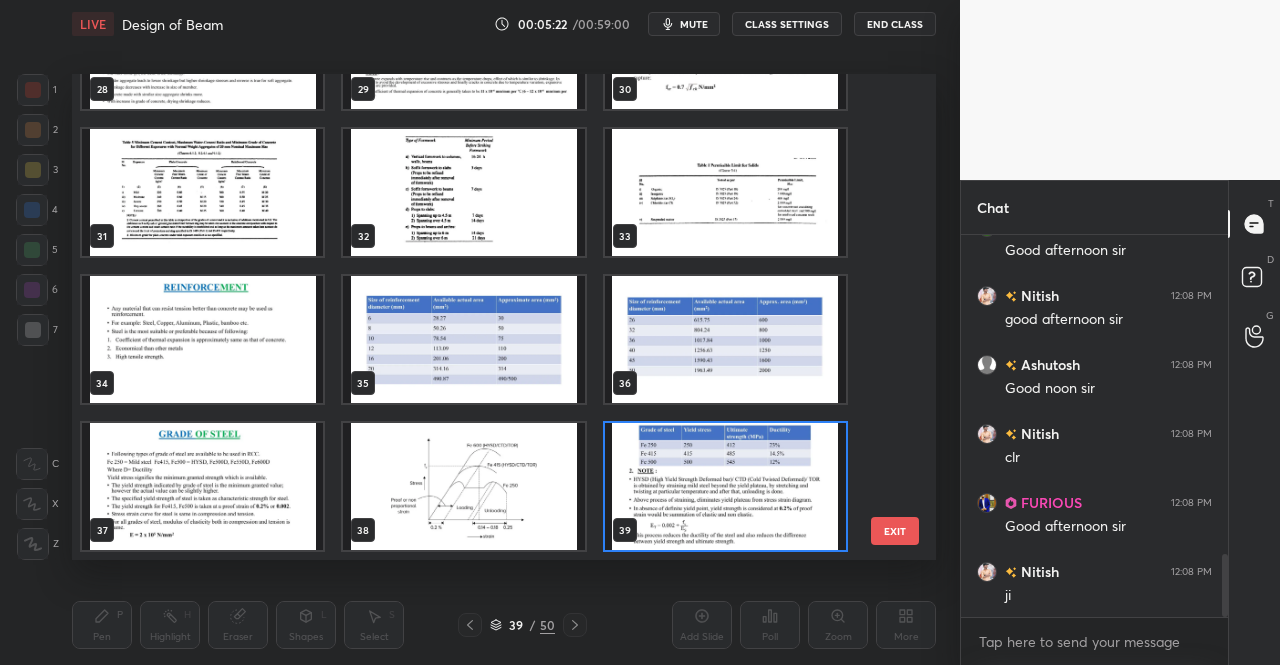 click on "28 29 30 31 32 33 34 35 36 37 38 39 40 41 42 43 44 45" at bounding box center (486, 317) 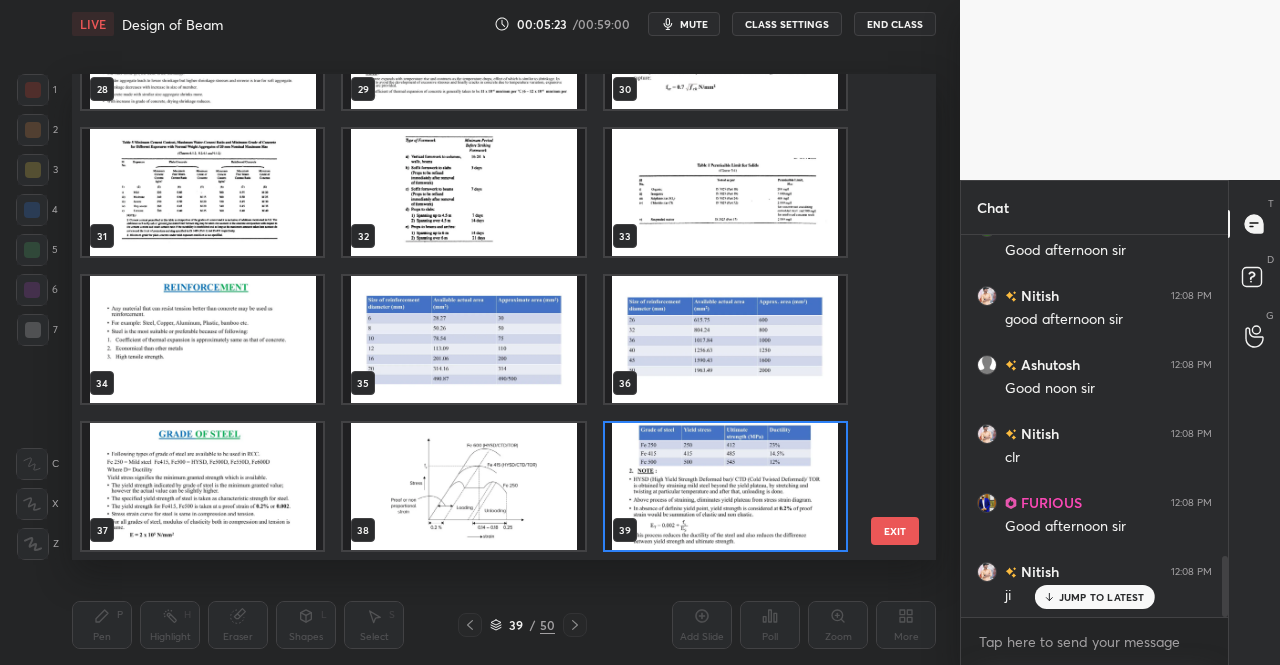 scroll, scrollTop: 2008, scrollLeft: 0, axis: vertical 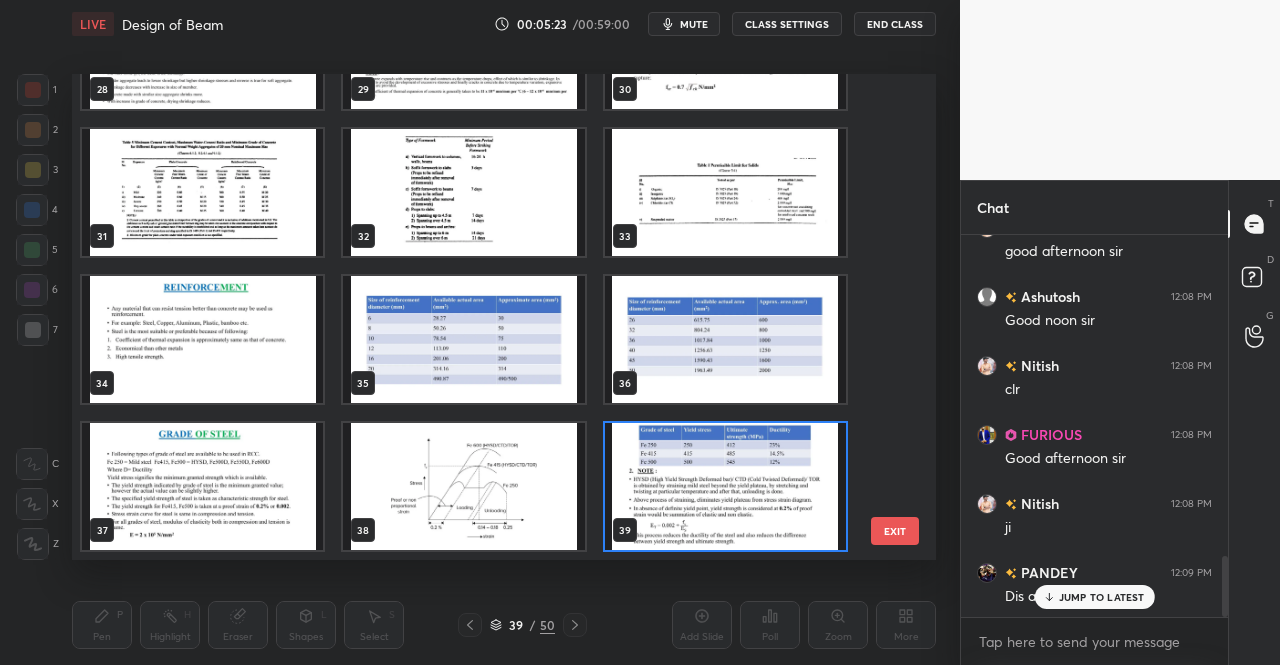 click at bounding box center (725, 486) 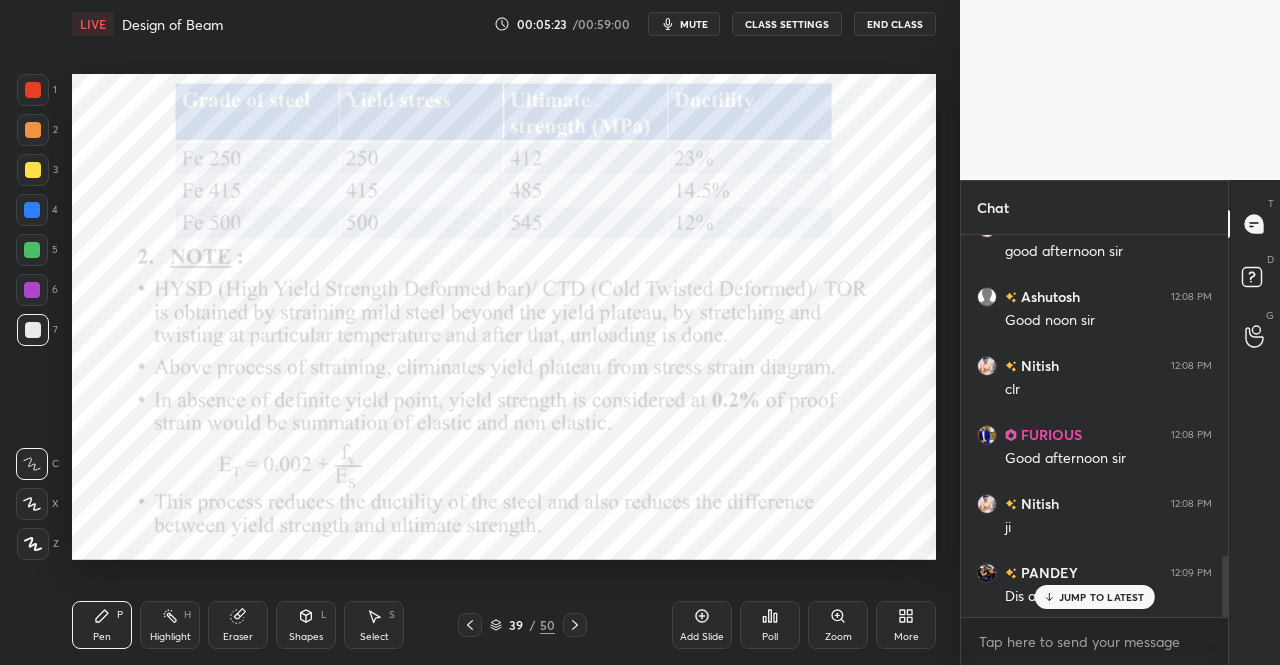 click at bounding box center (725, 486) 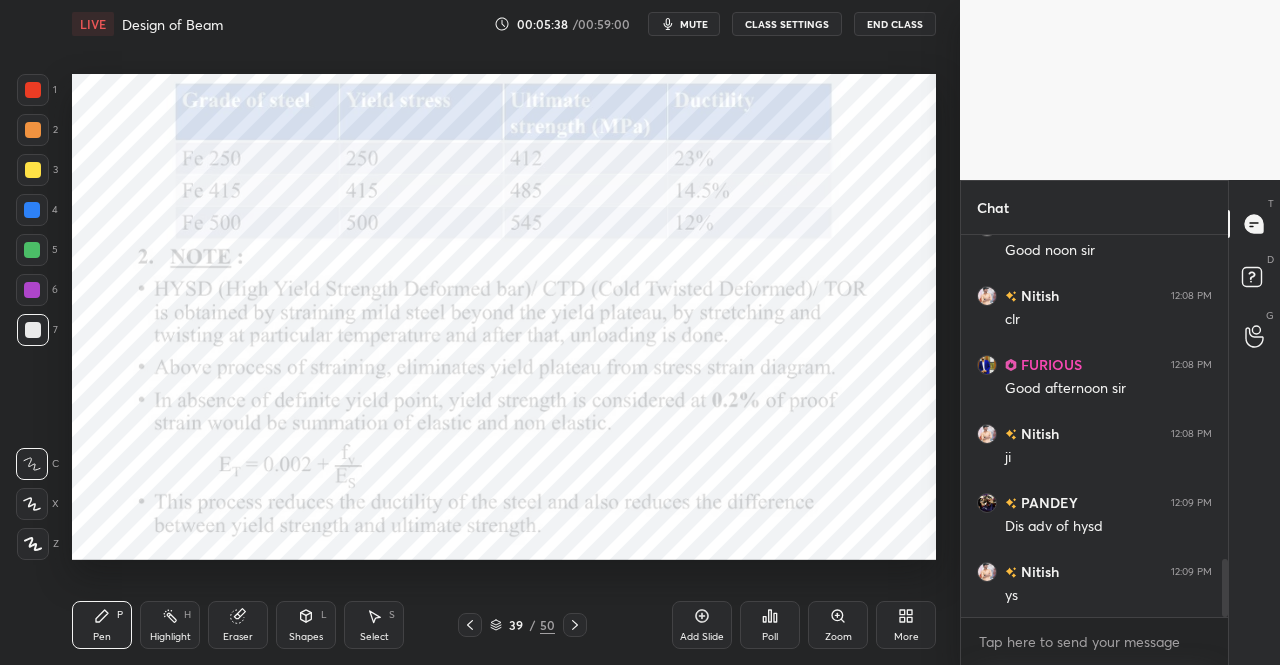 scroll, scrollTop: 2126, scrollLeft: 0, axis: vertical 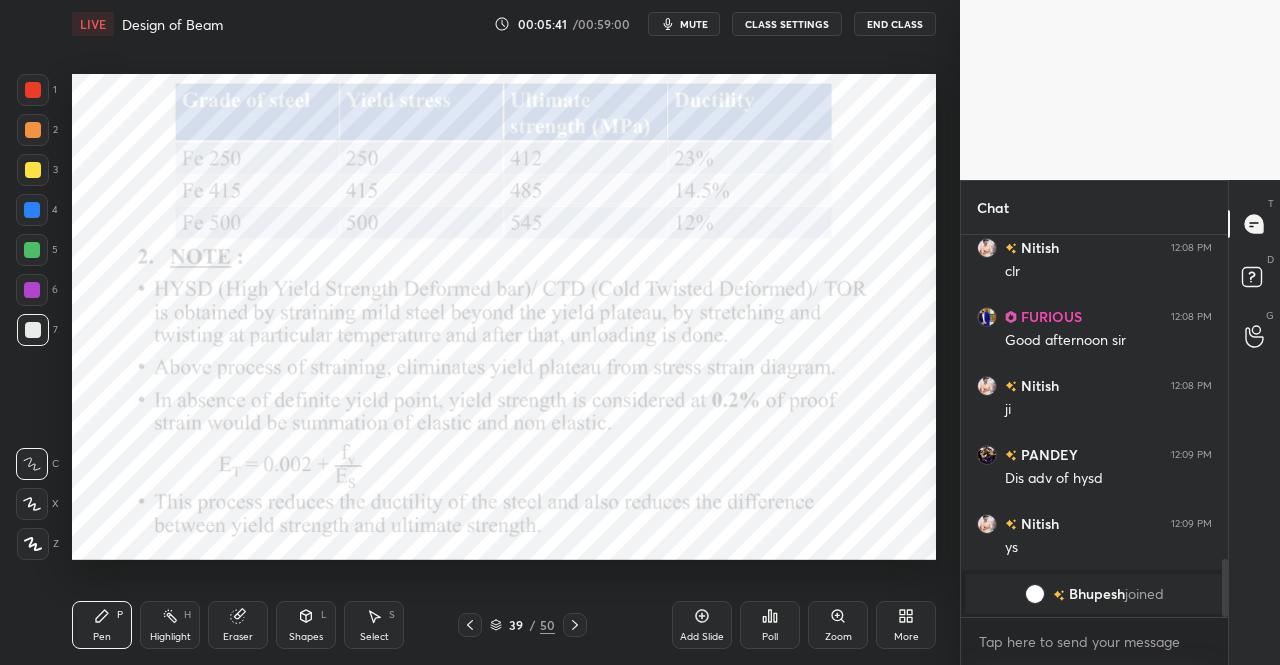 click 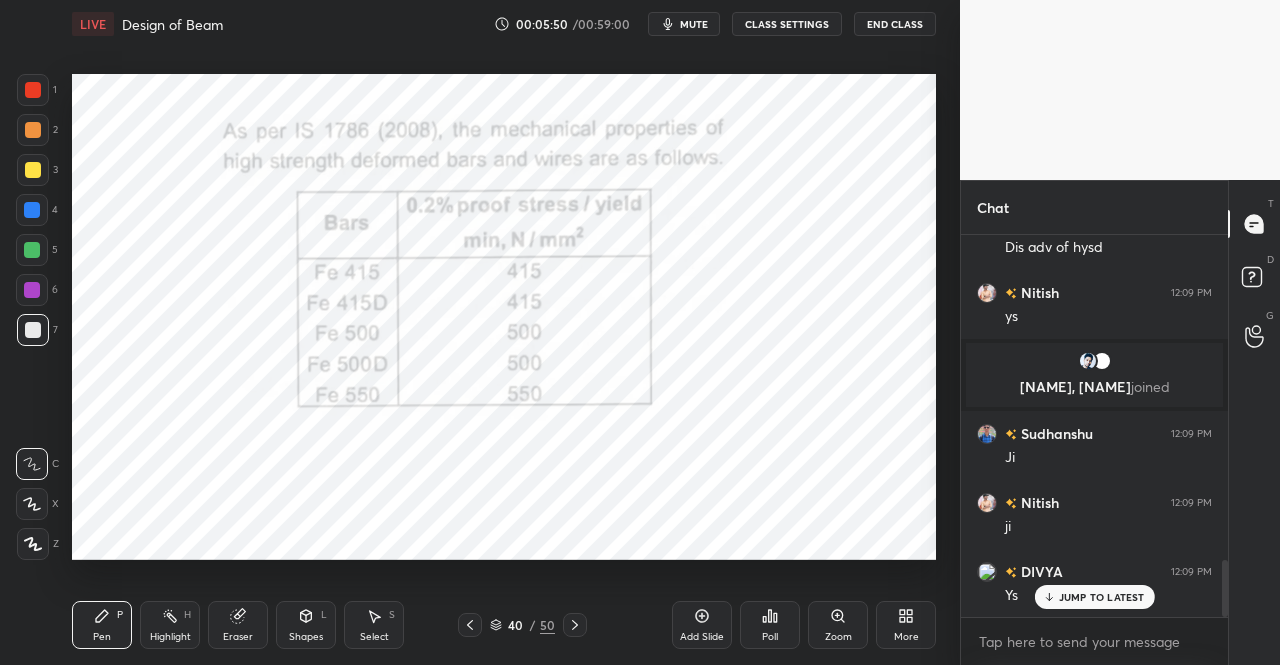 scroll, scrollTop: 2184, scrollLeft: 0, axis: vertical 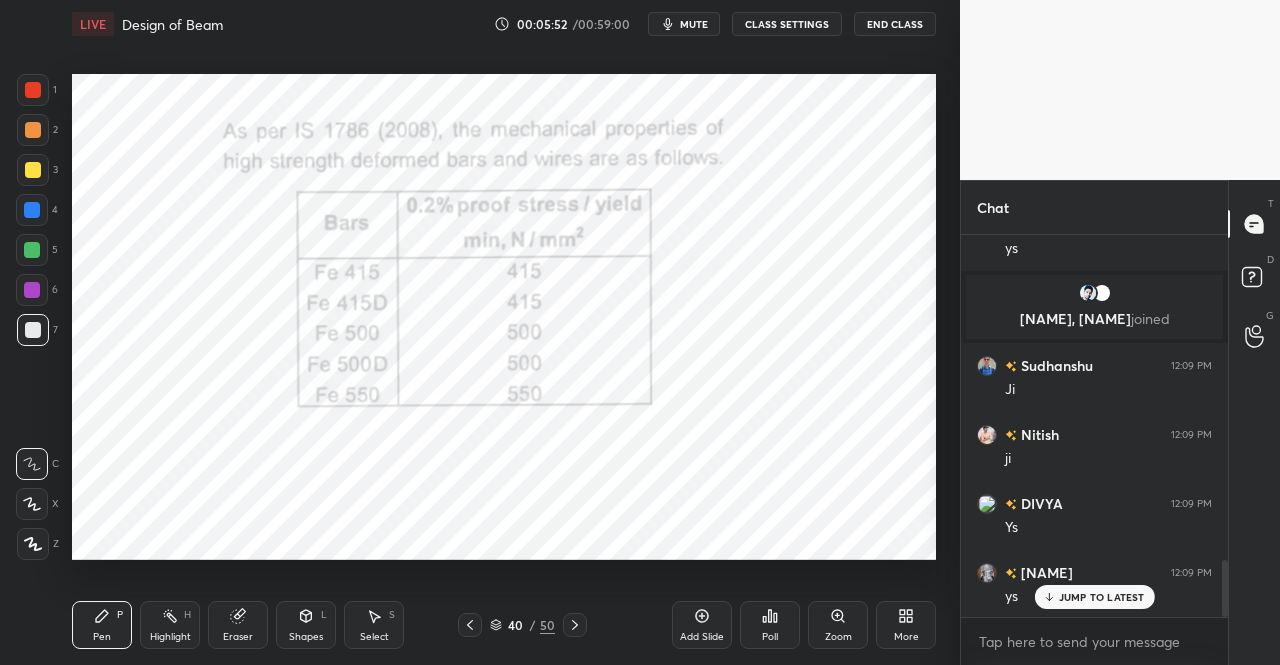 click 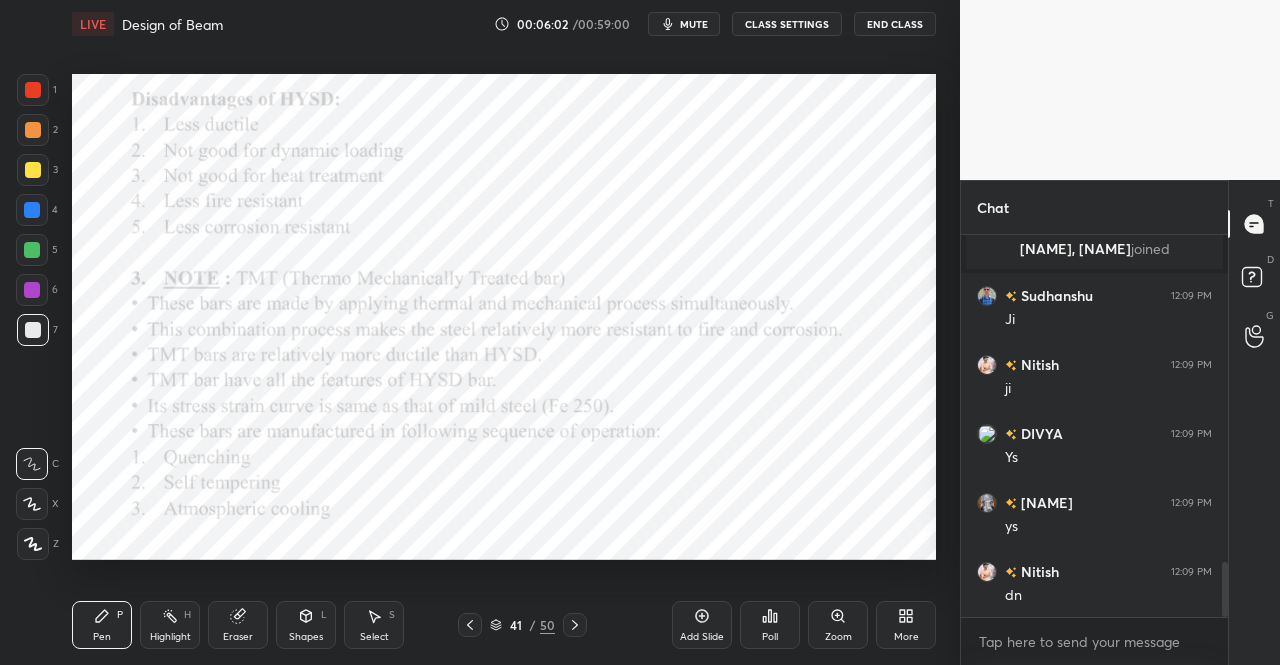 scroll, scrollTop: 2322, scrollLeft: 0, axis: vertical 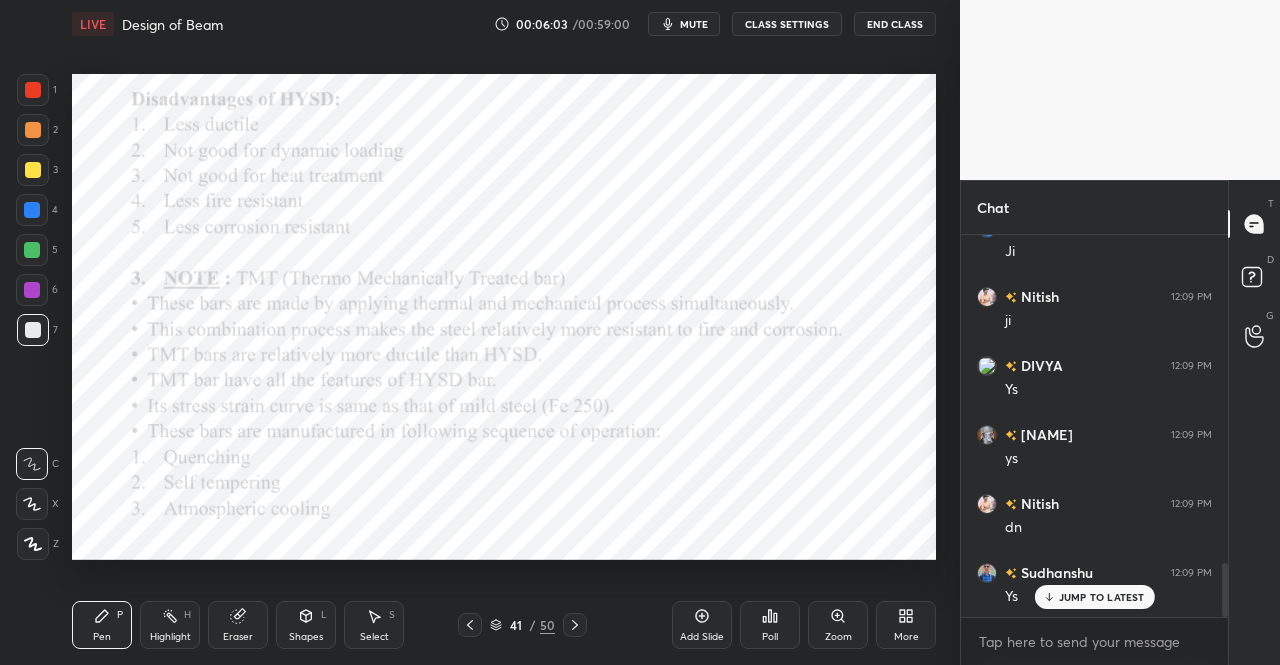 click at bounding box center [470, 625] 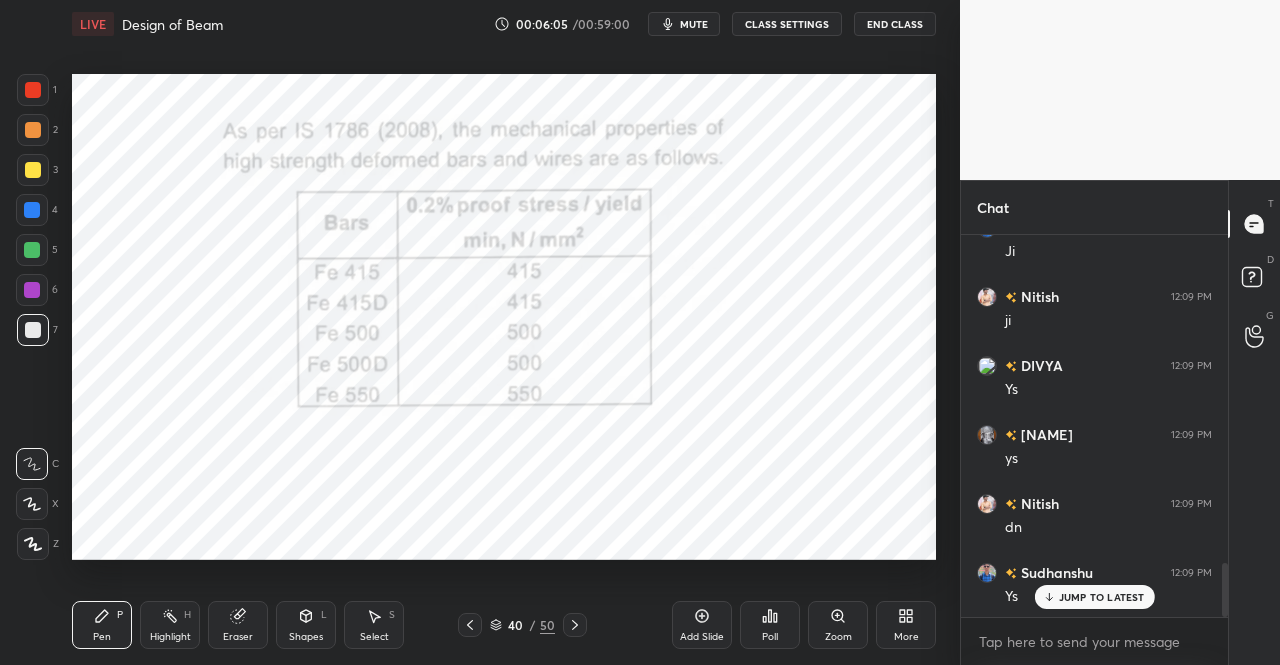 click 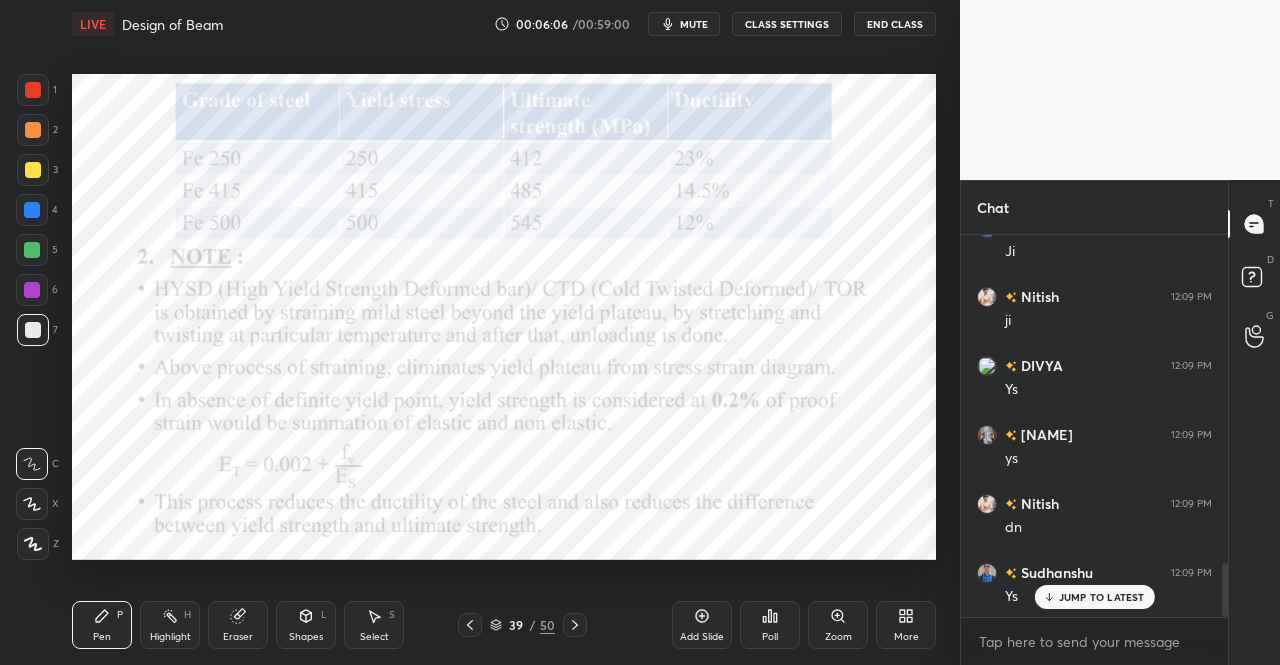 click on "Pen P" at bounding box center [102, 625] 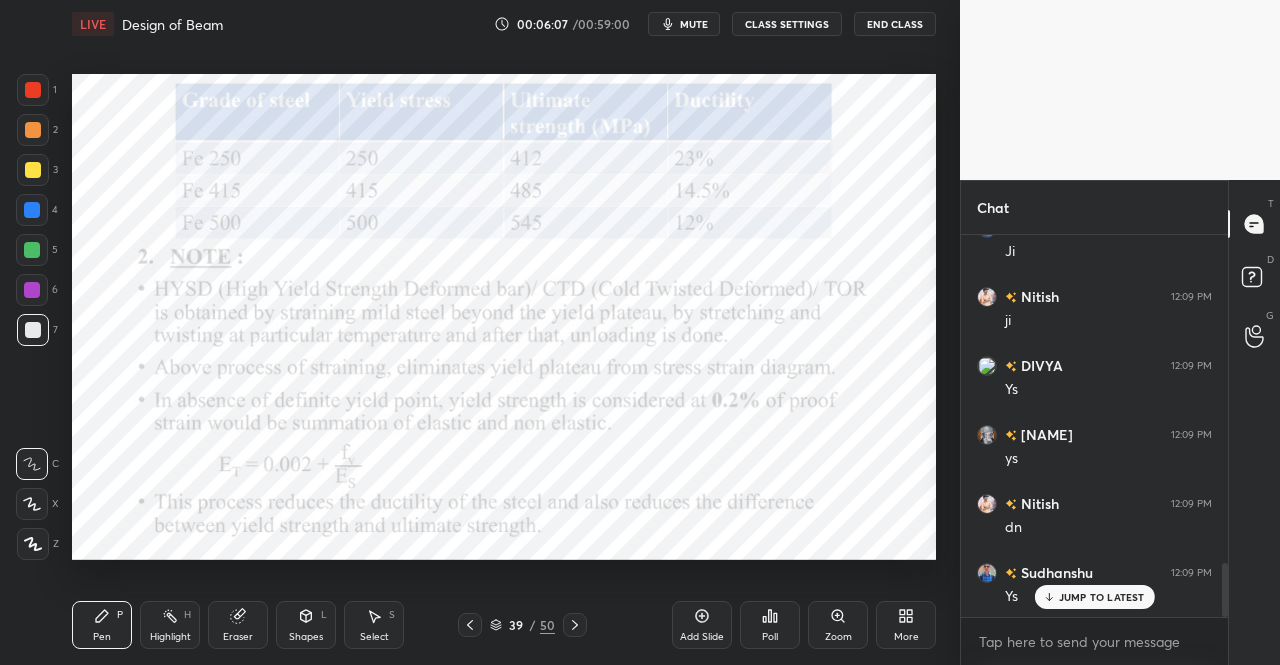 click on "Pen P Highlight H Eraser Shapes L Select S 39 / 50 Add Slide Poll Zoom More" at bounding box center [504, 625] 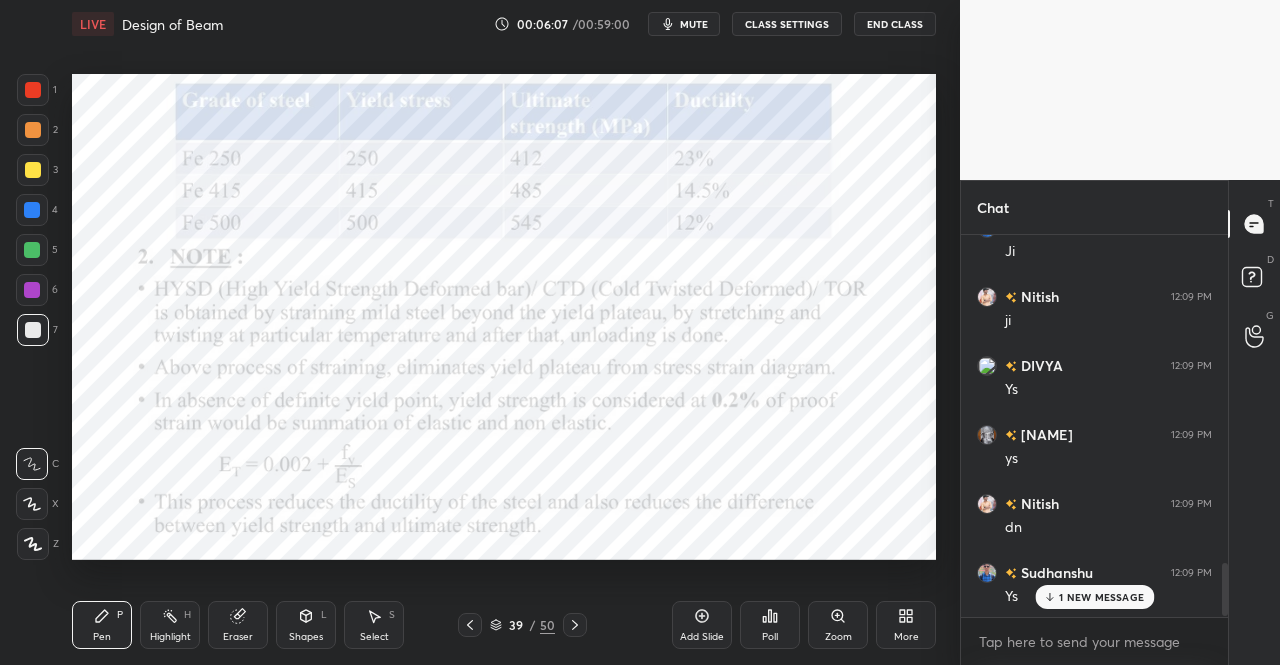 scroll, scrollTop: 2392, scrollLeft: 0, axis: vertical 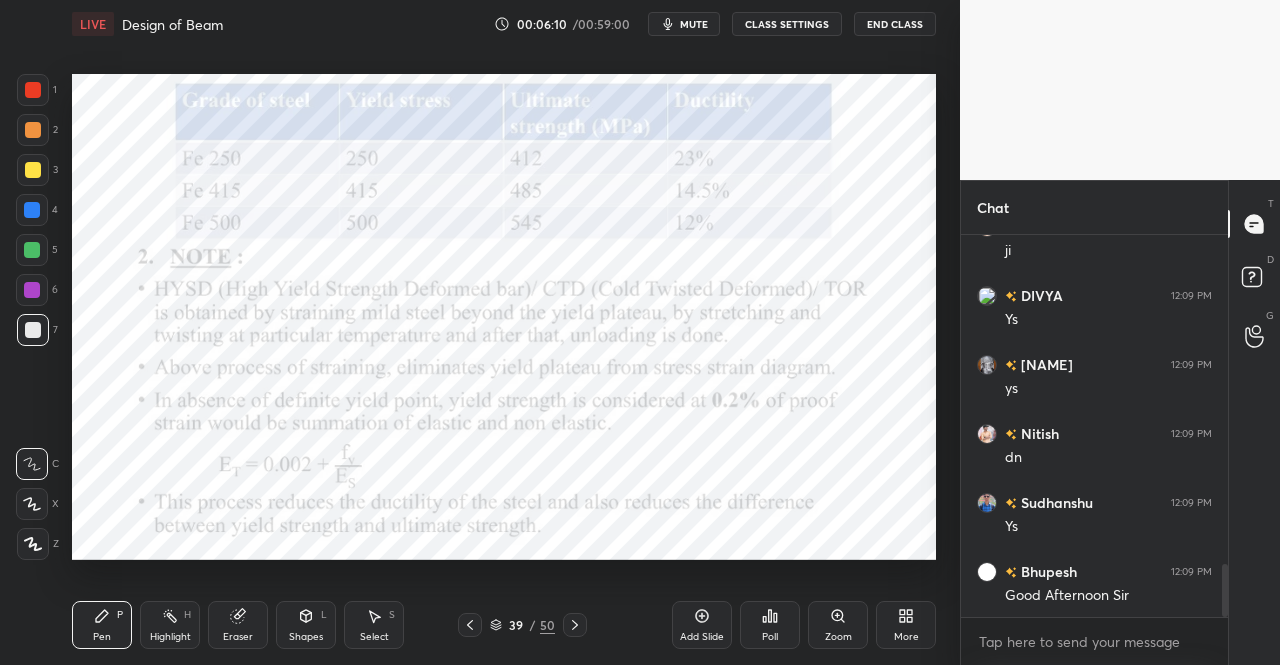 click at bounding box center (33, 90) 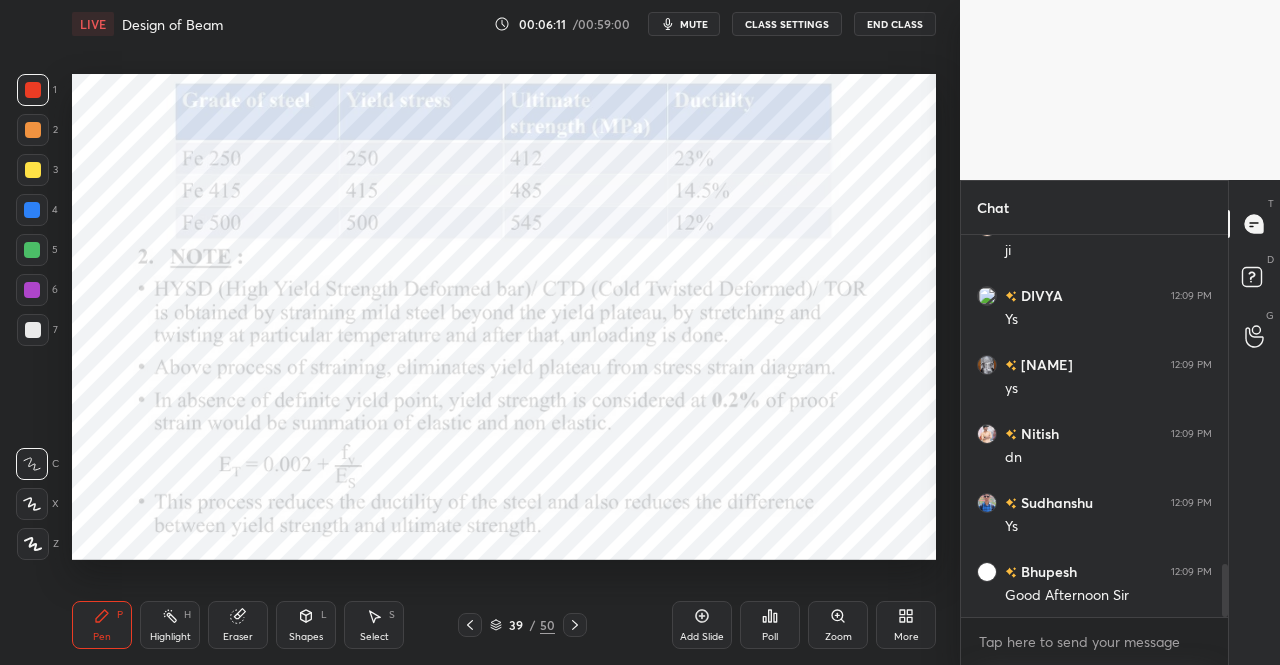click at bounding box center (33, 544) 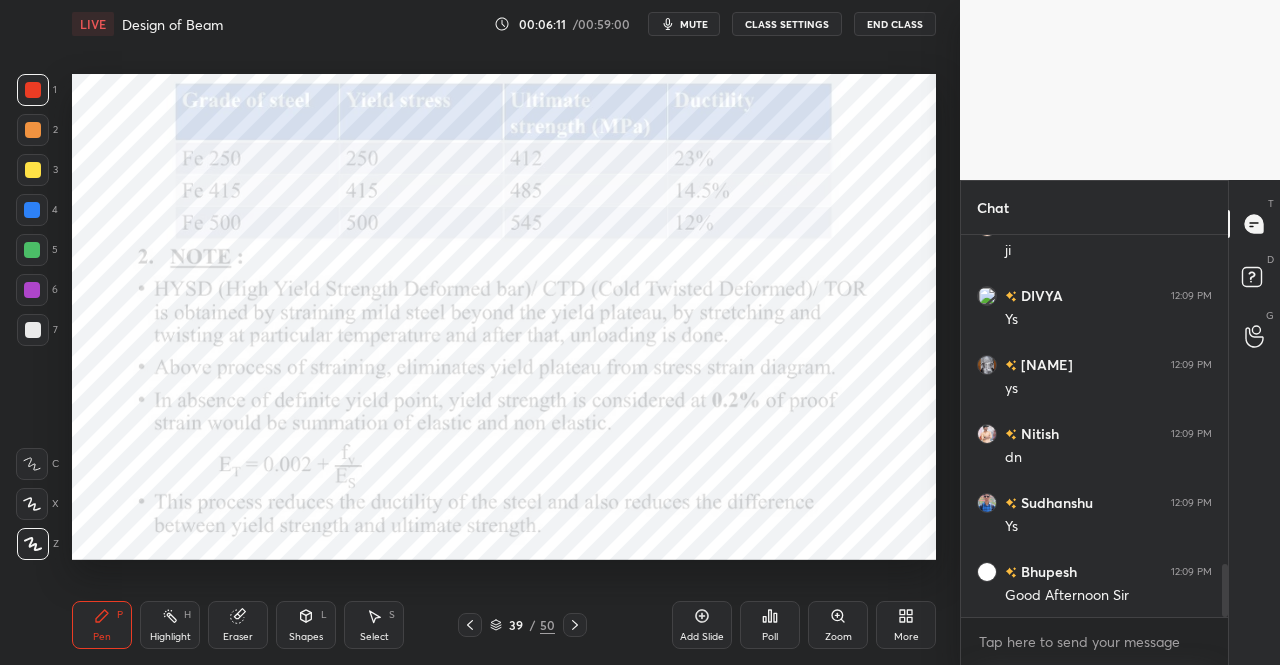 click 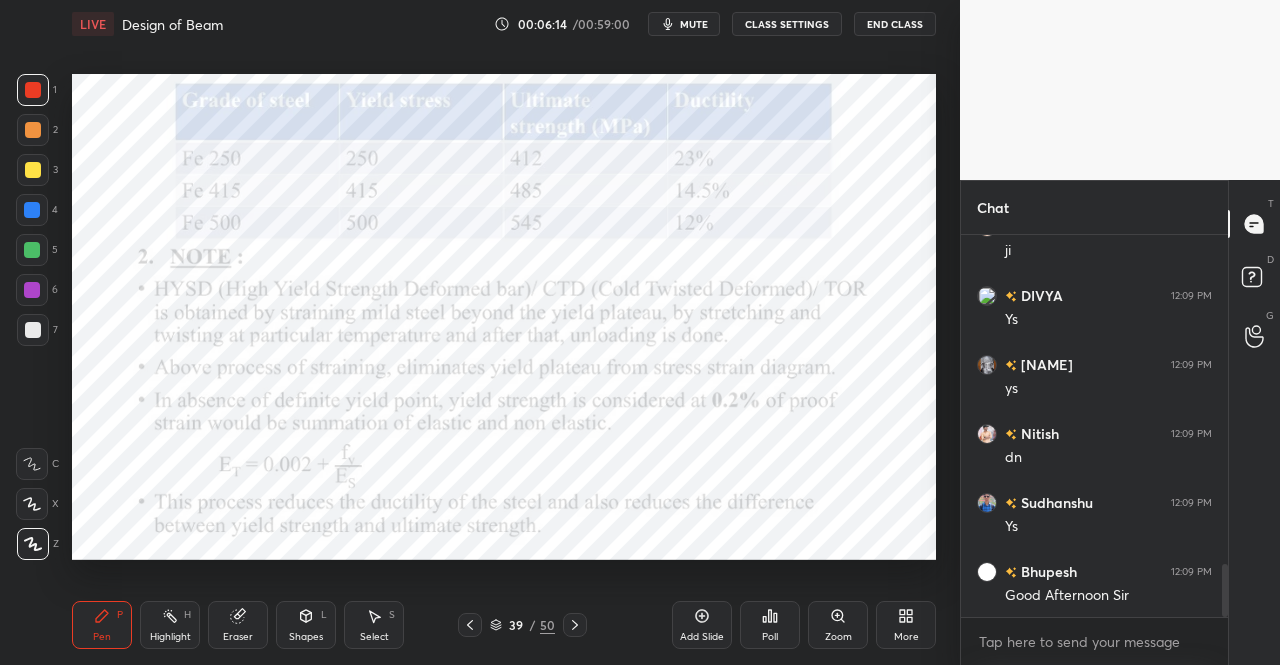 click 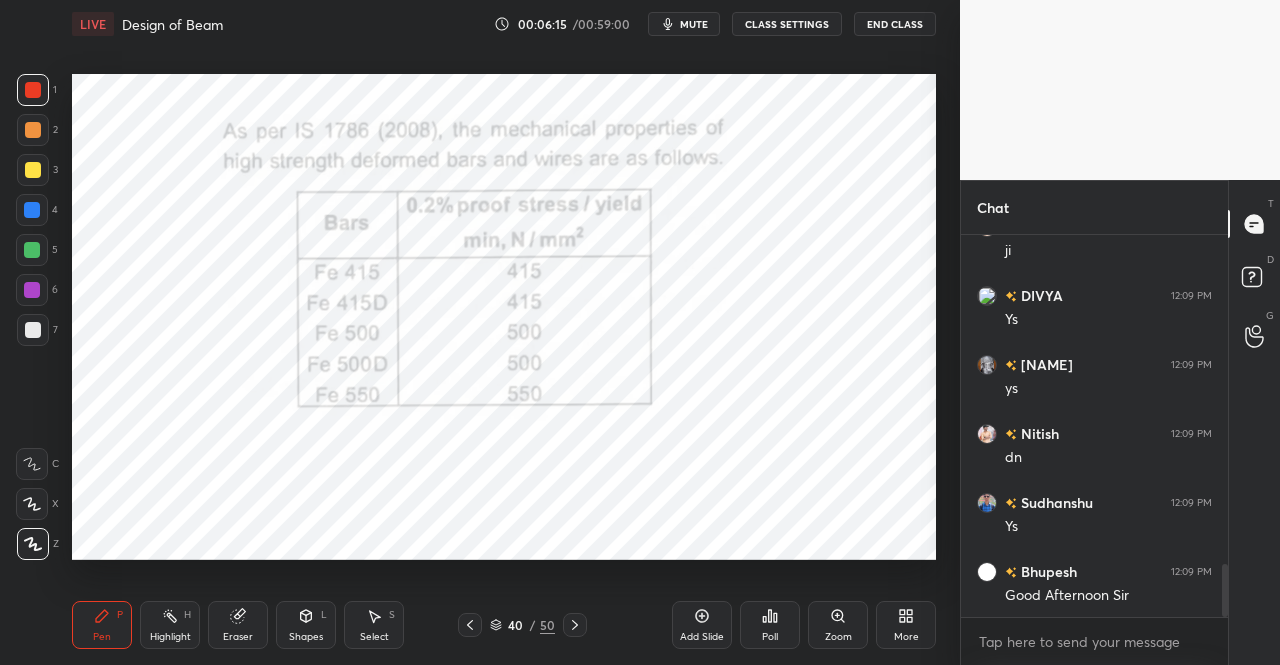 click 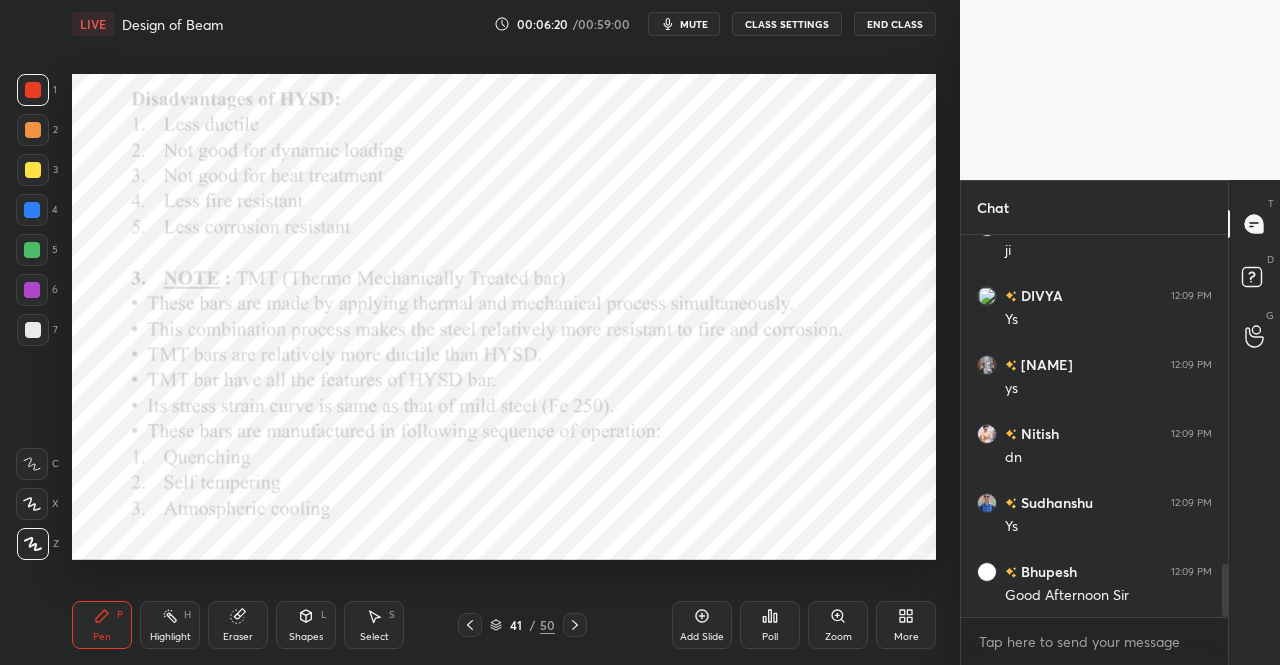 click 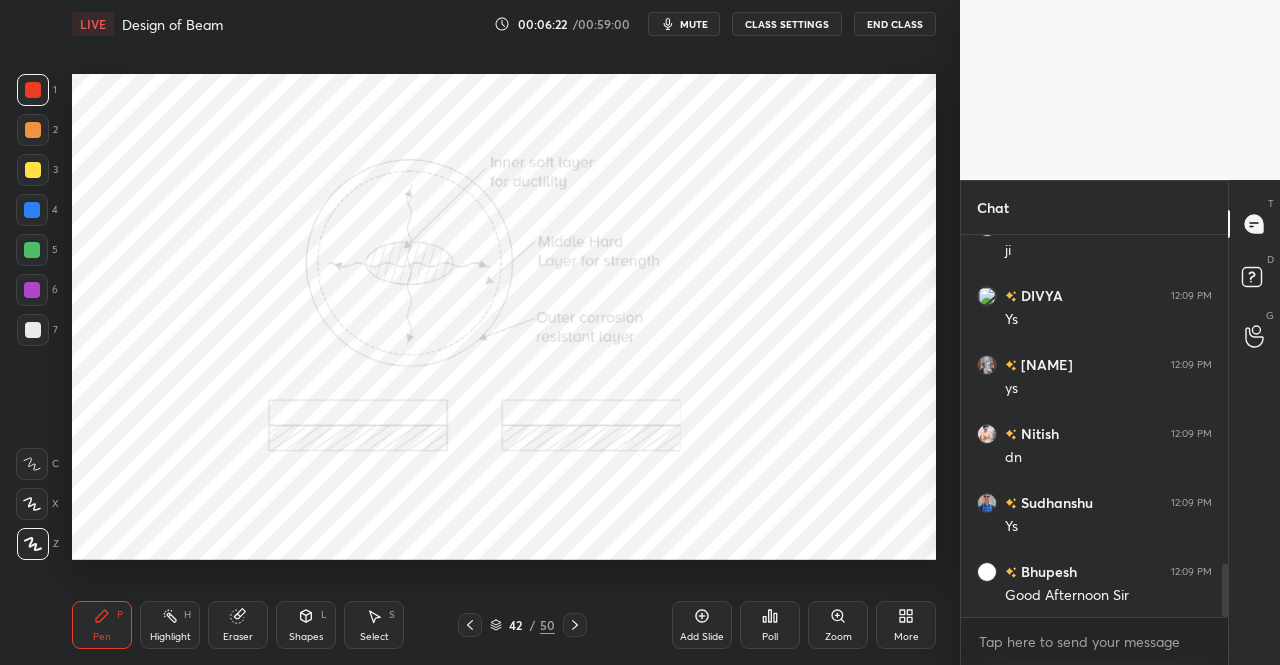 click 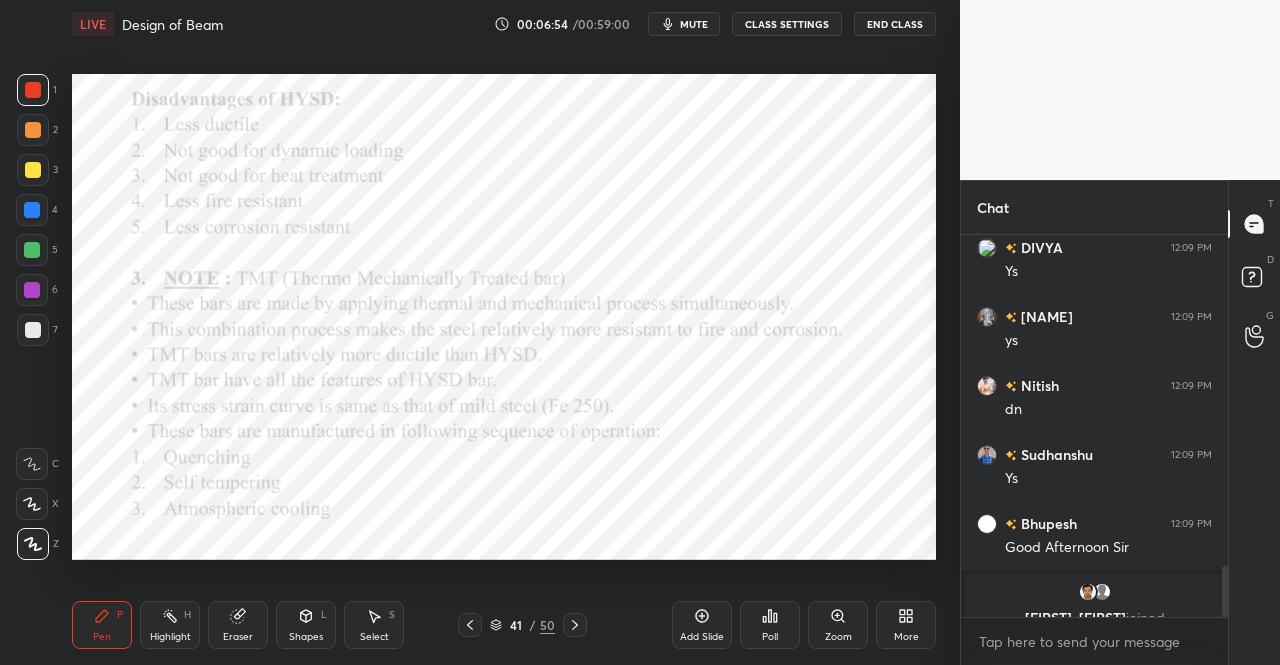scroll, scrollTop: 2464, scrollLeft: 0, axis: vertical 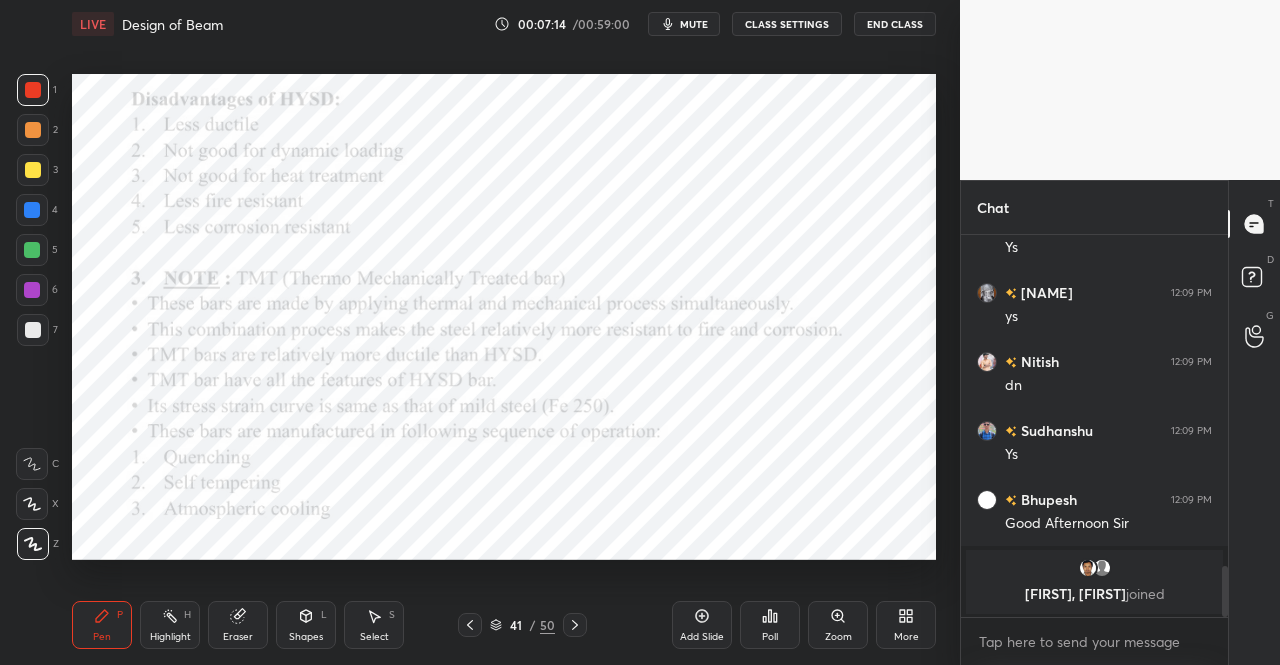 click 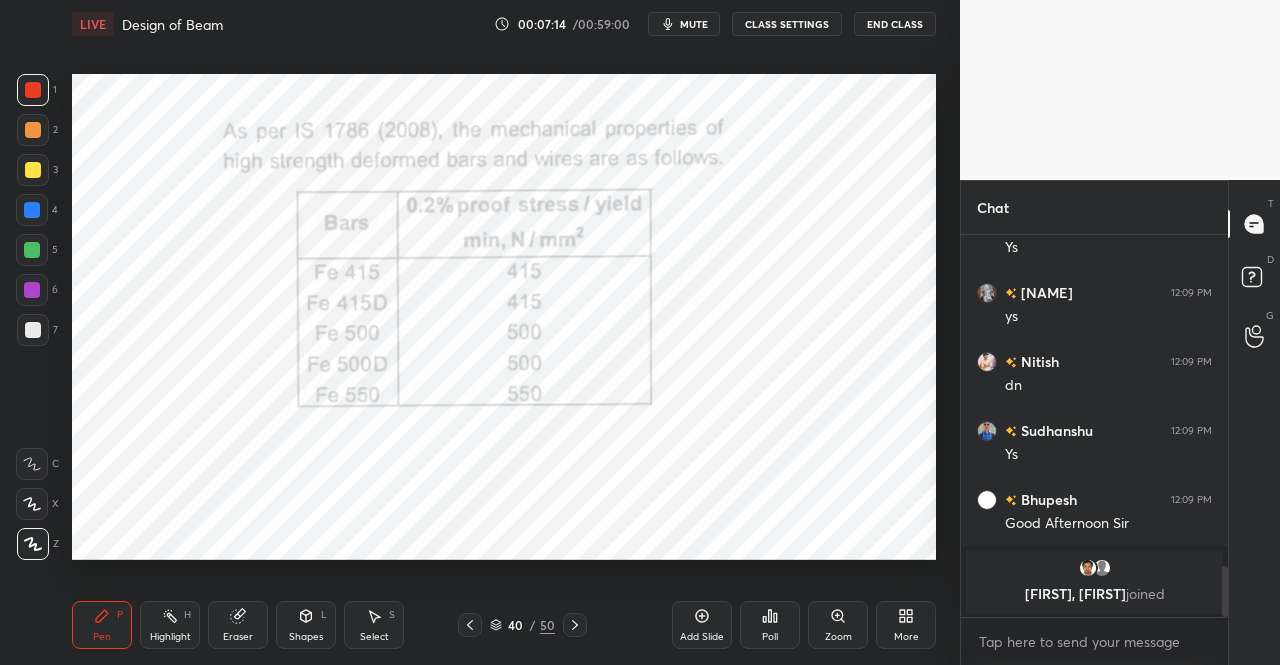 click 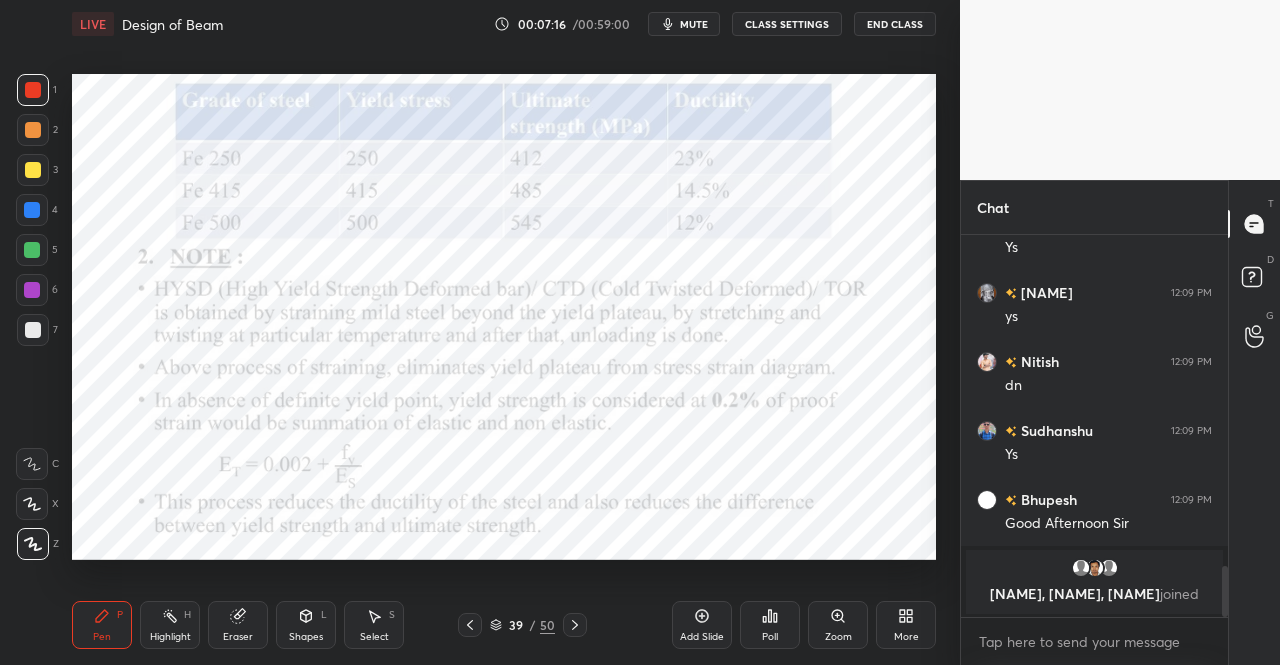 scroll, scrollTop: 2384, scrollLeft: 0, axis: vertical 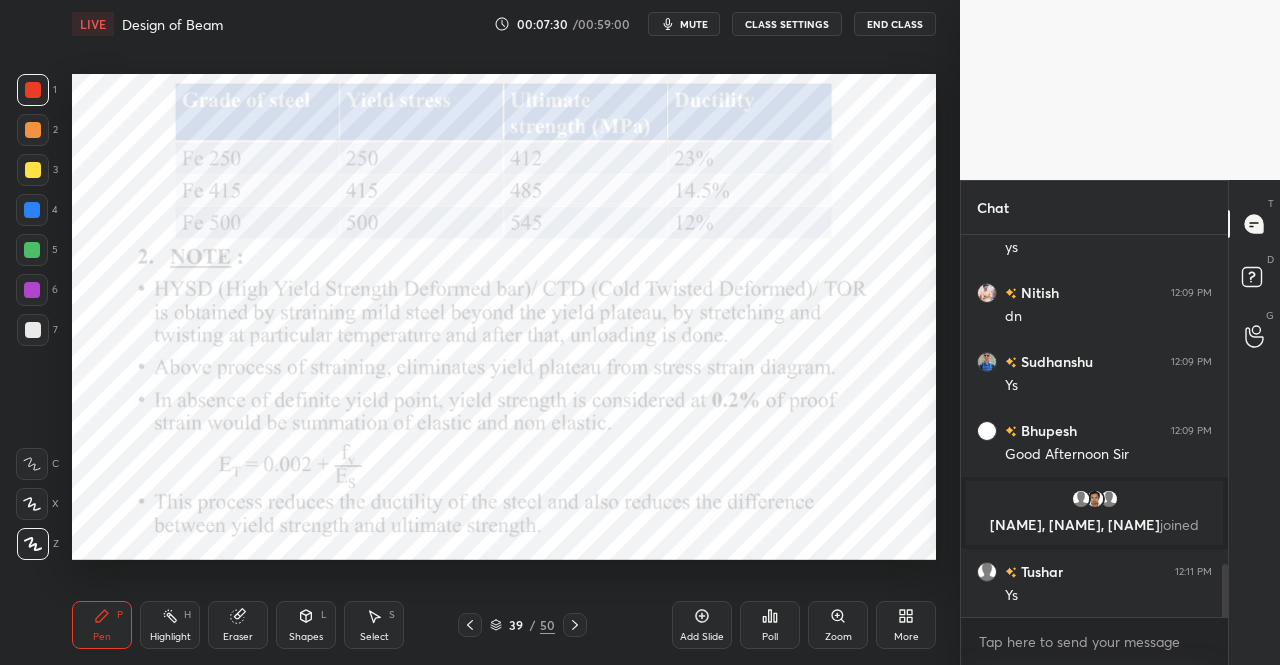 click at bounding box center [470, 625] 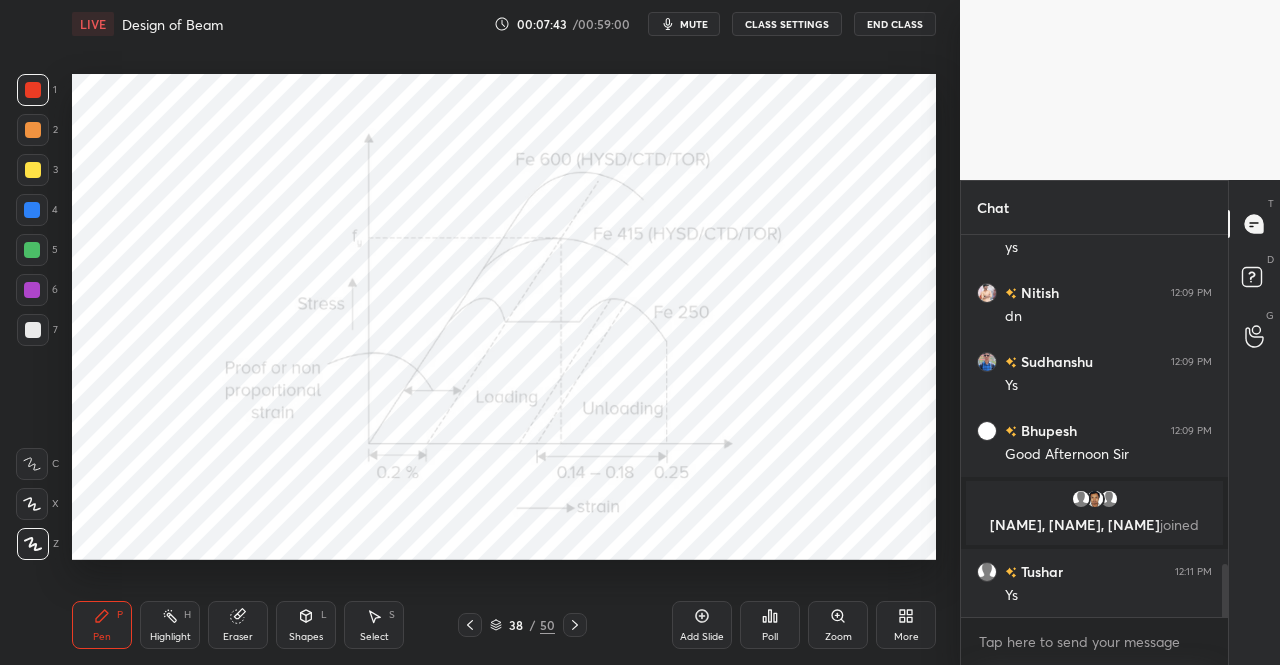 scroll, scrollTop: 2452, scrollLeft: 0, axis: vertical 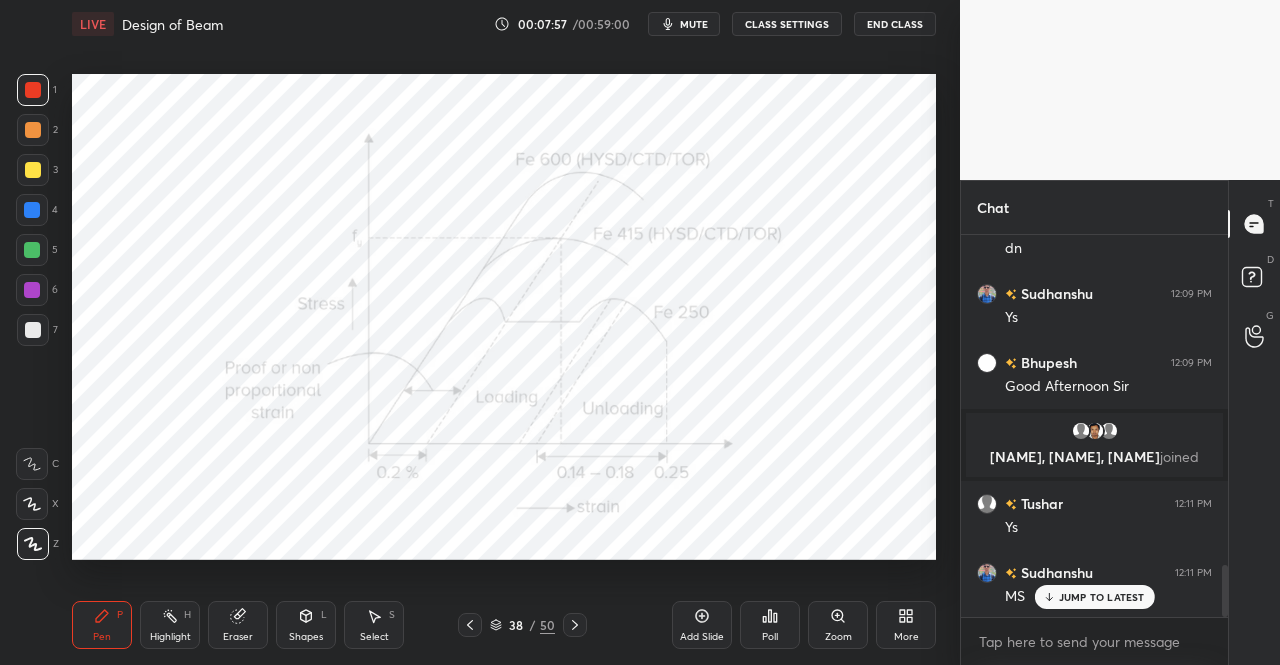 click at bounding box center (575, 625) 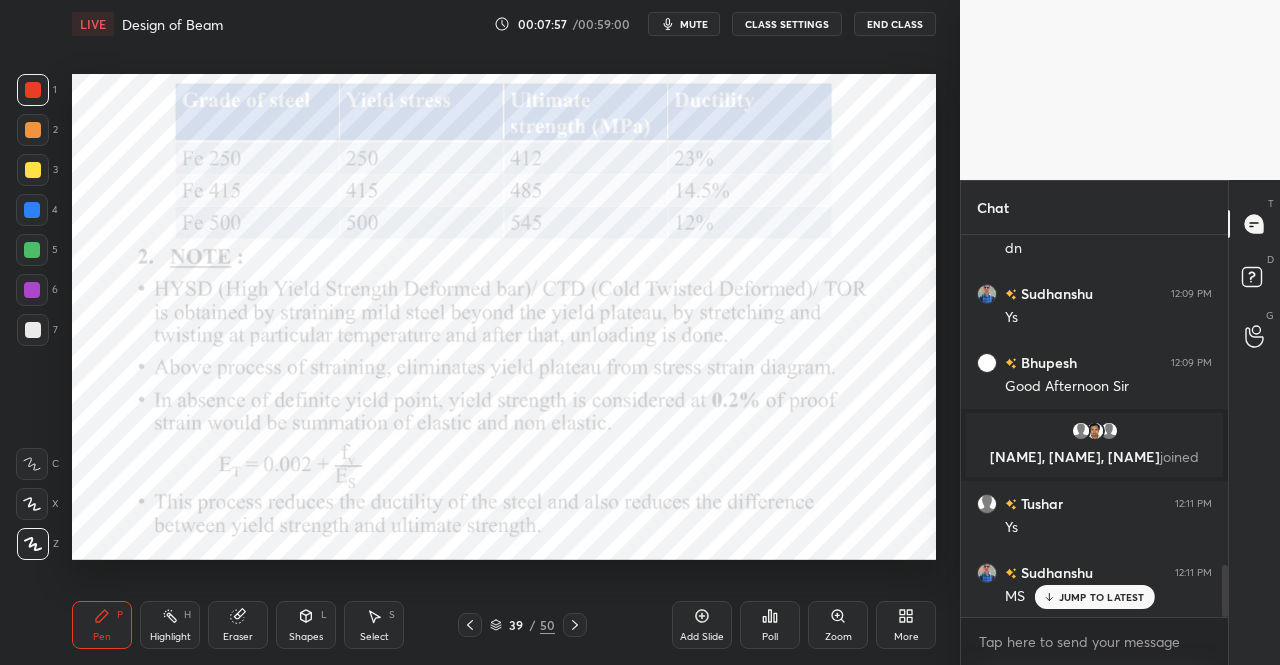 click 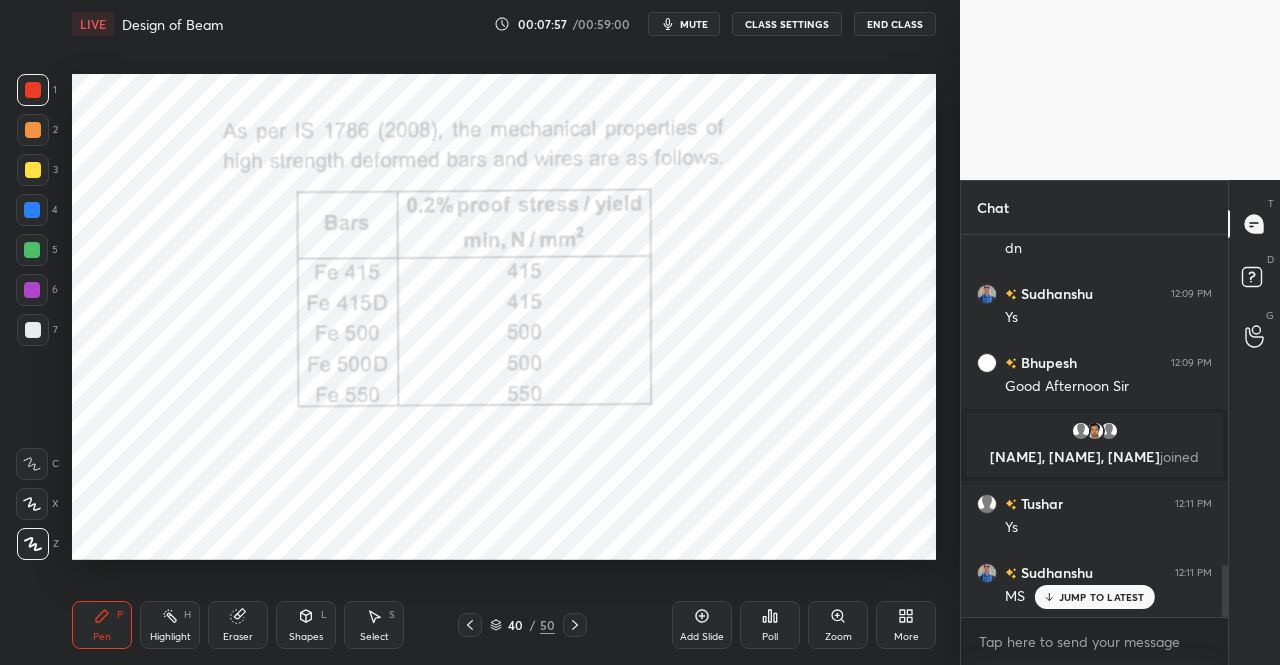 click 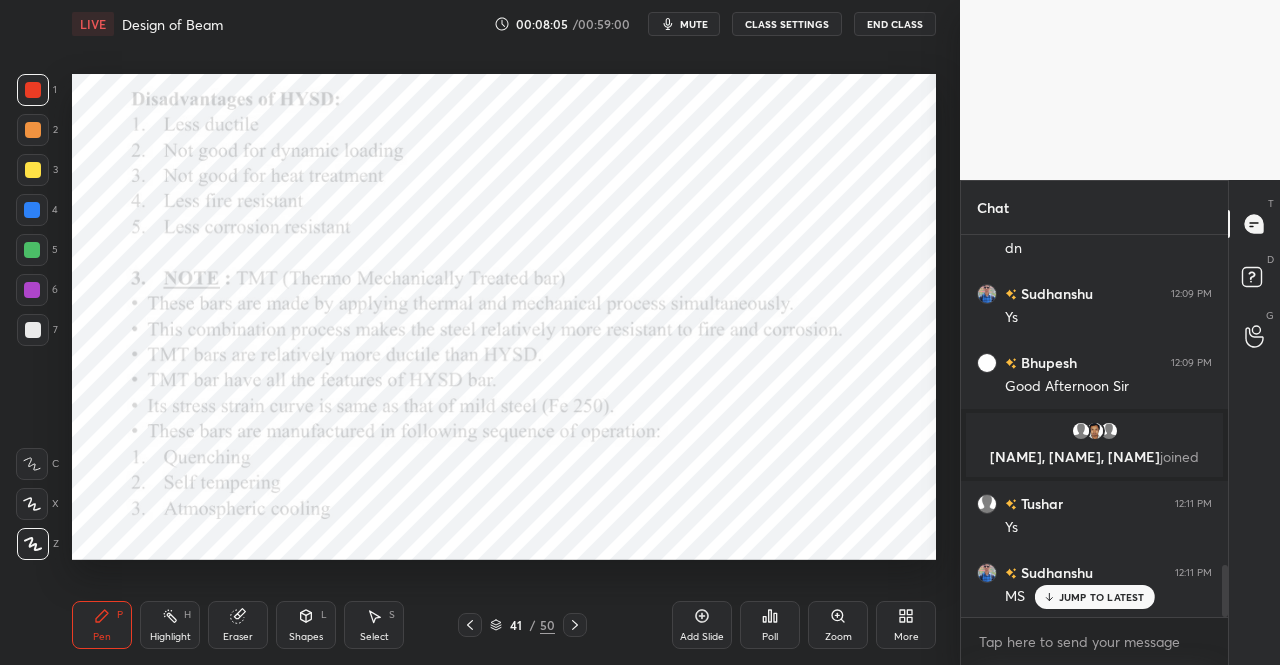 click 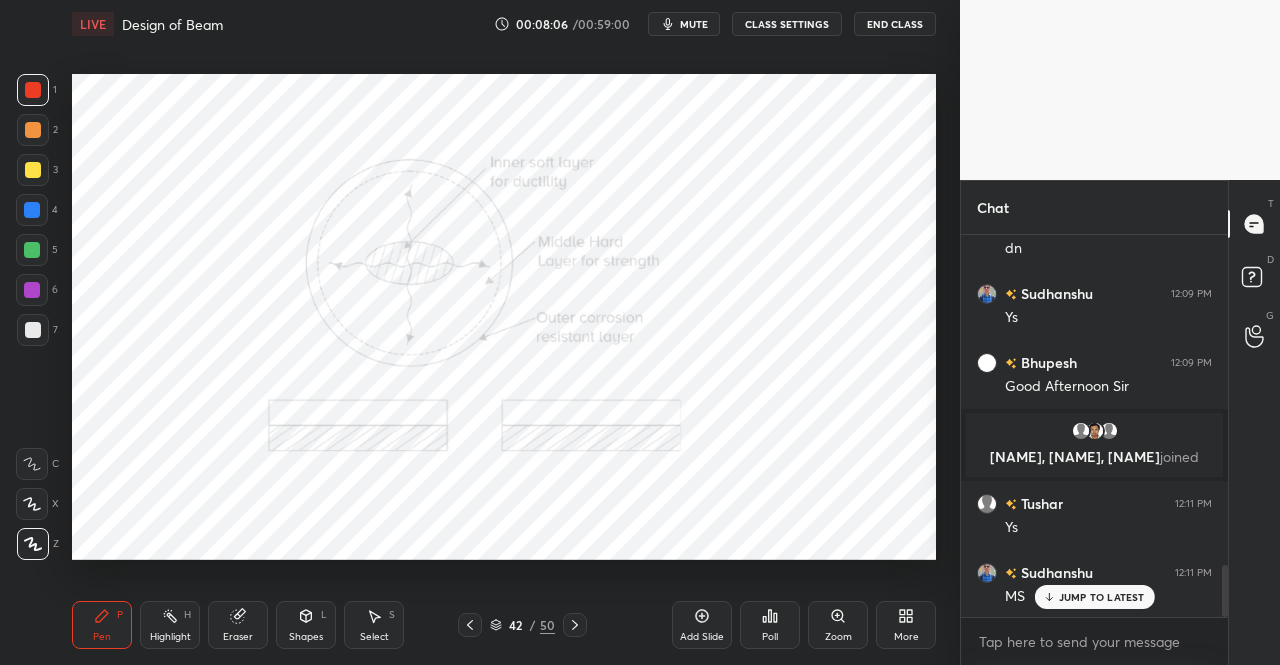 click on "Pen P" at bounding box center (102, 625) 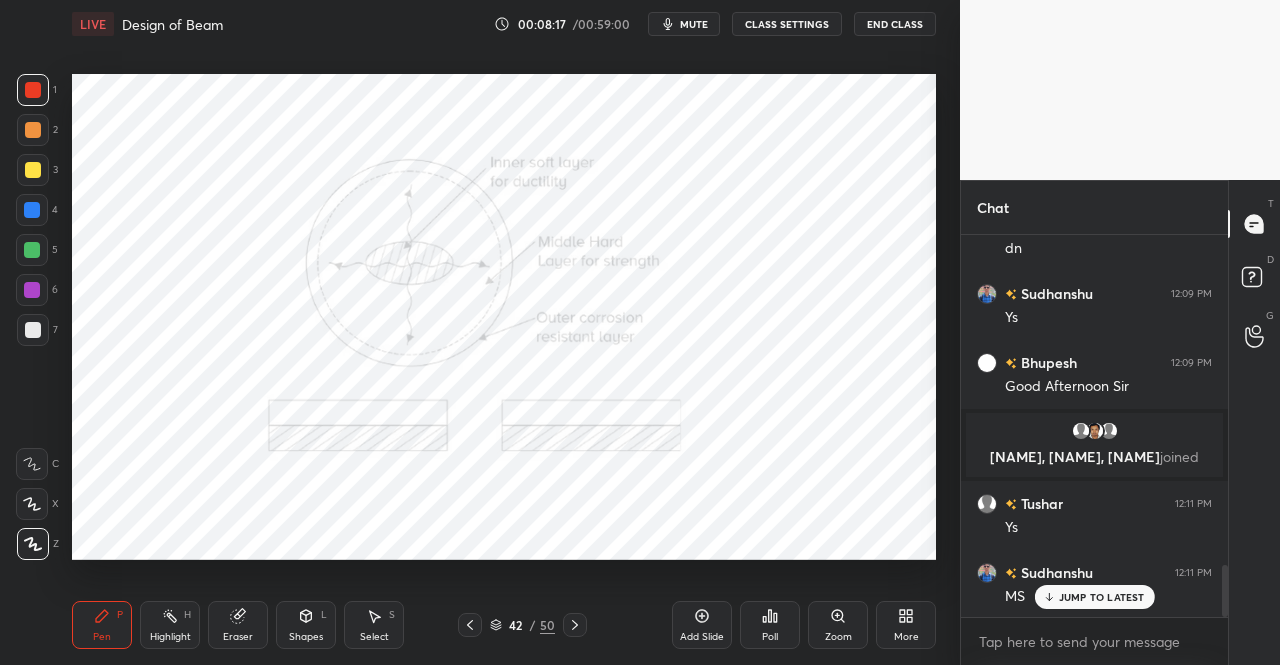 click on "Pen P" at bounding box center (102, 625) 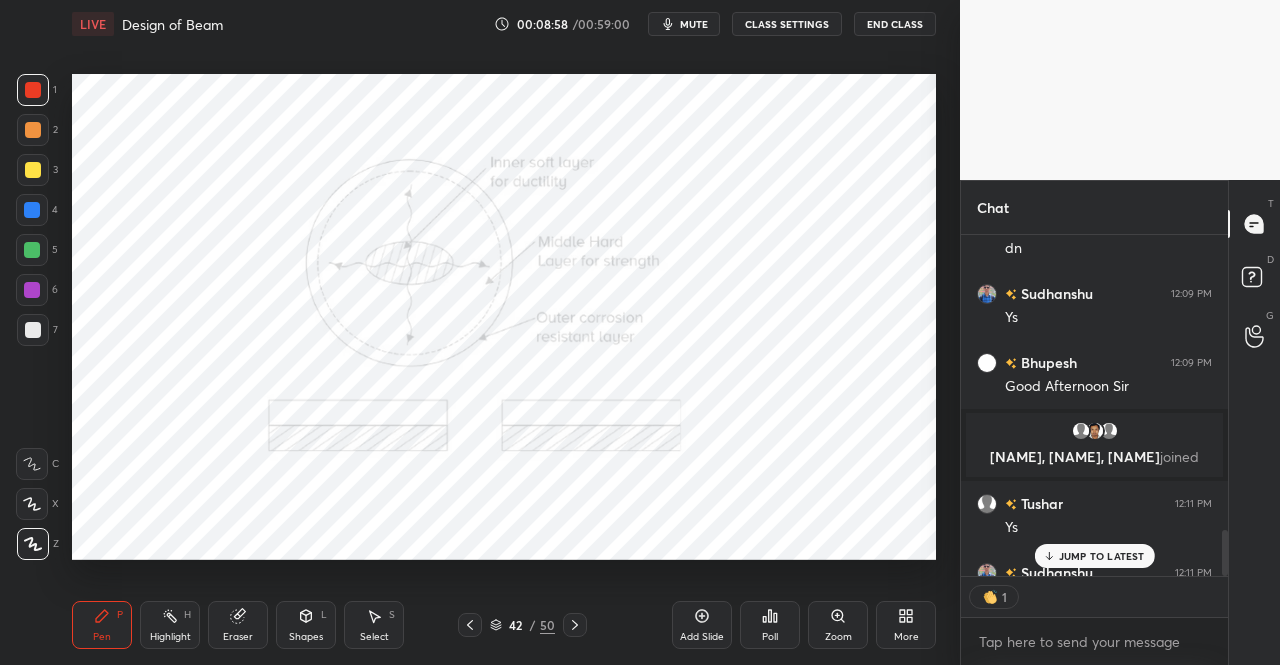 scroll, scrollTop: 335, scrollLeft: 261, axis: both 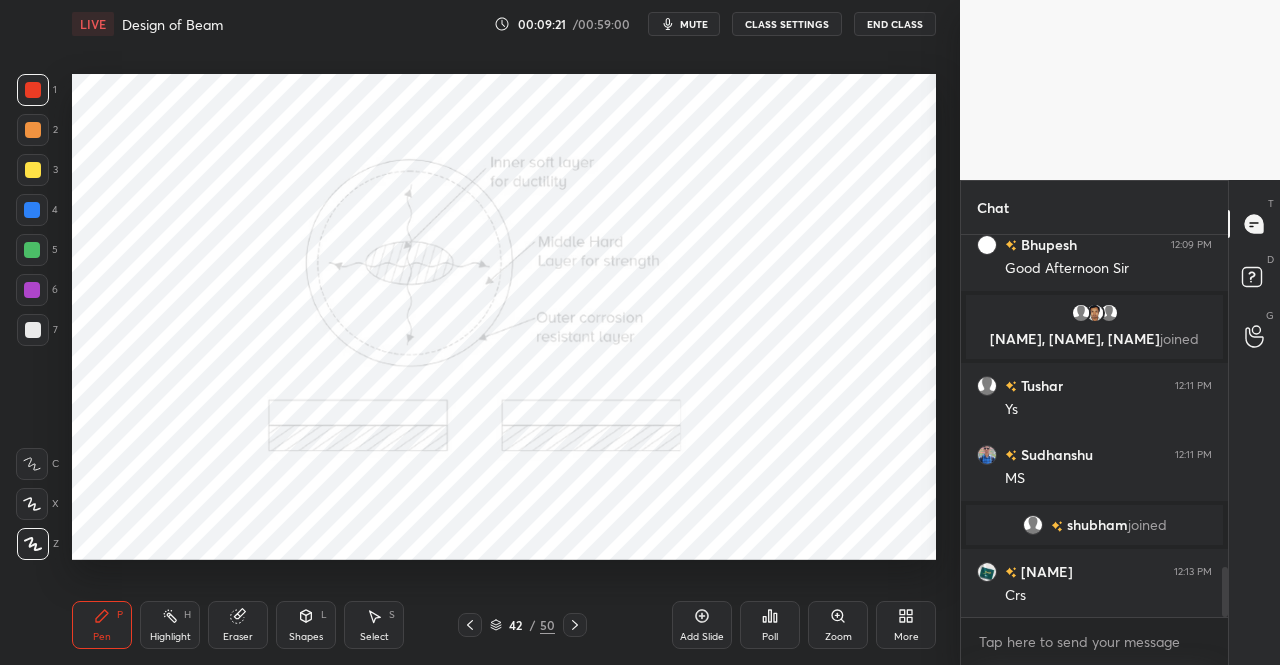 click on "Pen" at bounding box center (102, 637) 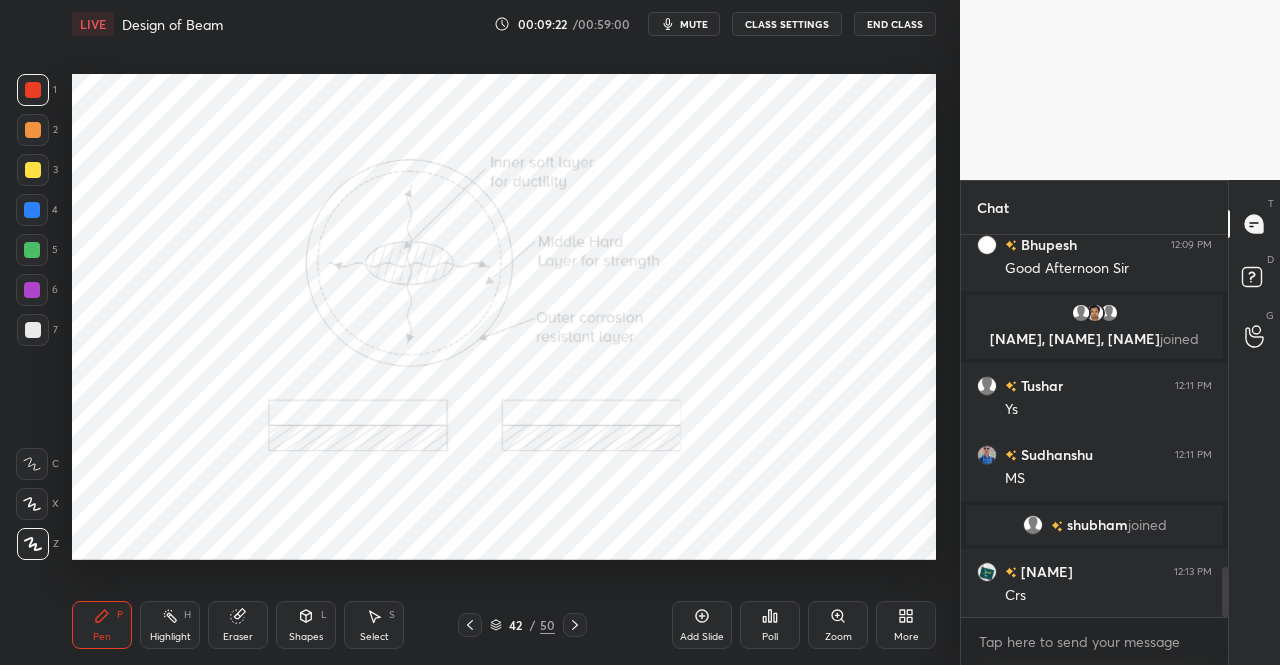 click on "Pen P" at bounding box center (102, 625) 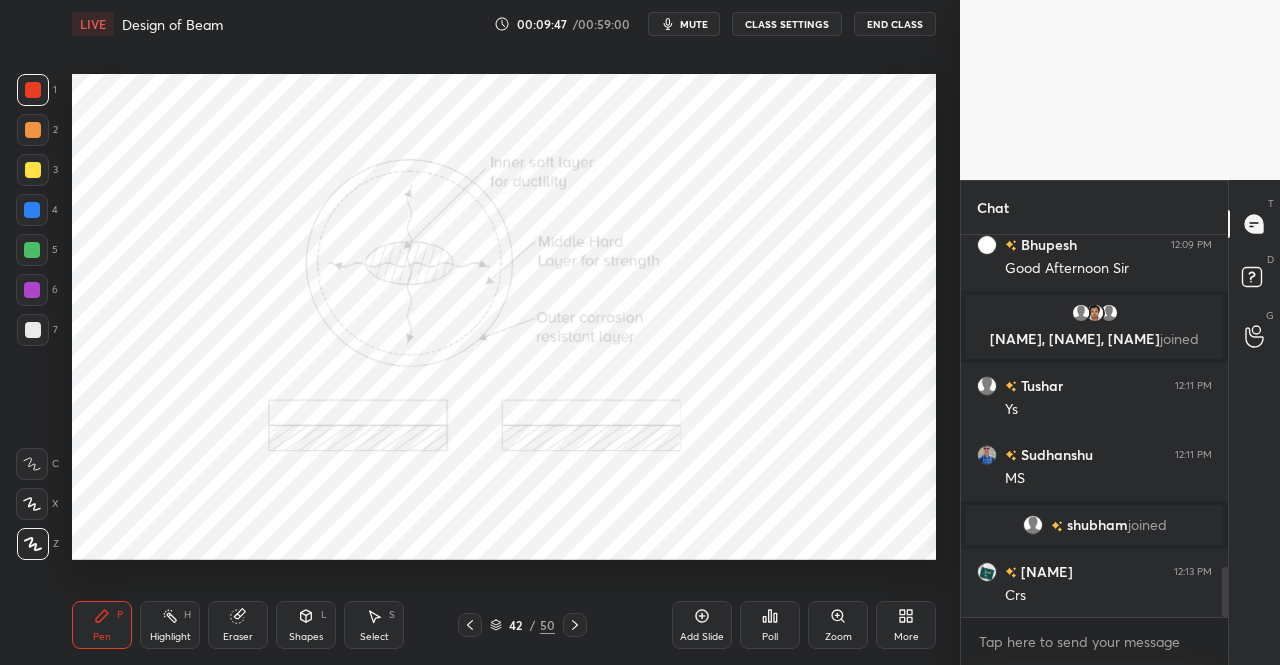 scroll, scrollTop: 2638, scrollLeft: 0, axis: vertical 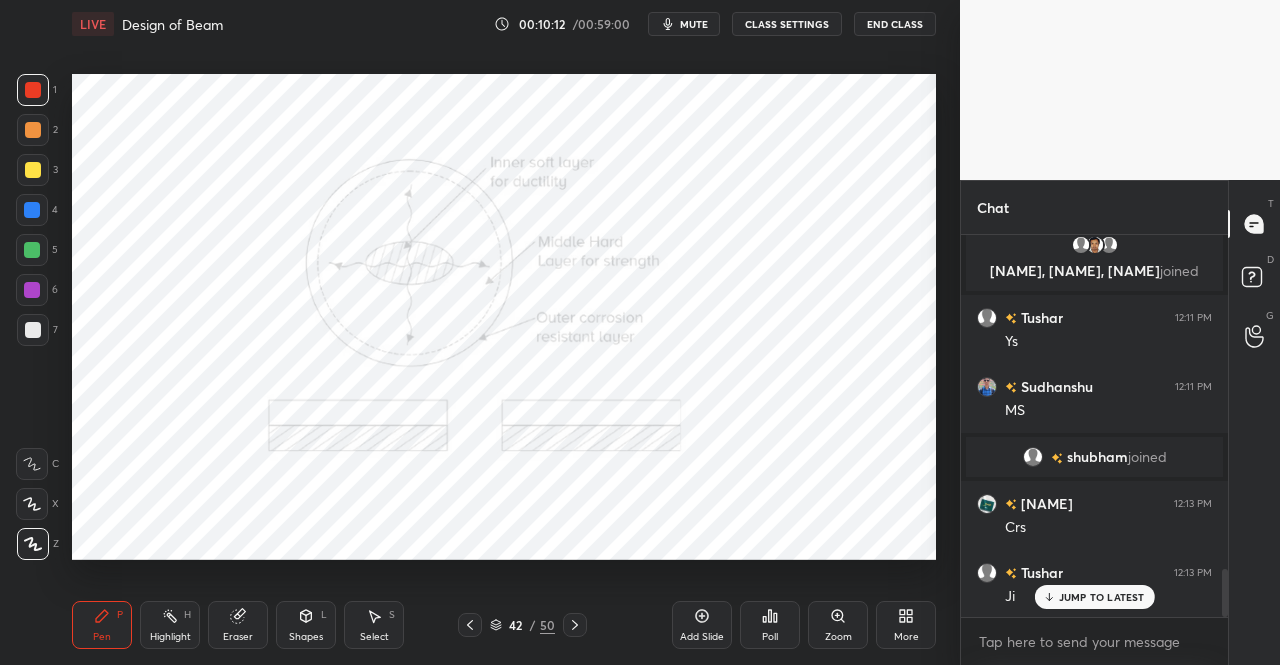 click on "mute" at bounding box center [684, 24] 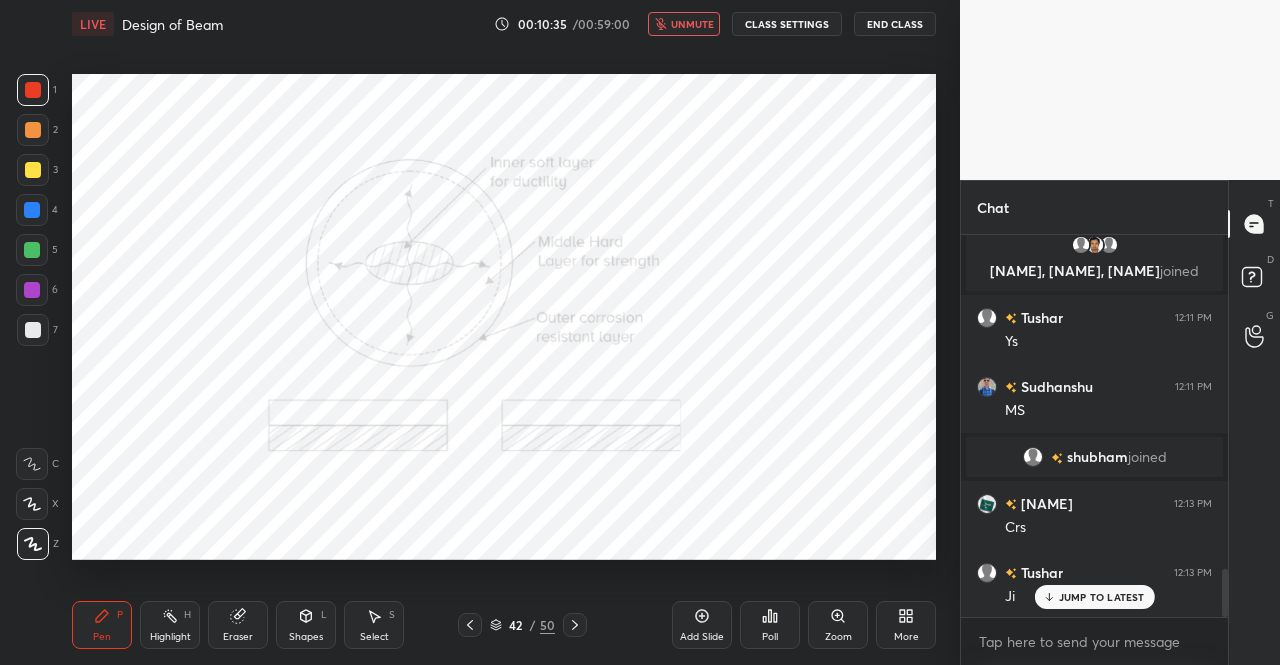 click on "unmute" at bounding box center [692, 24] 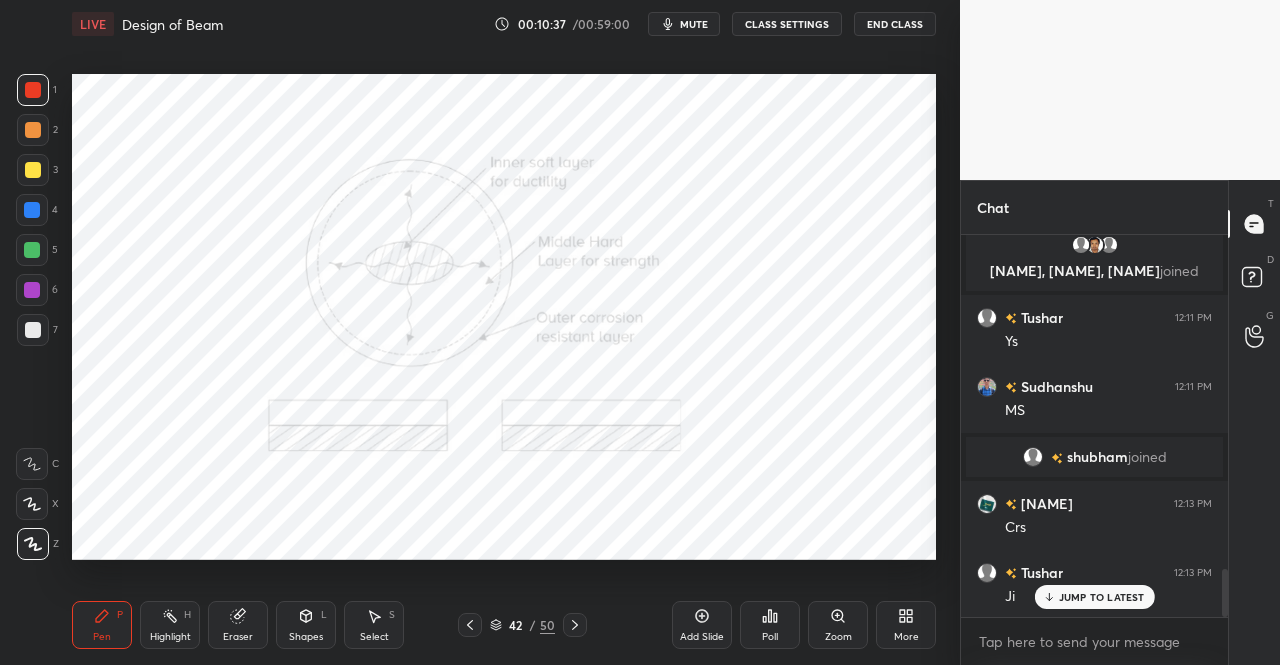 click at bounding box center [575, 625] 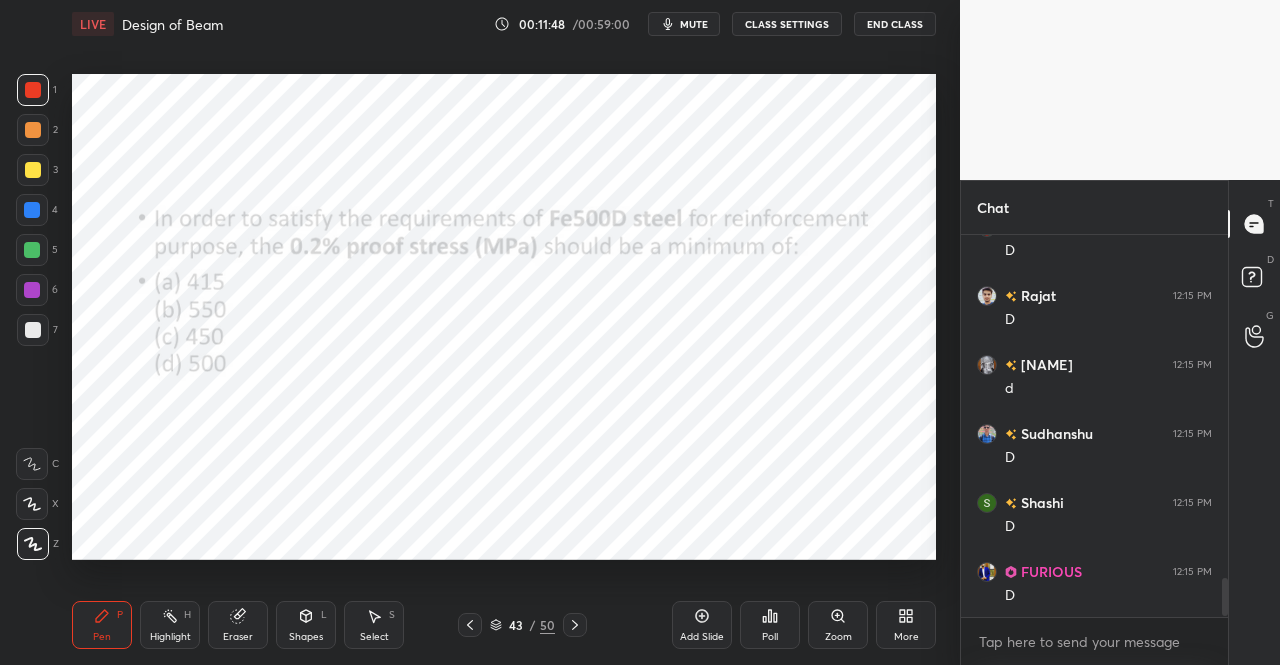 scroll, scrollTop: 3536, scrollLeft: 0, axis: vertical 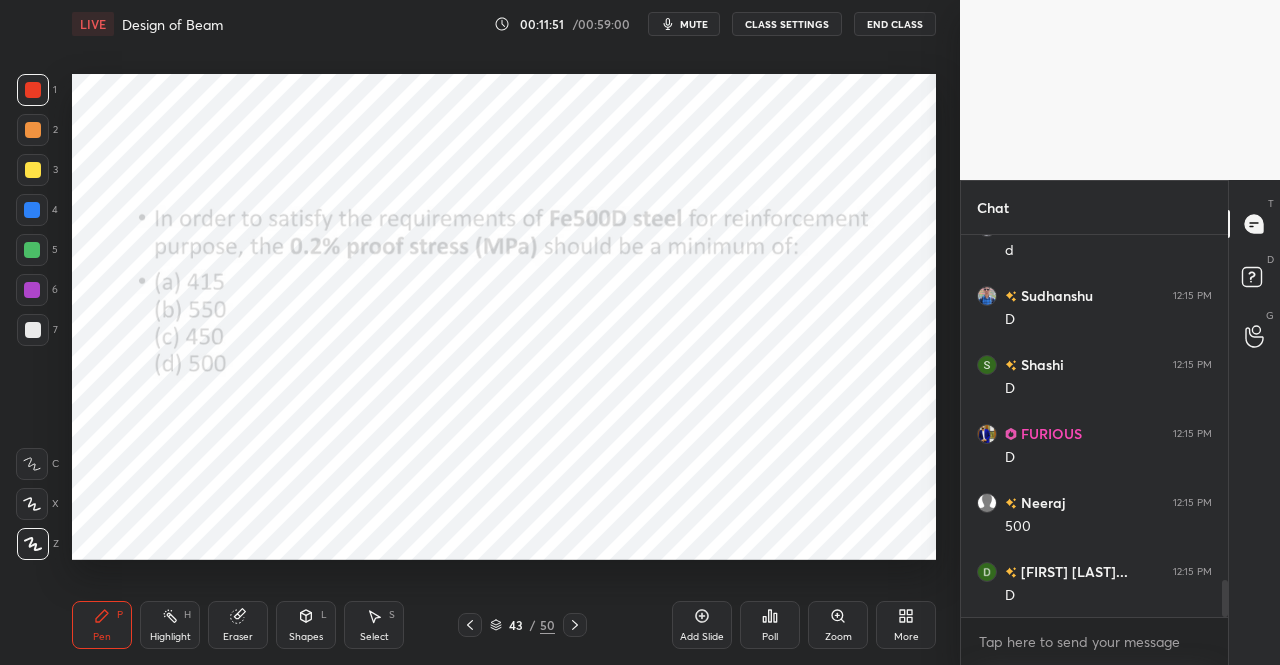 click 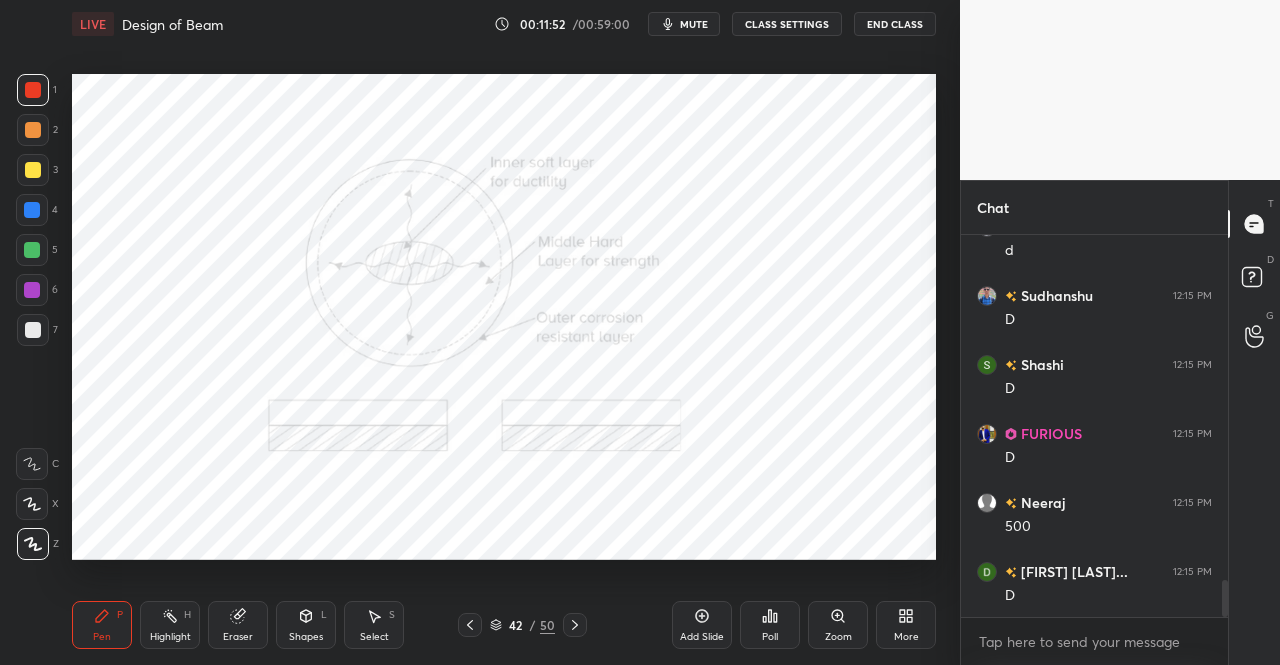 click 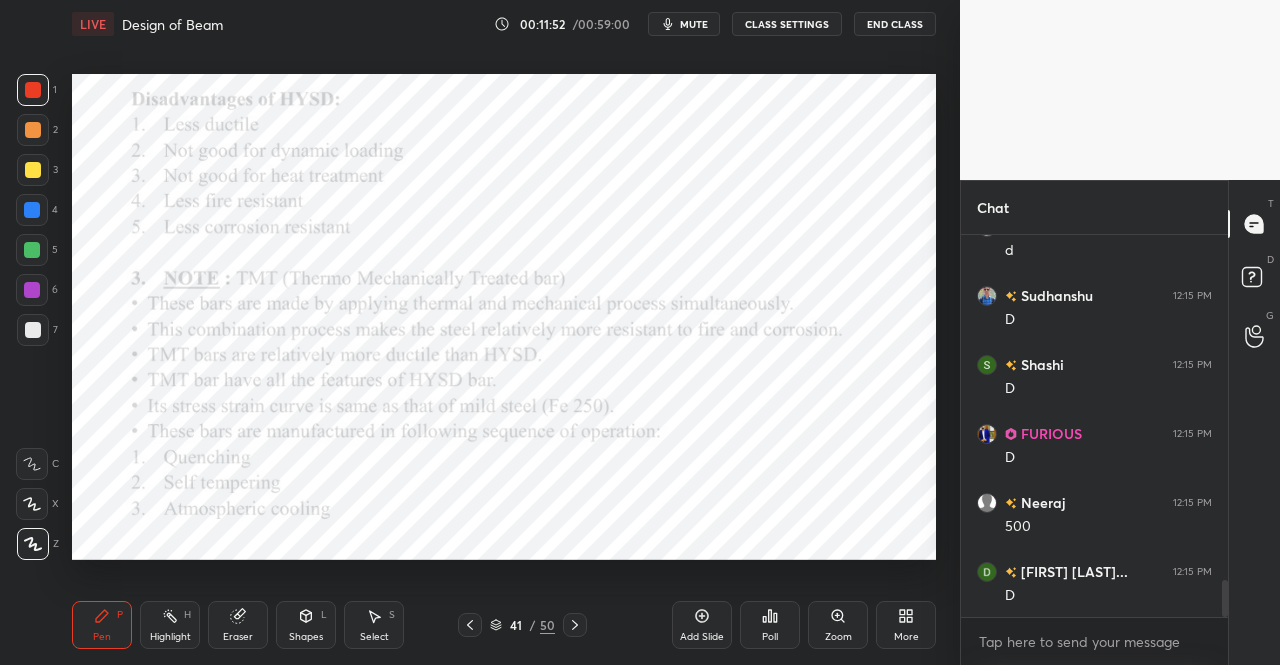 click at bounding box center (470, 625) 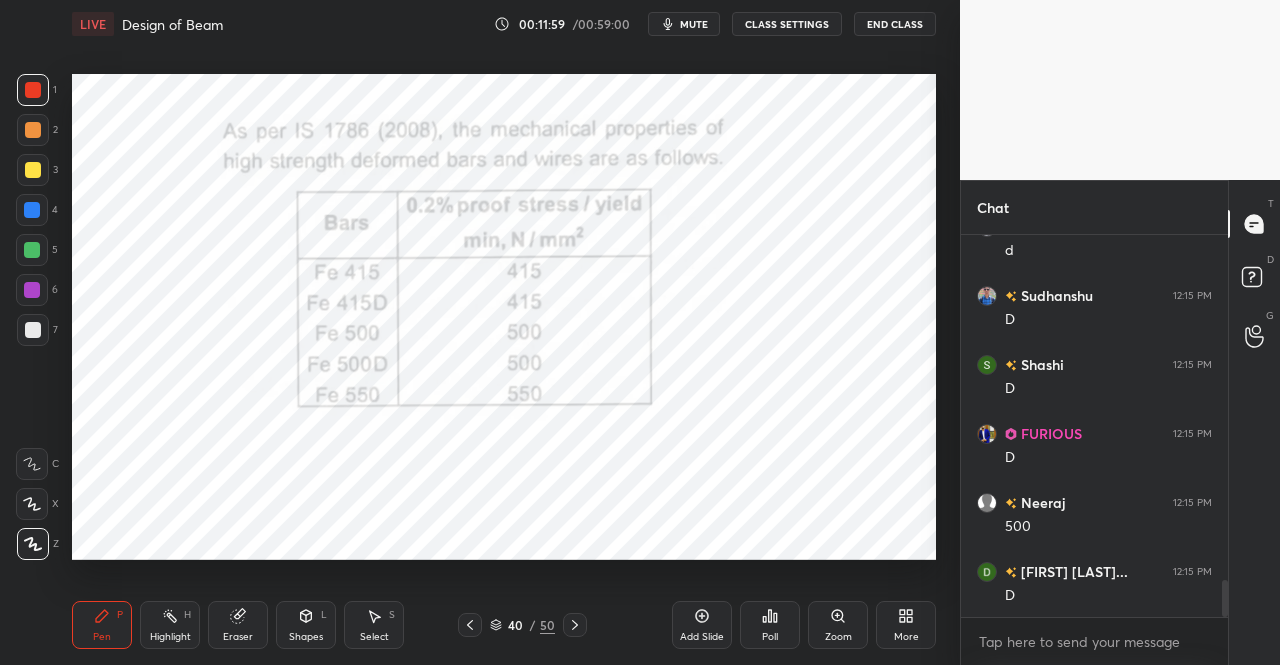 click 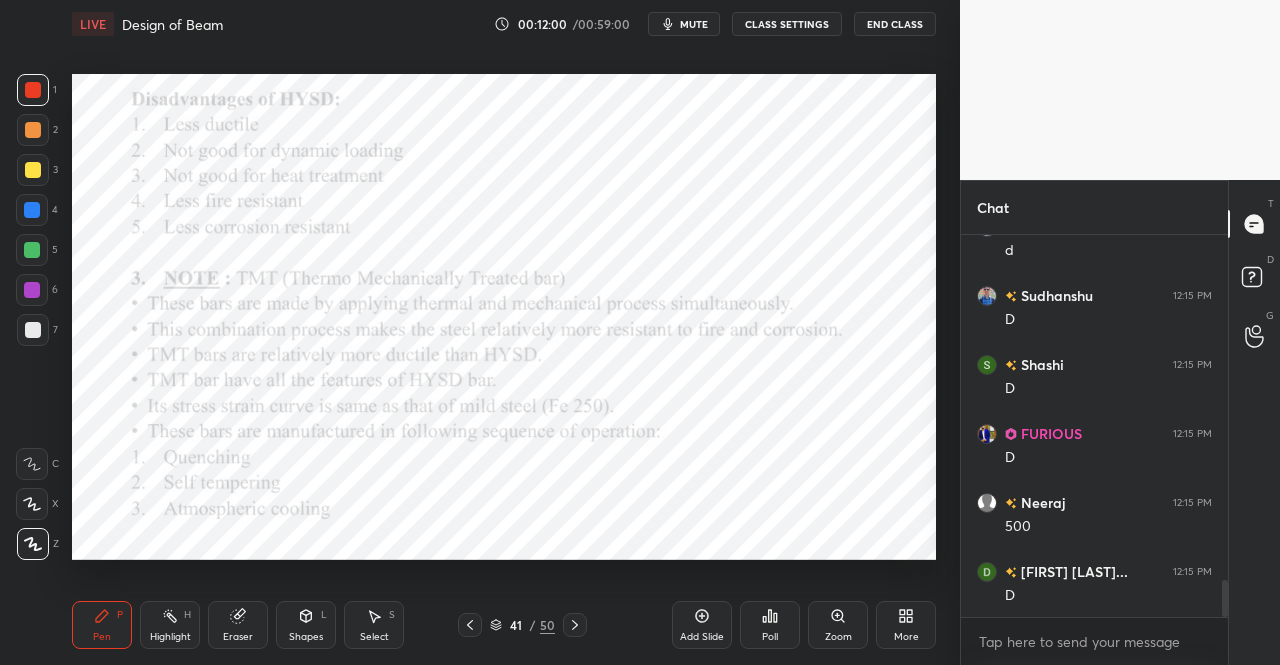 click 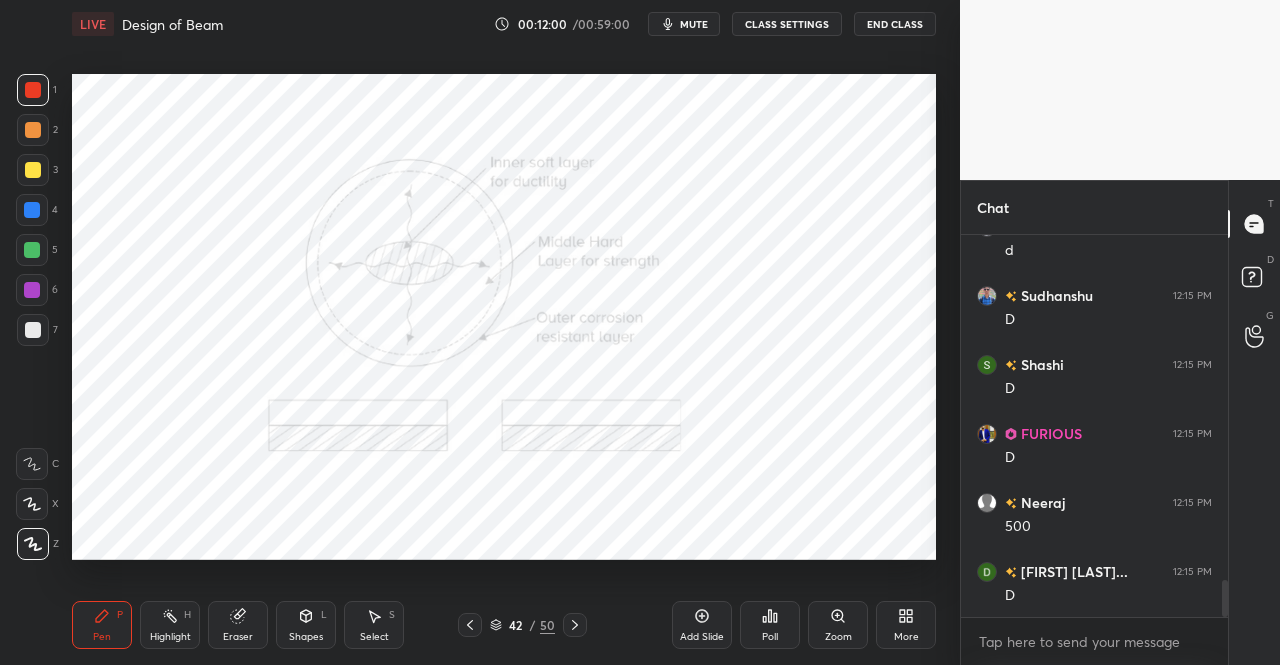 click 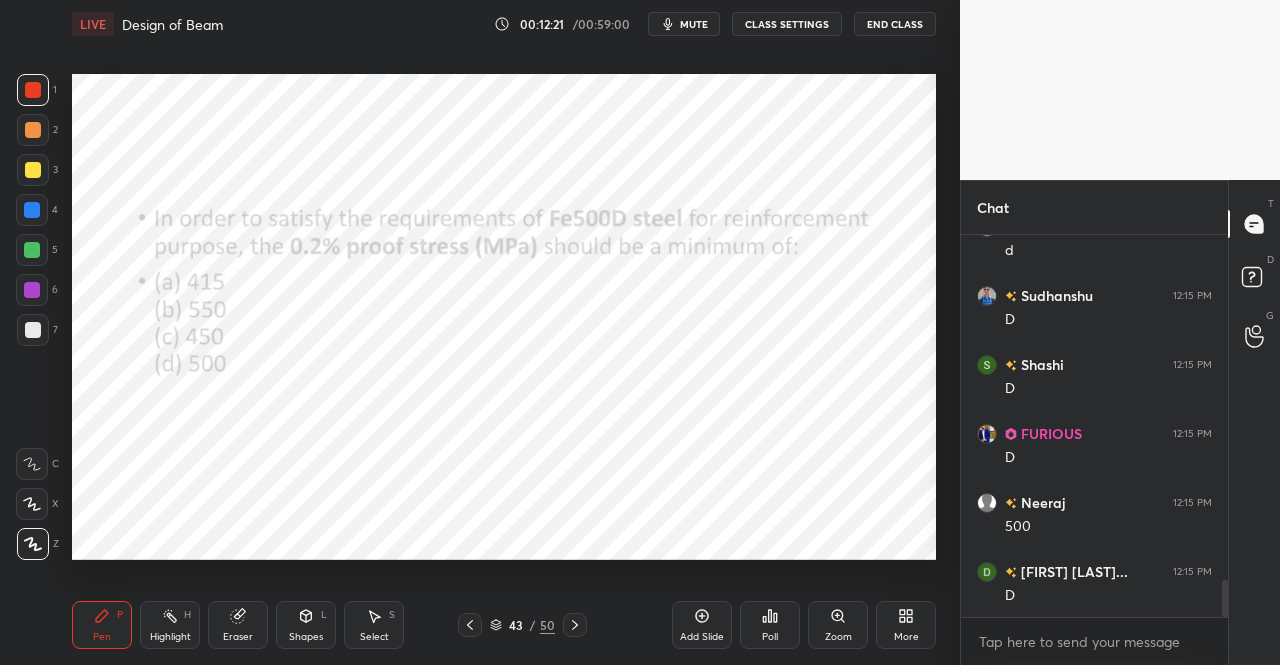 click at bounding box center (575, 625) 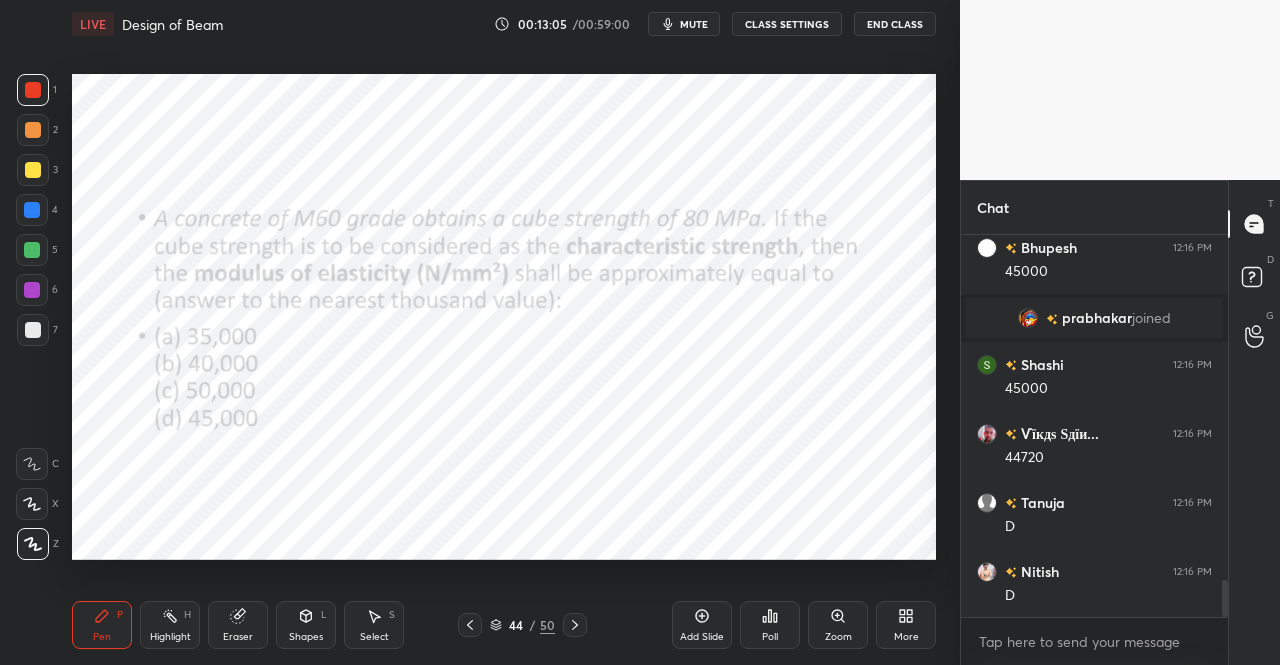 scroll, scrollTop: 3682, scrollLeft: 0, axis: vertical 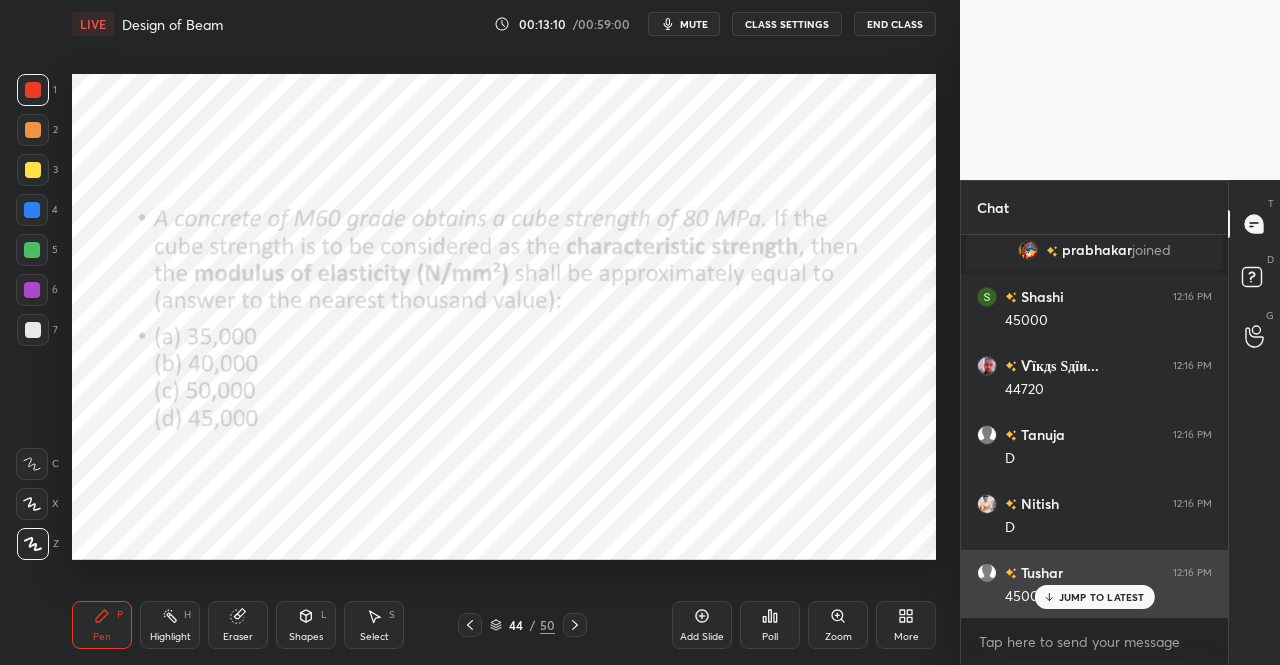 click on "JUMP TO LATEST" at bounding box center [1102, 597] 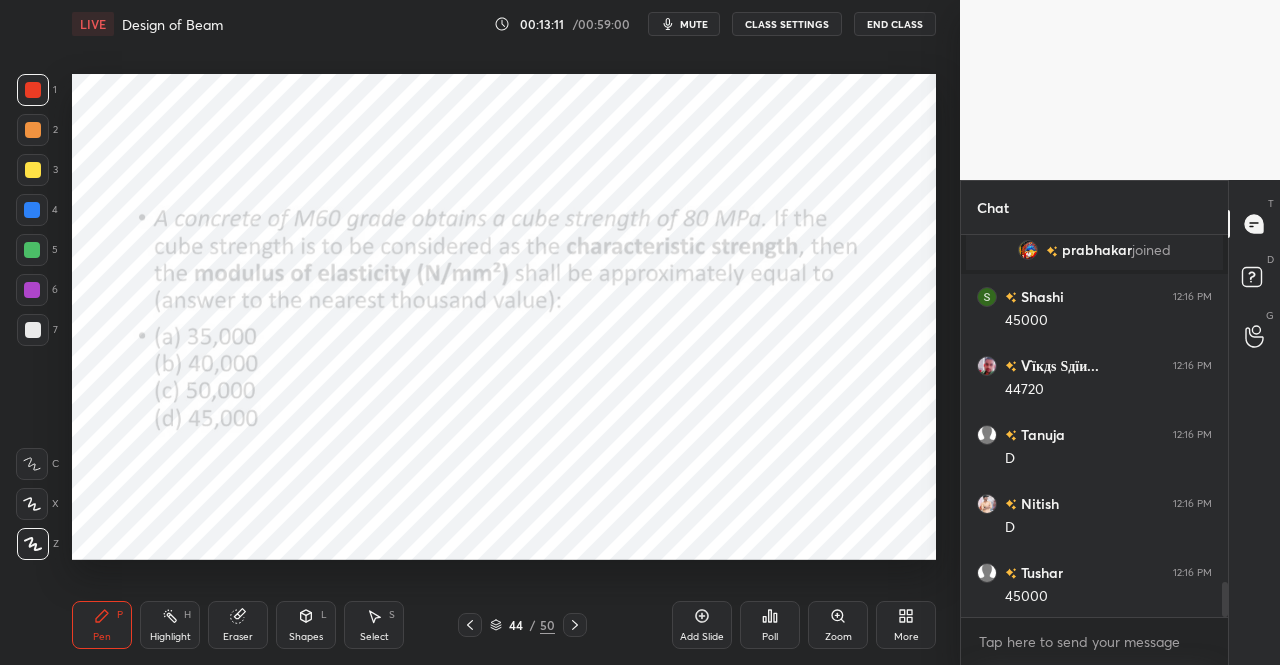 scroll, scrollTop: 3752, scrollLeft: 0, axis: vertical 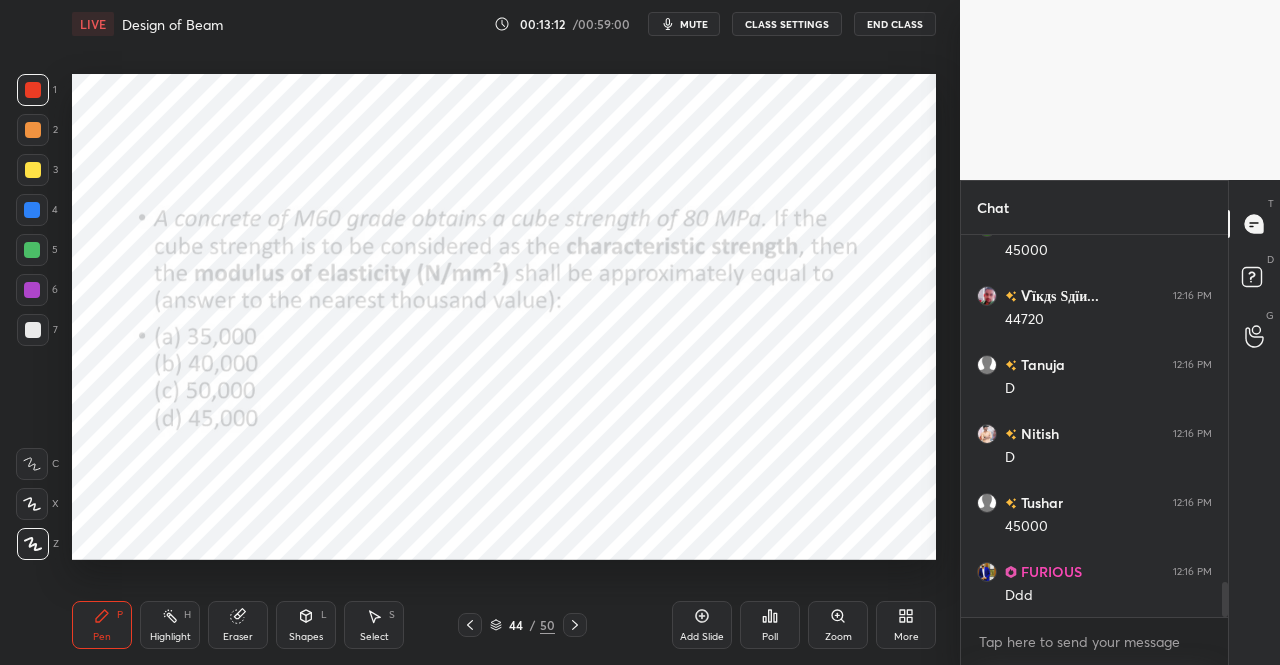click on "Pen P" at bounding box center (102, 625) 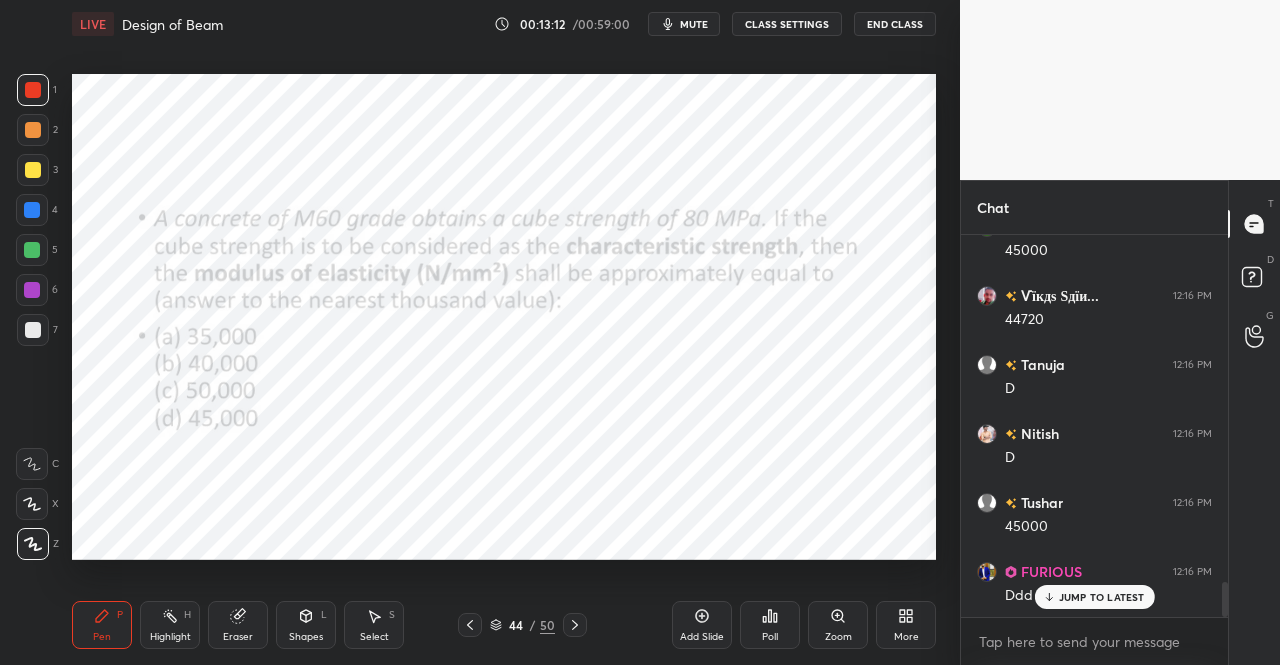 scroll, scrollTop: 3820, scrollLeft: 0, axis: vertical 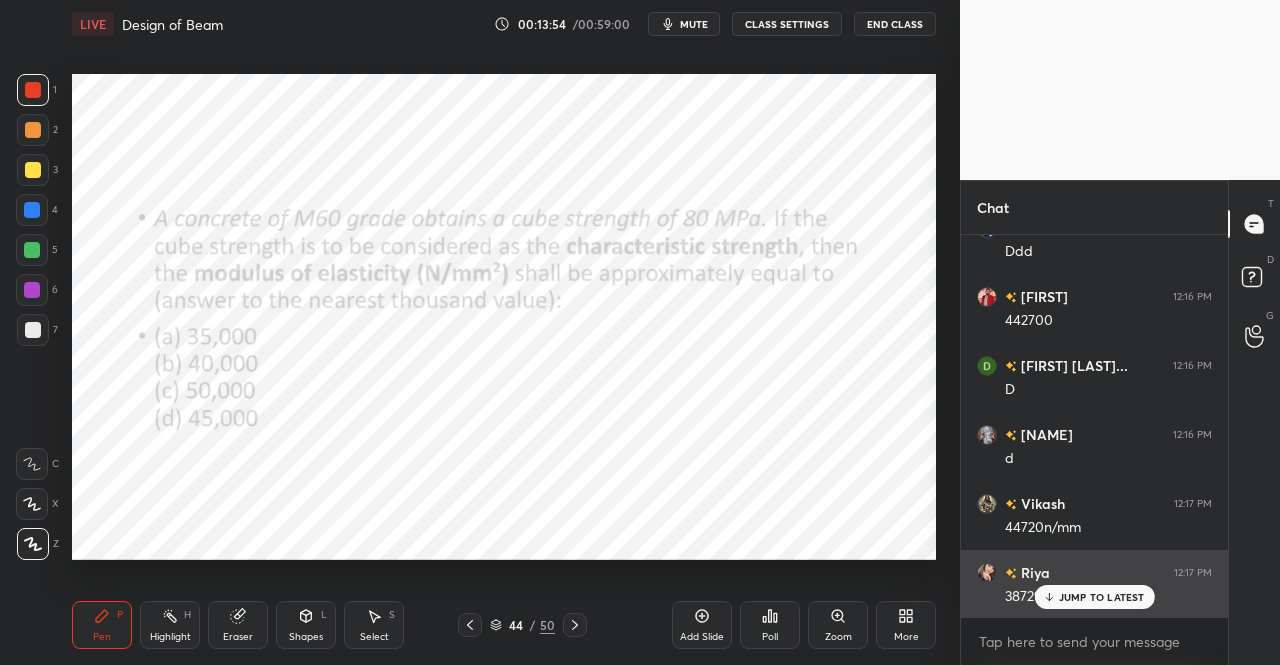 click on "JUMP TO LATEST" at bounding box center (1102, 597) 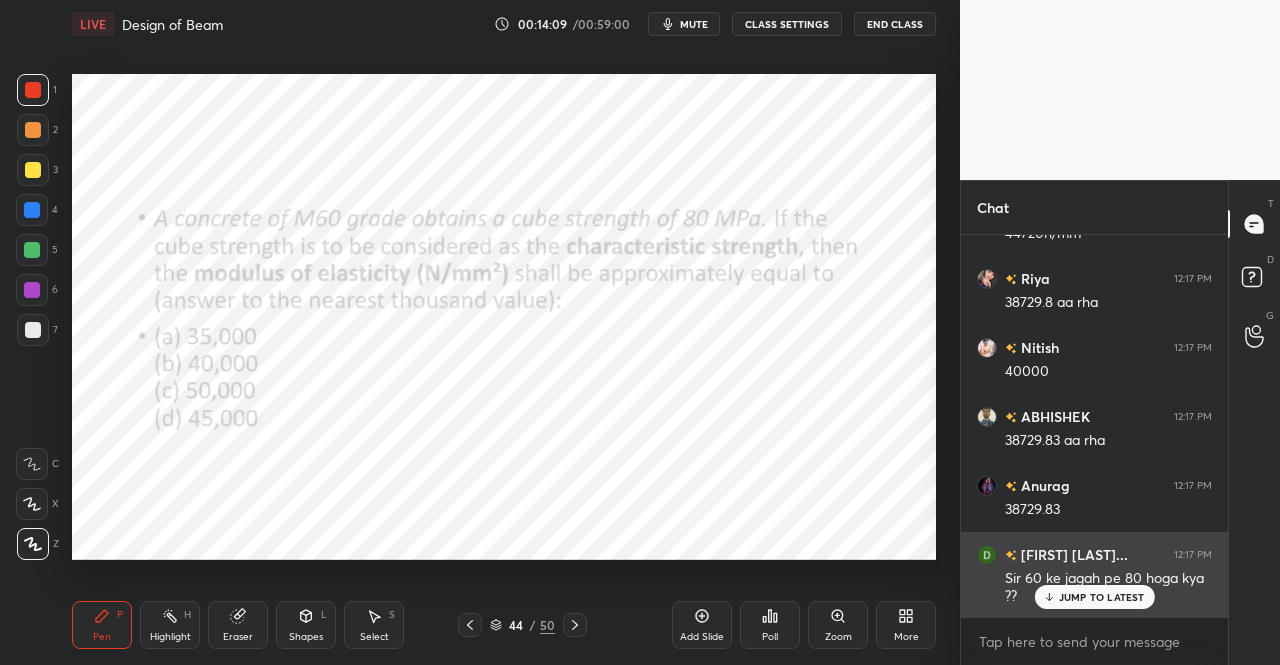scroll, scrollTop: 4460, scrollLeft: 0, axis: vertical 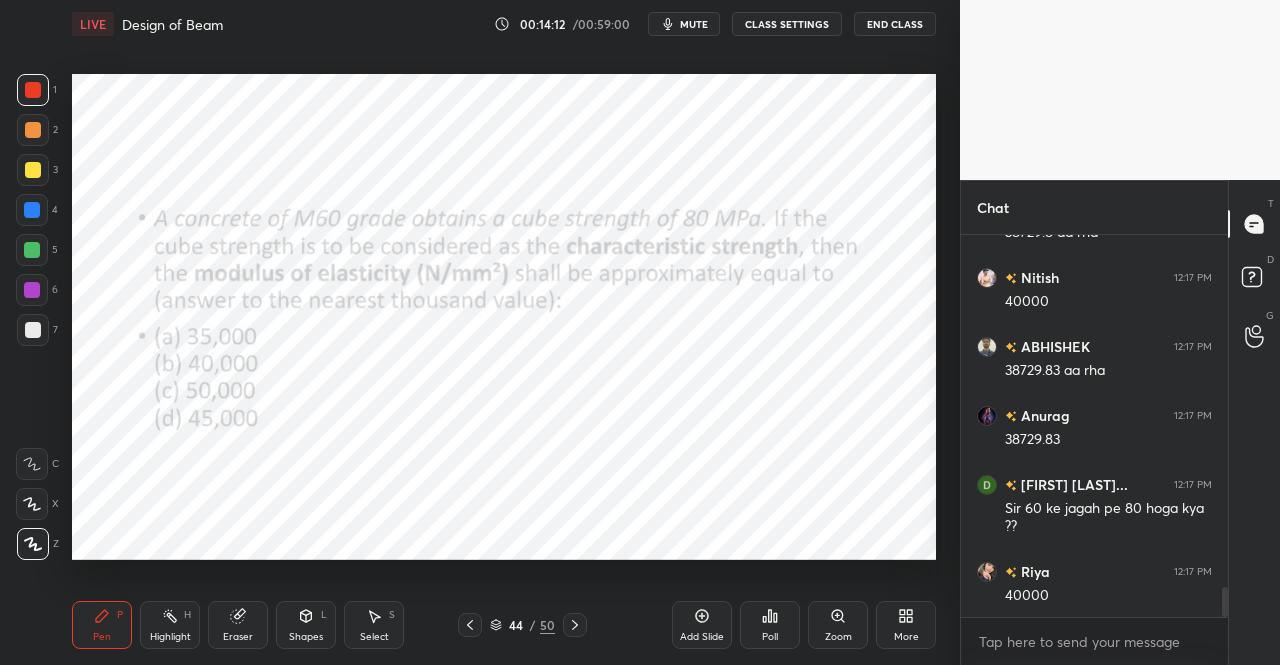click on "Eraser" at bounding box center (238, 637) 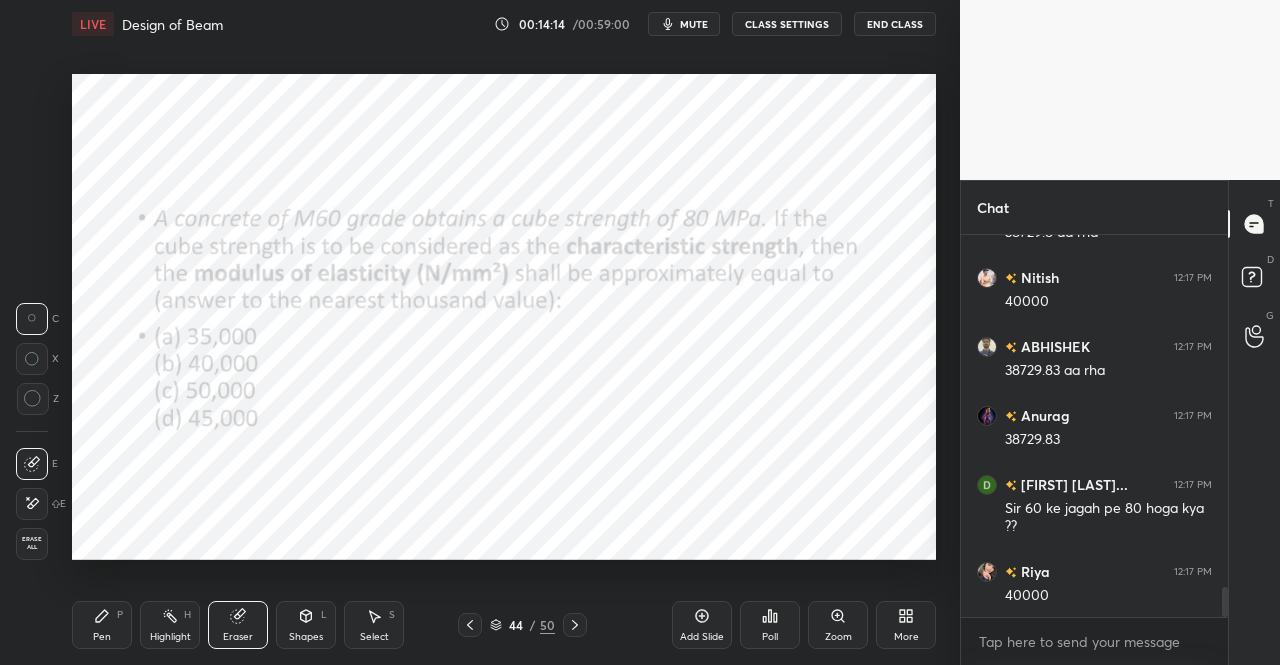 scroll, scrollTop: 4528, scrollLeft: 0, axis: vertical 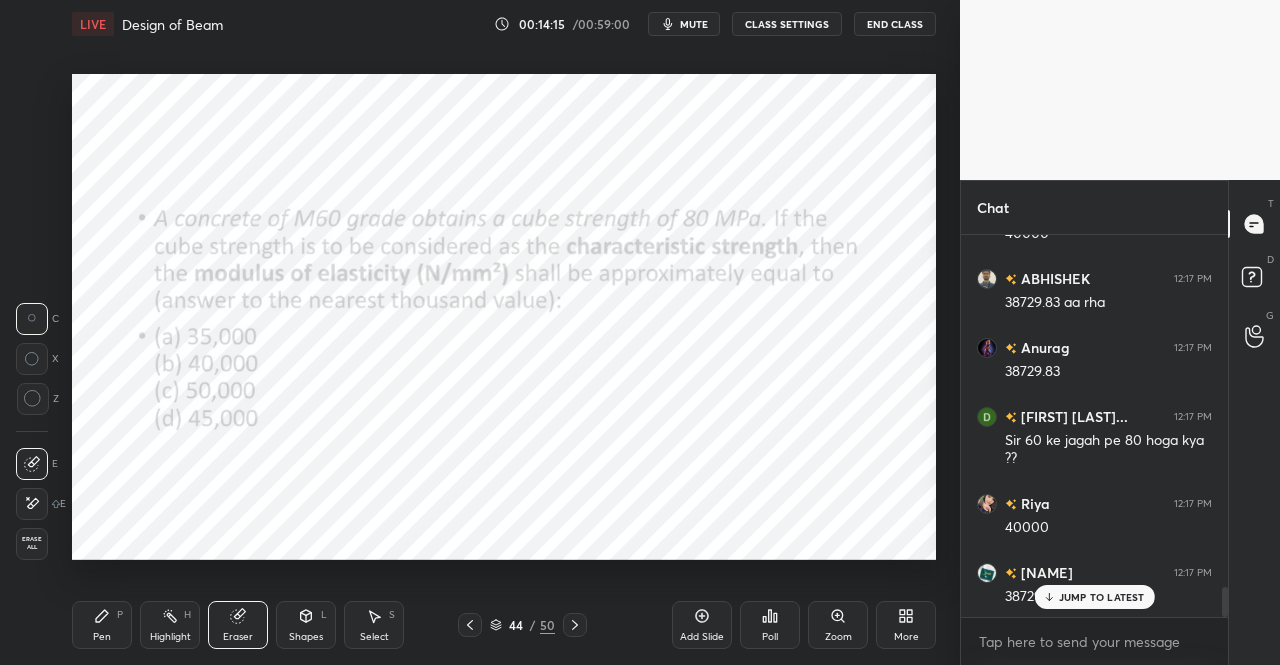 click on "Pen" at bounding box center [102, 637] 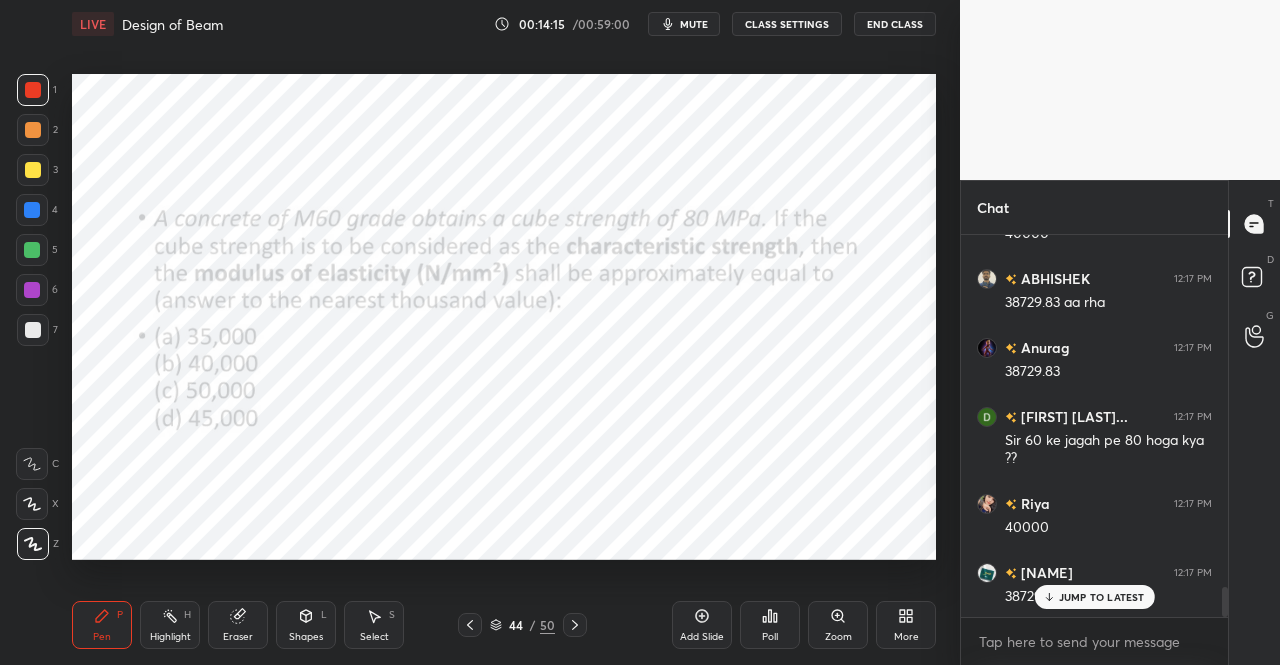 click on "Pen" at bounding box center [102, 637] 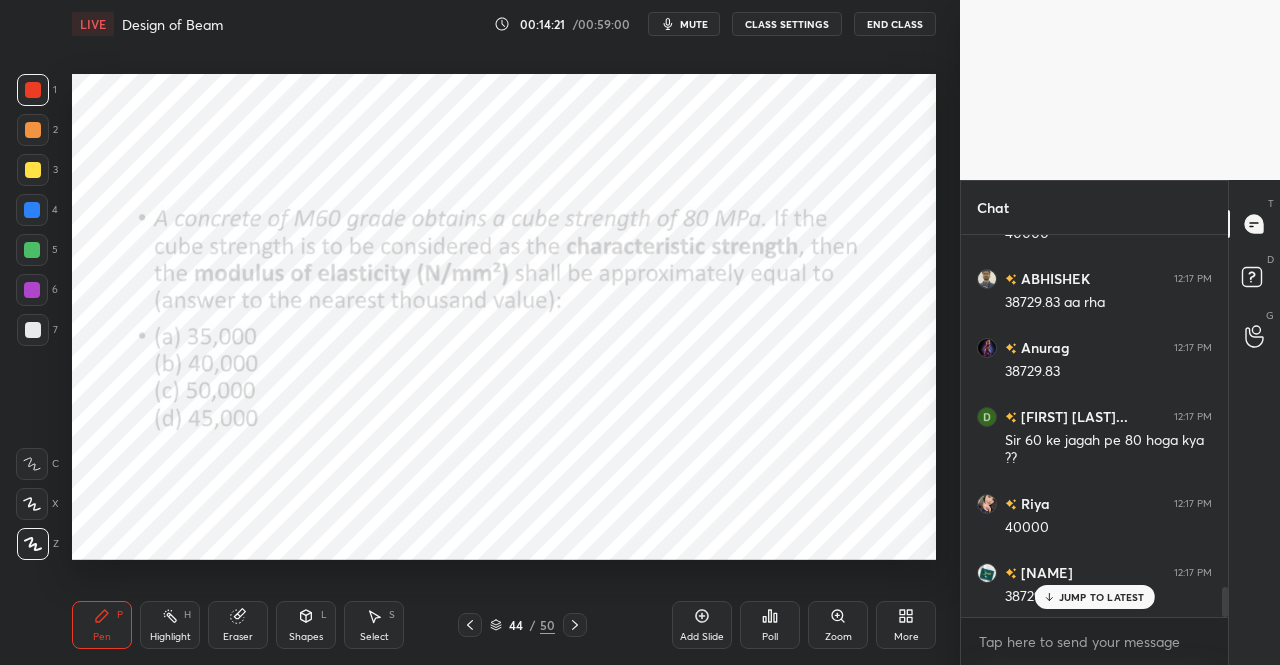 click on "JUMP TO LATEST" at bounding box center [1102, 597] 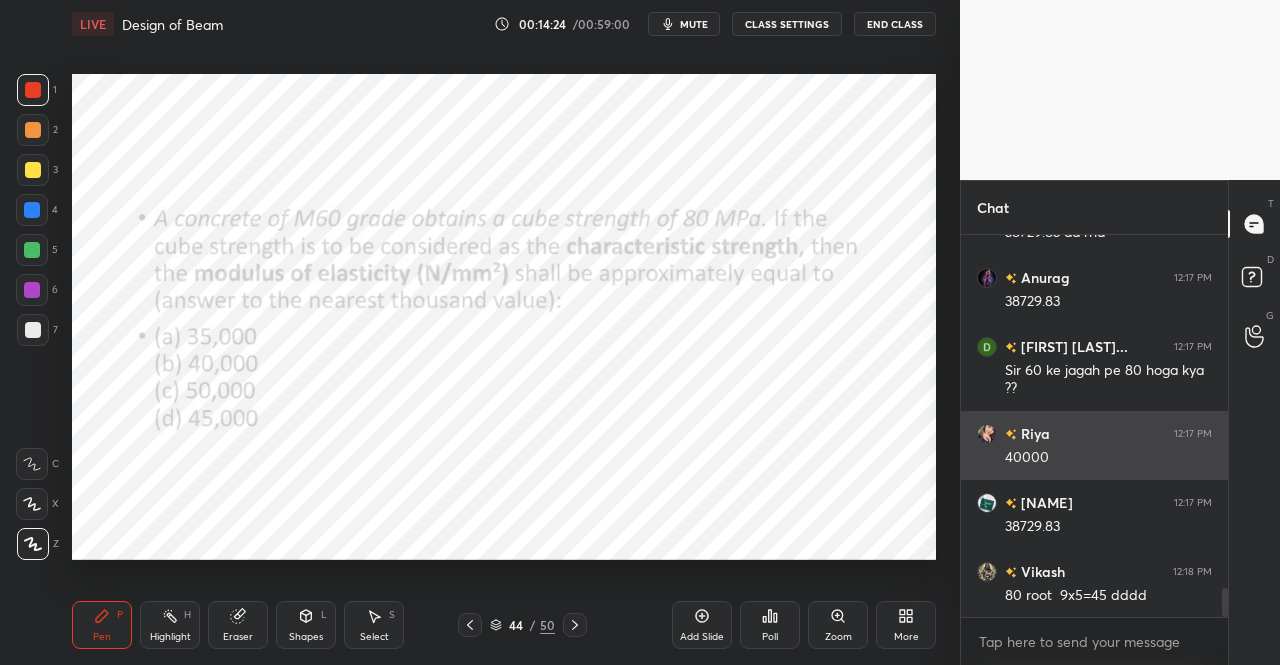 scroll, scrollTop: 4666, scrollLeft: 0, axis: vertical 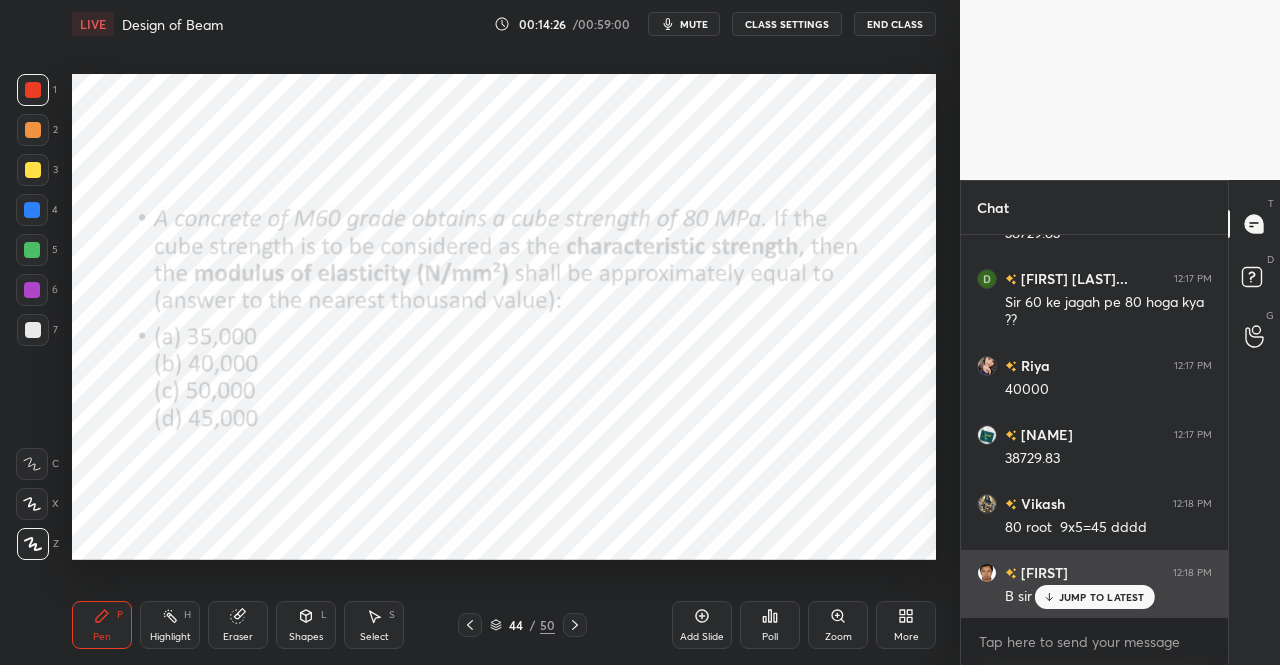 click on "JUMP TO LATEST" at bounding box center [1102, 597] 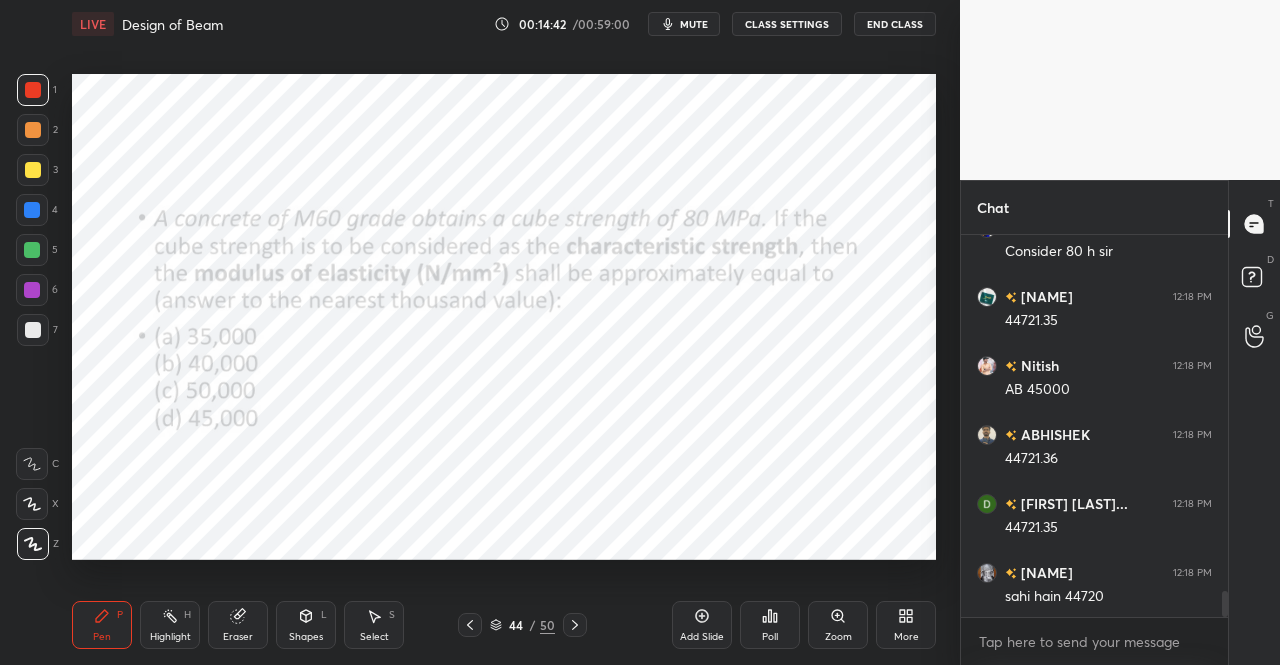 scroll, scrollTop: 5150, scrollLeft: 0, axis: vertical 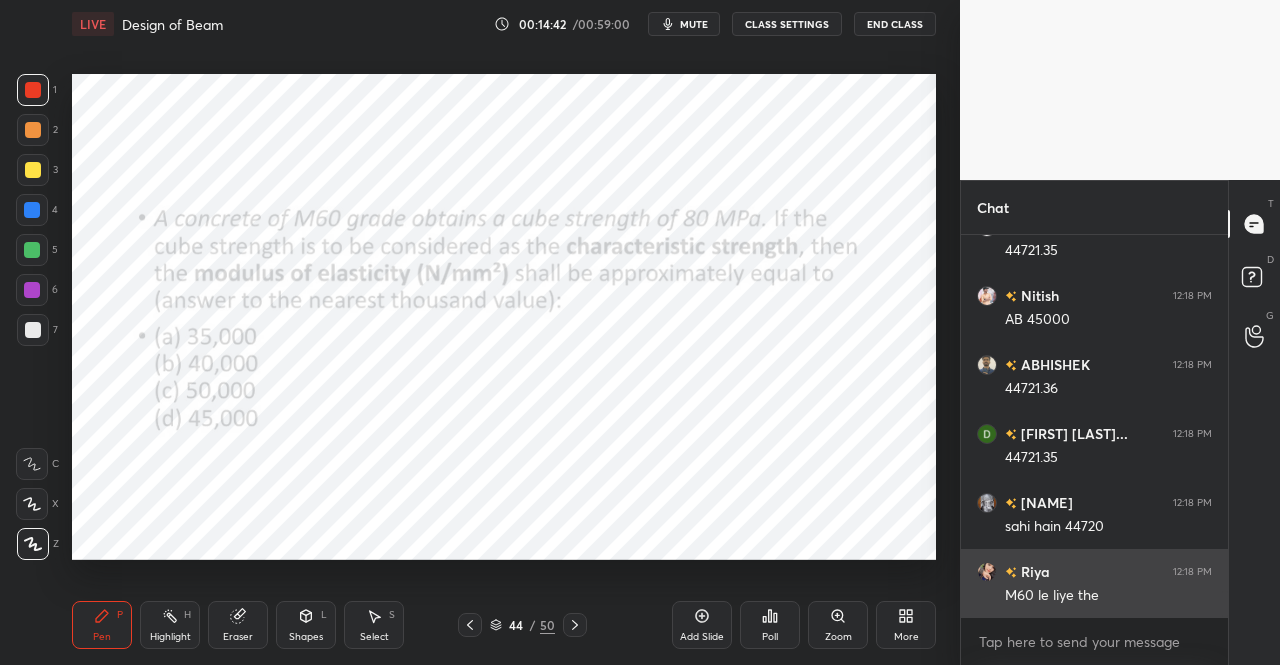 click on "M60 le liye the" at bounding box center (1108, 596) 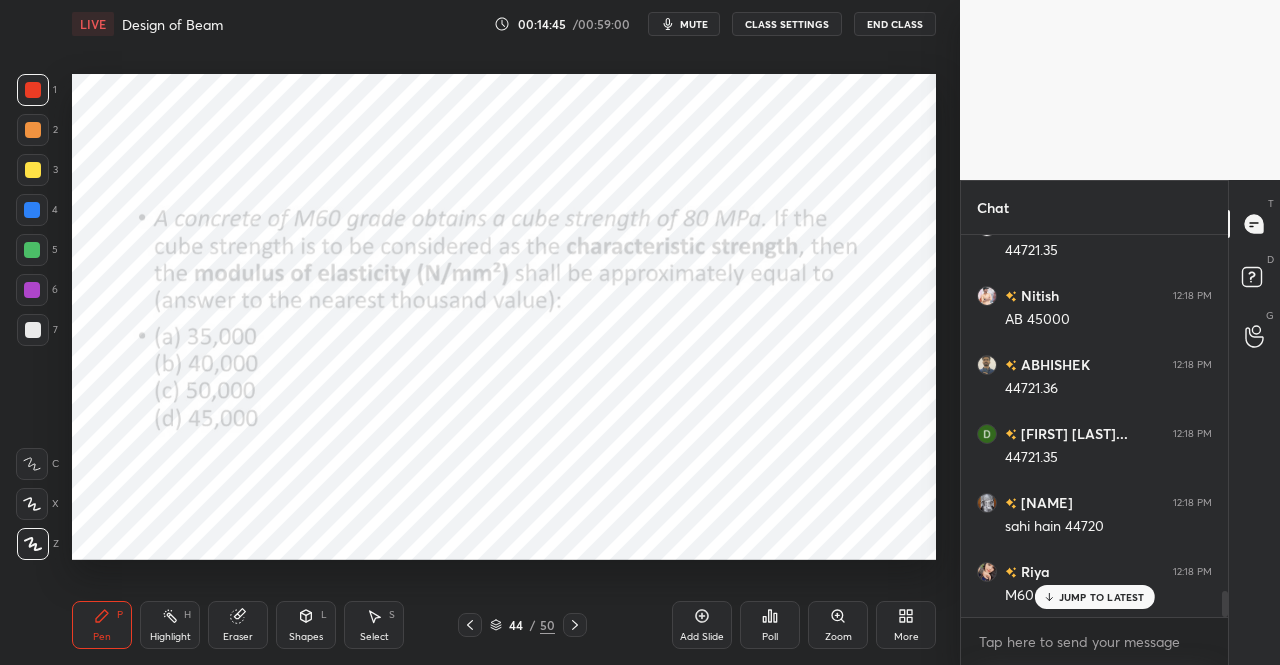 scroll, scrollTop: 5218, scrollLeft: 0, axis: vertical 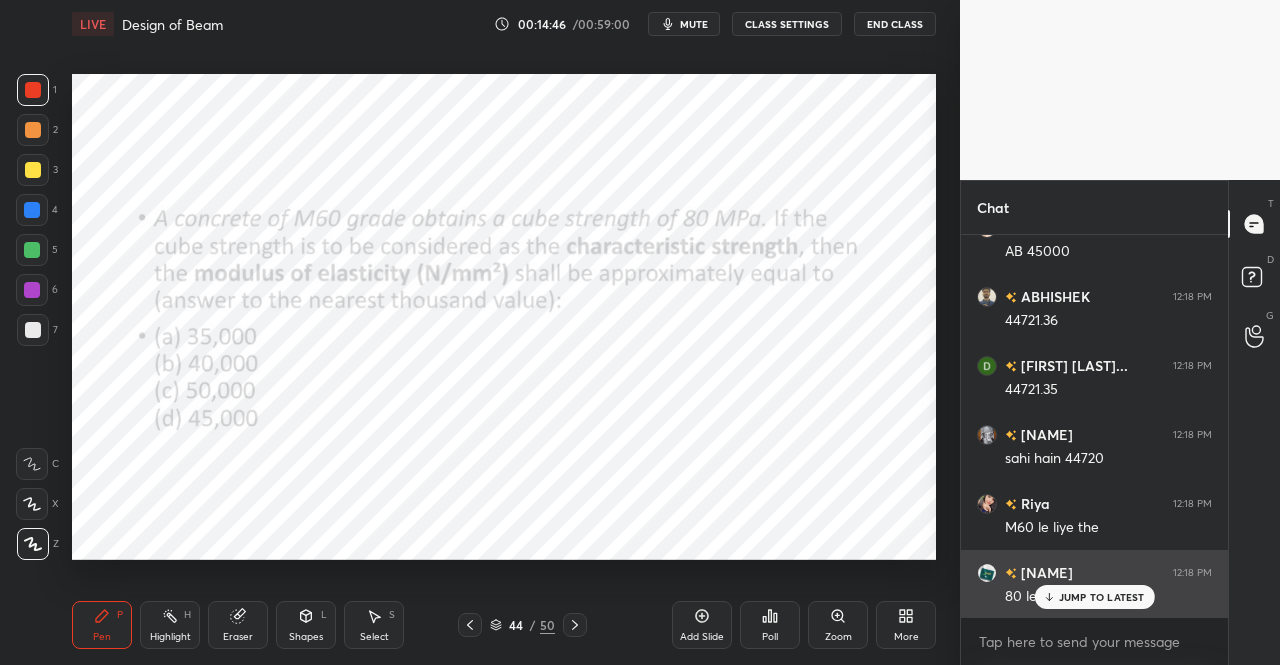 click on "JUMP TO LATEST" at bounding box center (1102, 597) 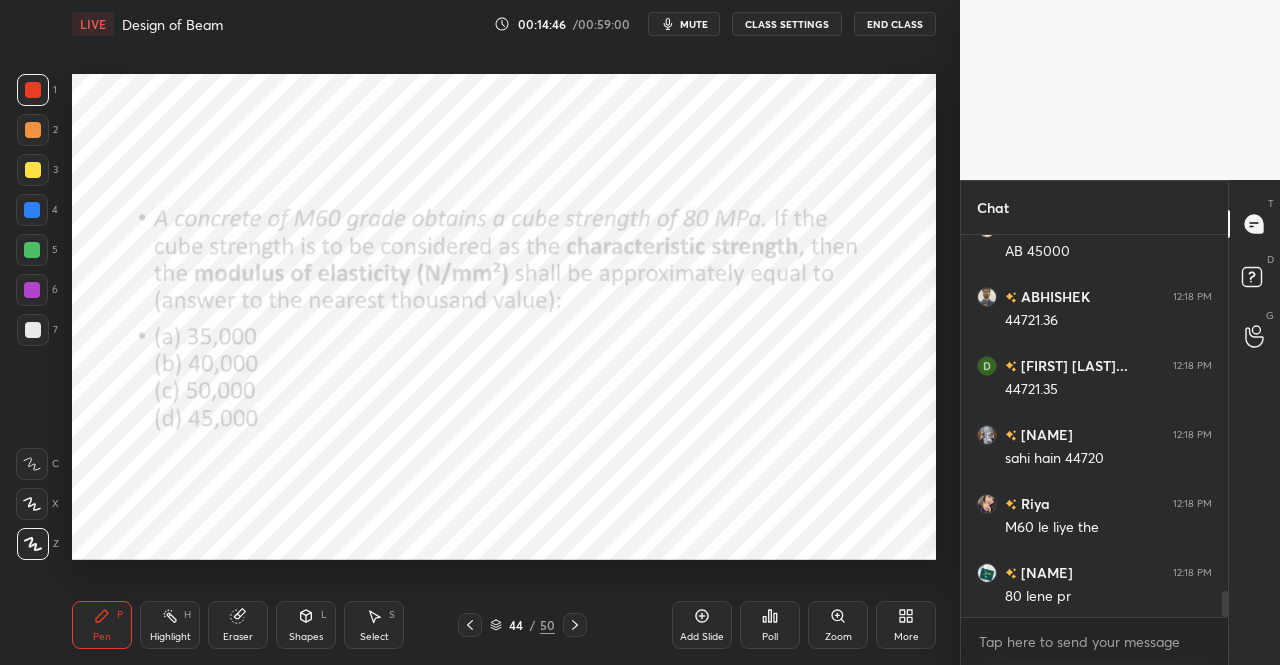 scroll, scrollTop: 5288, scrollLeft: 0, axis: vertical 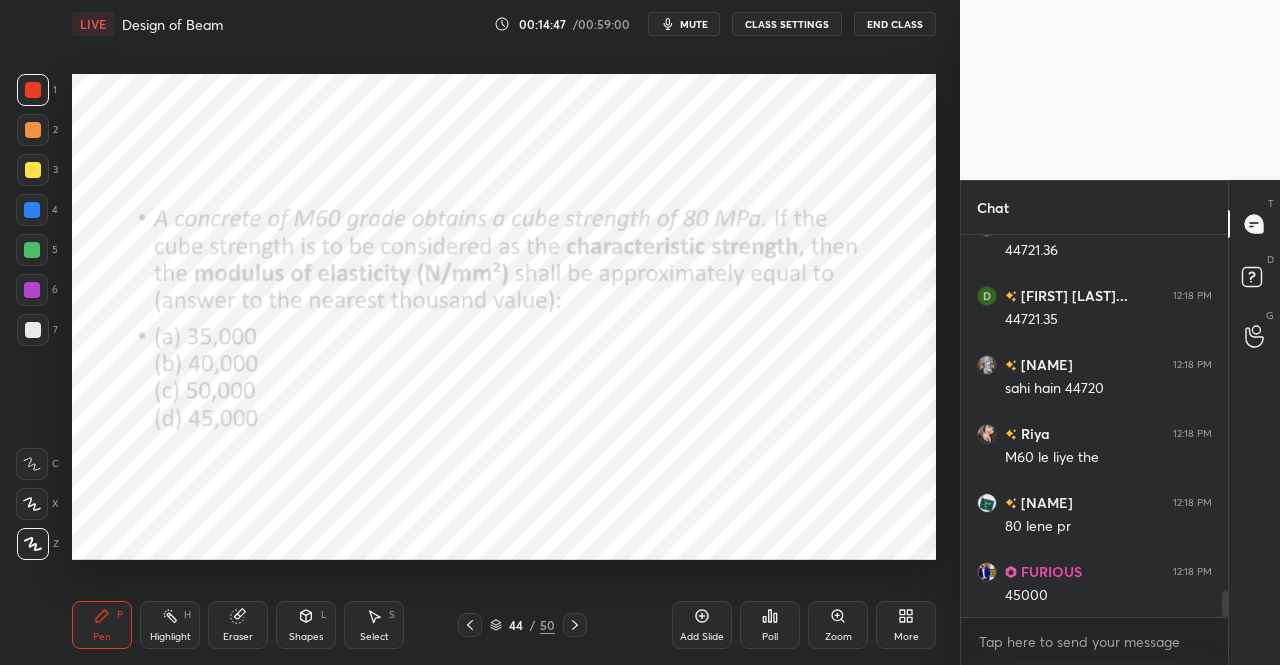 click on "44 / 50" at bounding box center (522, 625) 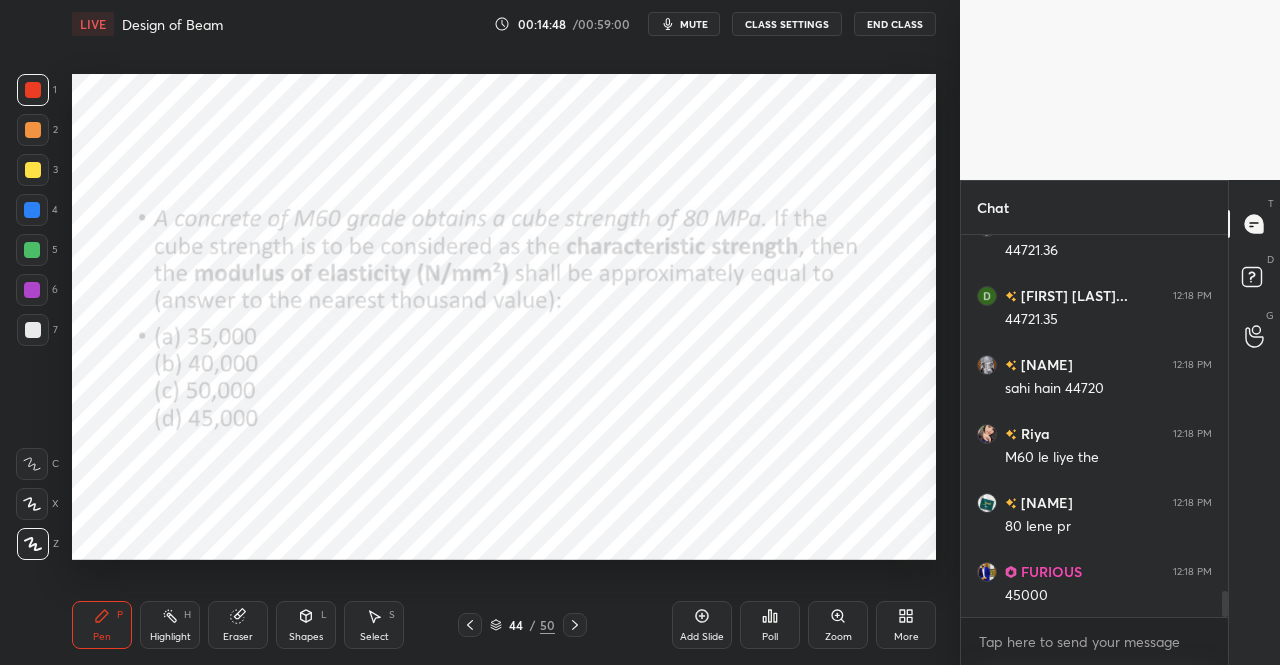 click 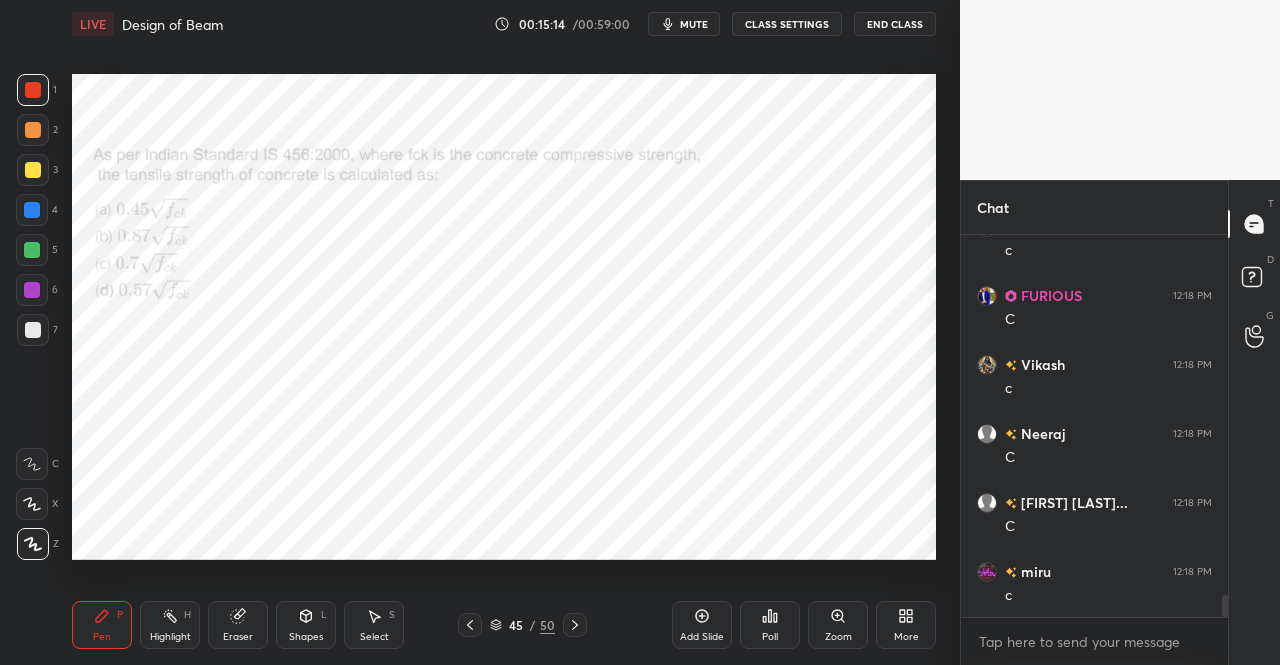 scroll, scrollTop: 6216, scrollLeft: 0, axis: vertical 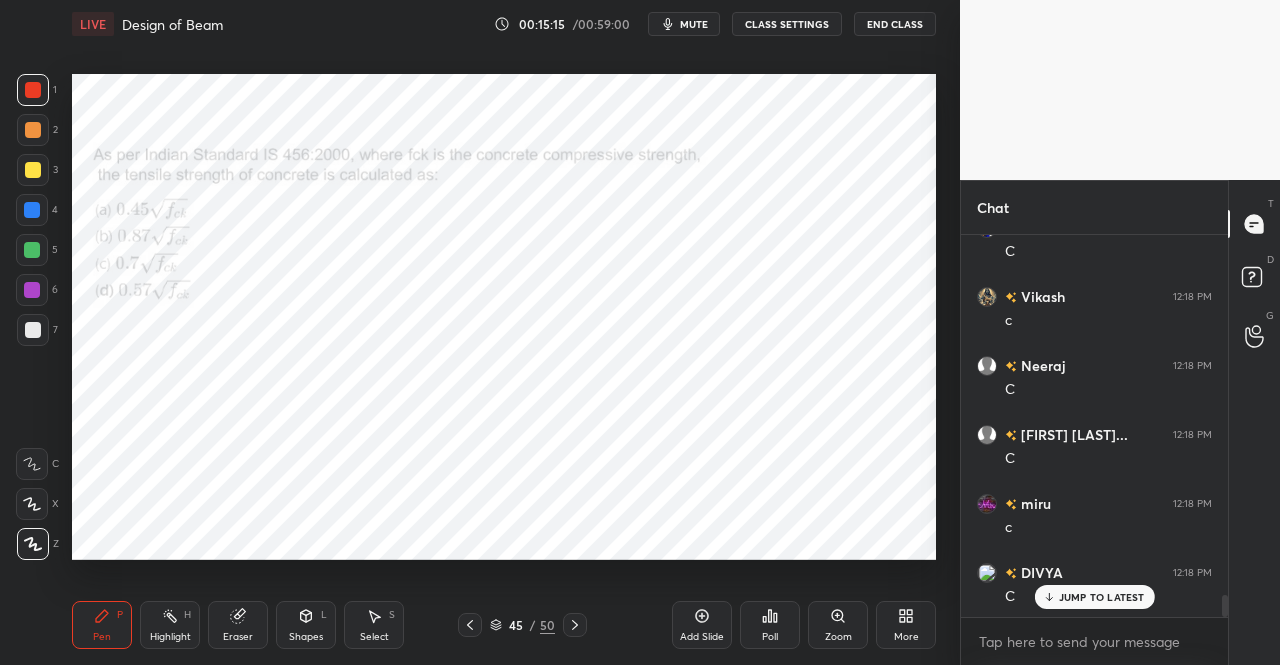 click at bounding box center (575, 625) 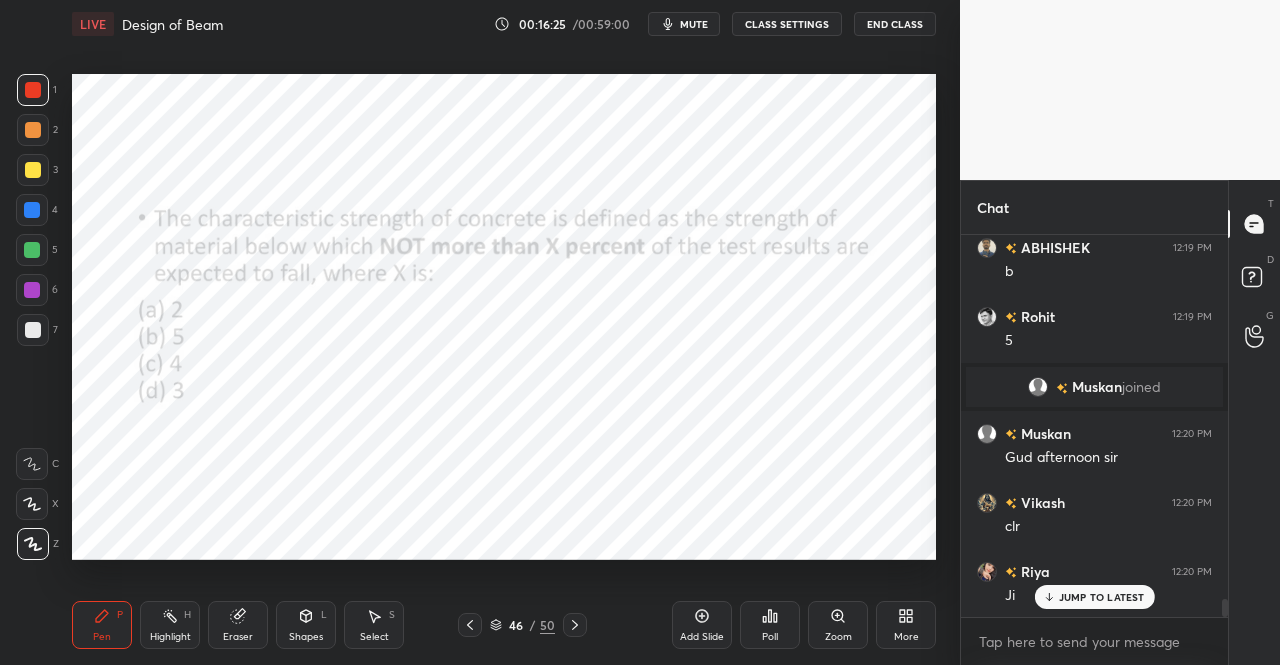 scroll, scrollTop: 7782, scrollLeft: 0, axis: vertical 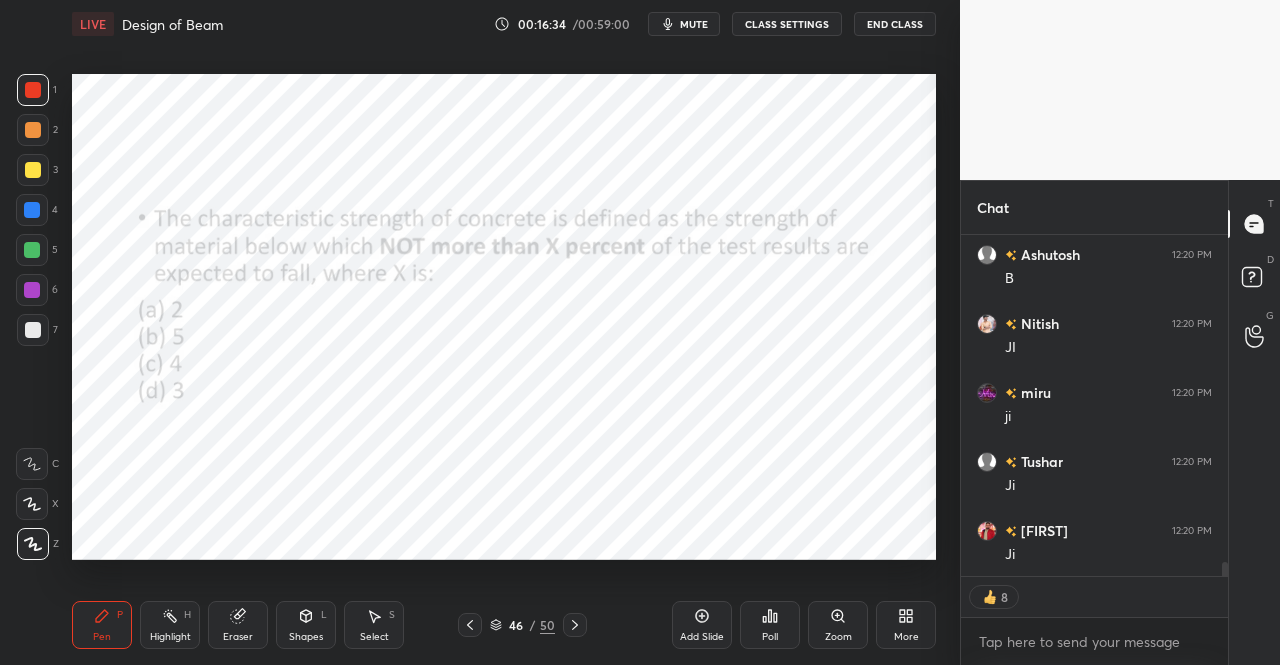 click 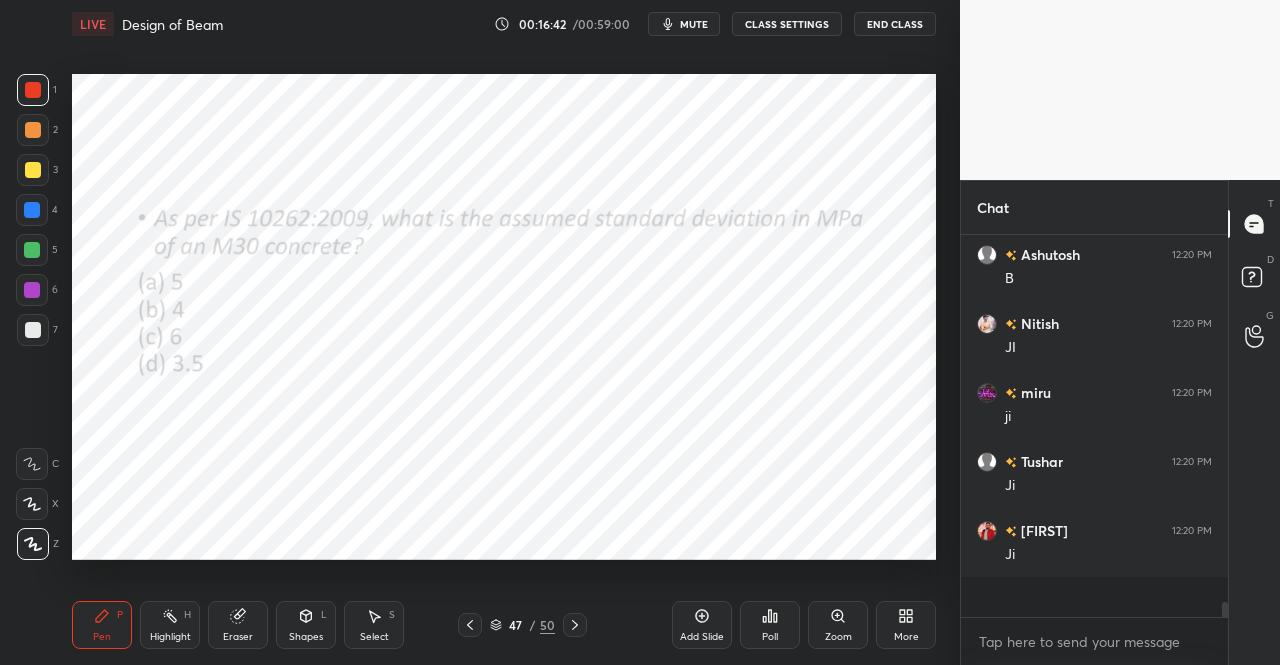 scroll, scrollTop: 7, scrollLeft: 6, axis: both 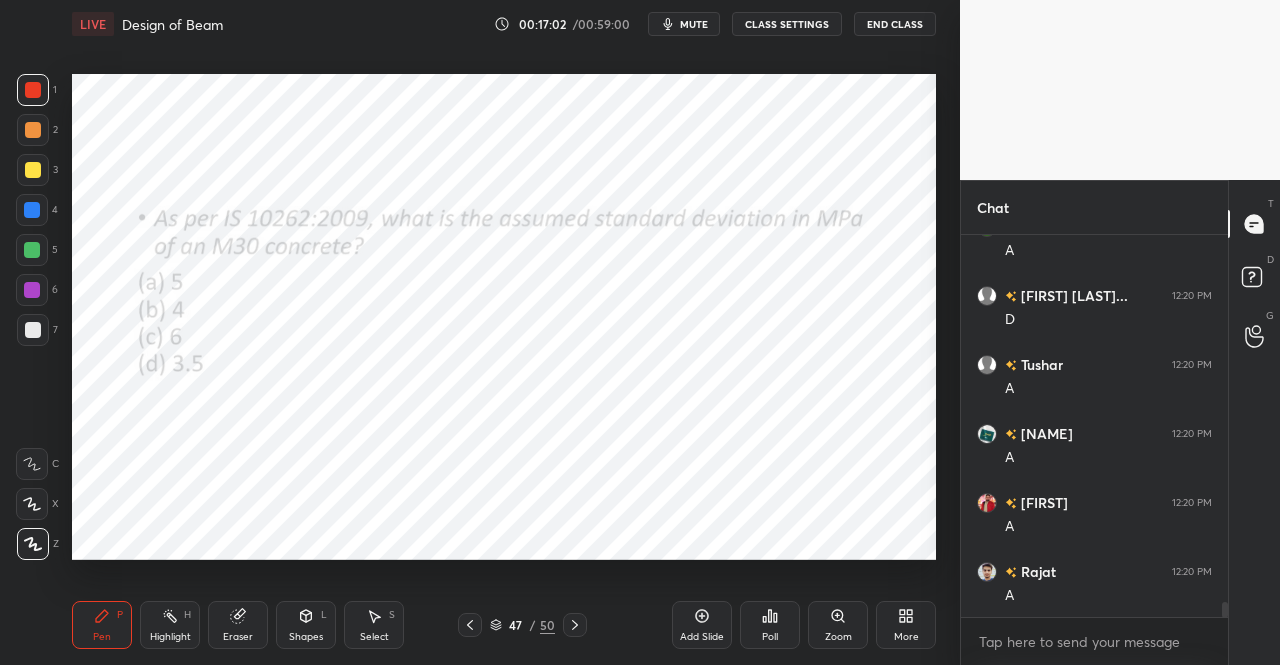 click 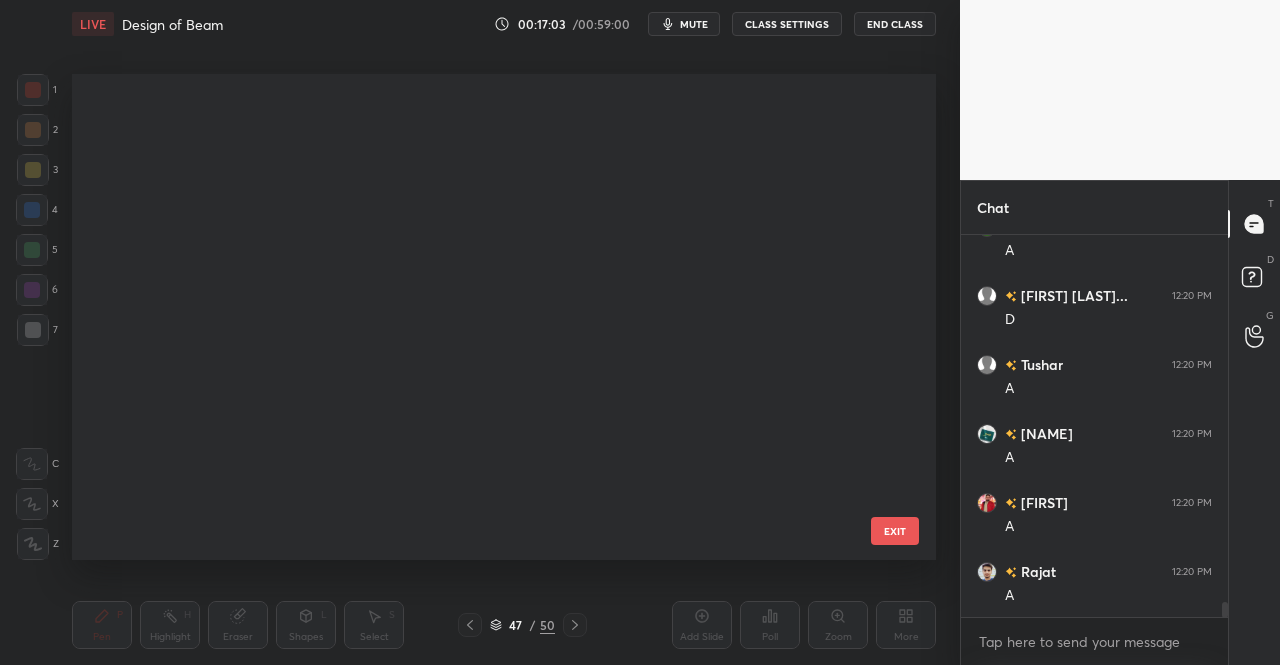 scroll, scrollTop: 1866, scrollLeft: 0, axis: vertical 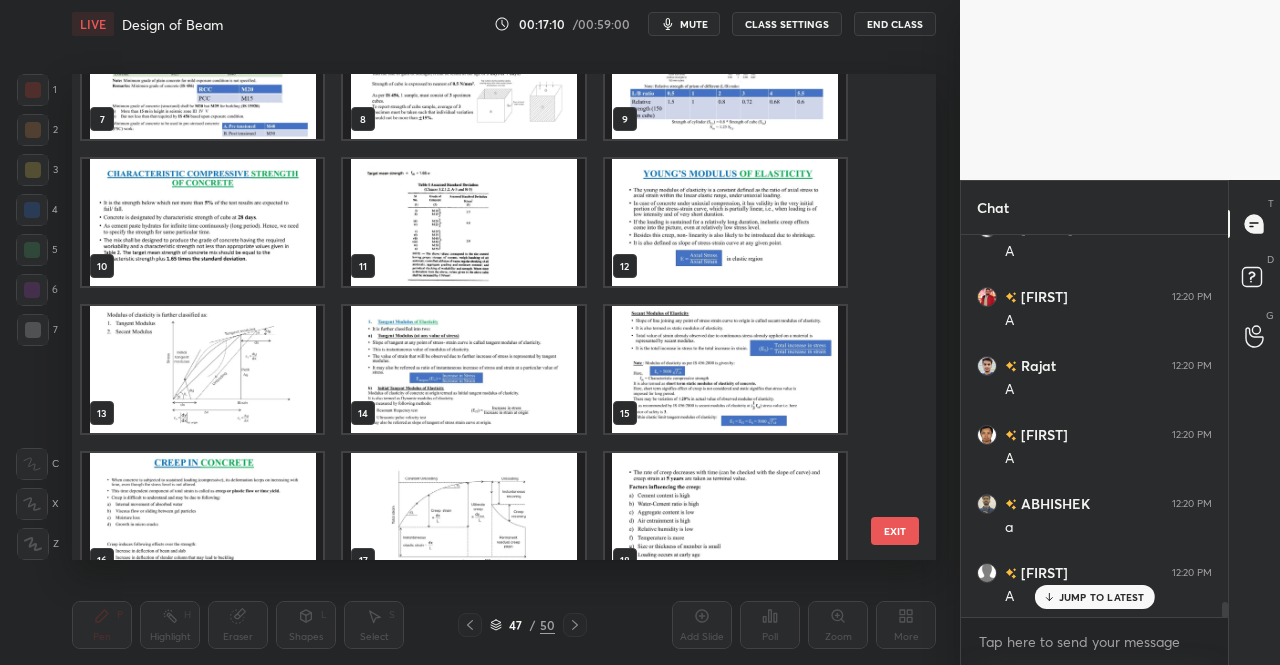 click at bounding box center [463, 222] 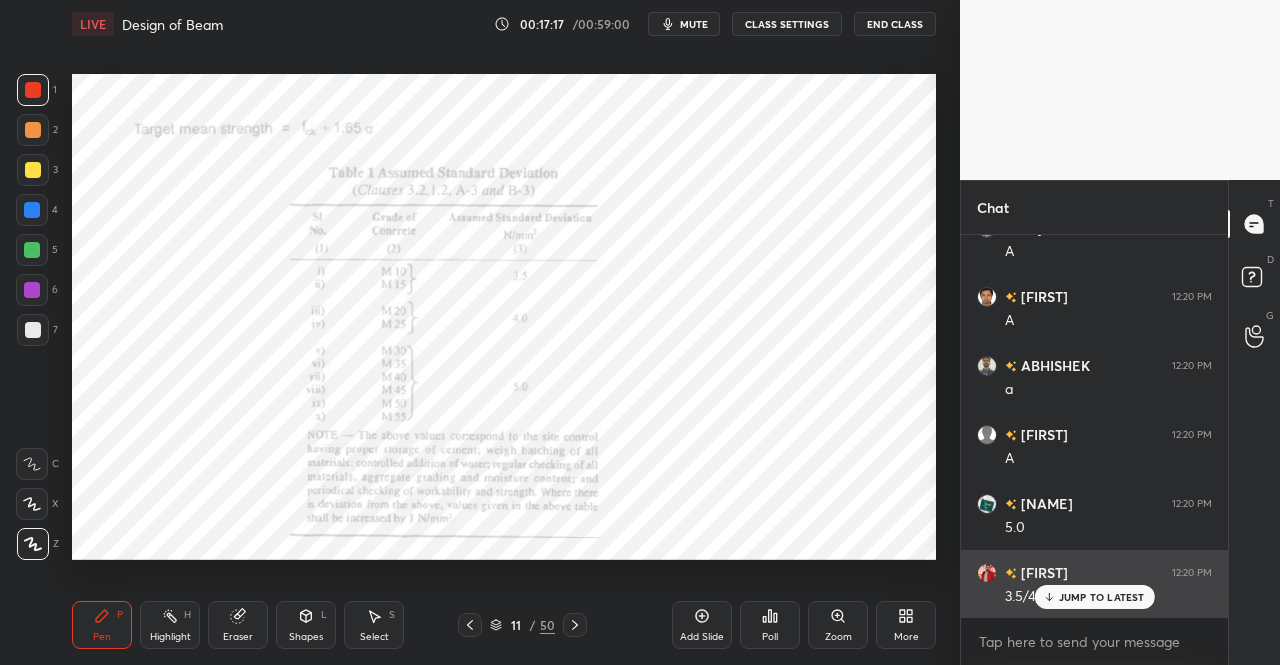 click on "[FIRST]" at bounding box center [1042, 572] 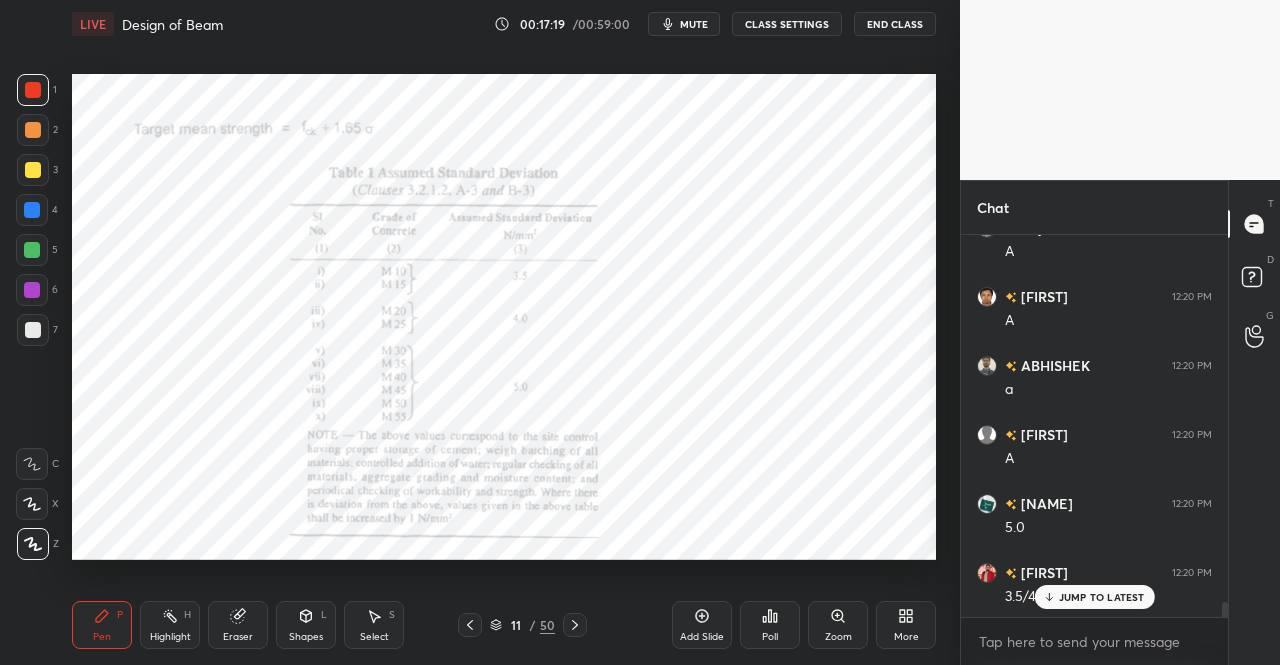 click 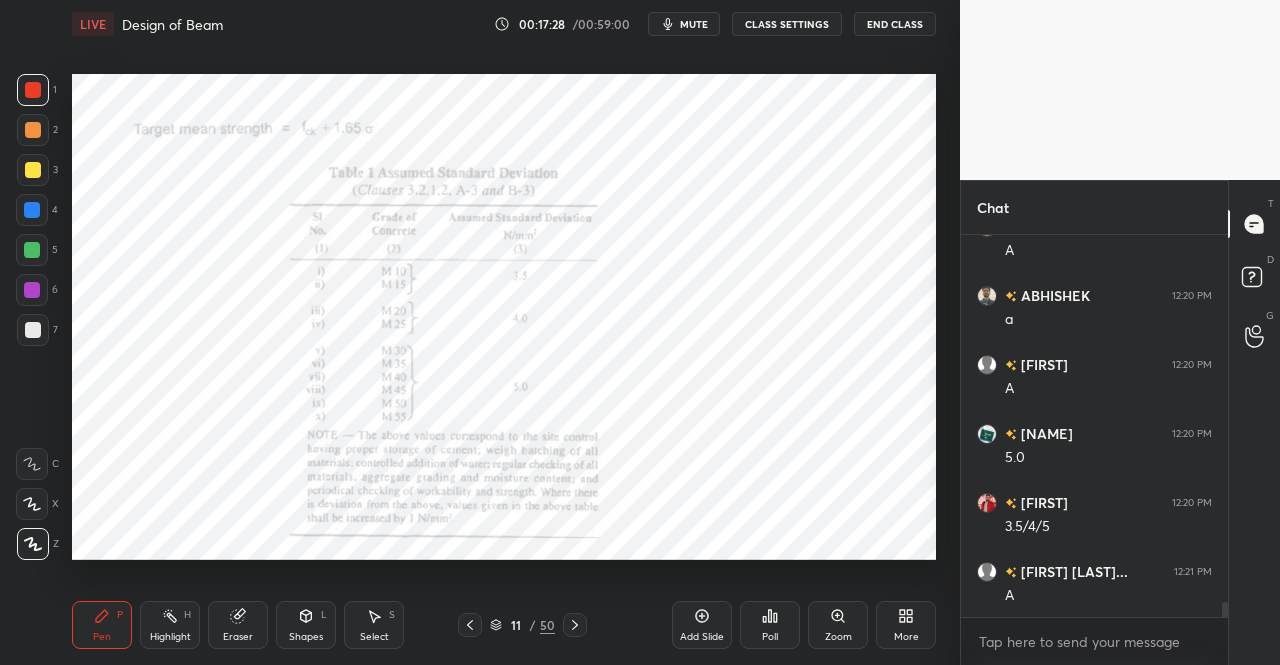 click 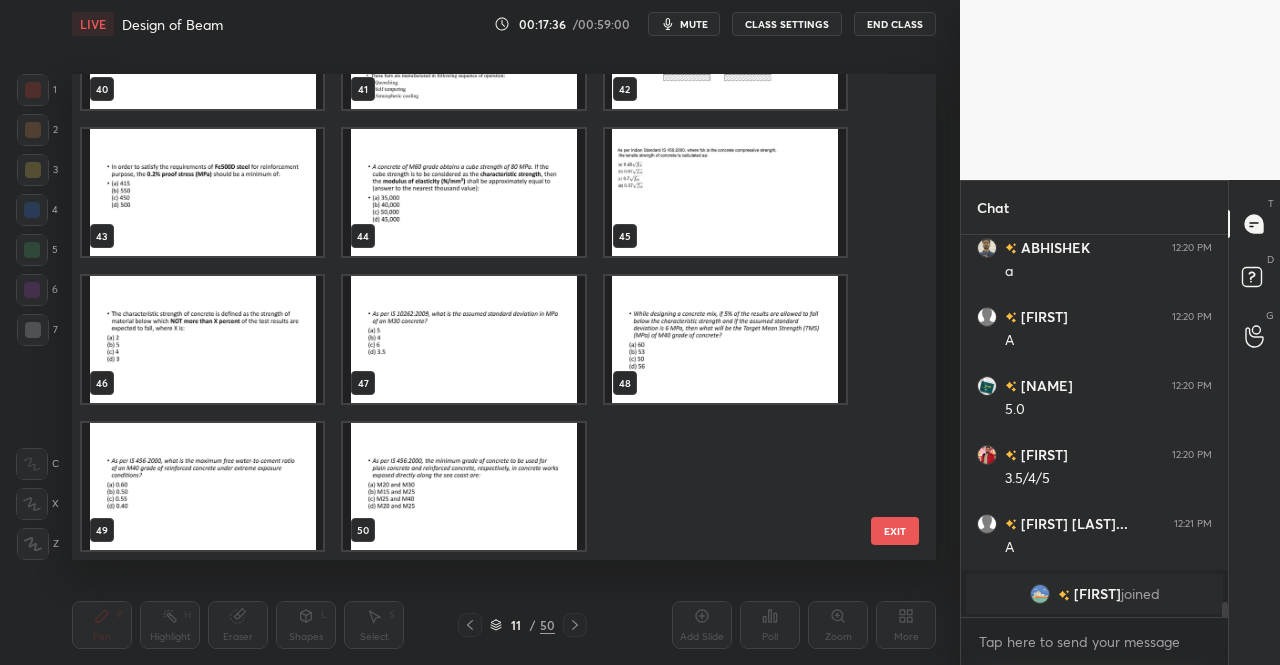 click at bounding box center (463, 339) 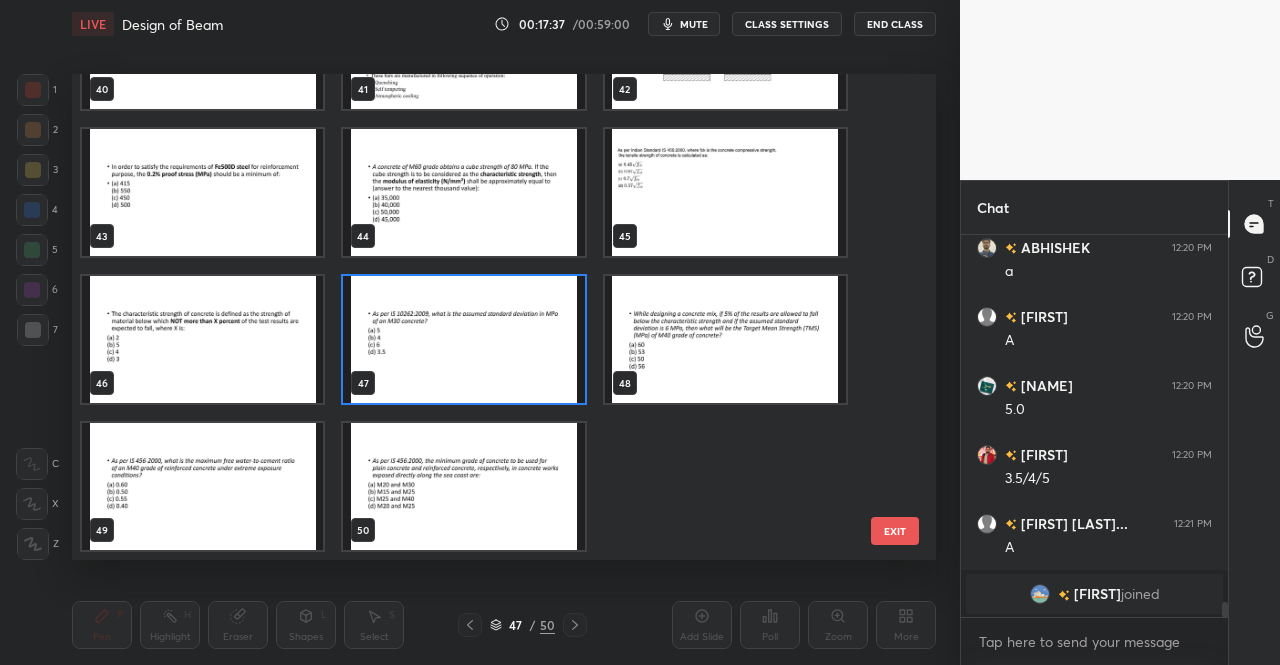 click at bounding box center [463, 339] 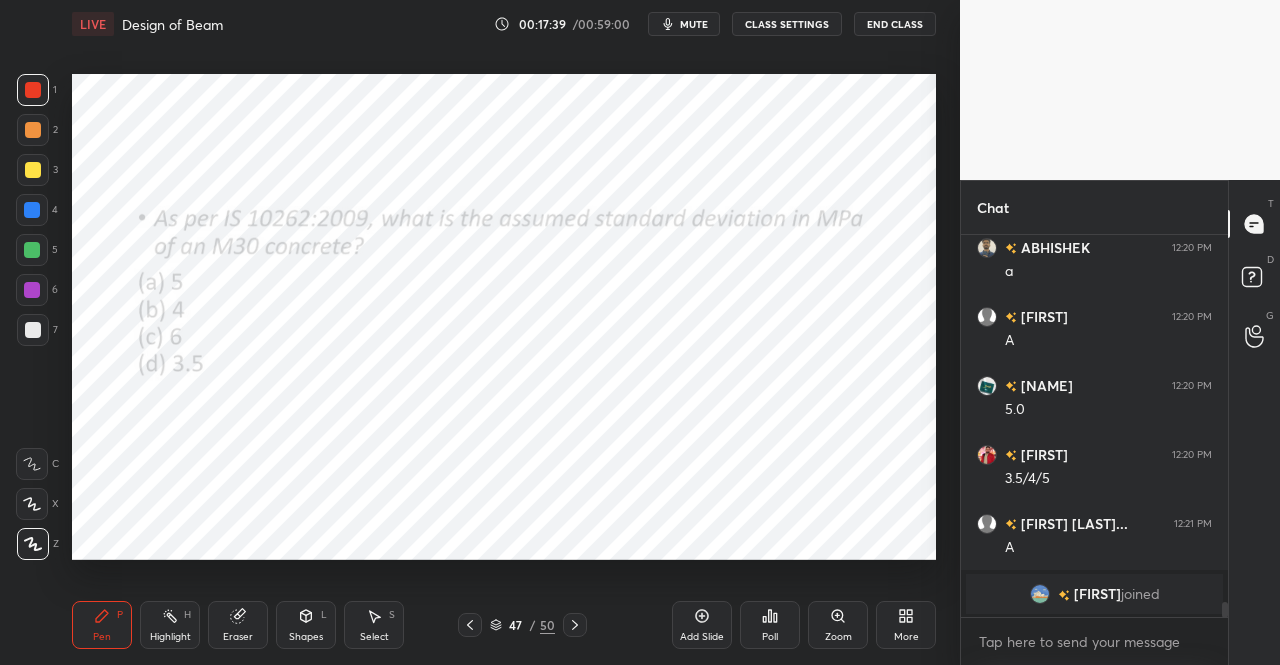 drag, startPoint x: 575, startPoint y: 627, endPoint x: 610, endPoint y: 584, distance: 55.443665 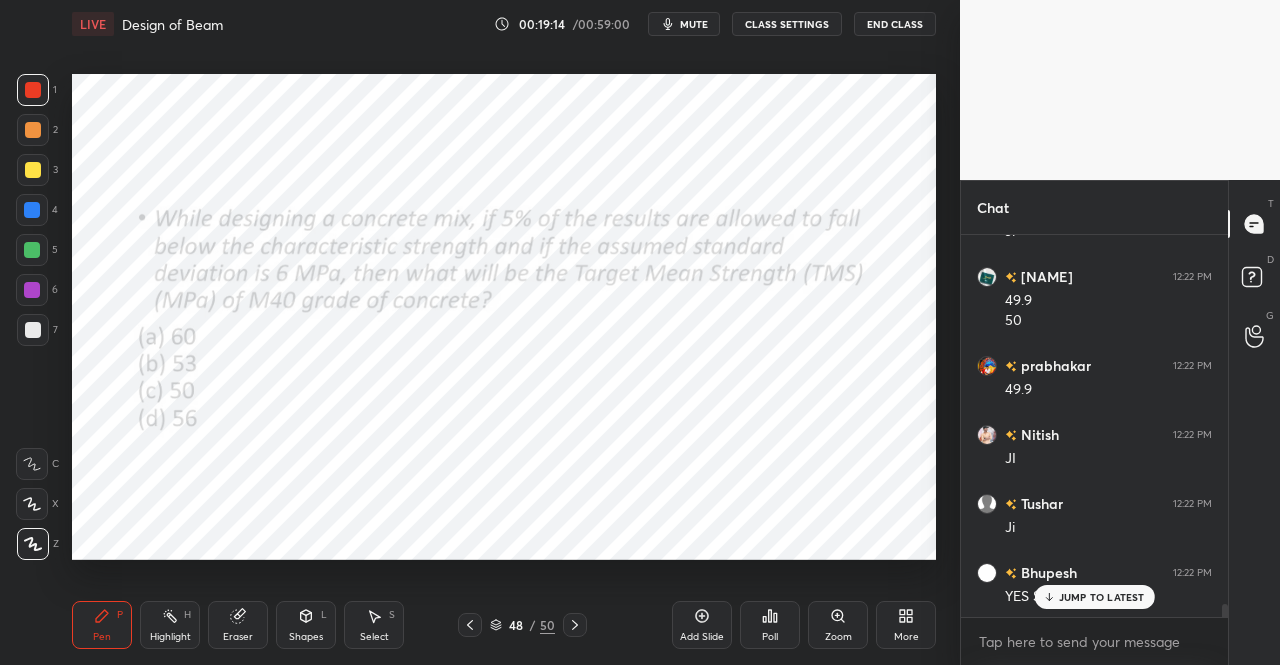 scroll, scrollTop: 10846, scrollLeft: 0, axis: vertical 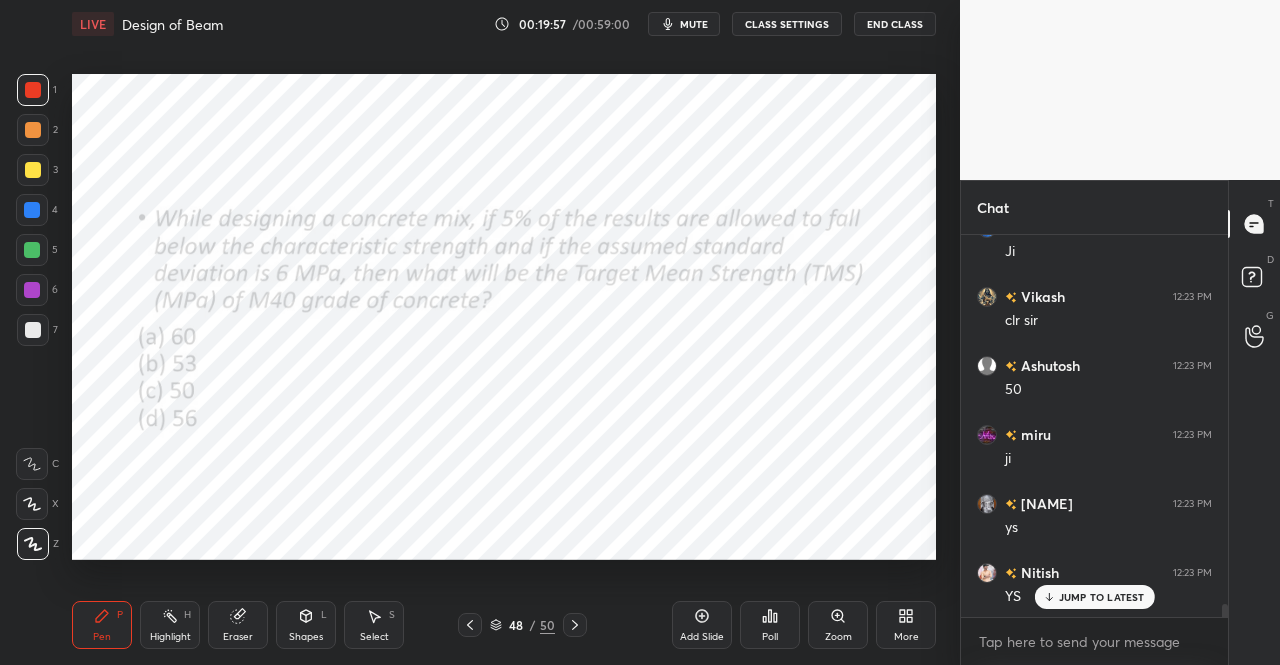 click 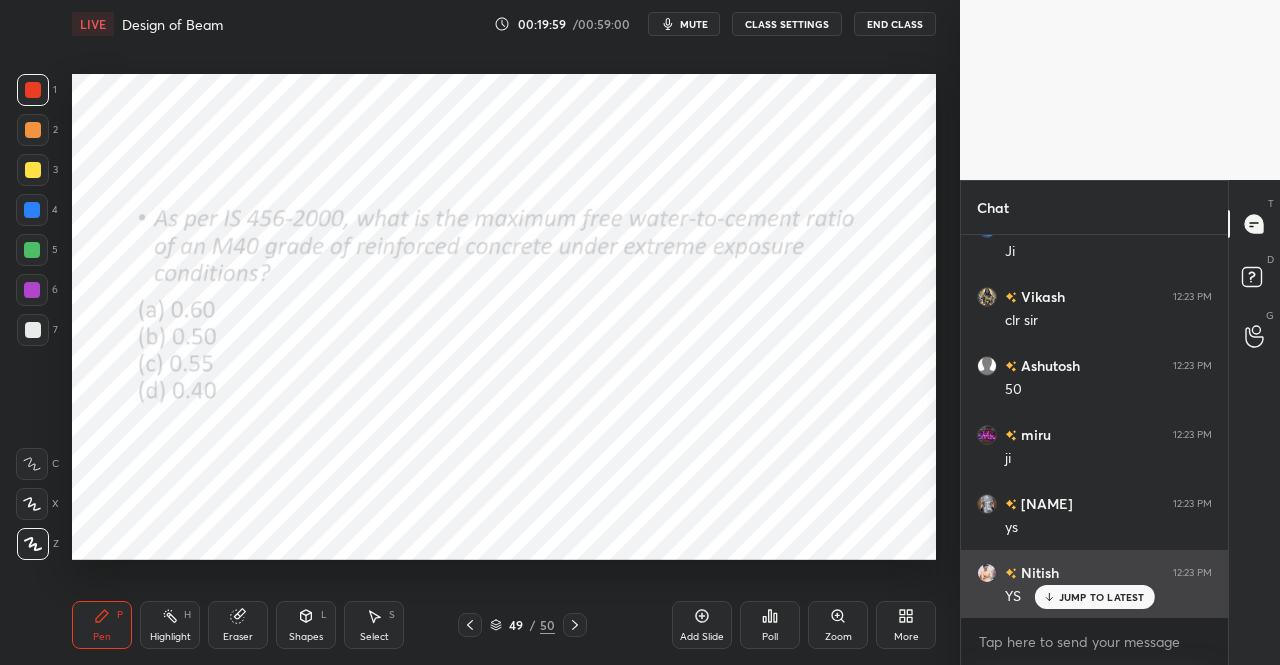 click on "JUMP TO LATEST" at bounding box center (1102, 597) 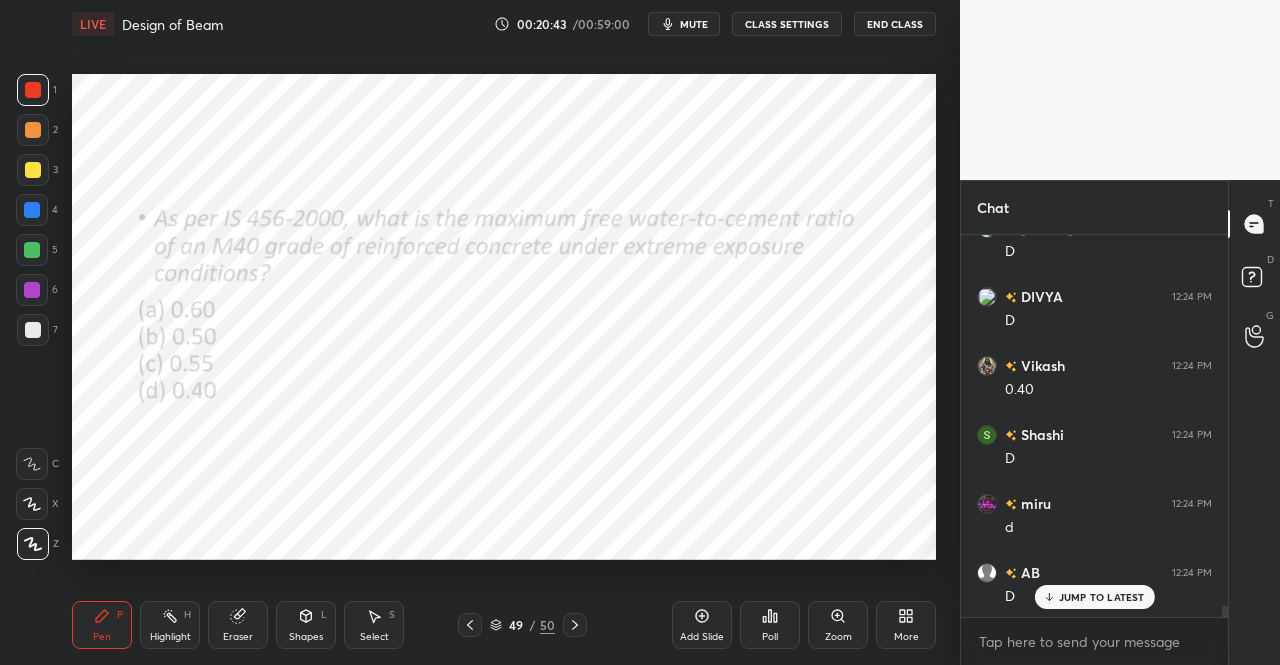 scroll, scrollTop: 12572, scrollLeft: 0, axis: vertical 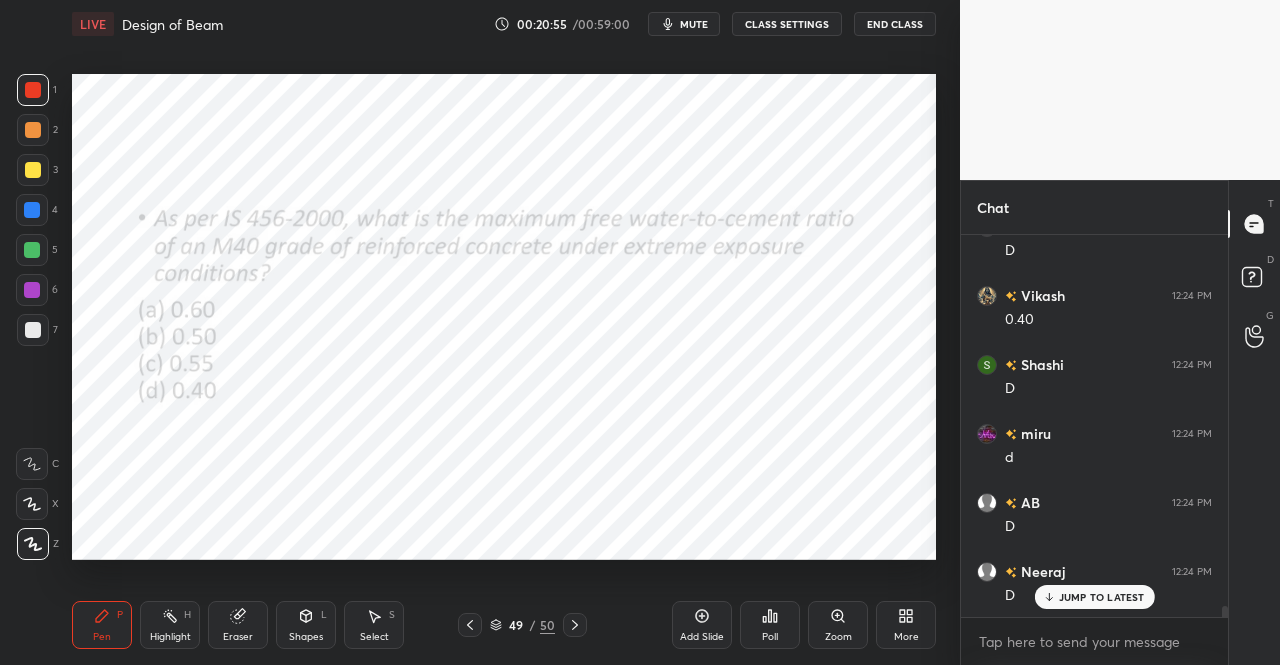 click 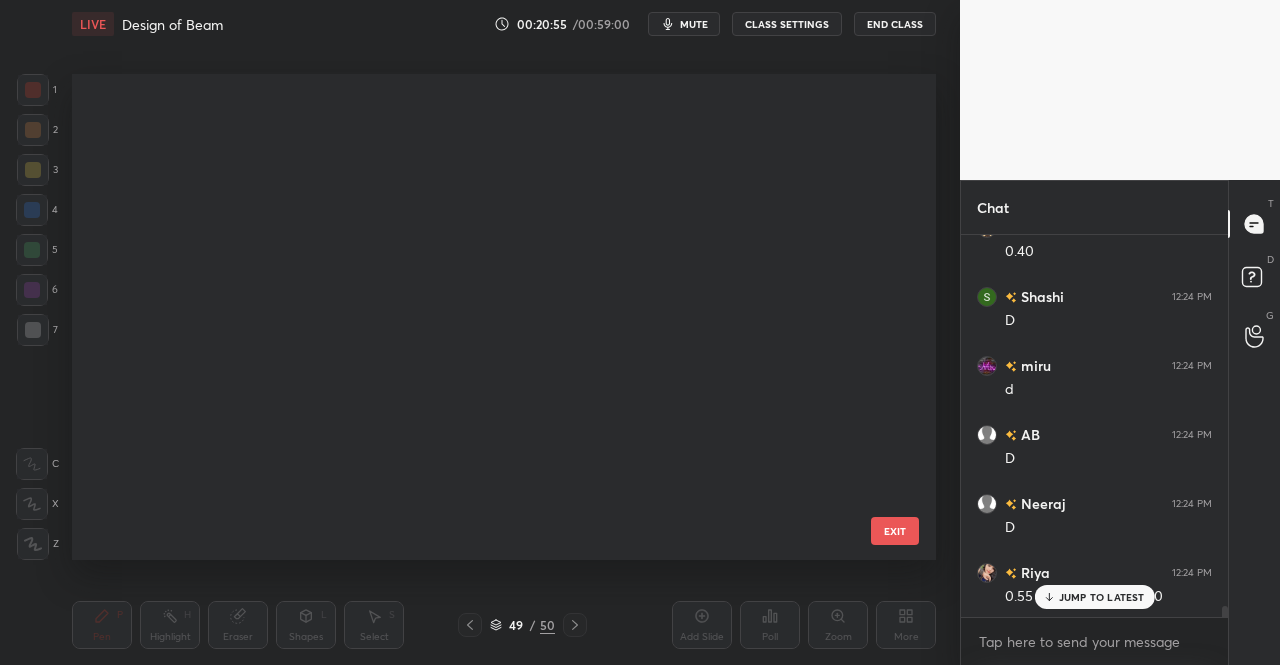 scroll, scrollTop: 2013, scrollLeft: 0, axis: vertical 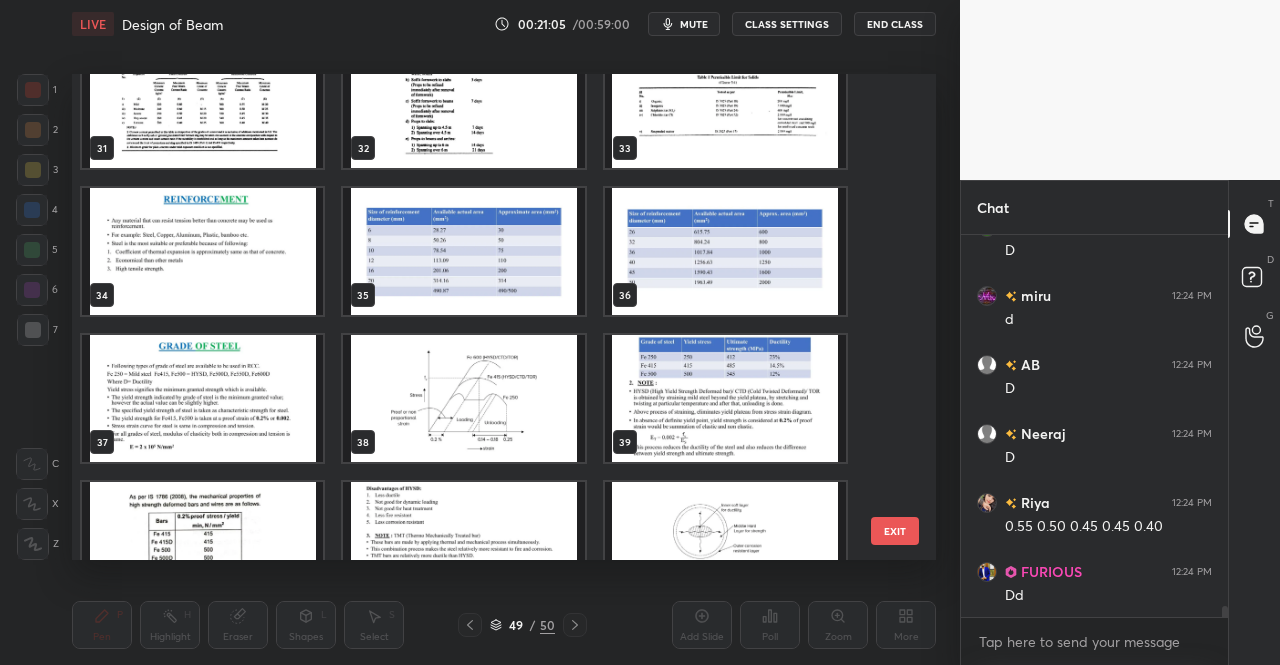 click at bounding box center (202, 104) 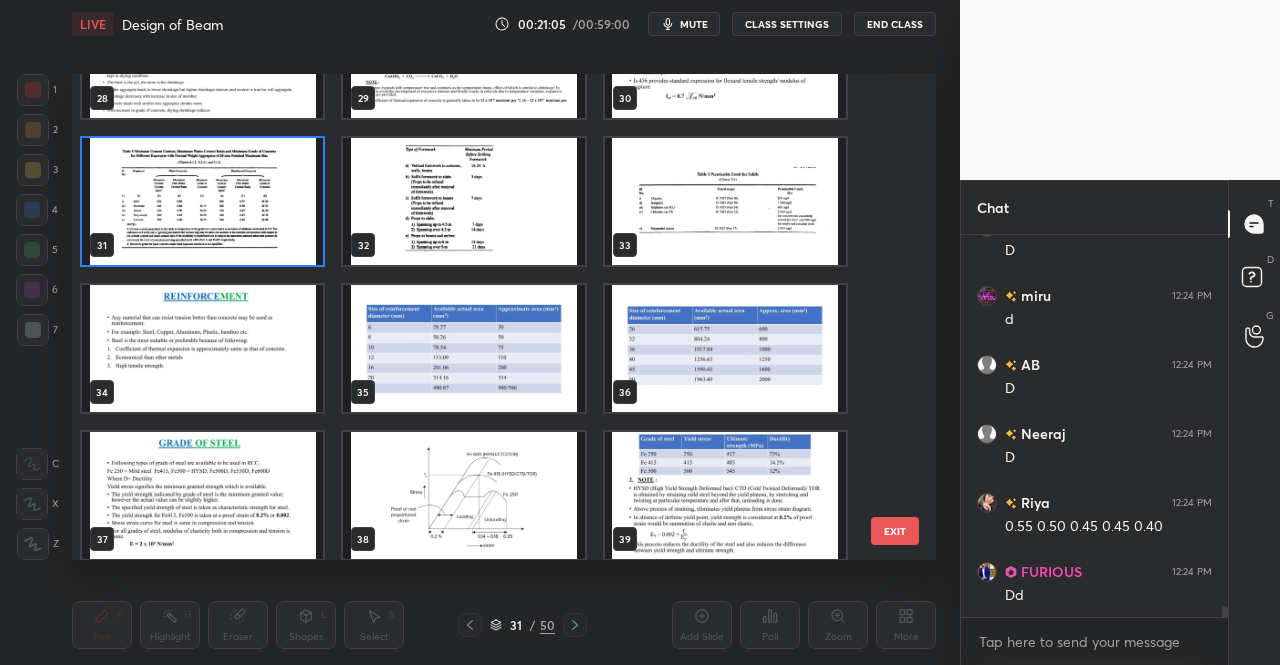 click on "25 26 27 28 29 30 31 32 33 34 35 36 37 38 39" at bounding box center [486, 317] 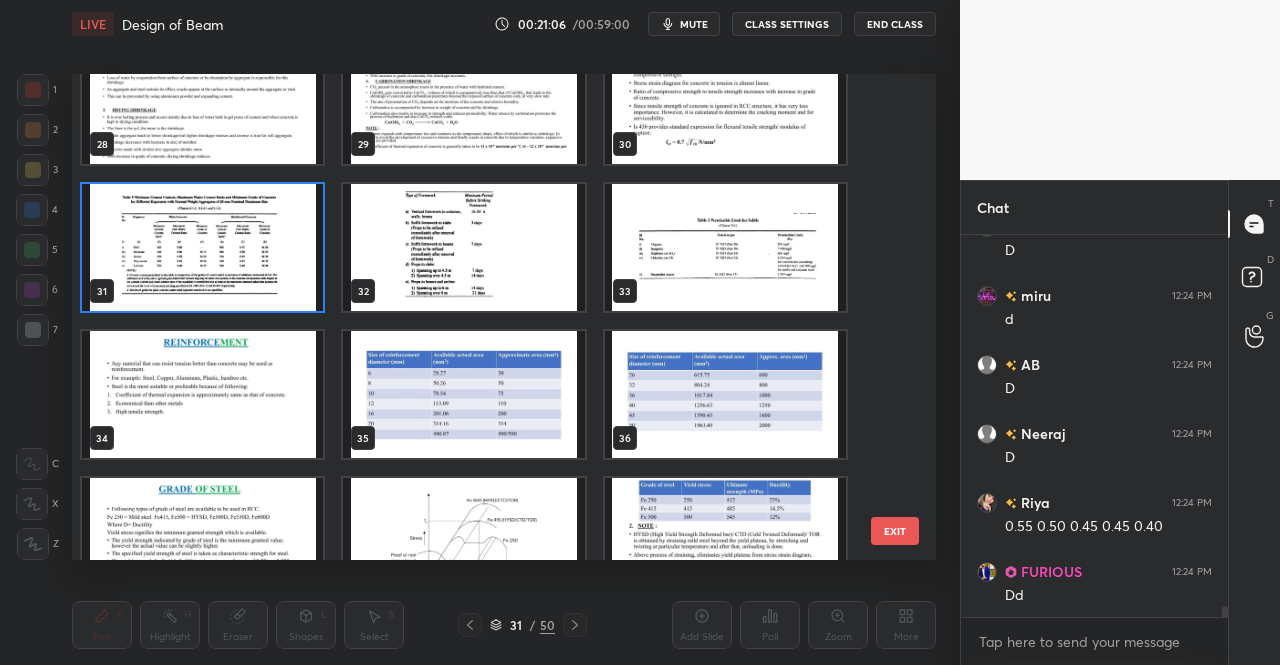 click at bounding box center (202, 247) 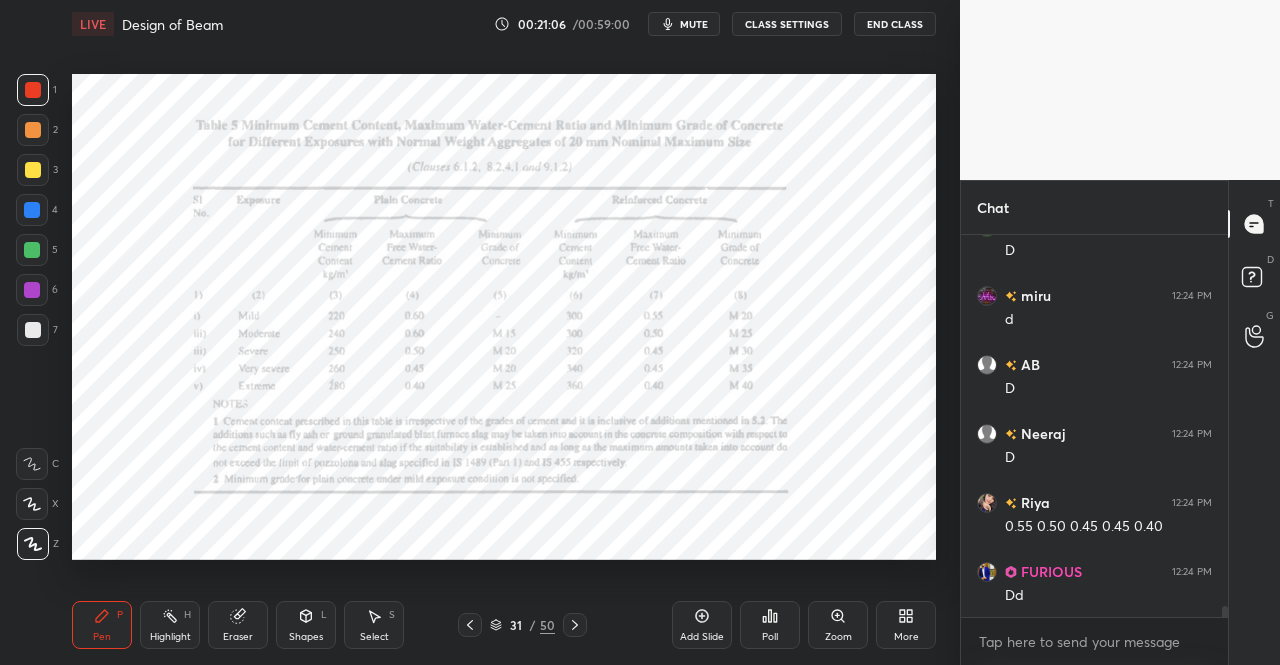 click at bounding box center [202, 247] 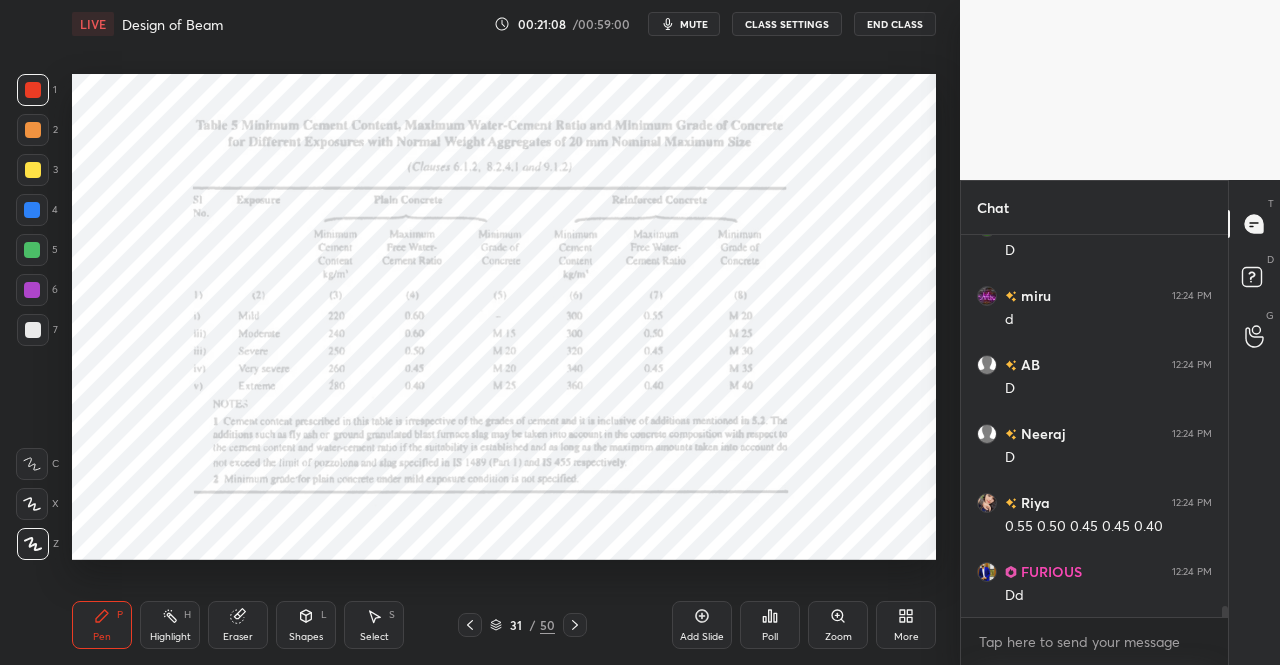 click on "Pen P" at bounding box center (102, 625) 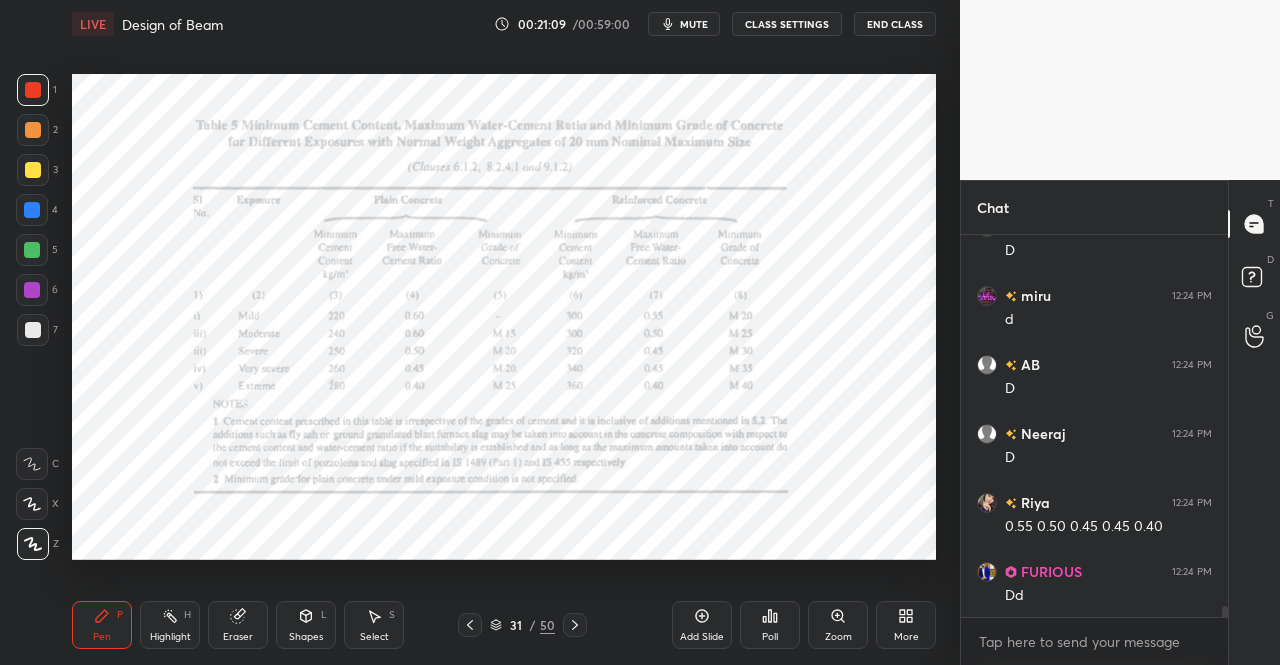 click on "Pen P" at bounding box center (102, 625) 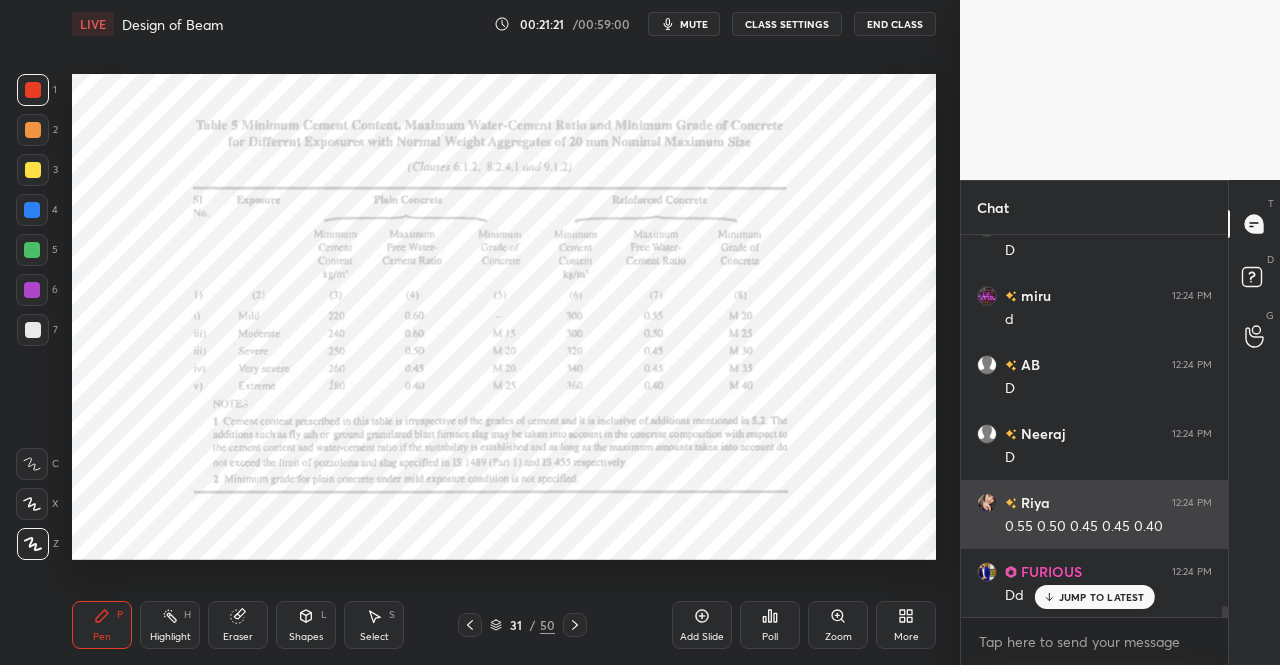scroll, scrollTop: 12778, scrollLeft: 0, axis: vertical 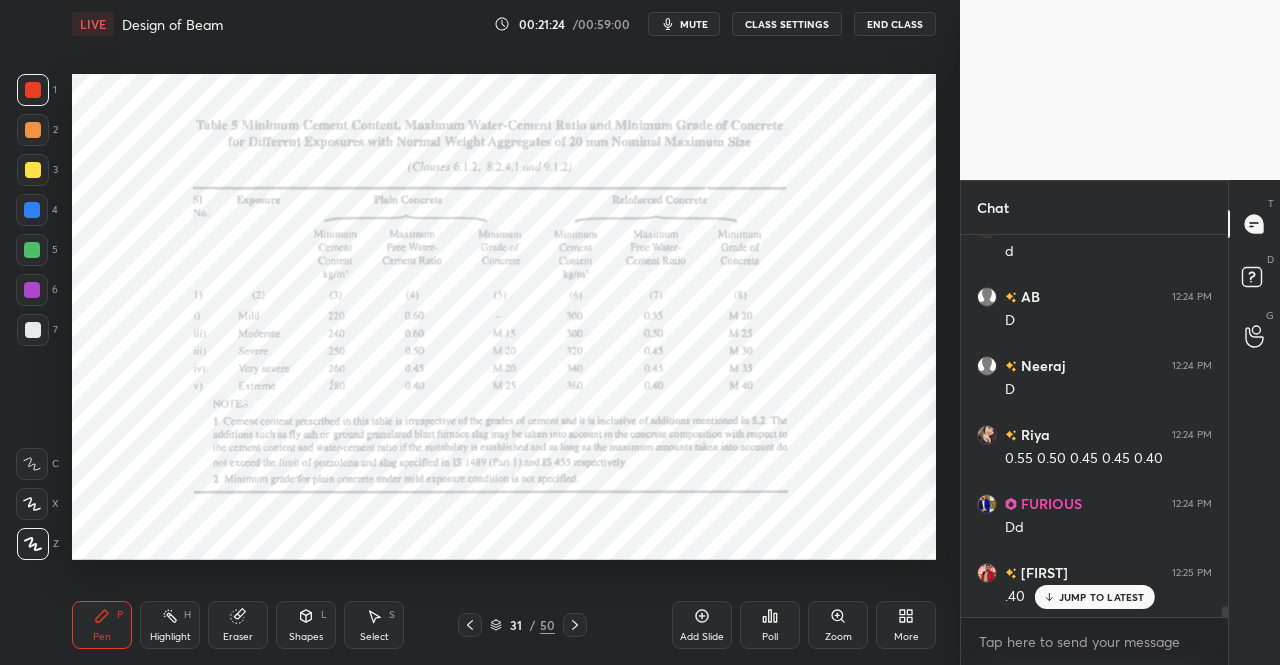 click 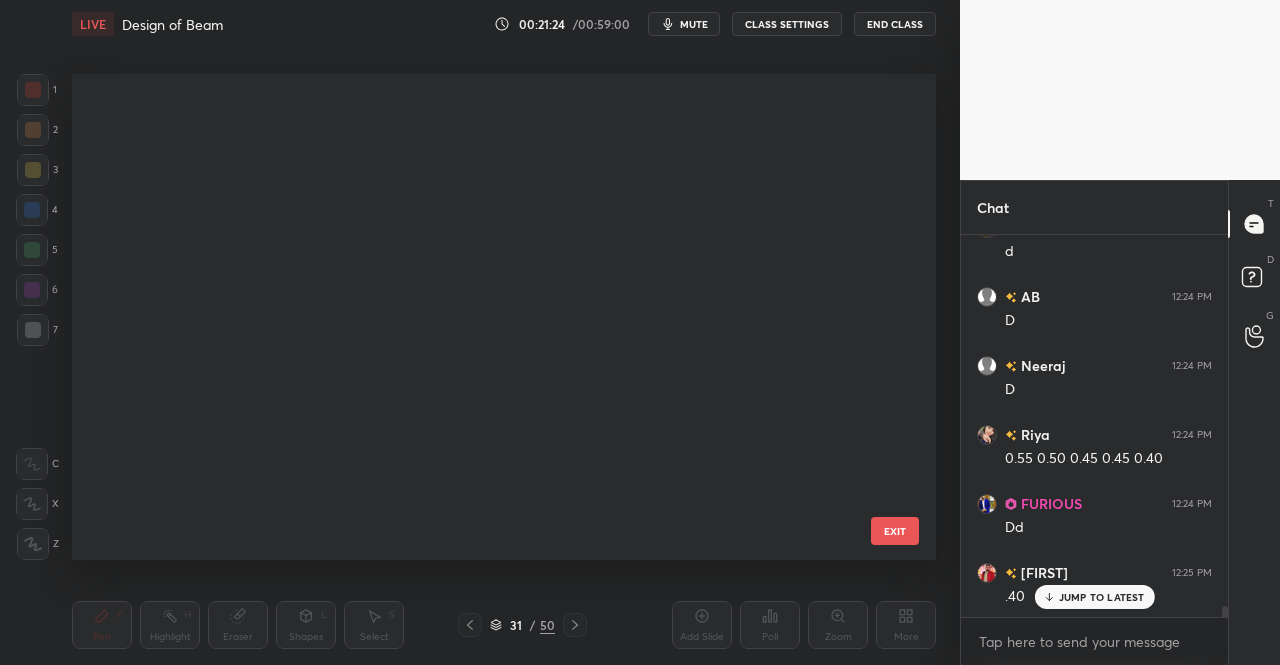 scroll, scrollTop: 1131, scrollLeft: 0, axis: vertical 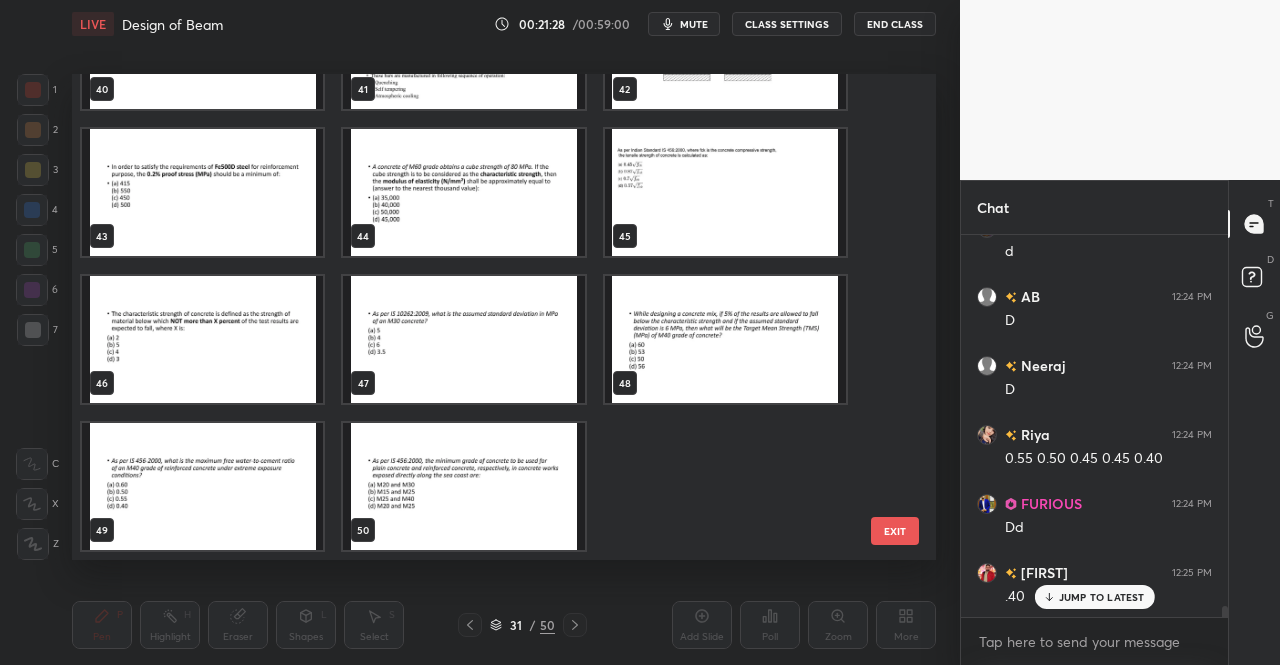 click at bounding box center [202, 486] 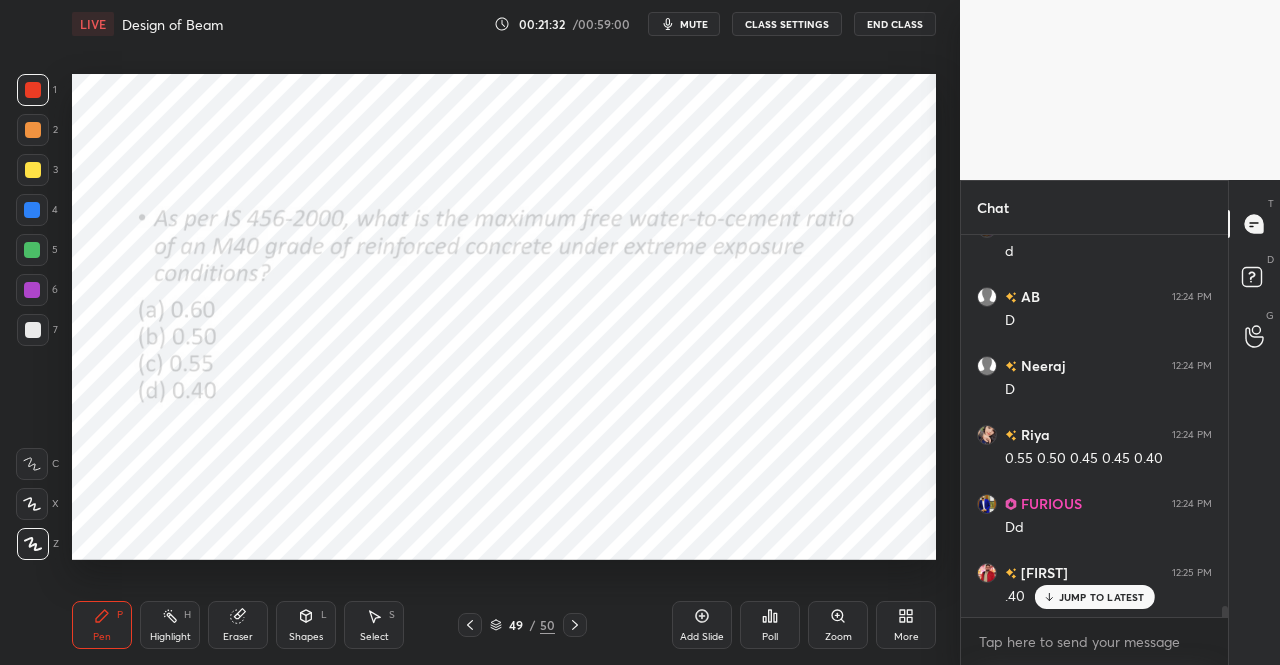 drag, startPoint x: 574, startPoint y: 624, endPoint x: 603, endPoint y: 576, distance: 56.0803 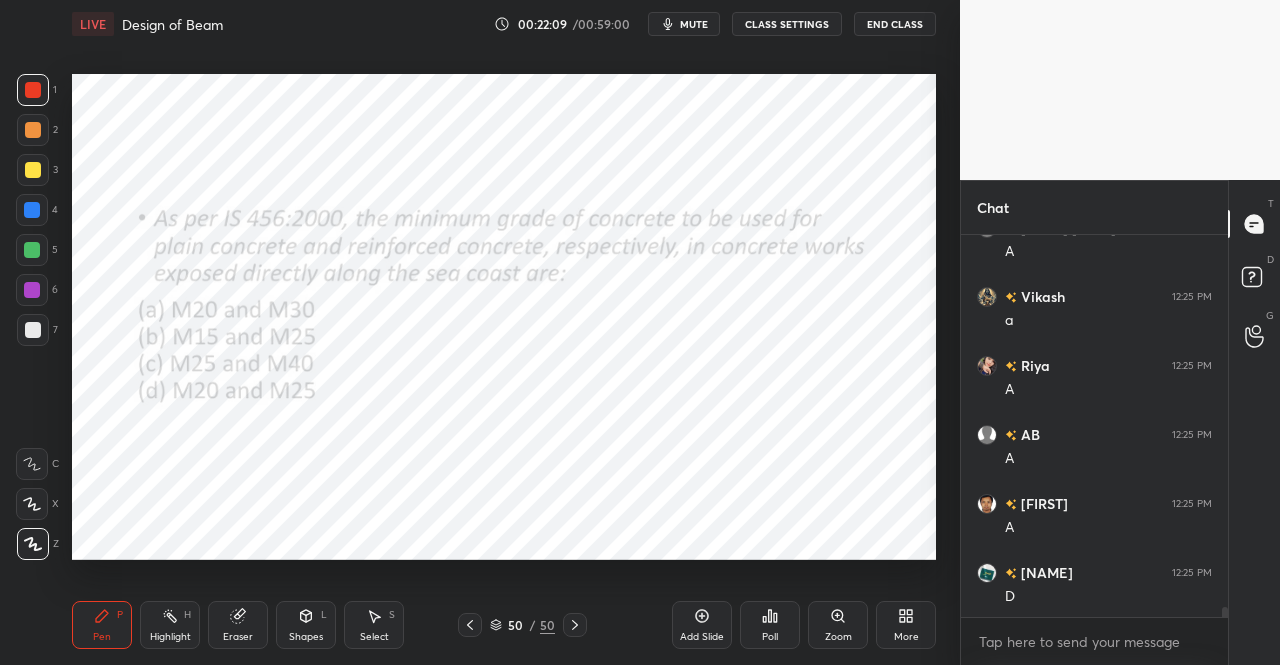 scroll, scrollTop: 14090, scrollLeft: 0, axis: vertical 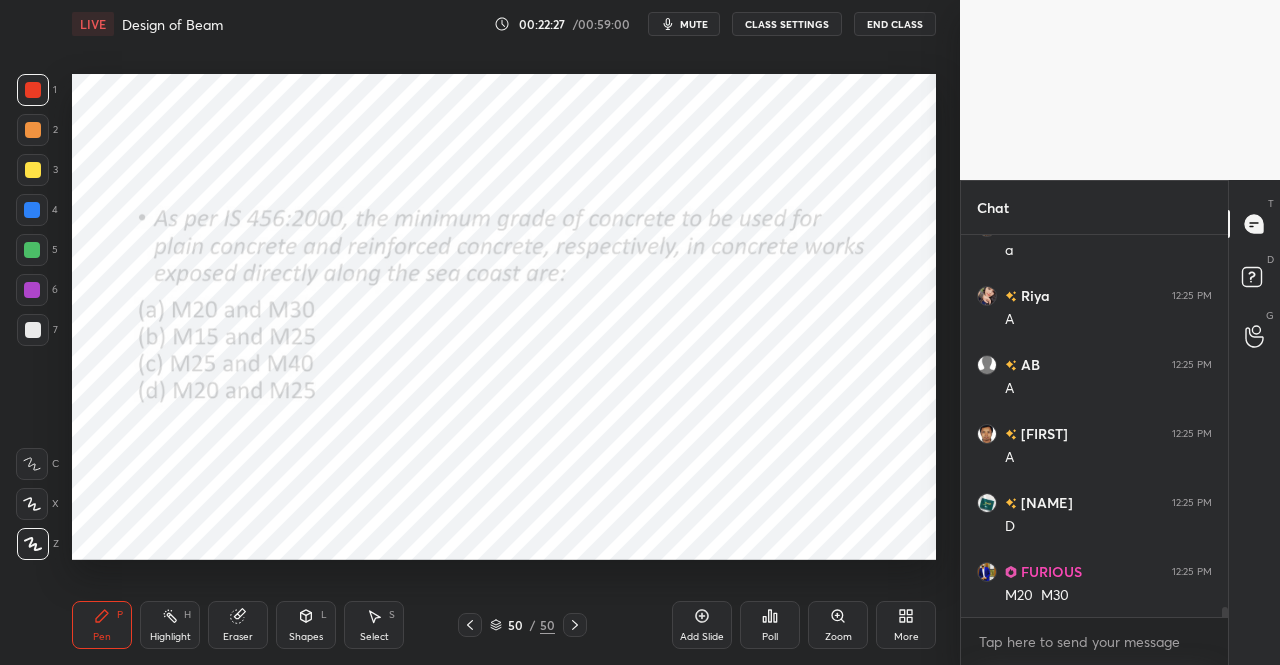 click on "50 / 50" at bounding box center [522, 625] 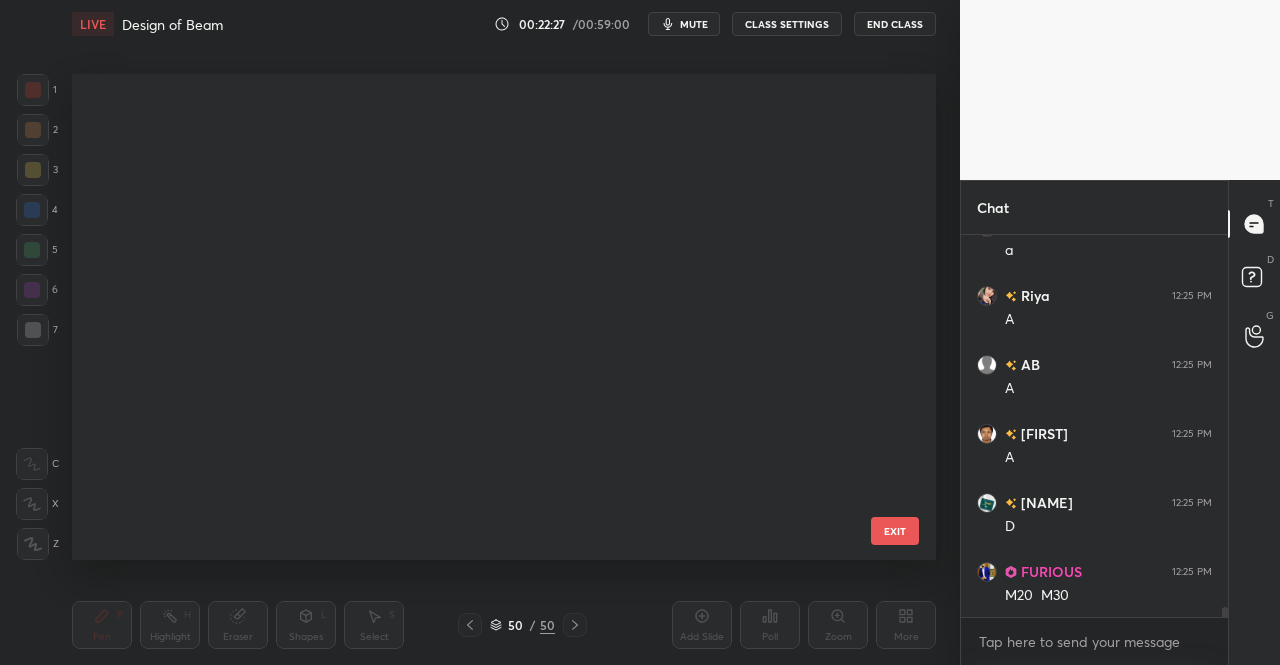 scroll, scrollTop: 2013, scrollLeft: 0, axis: vertical 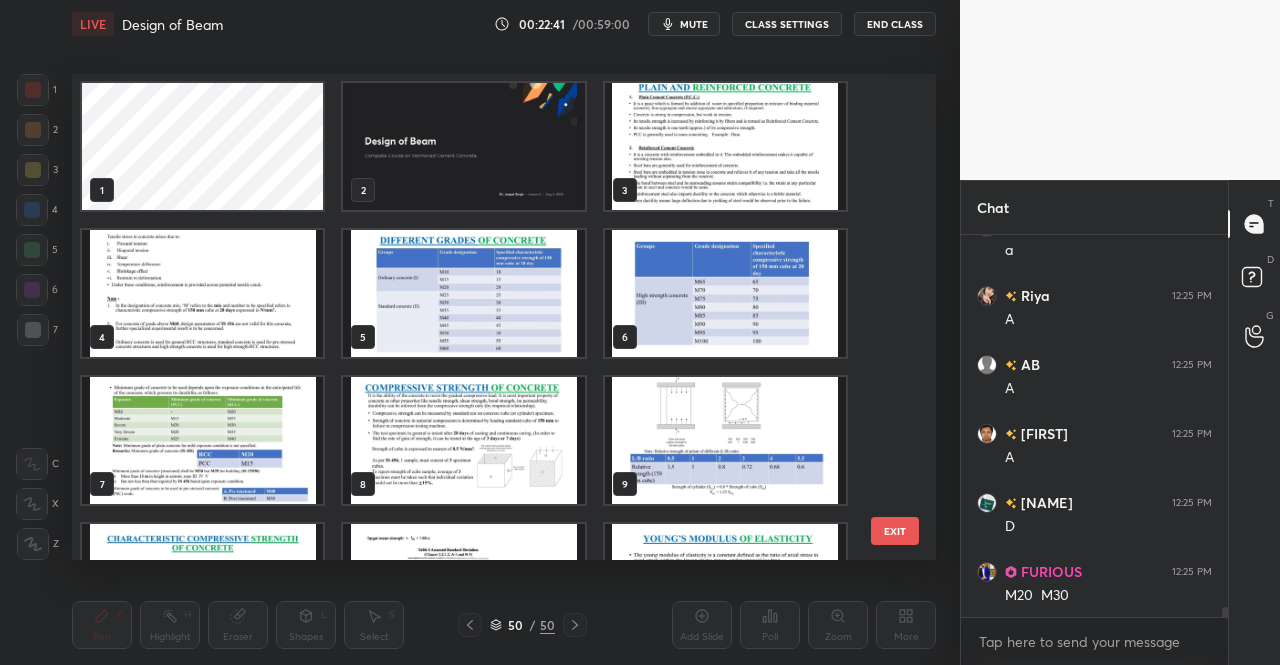 click at bounding box center [202, 440] 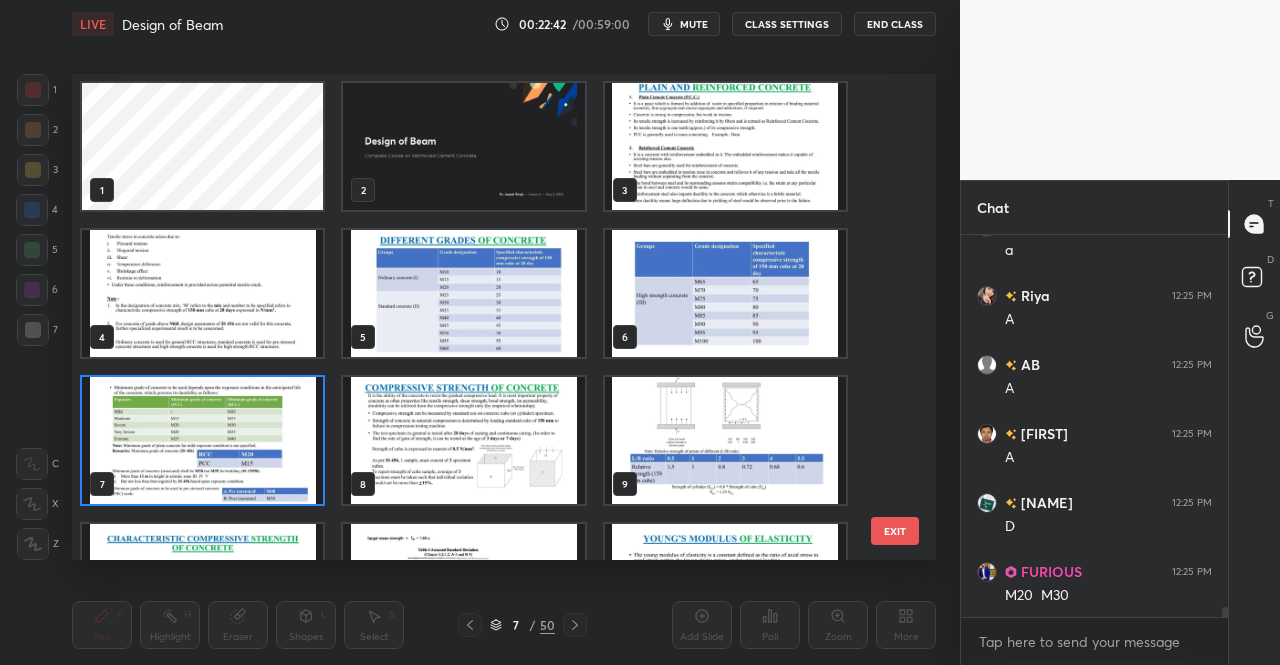 click at bounding box center (202, 440) 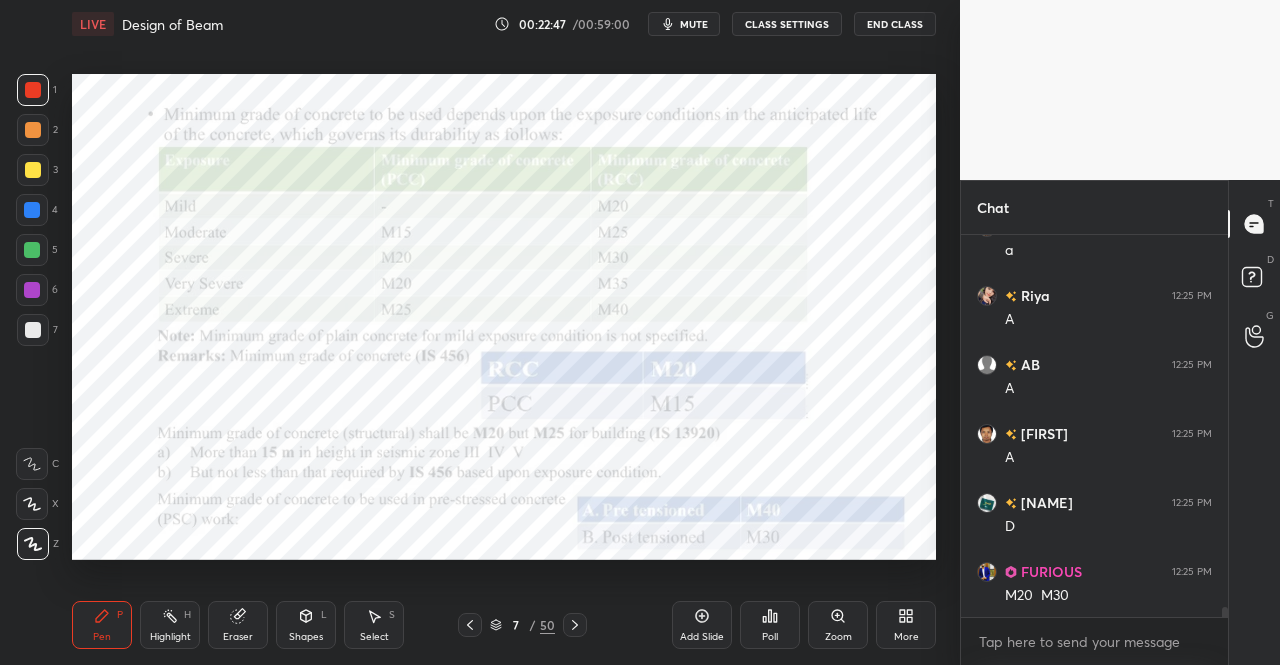 click 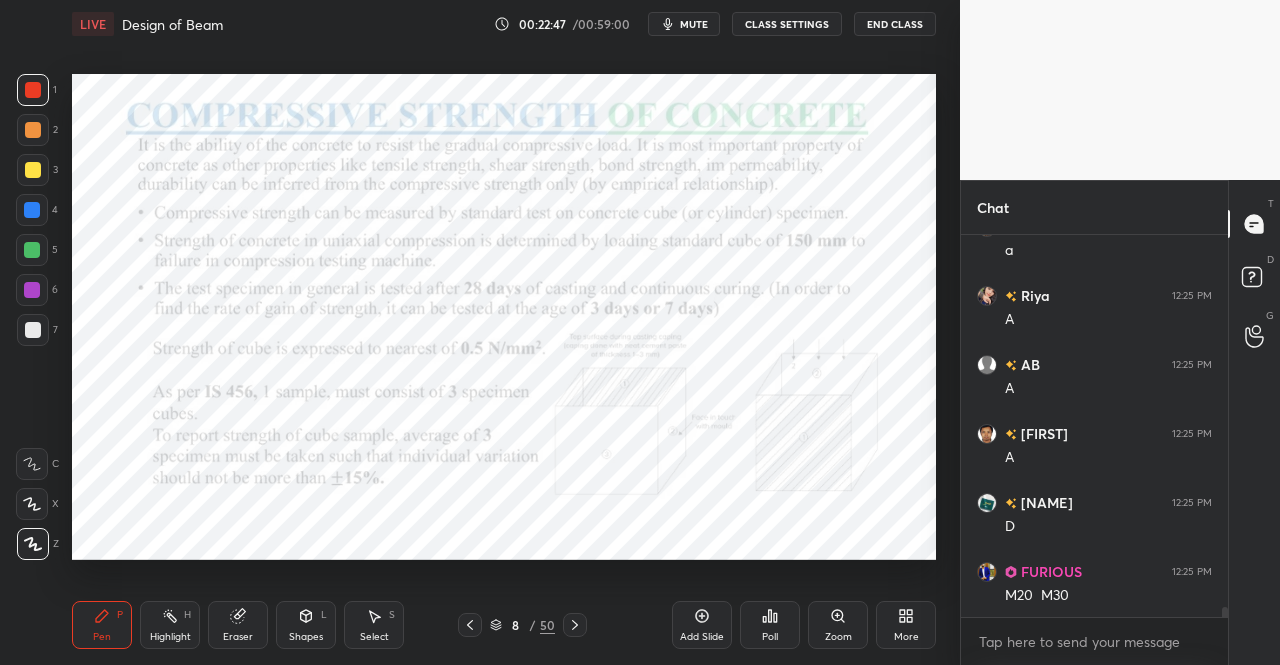 click 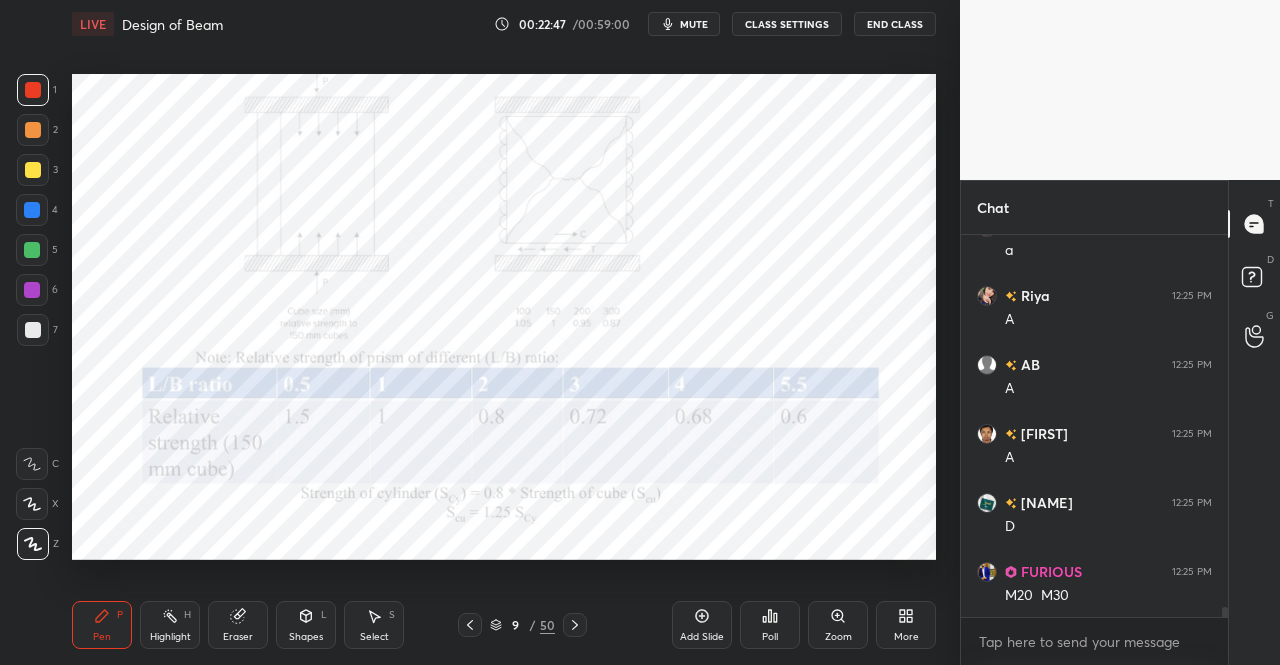 click 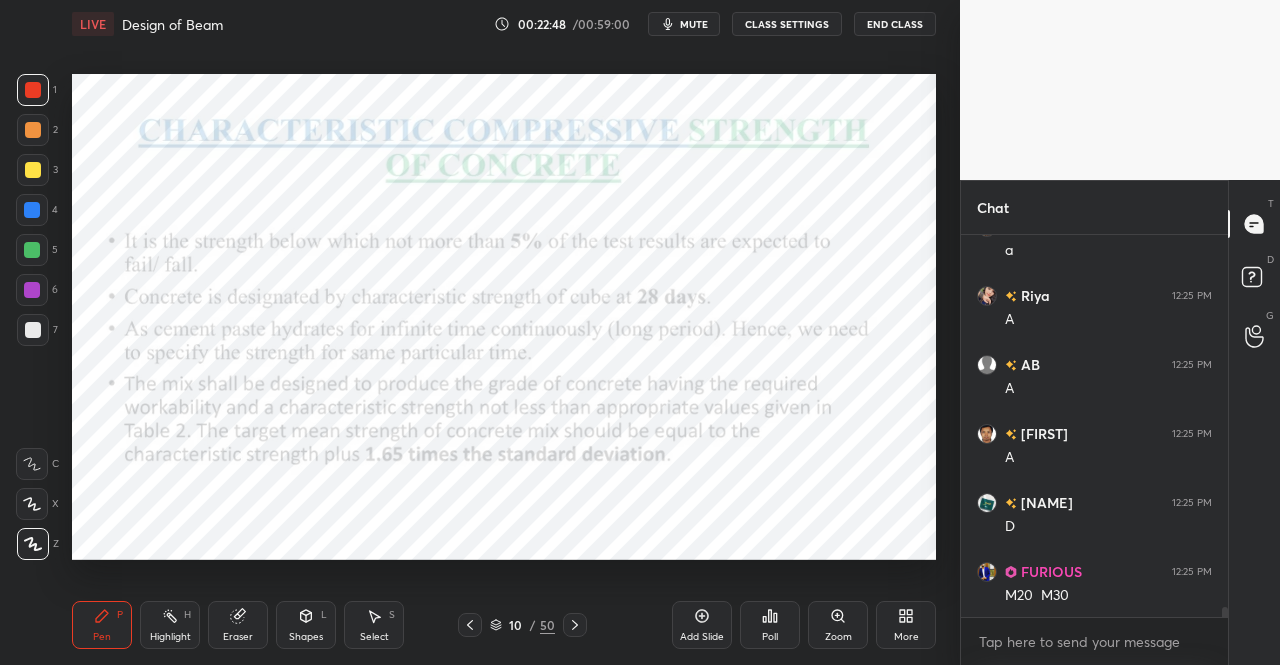 click 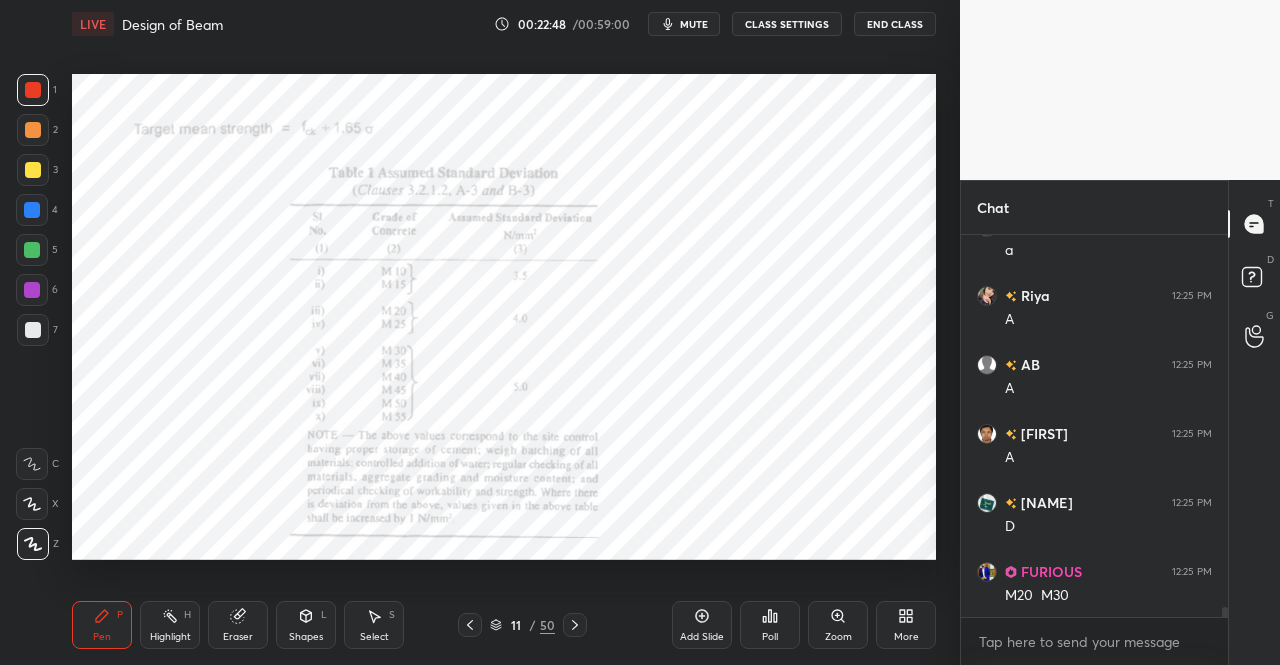 click 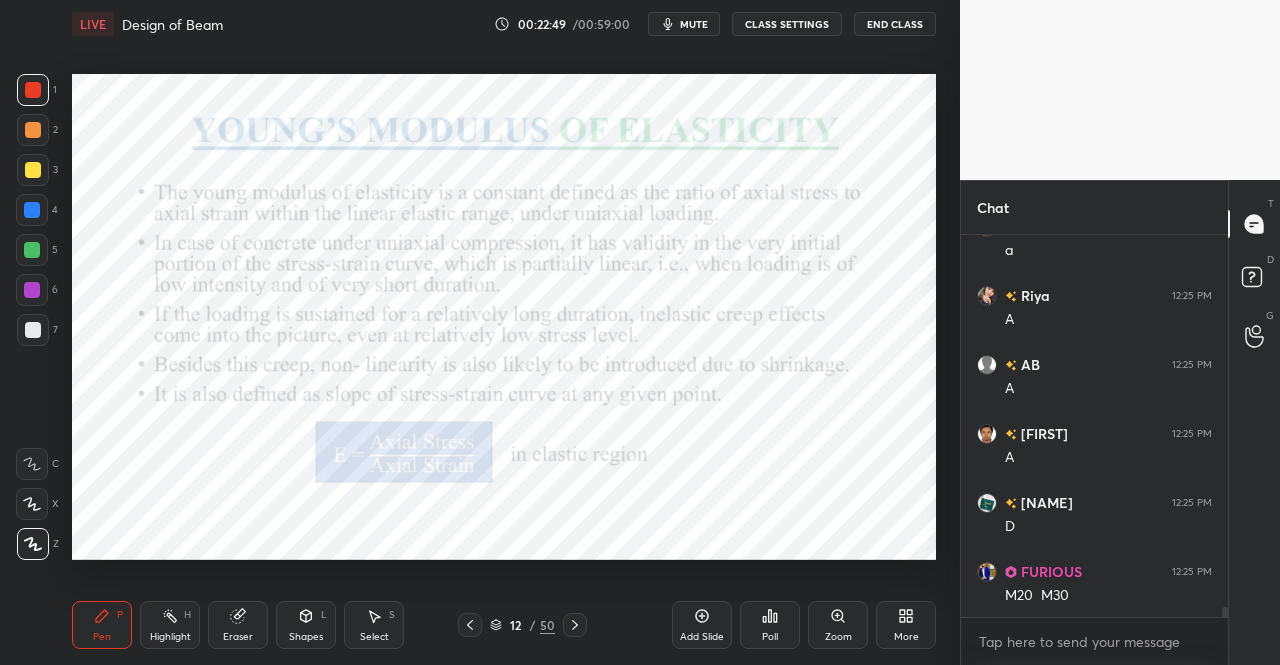 click 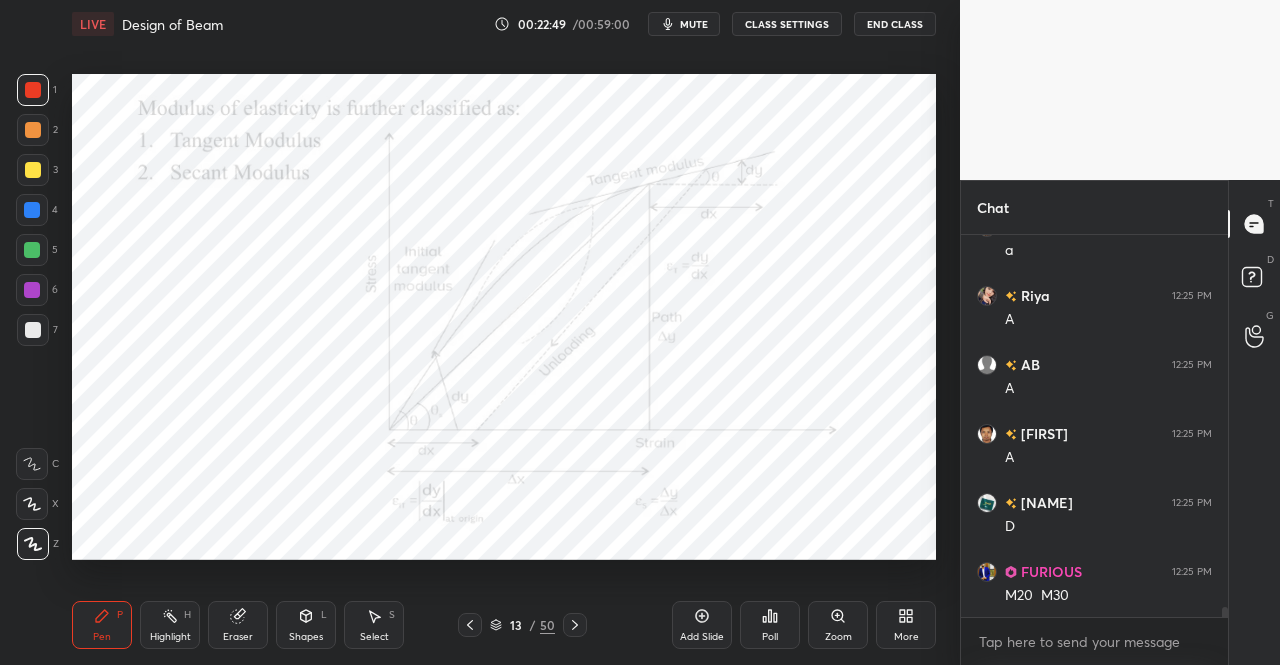 click 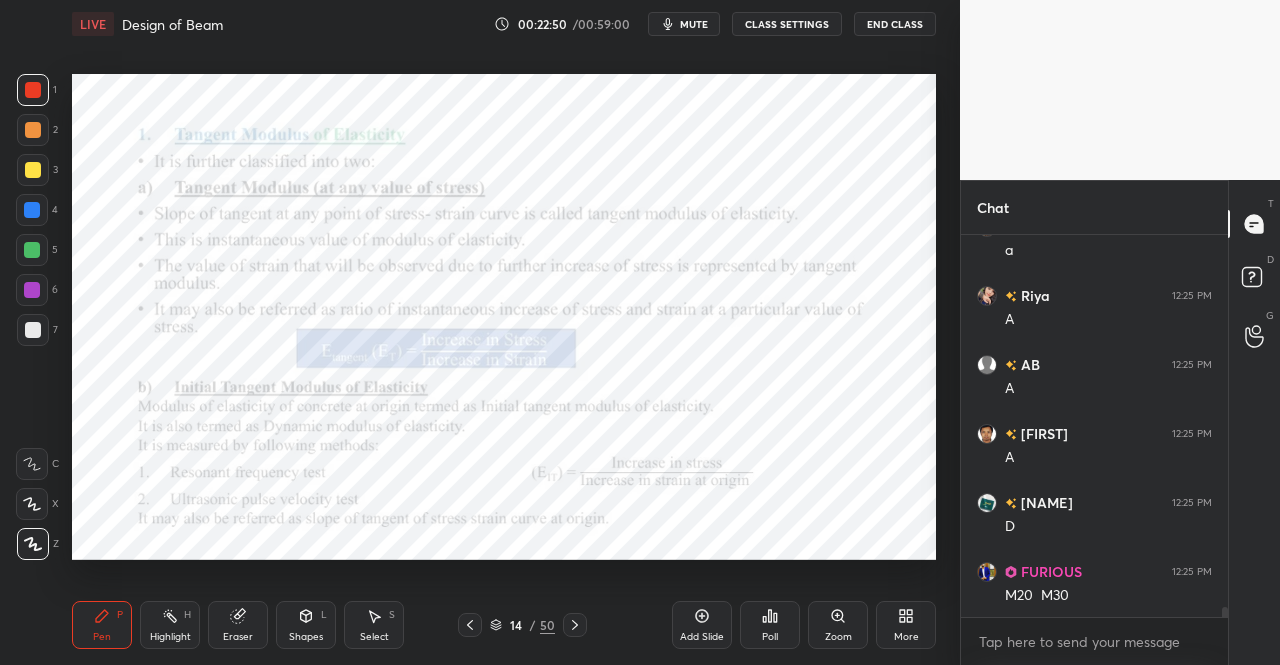 click 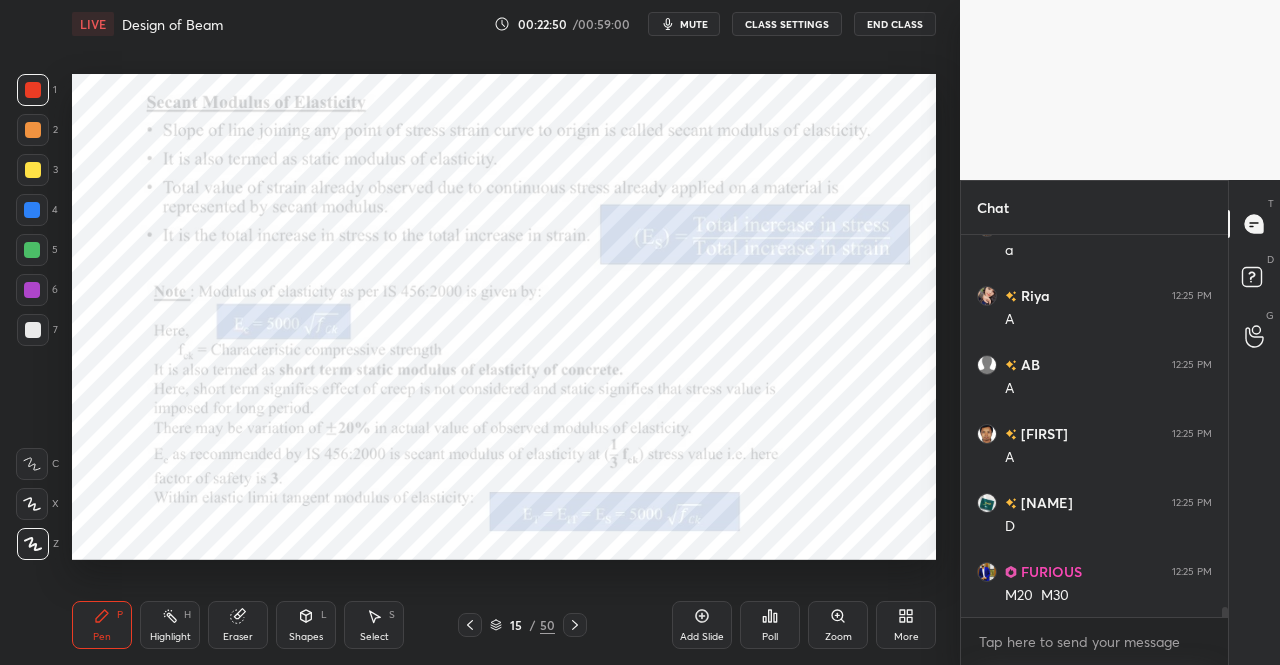 click 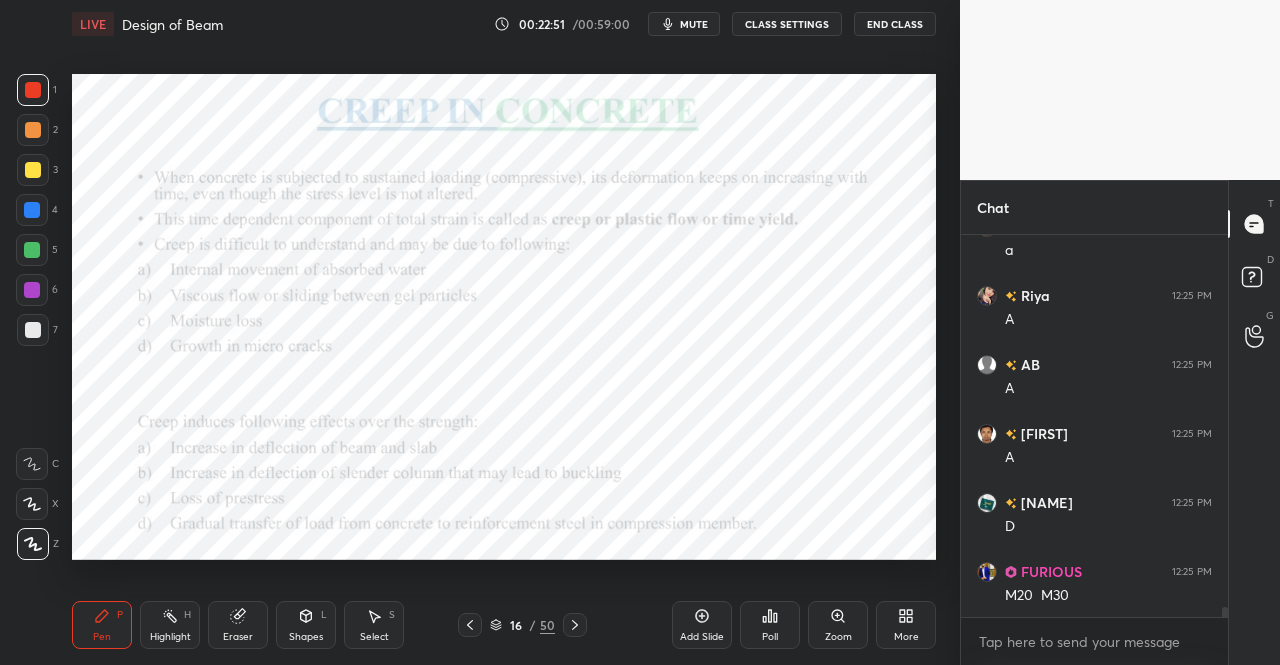 click 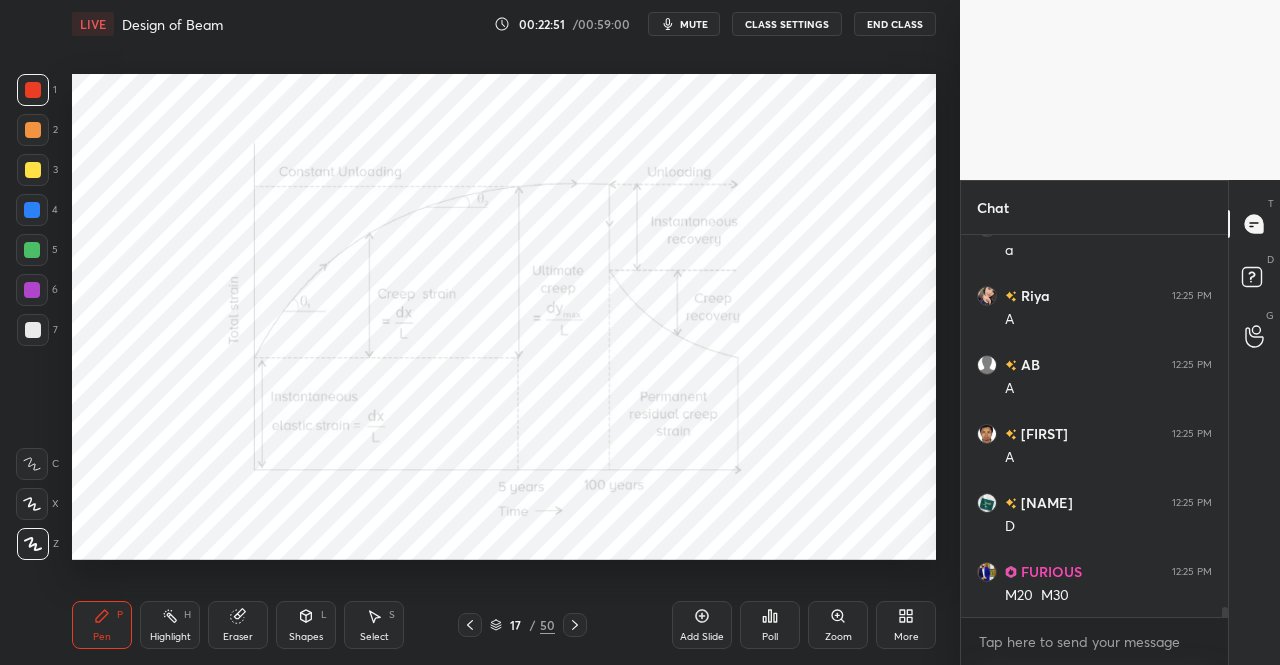 click 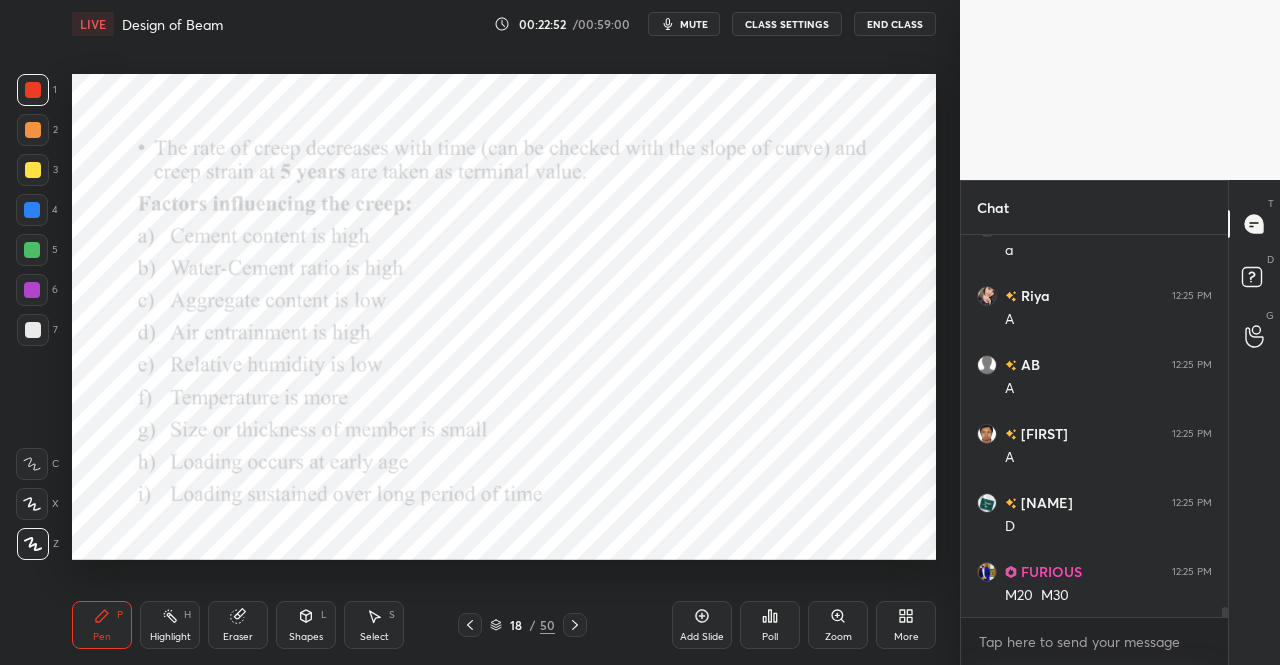 click 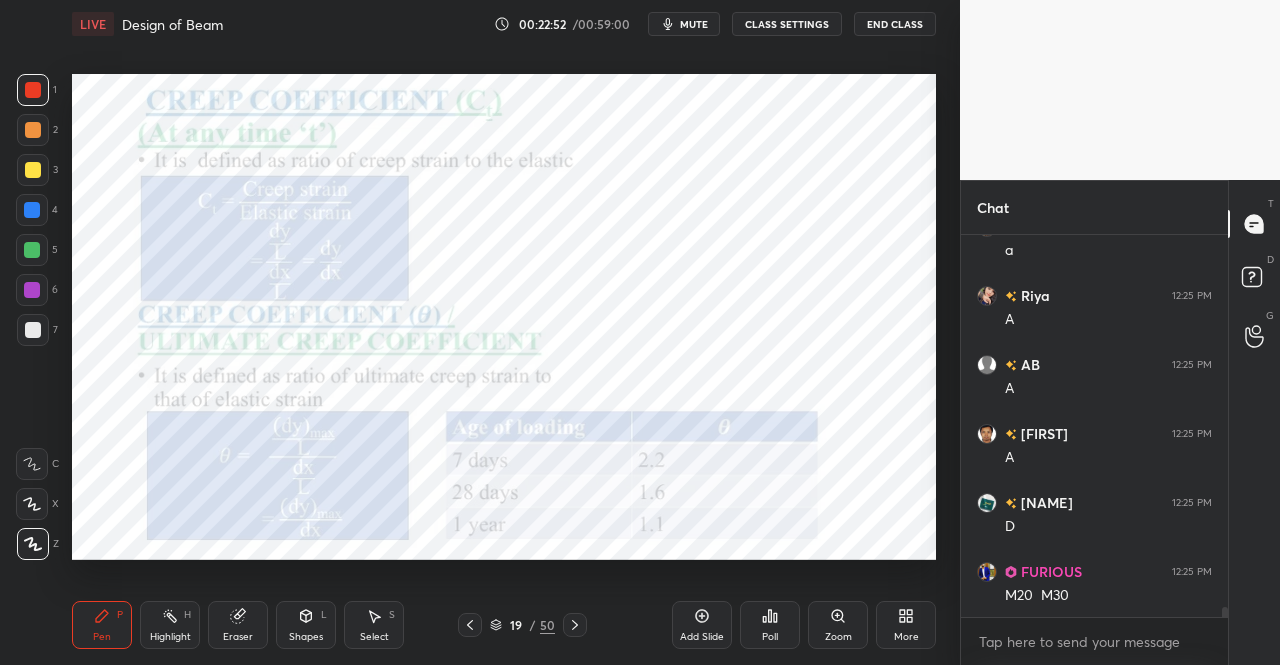 click 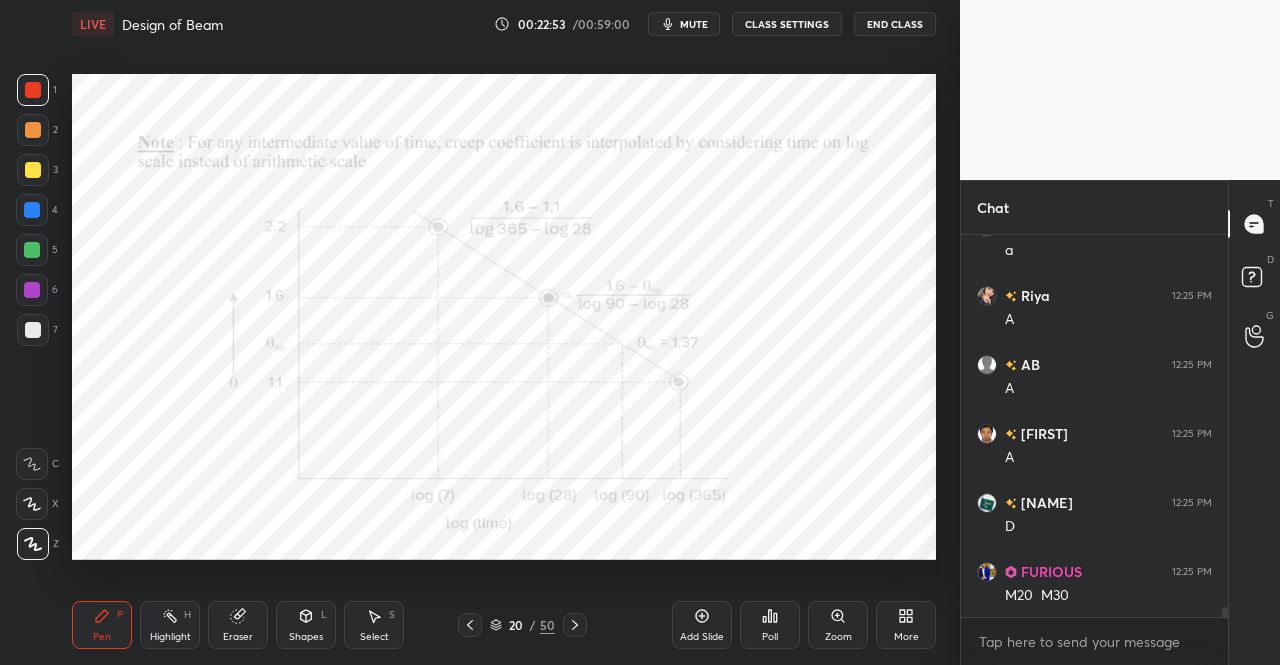 click 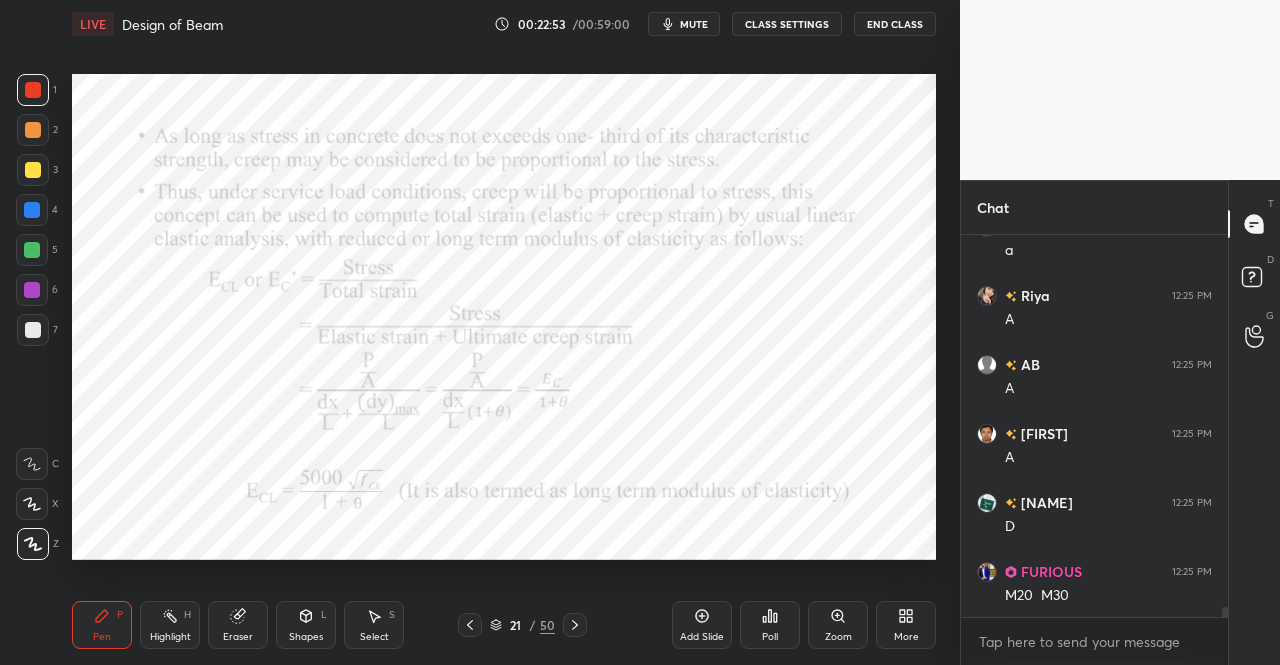 click 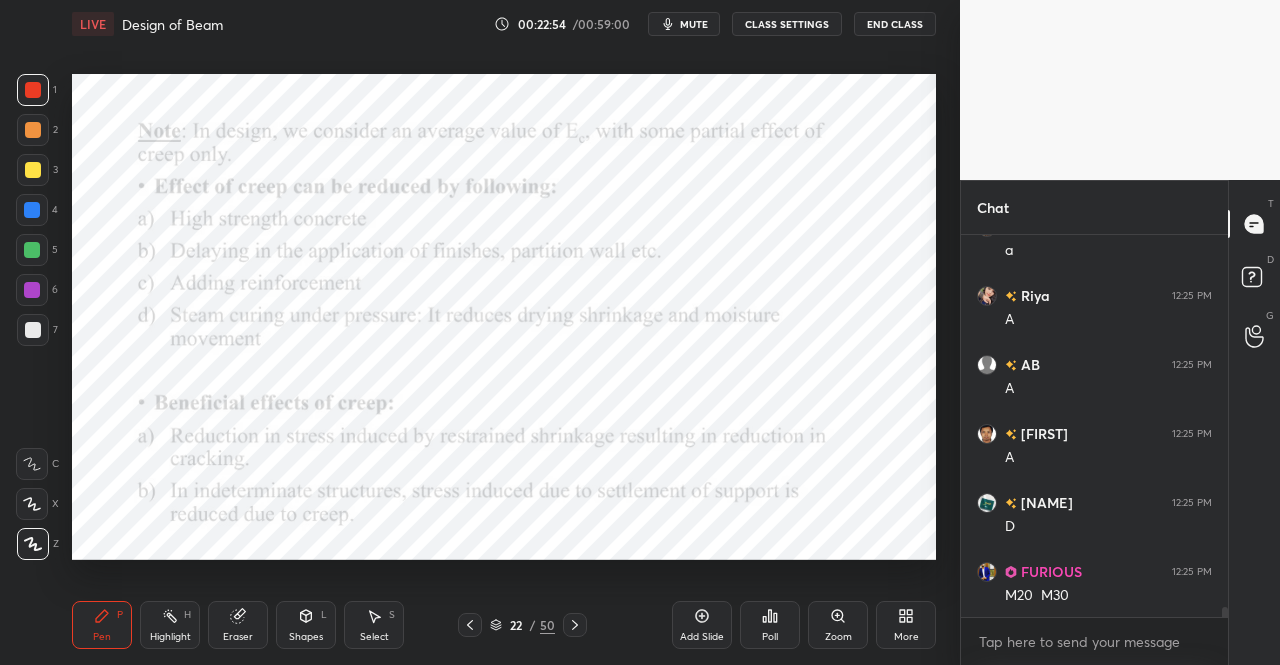 click 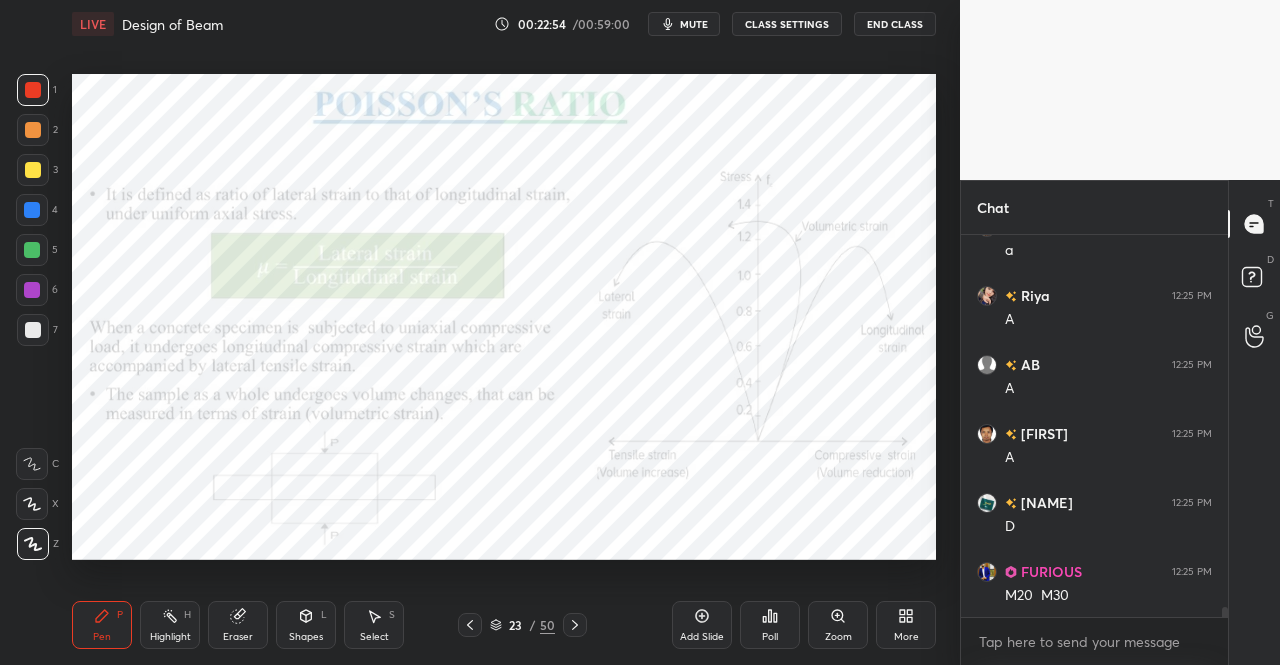 click 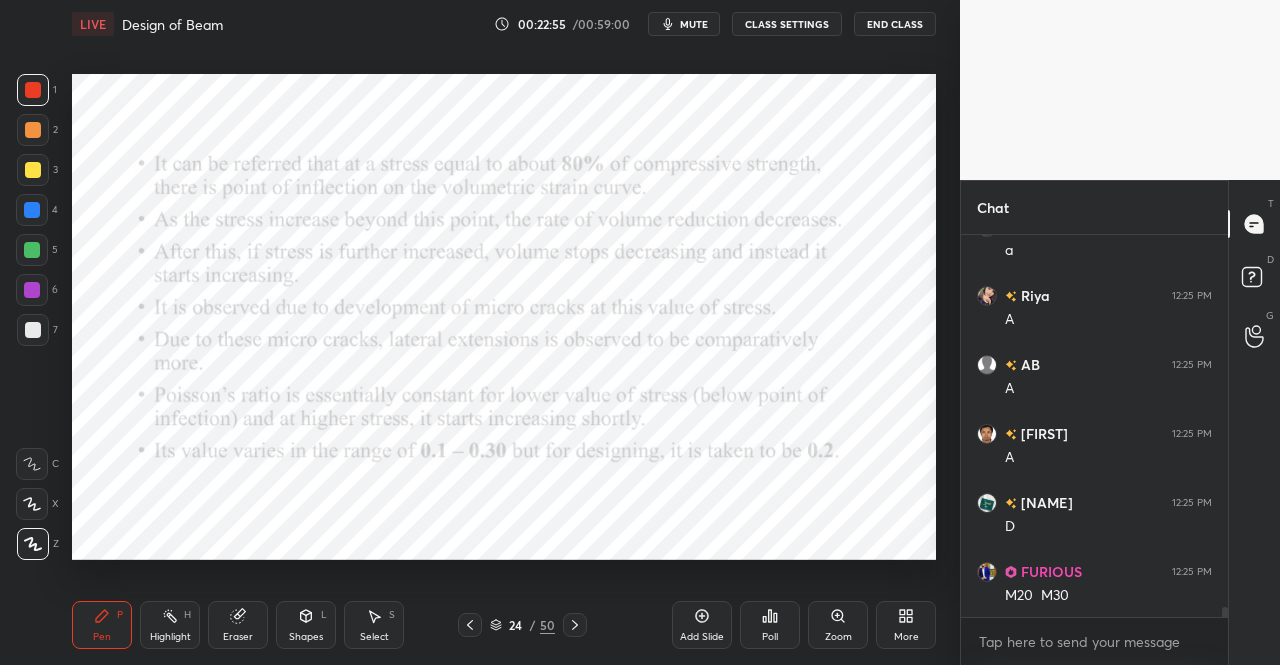 click 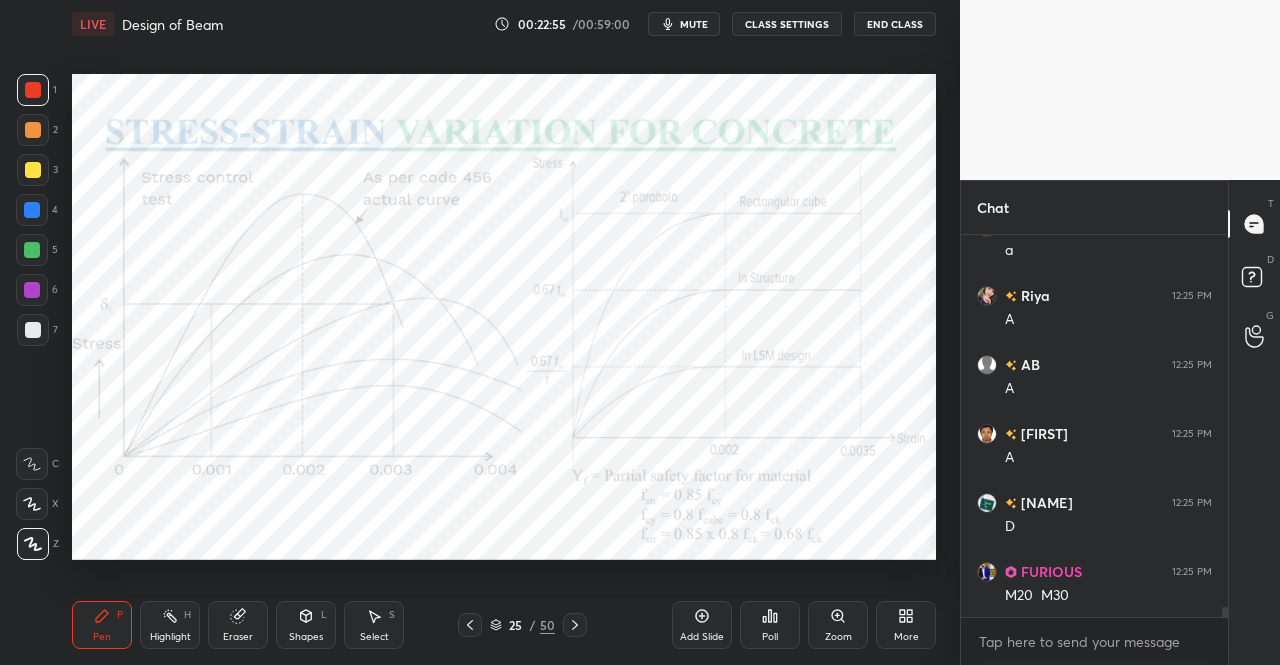 click 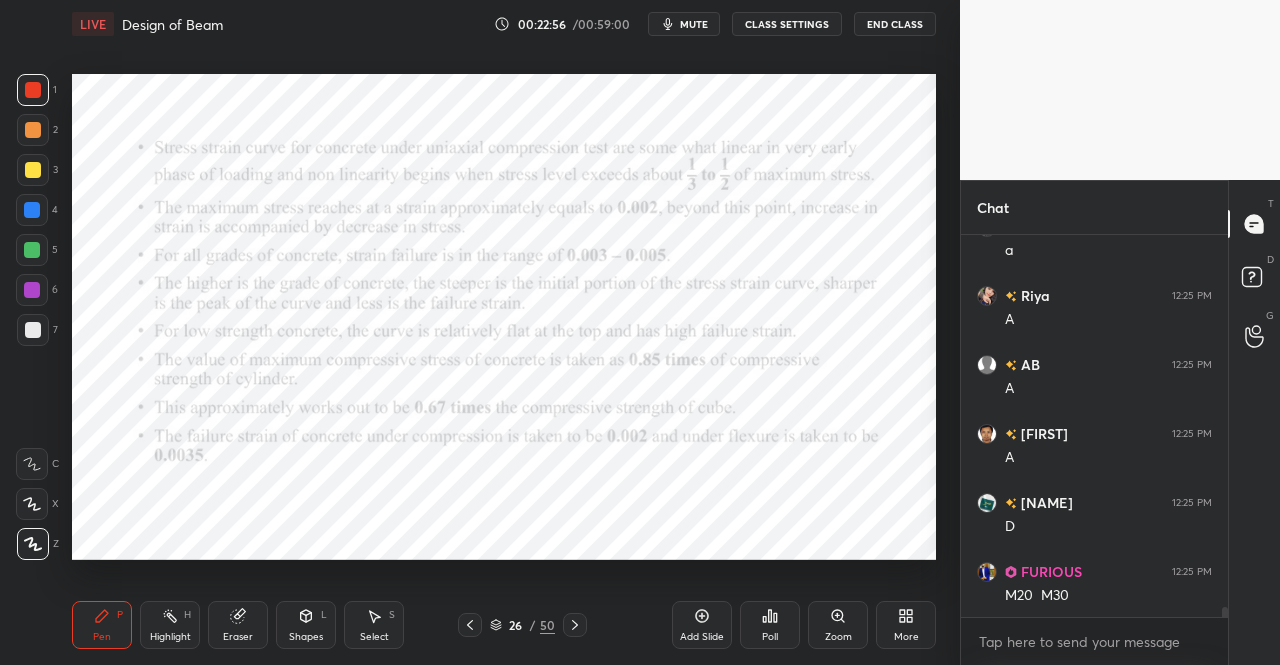 click 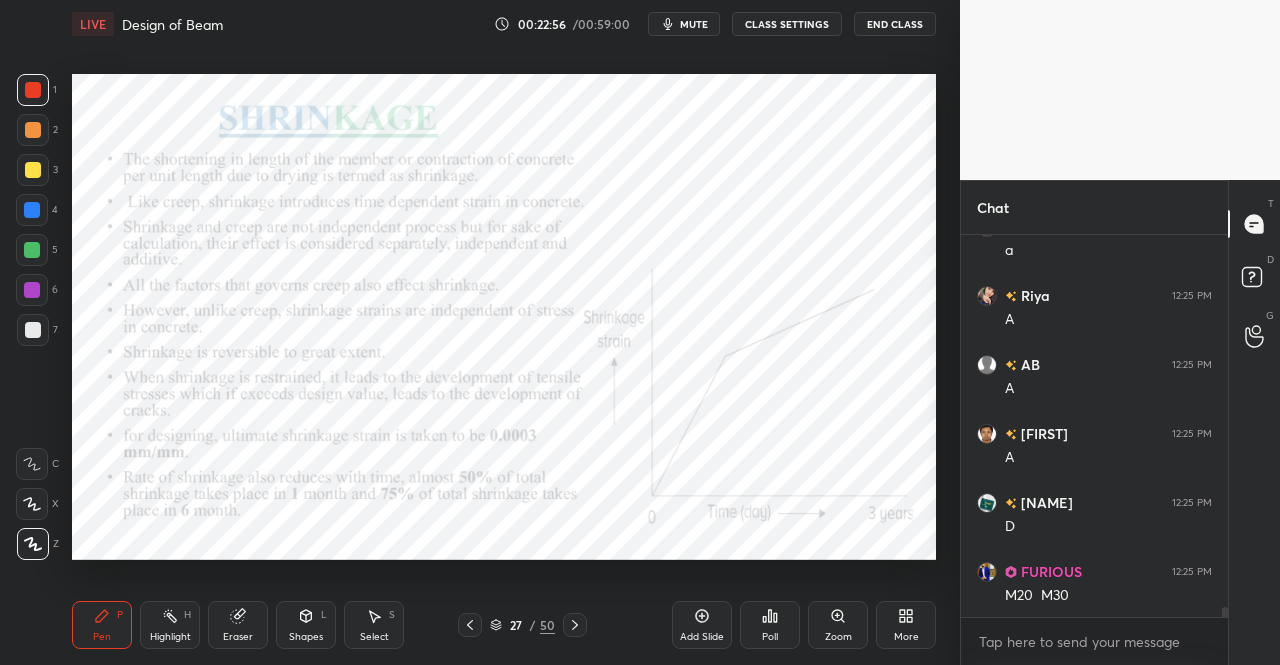 click 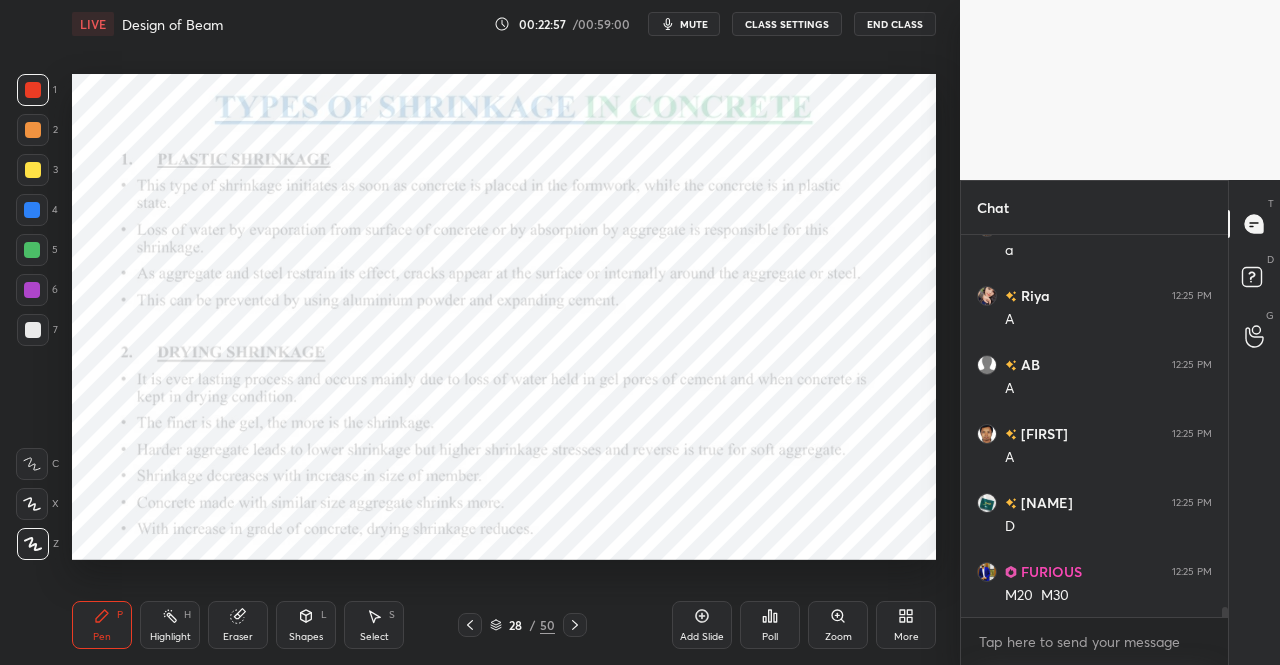 click 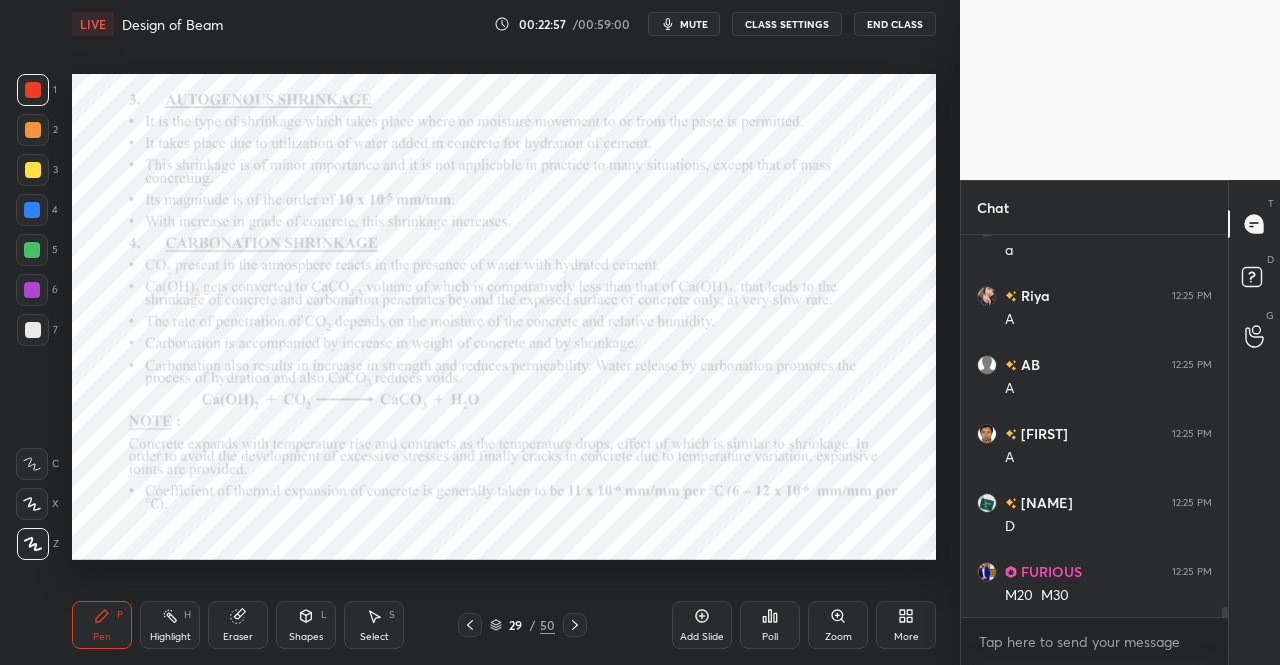 click 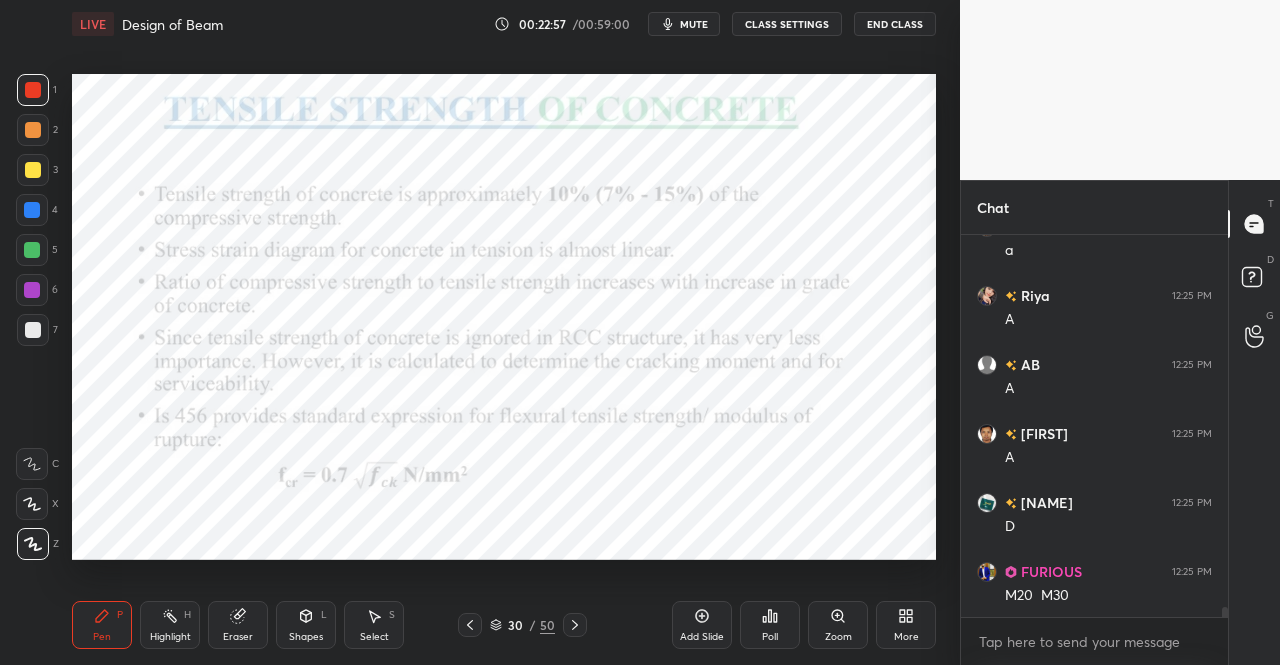 click 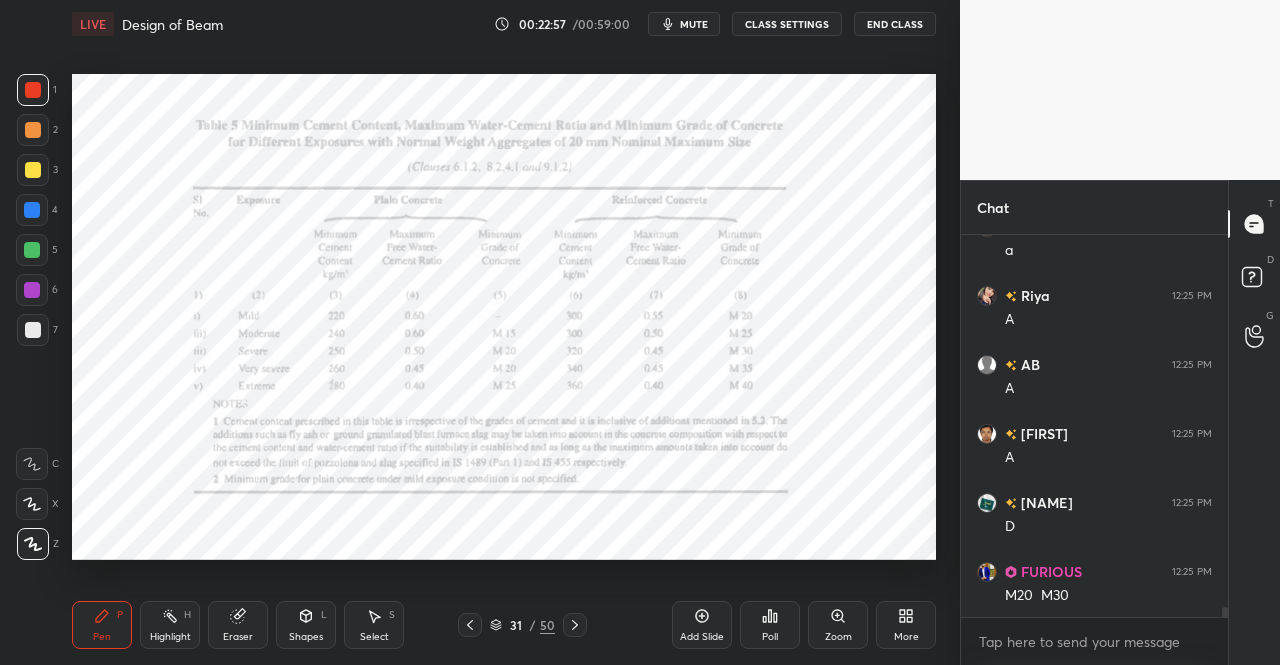 click 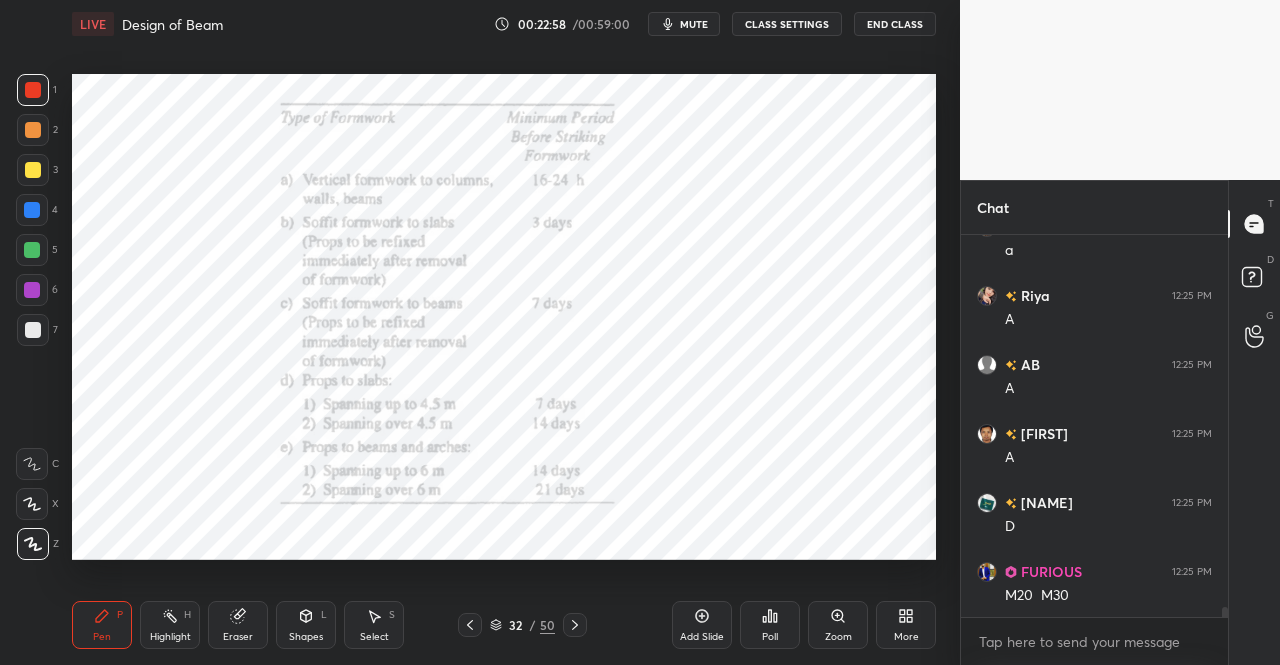 click at bounding box center [470, 625] 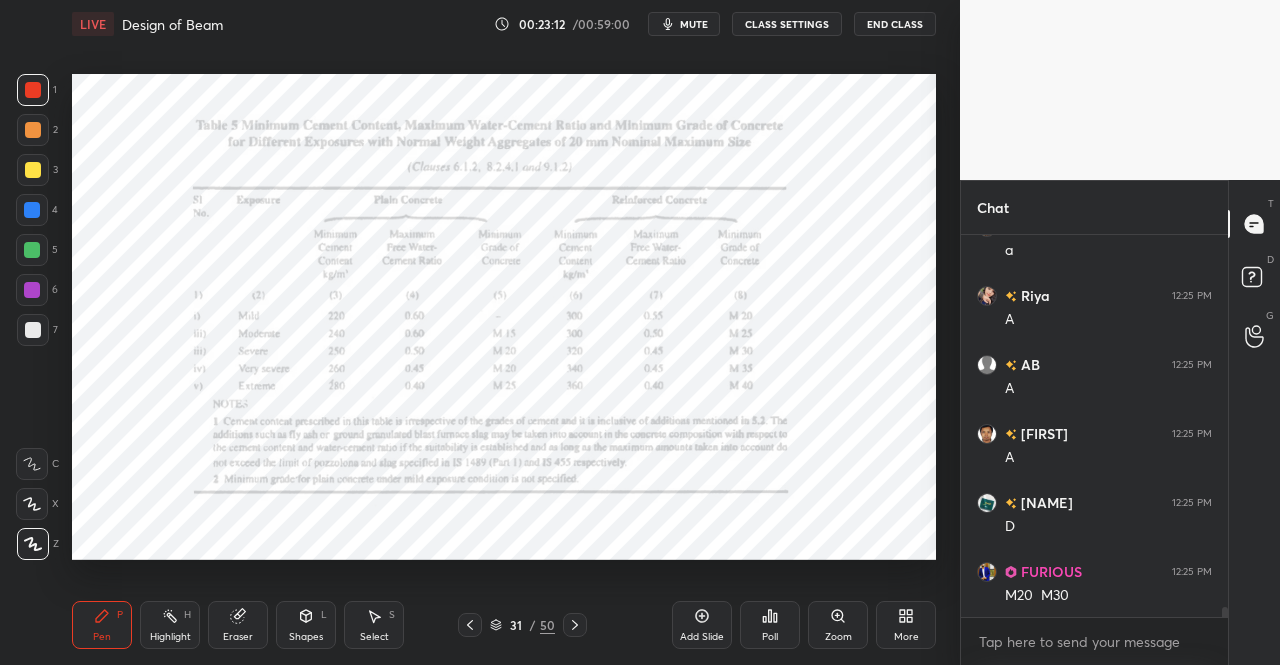 click on "31 / 50" at bounding box center (522, 625) 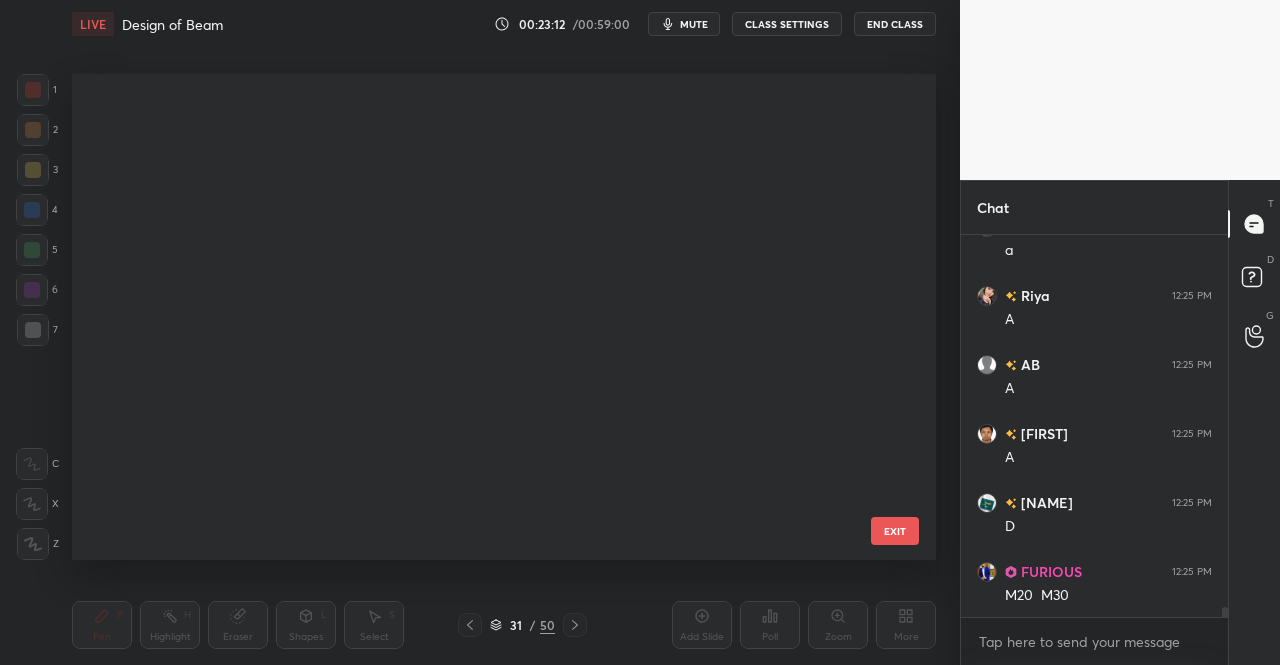 scroll, scrollTop: 1131, scrollLeft: 0, axis: vertical 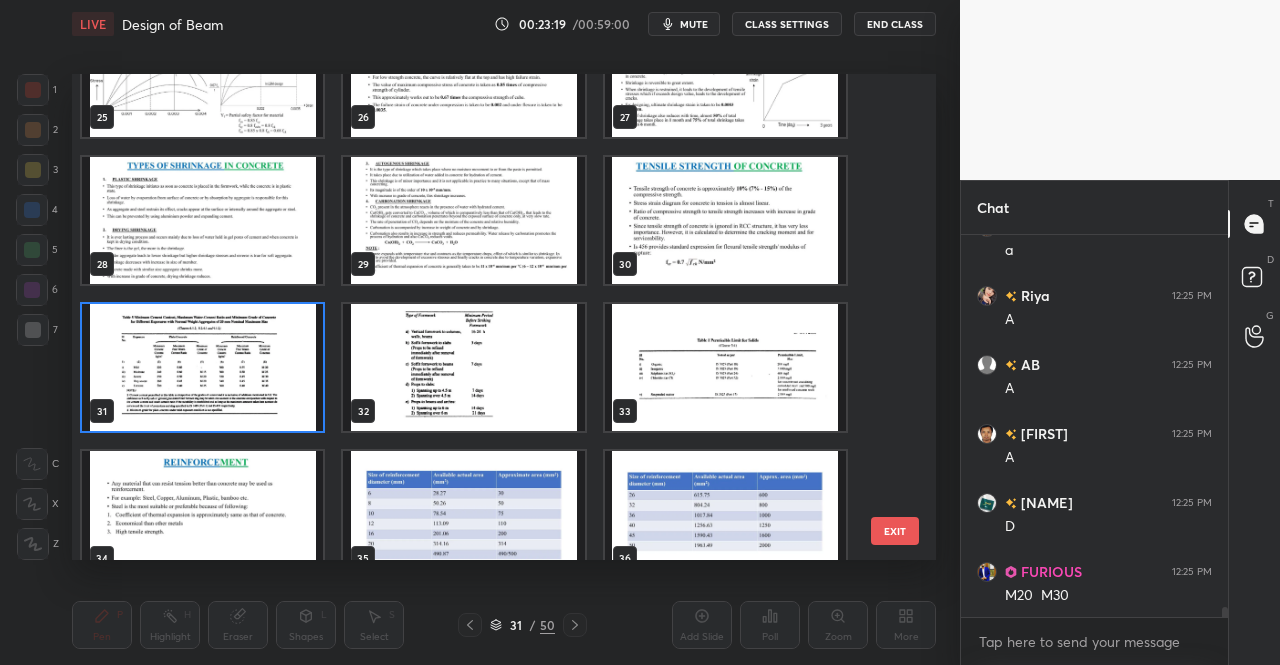 click at bounding box center (202, 367) 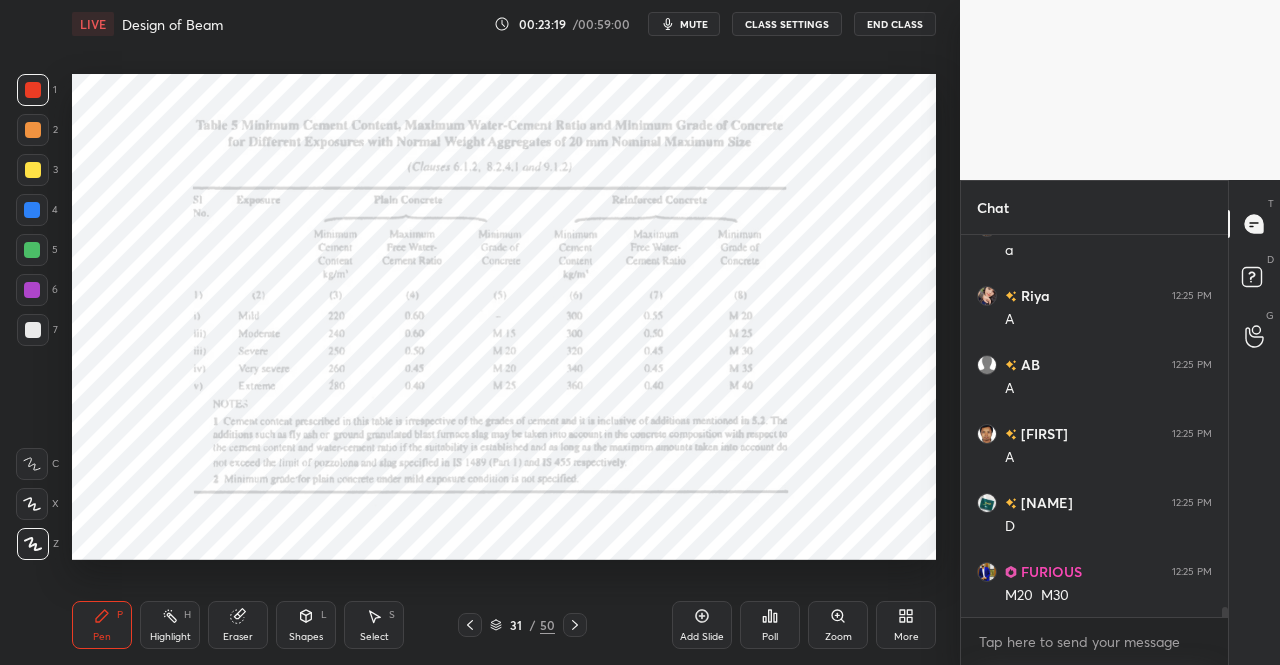 click at bounding box center (202, 367) 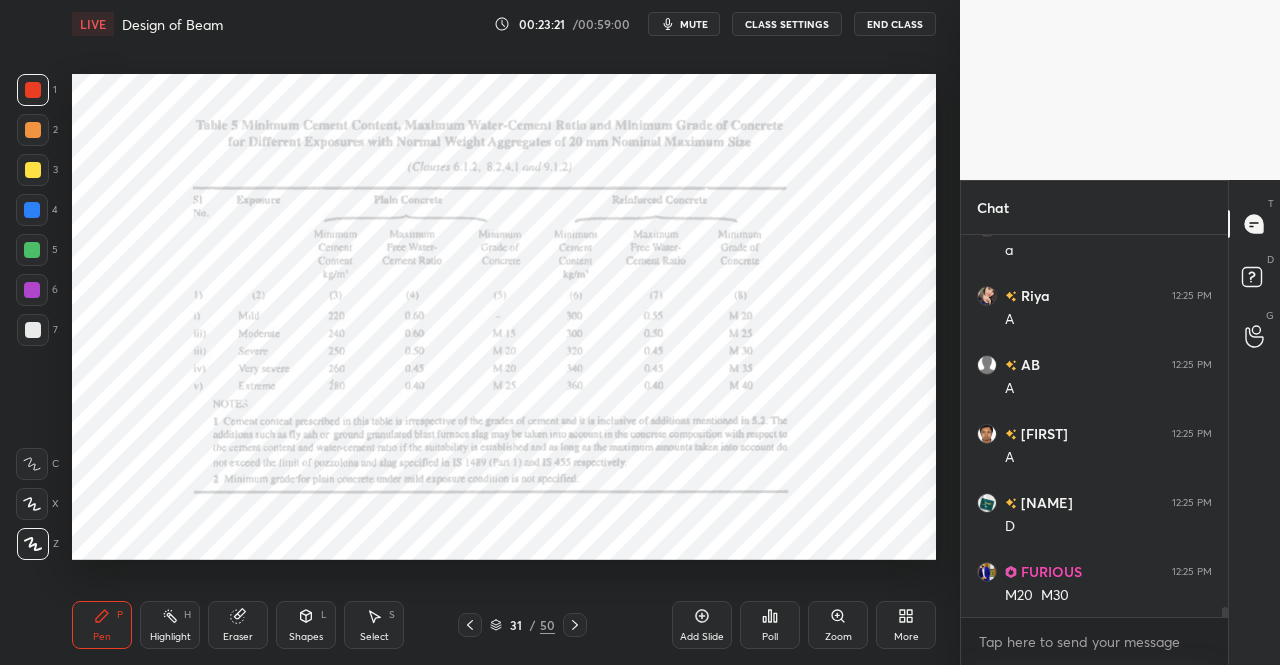 scroll, scrollTop: 14176, scrollLeft: 0, axis: vertical 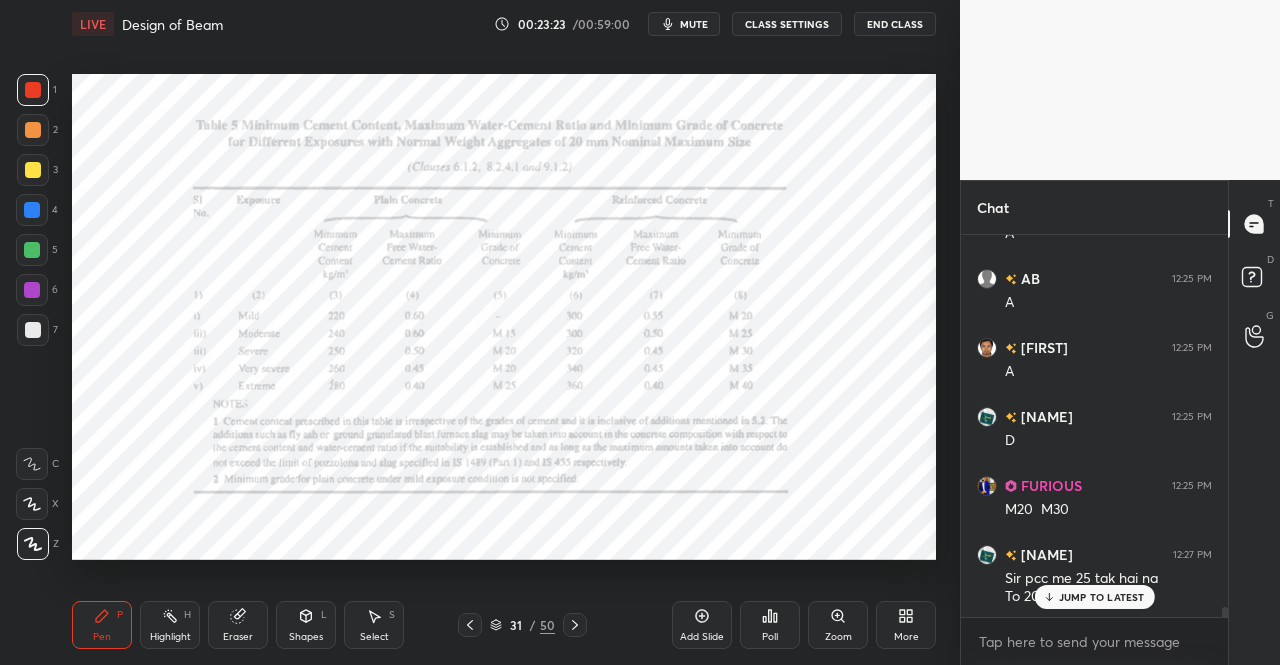 click on "JUMP TO LATEST" at bounding box center (1102, 597) 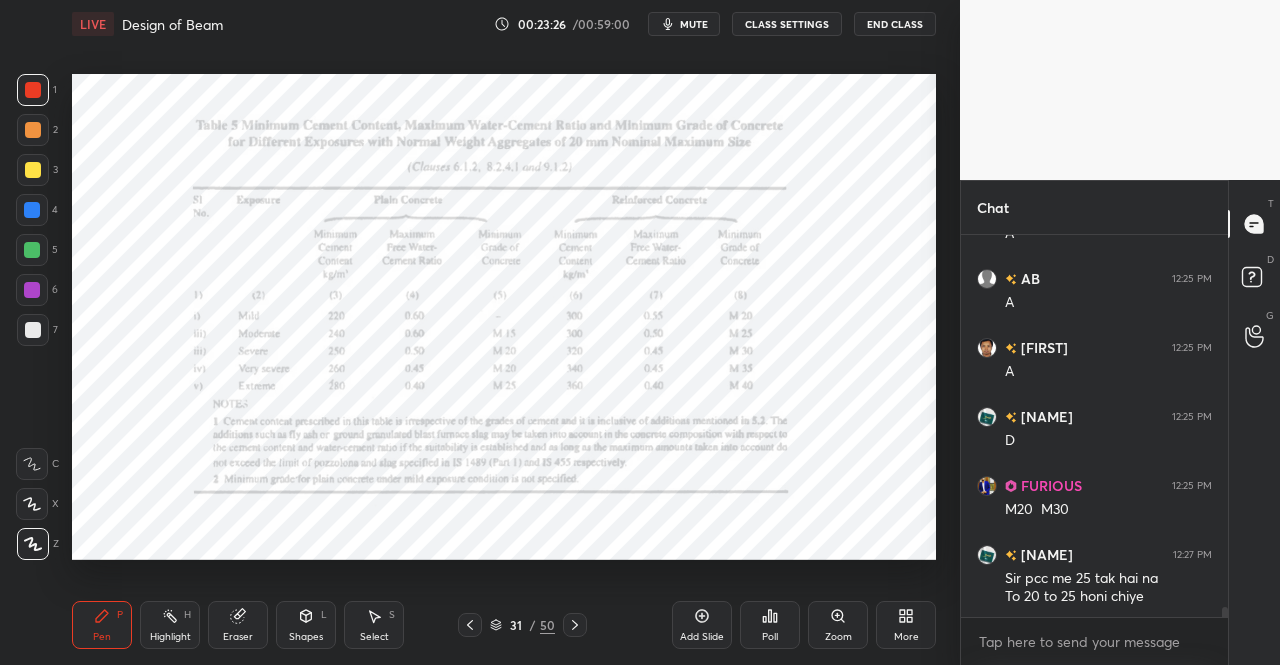 scroll, scrollTop: 14282, scrollLeft: 0, axis: vertical 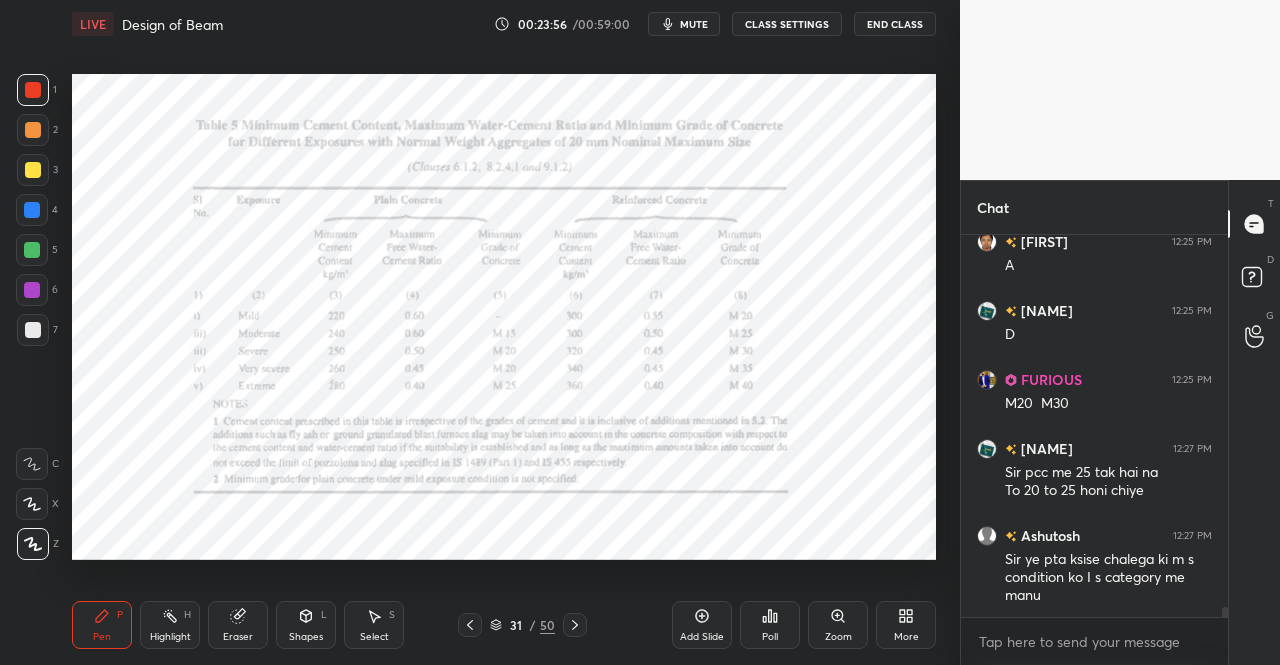 click 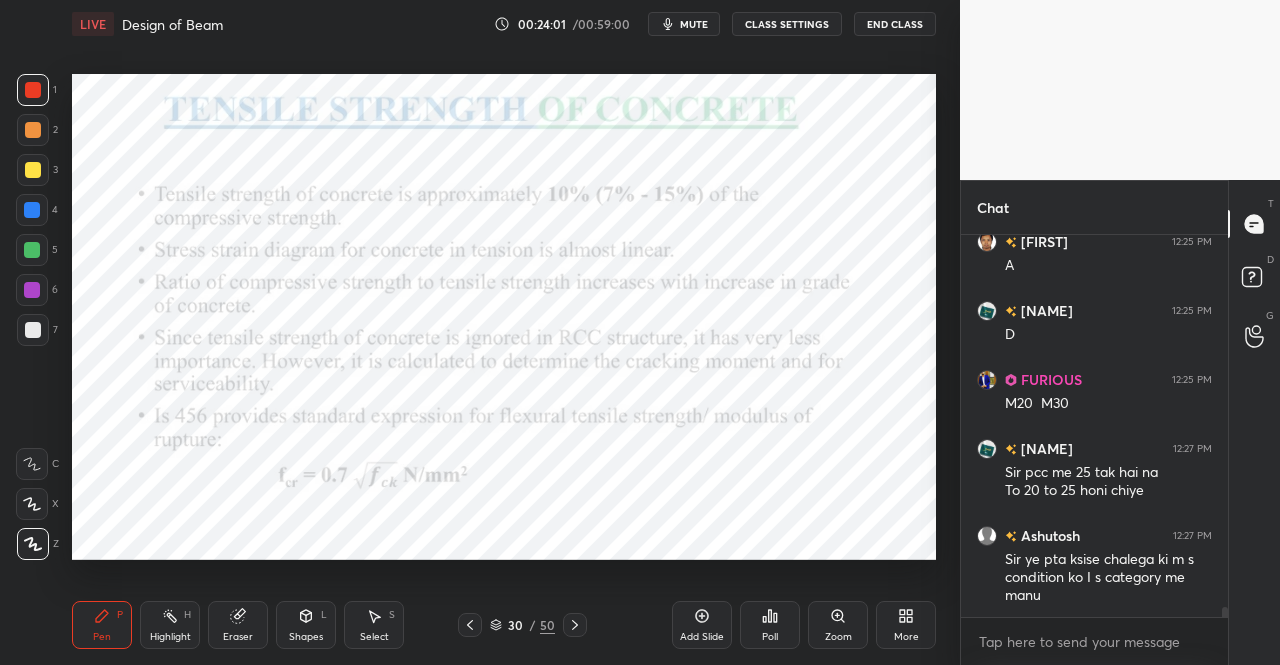 click 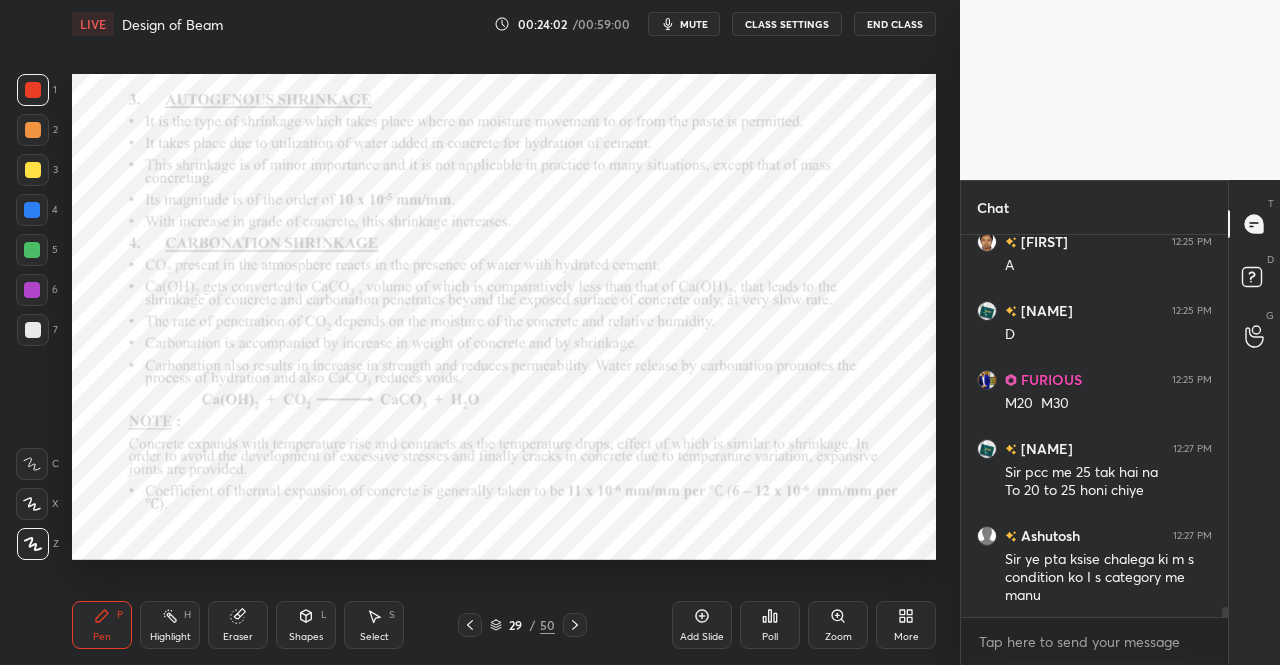 click 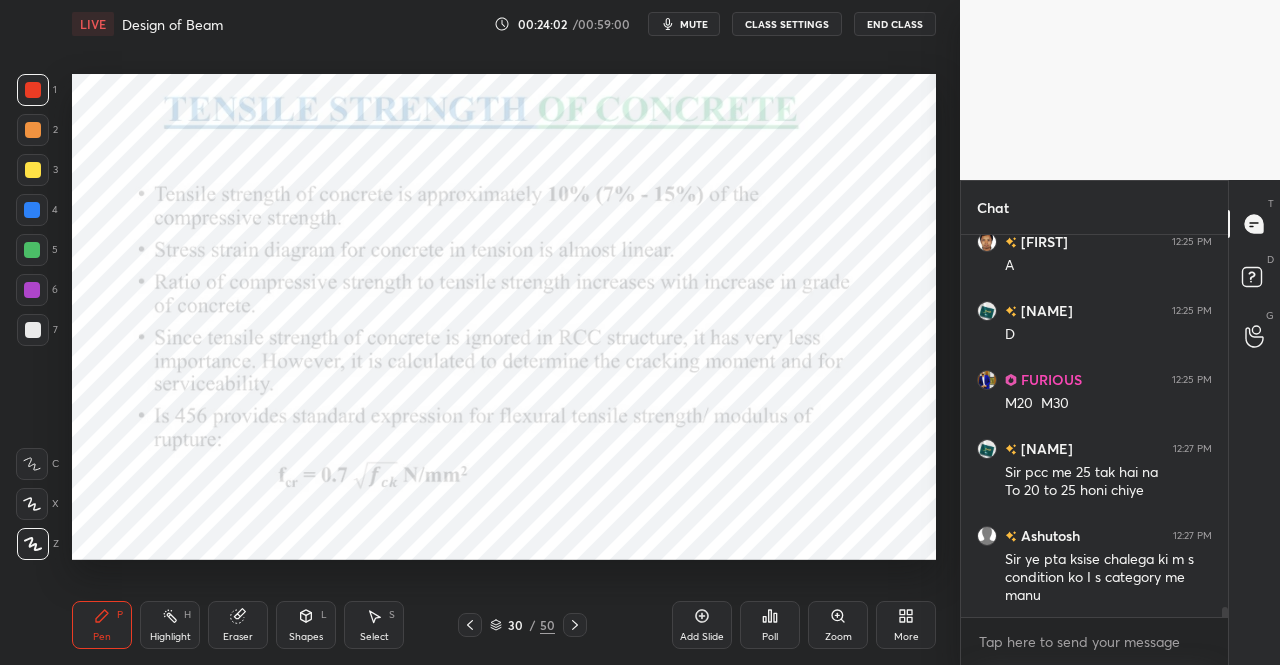 click 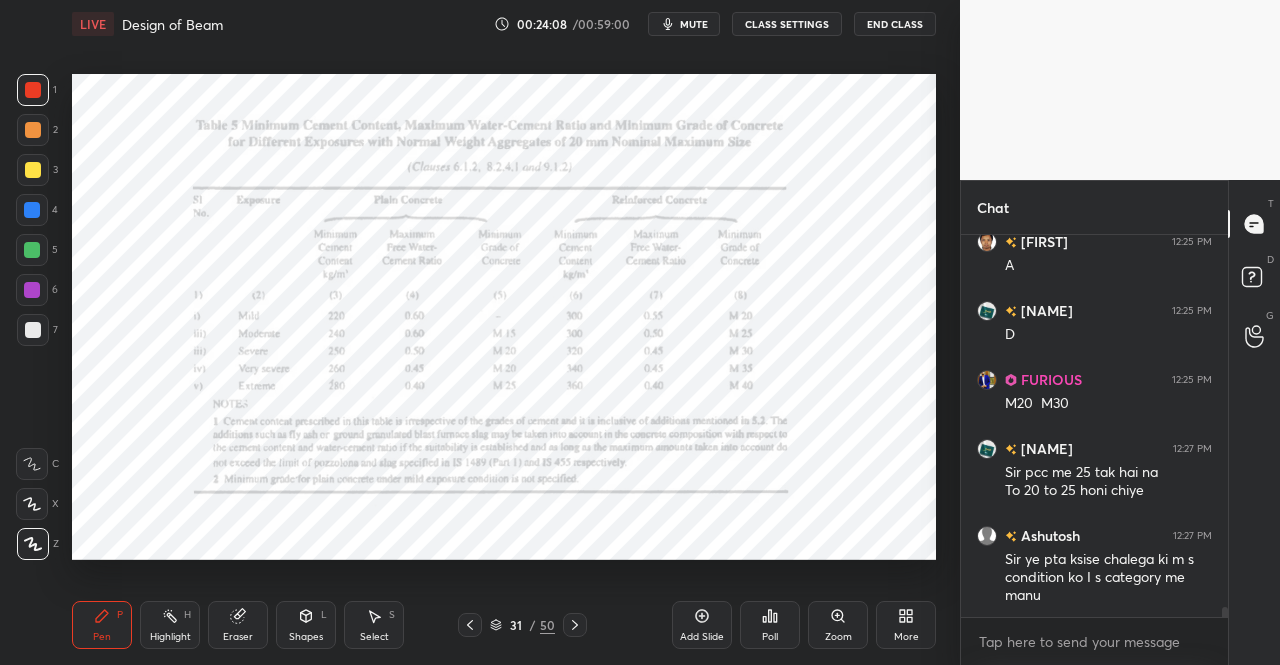 click at bounding box center (470, 625) 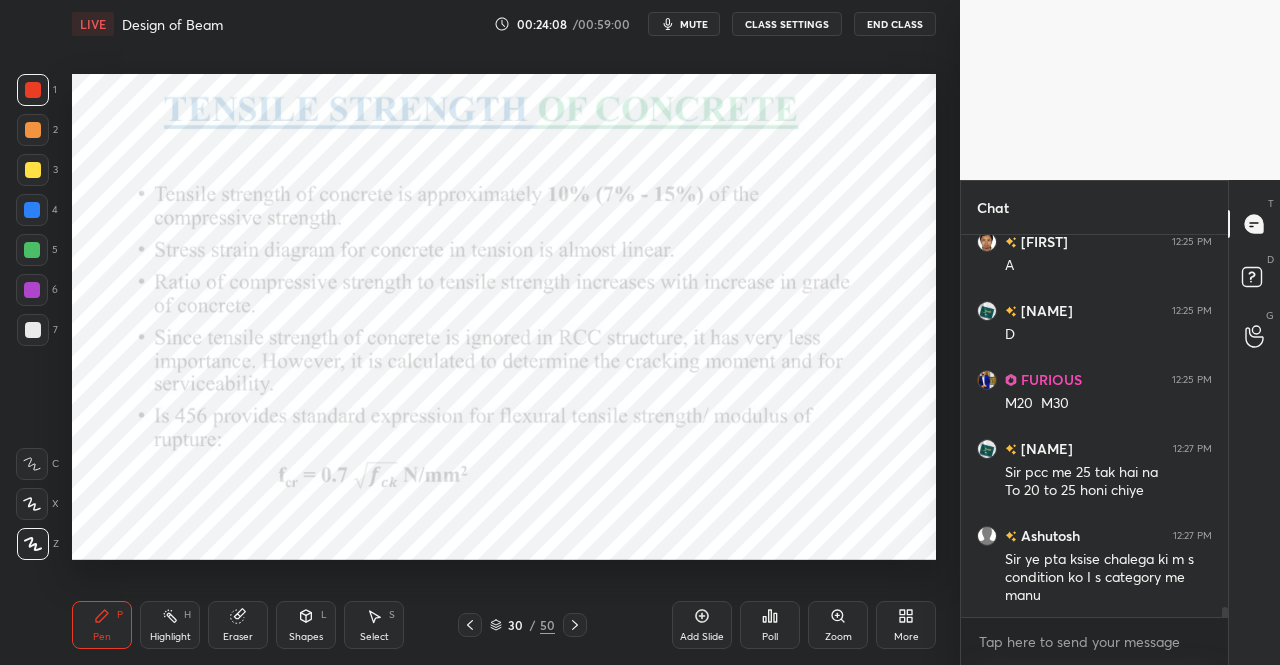 click at bounding box center (470, 625) 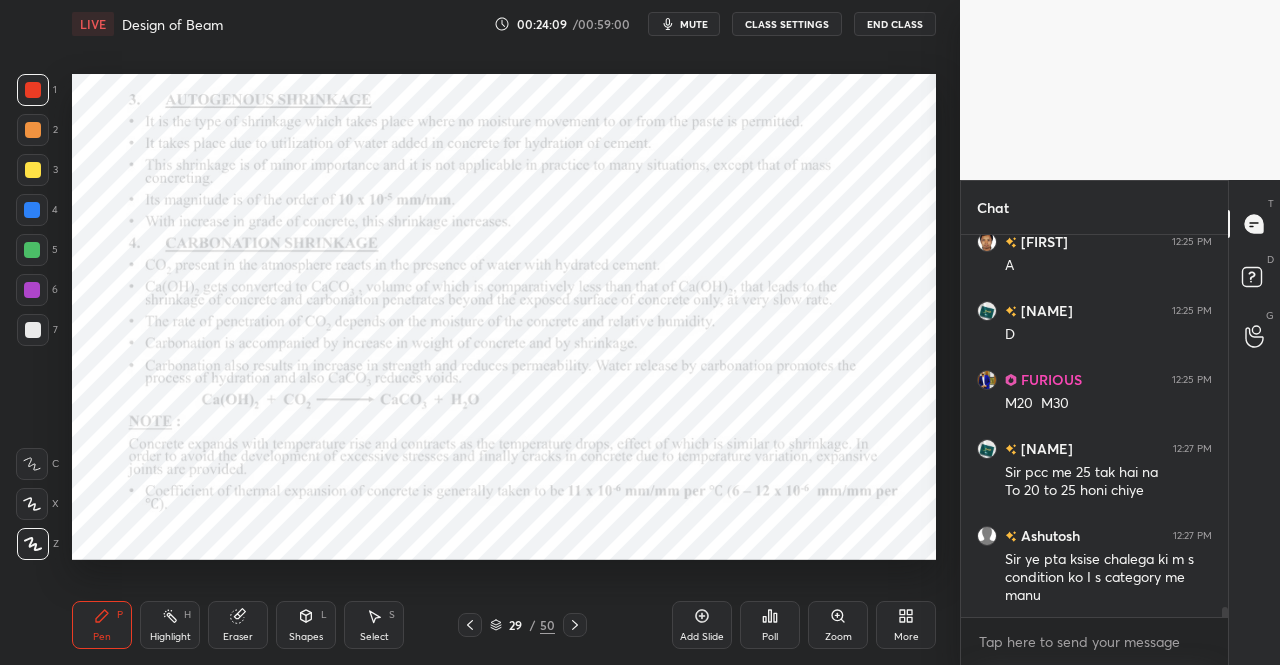 click at bounding box center (470, 625) 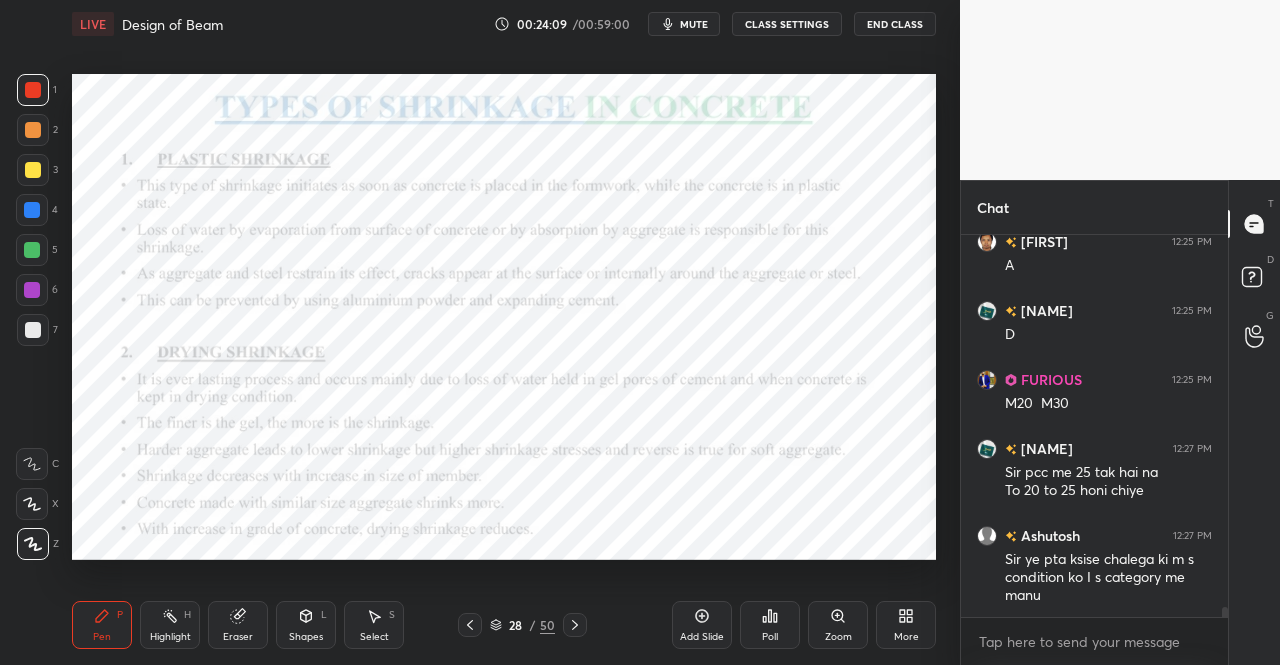 click at bounding box center [470, 625] 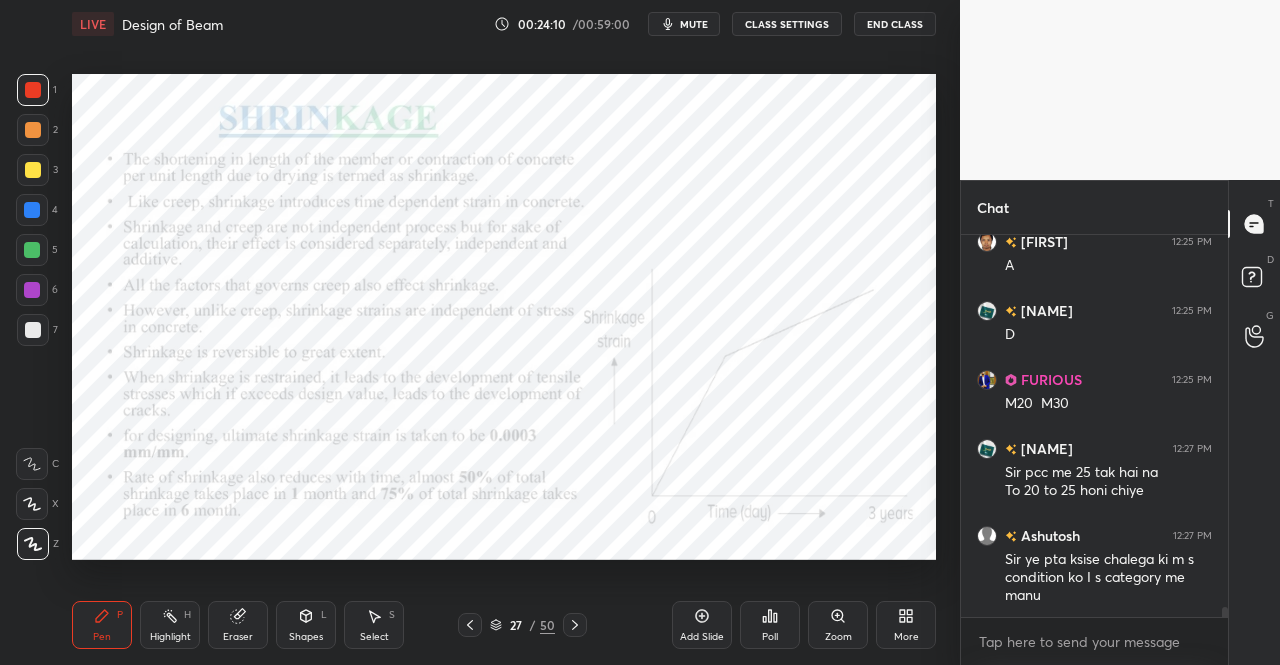 click at bounding box center (470, 625) 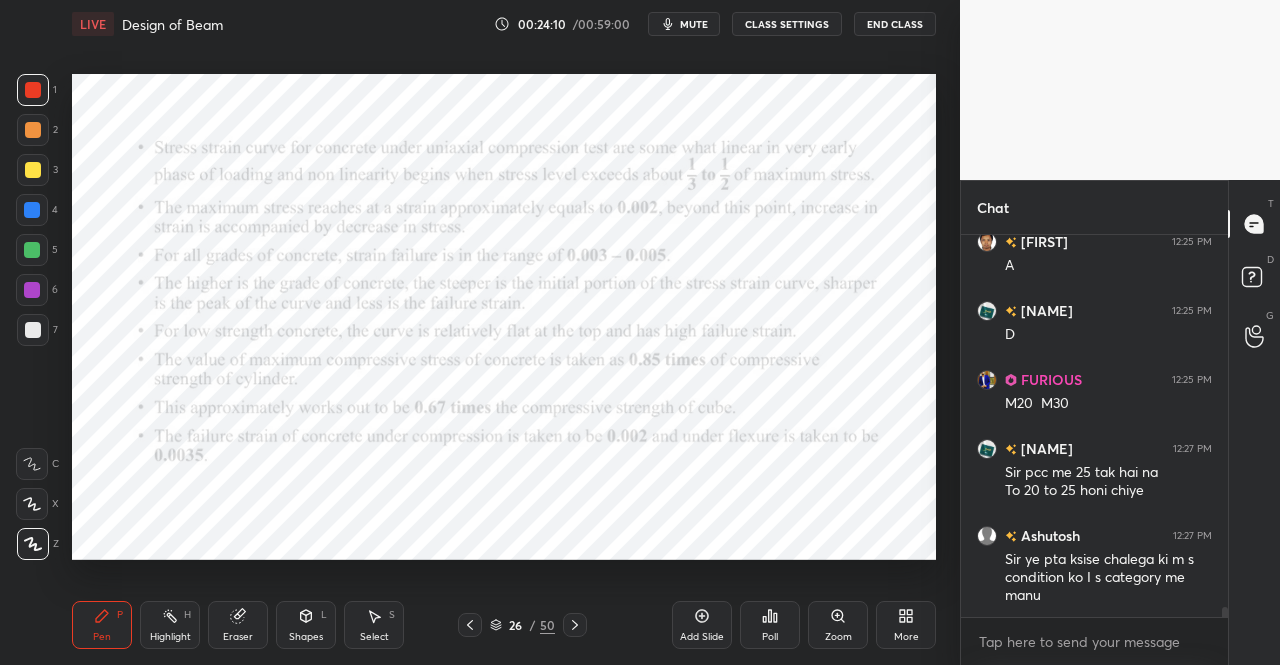 click at bounding box center (470, 625) 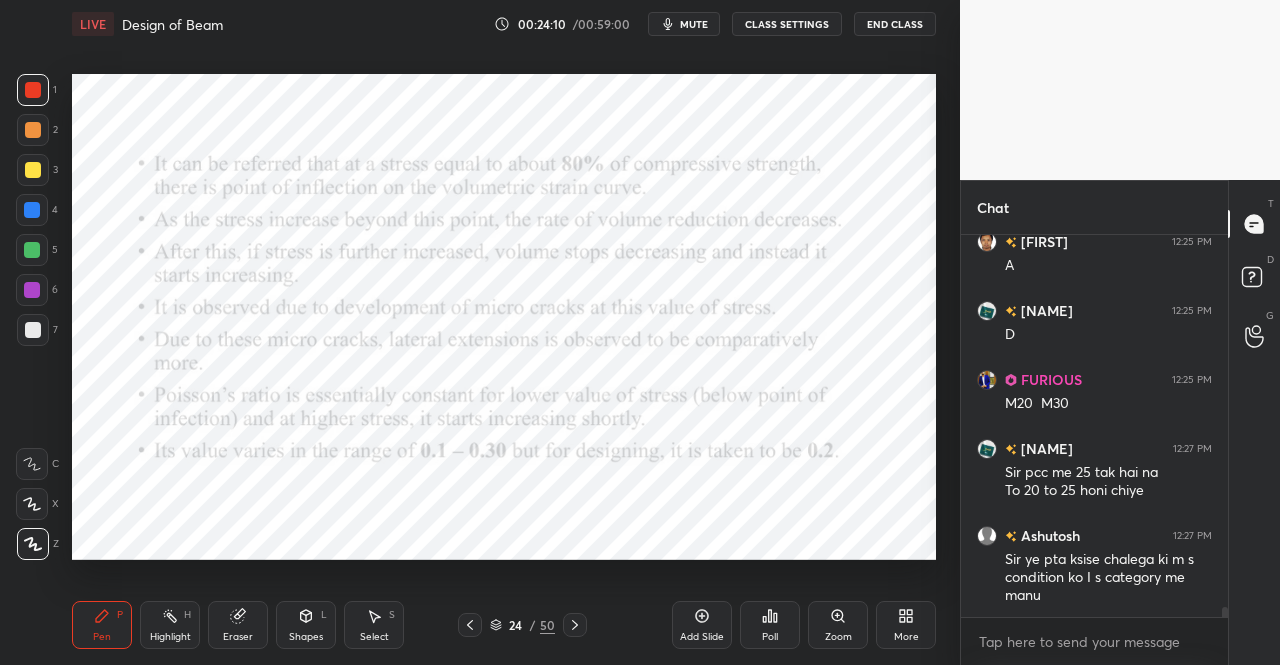 click at bounding box center [470, 625] 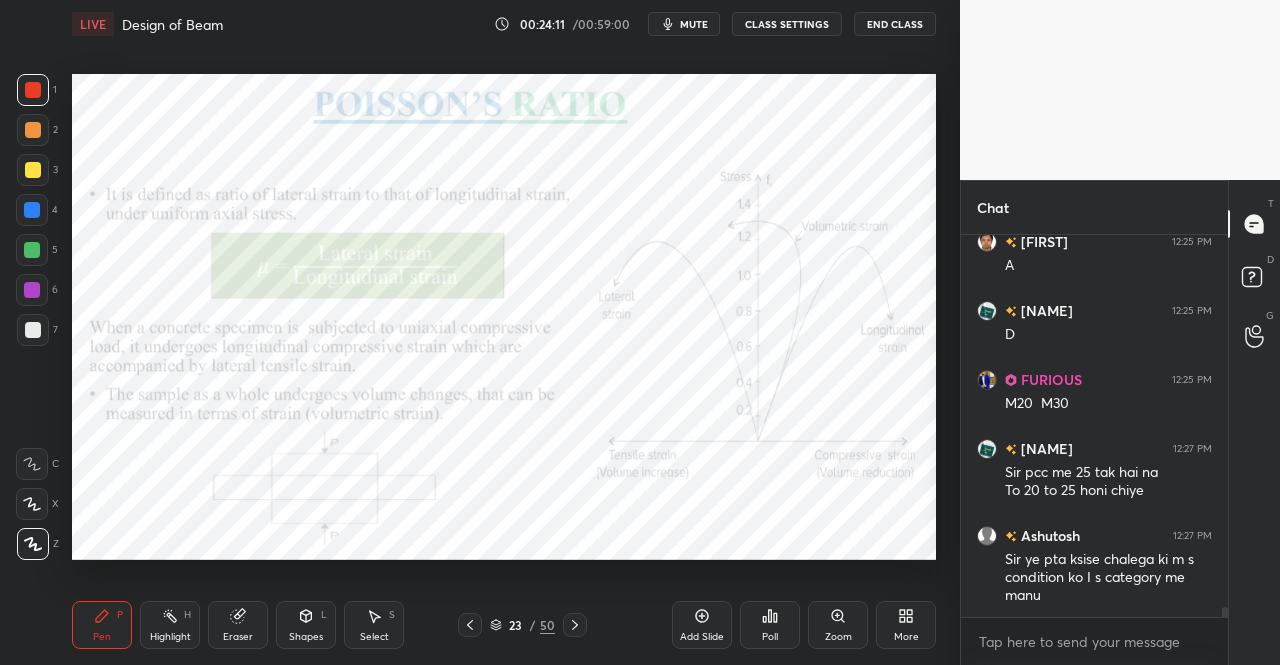 click on "Pen P Highlight H Eraser Shapes L Select S 23 / 50 Add Slide Poll Zoom More" at bounding box center [504, 625] 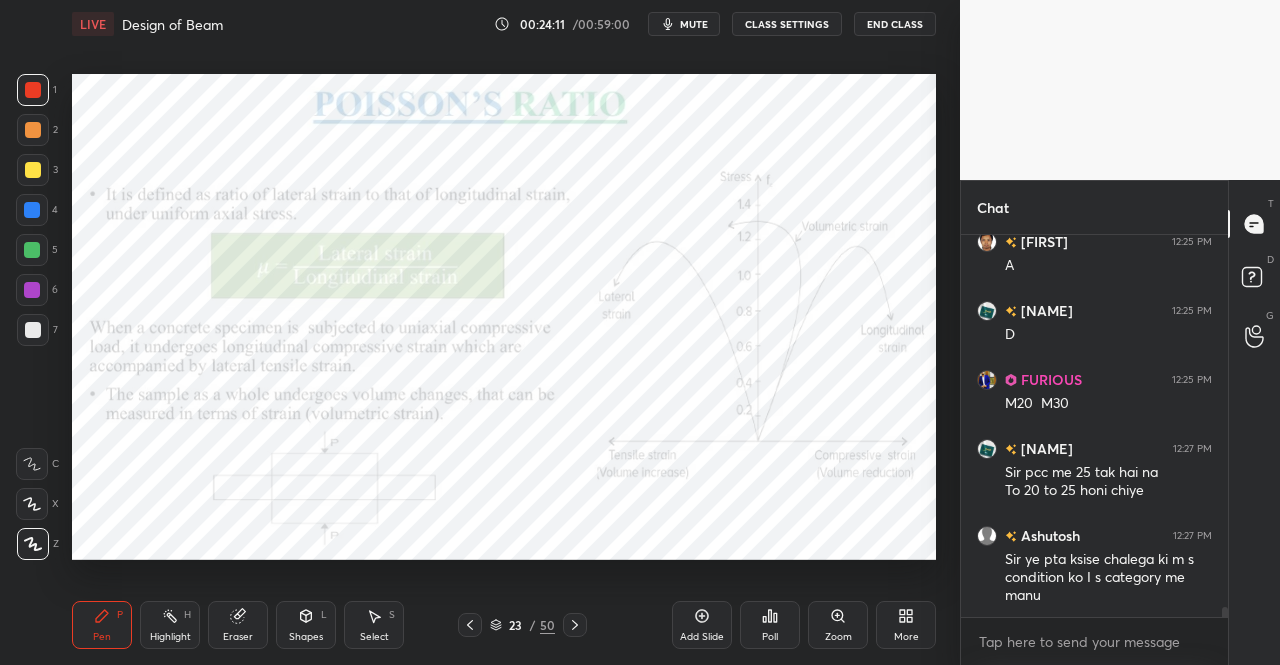 click on "Pen P Highlight H Eraser Shapes L Select S 23 / 50 Add Slide Poll Zoom More" at bounding box center [504, 625] 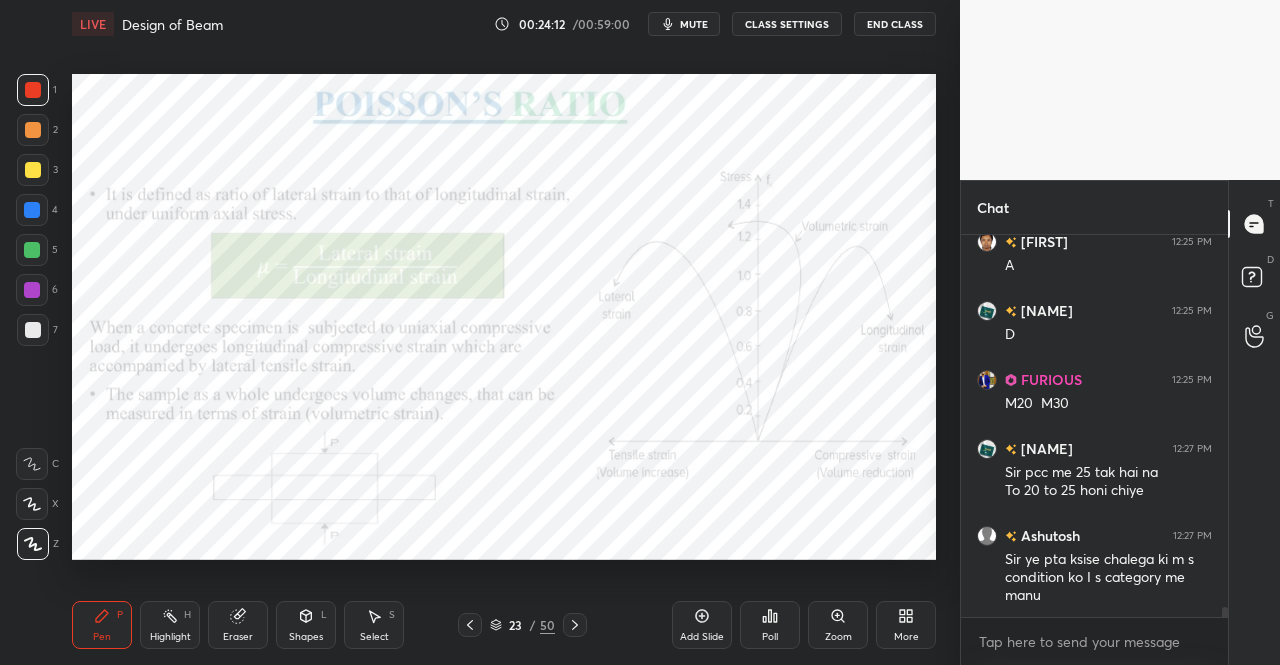 click 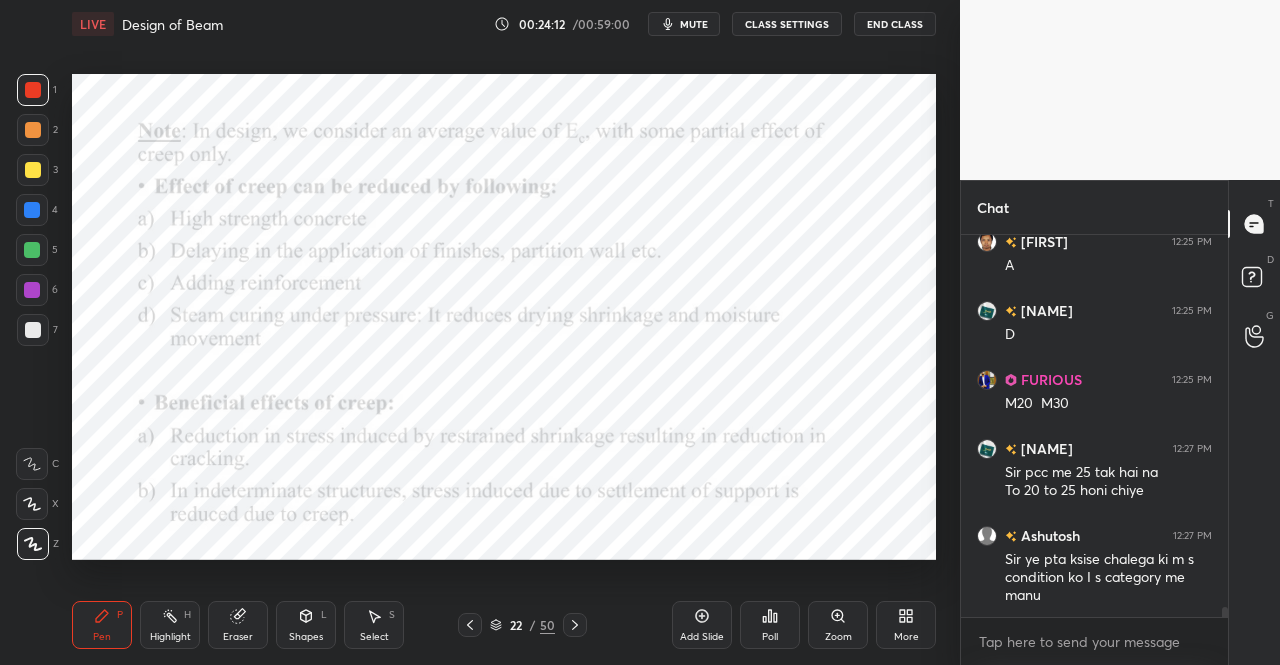 drag, startPoint x: 466, startPoint y: 641, endPoint x: 466, endPoint y: 628, distance: 13 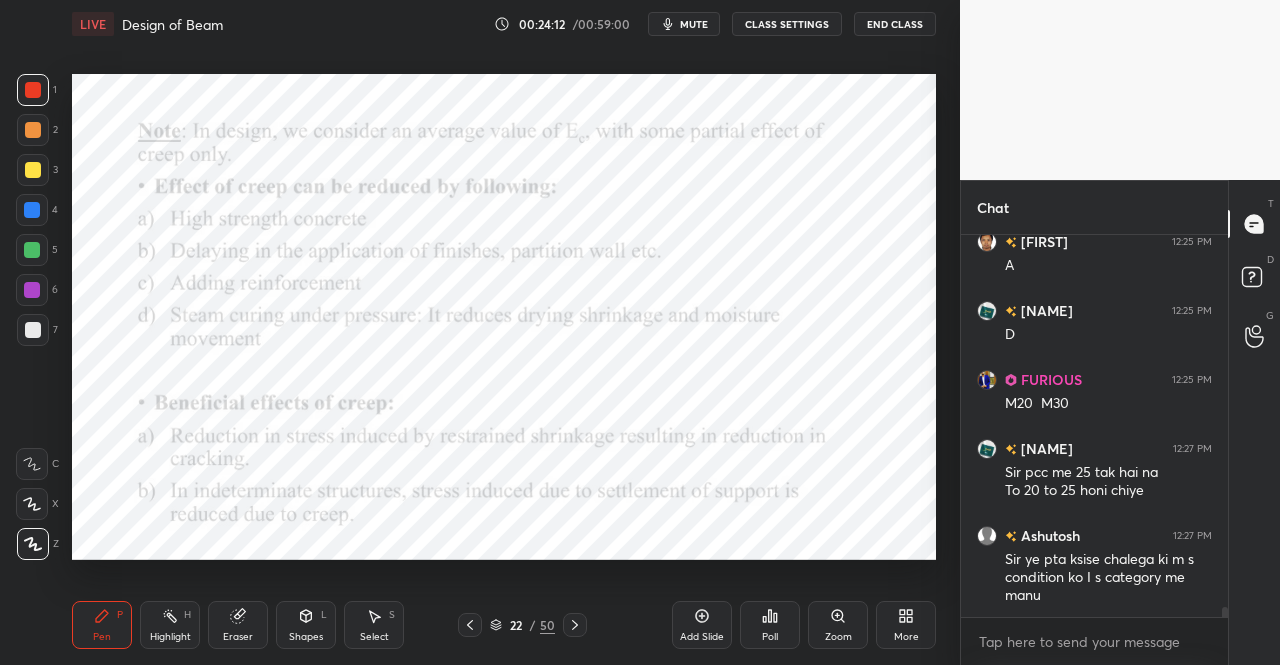 click on "Pen P Highlight H Eraser Shapes L Select S 22 / 50 Add Slide Poll Zoom More" at bounding box center (504, 625) 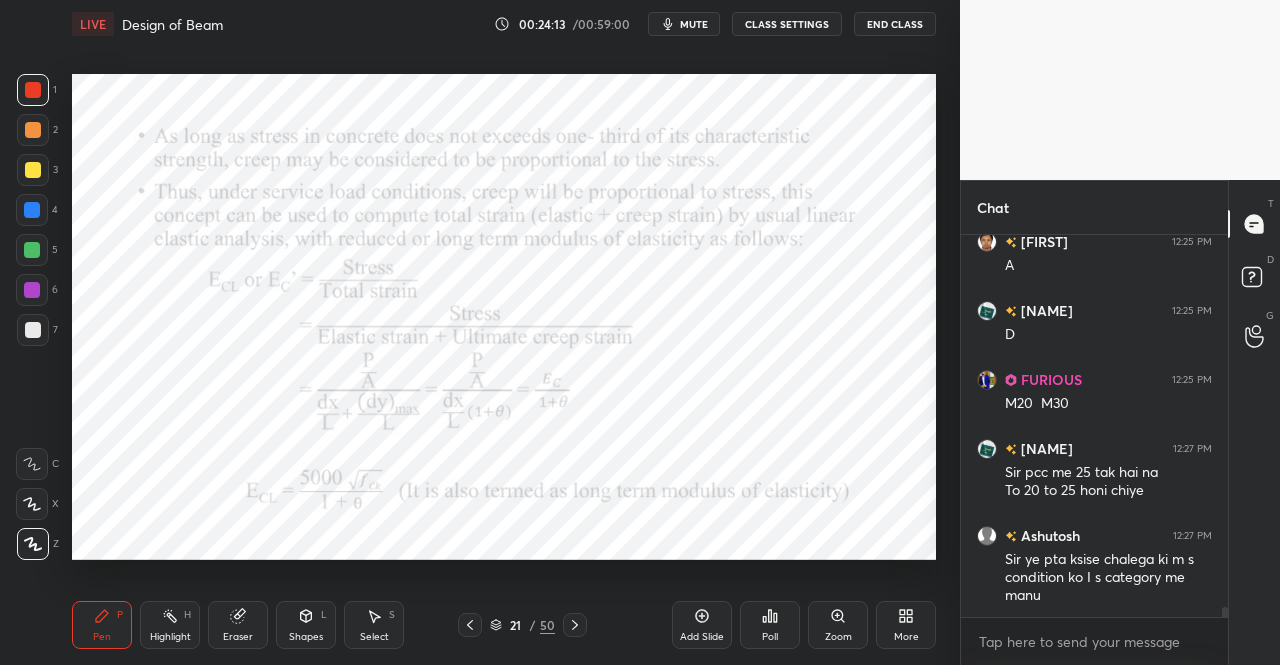 click 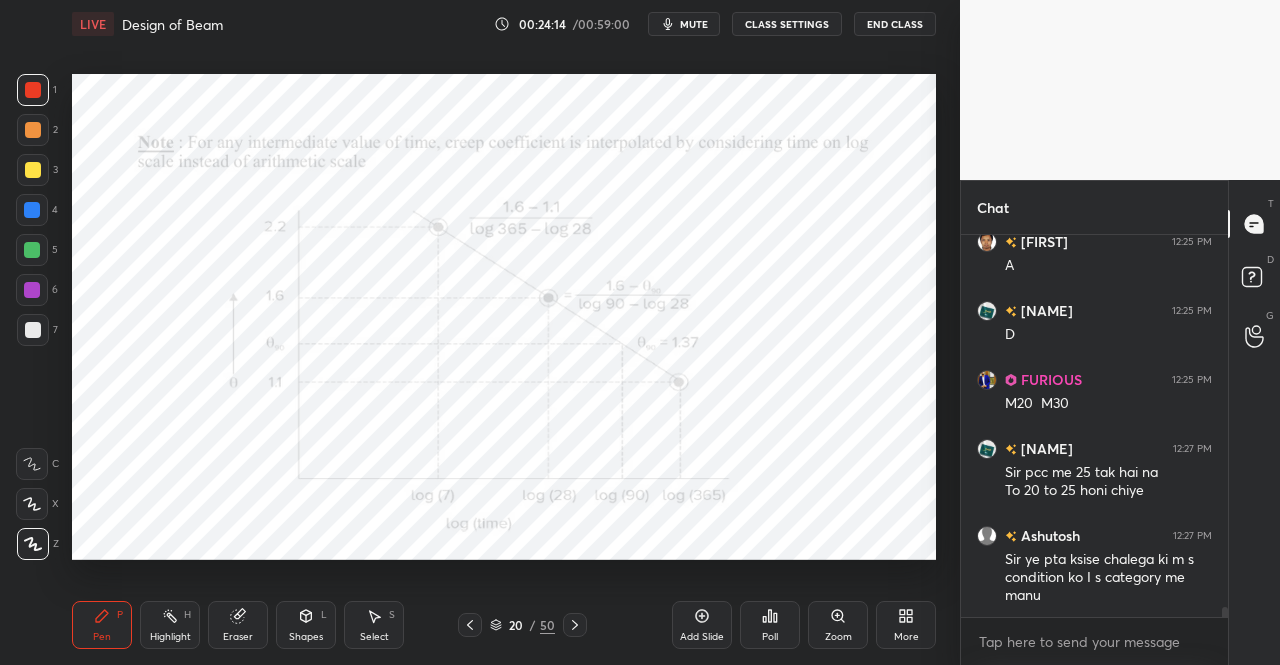 click on "Pen P Highlight H Eraser Shapes L Select S 20 / 50 Add Slide Poll Zoom More" at bounding box center (504, 625) 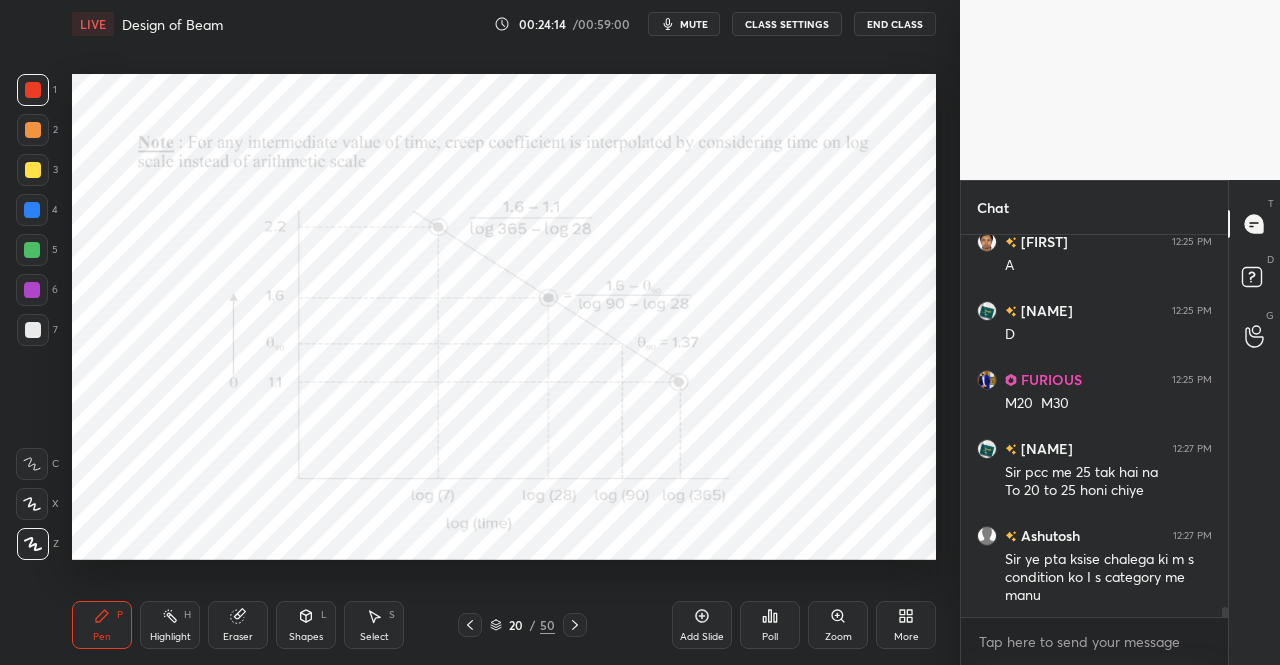 click on "Pen P Highlight H Eraser Shapes L Select S 20 / 50 Add Slide Poll Zoom More" at bounding box center [504, 625] 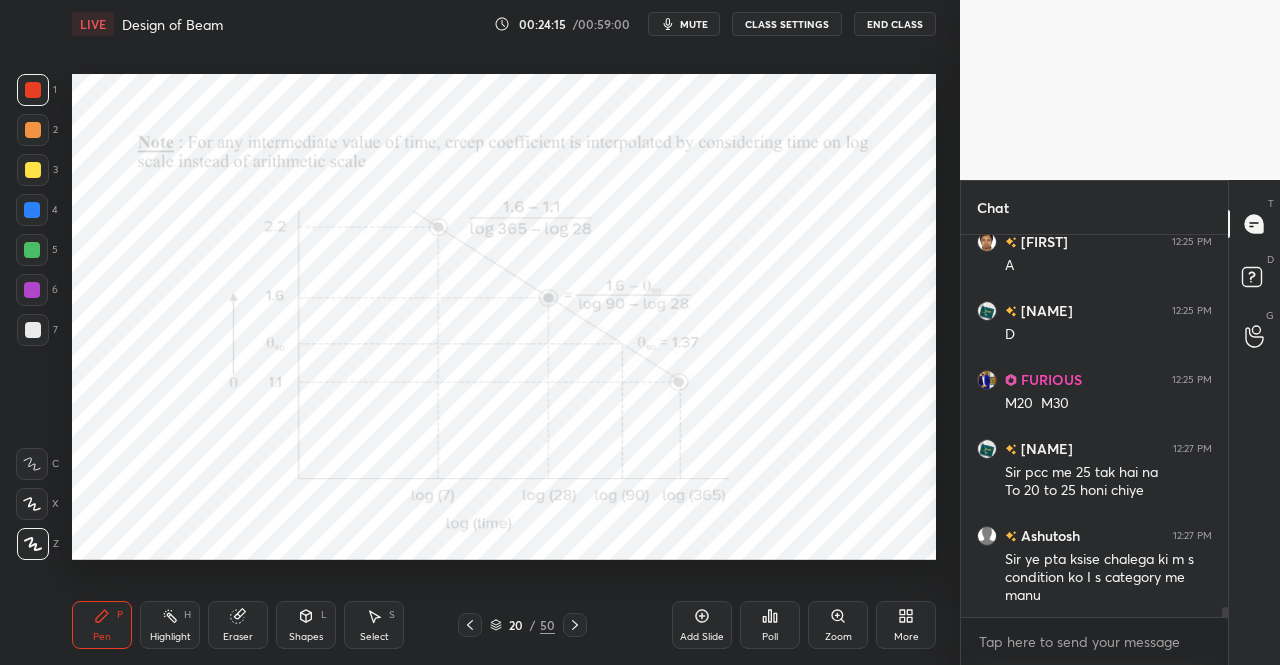 click 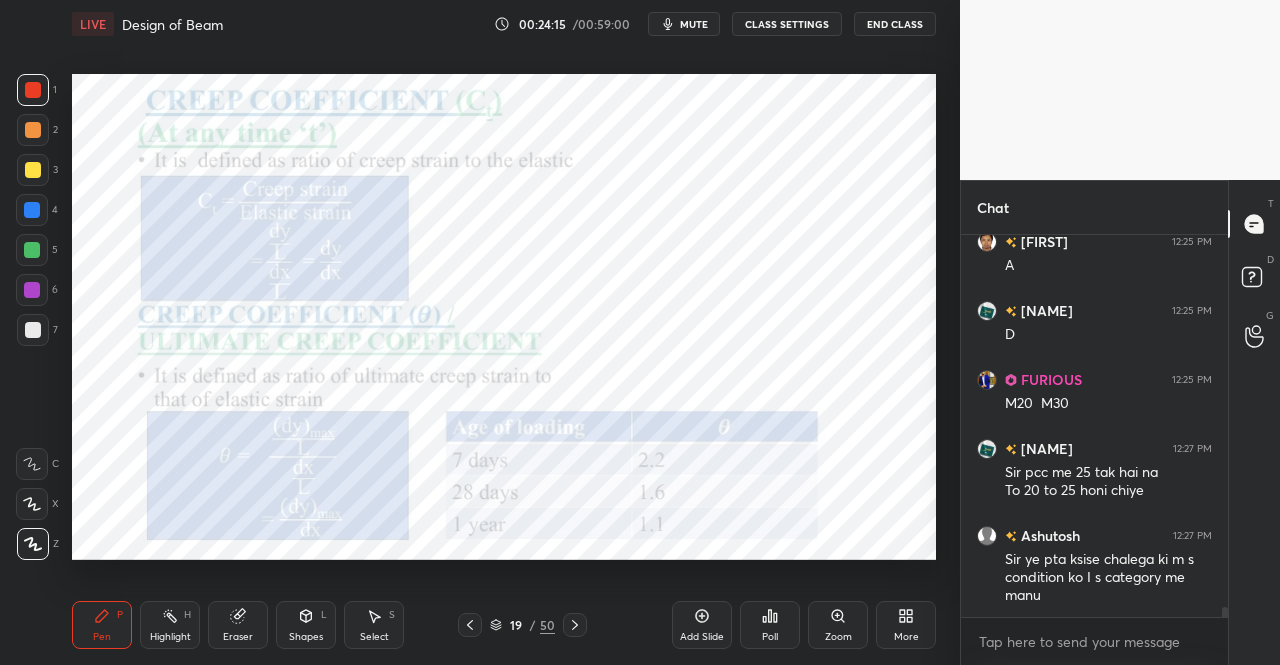 click 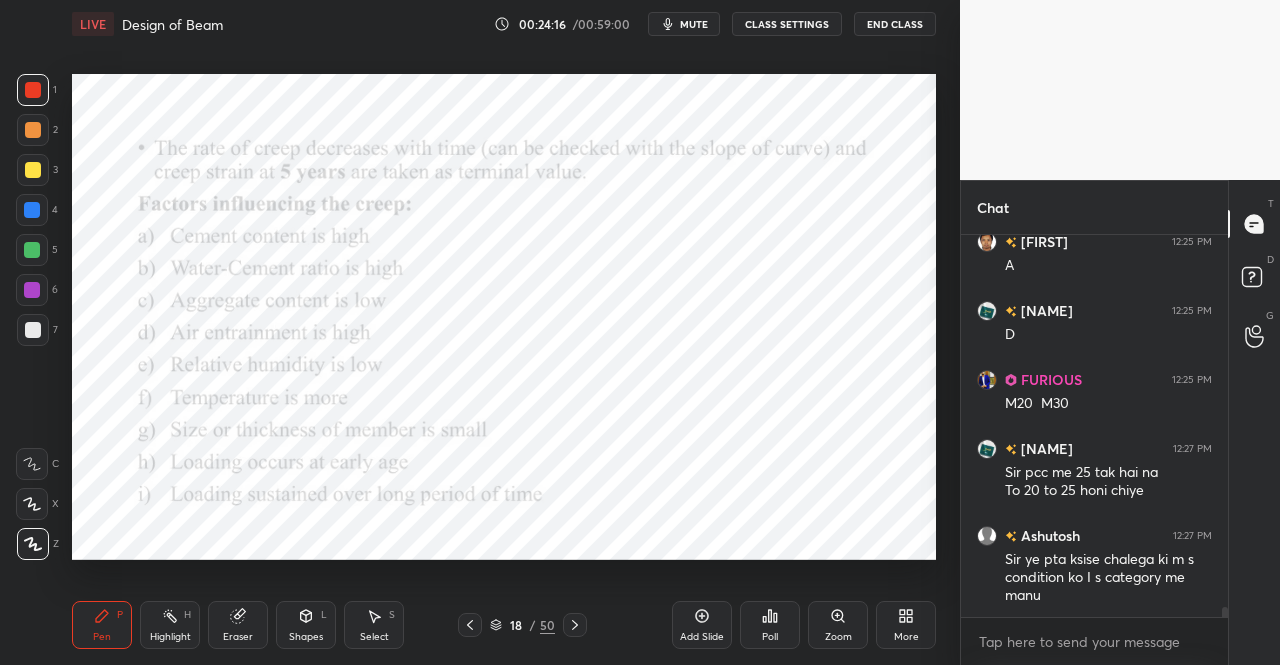 click 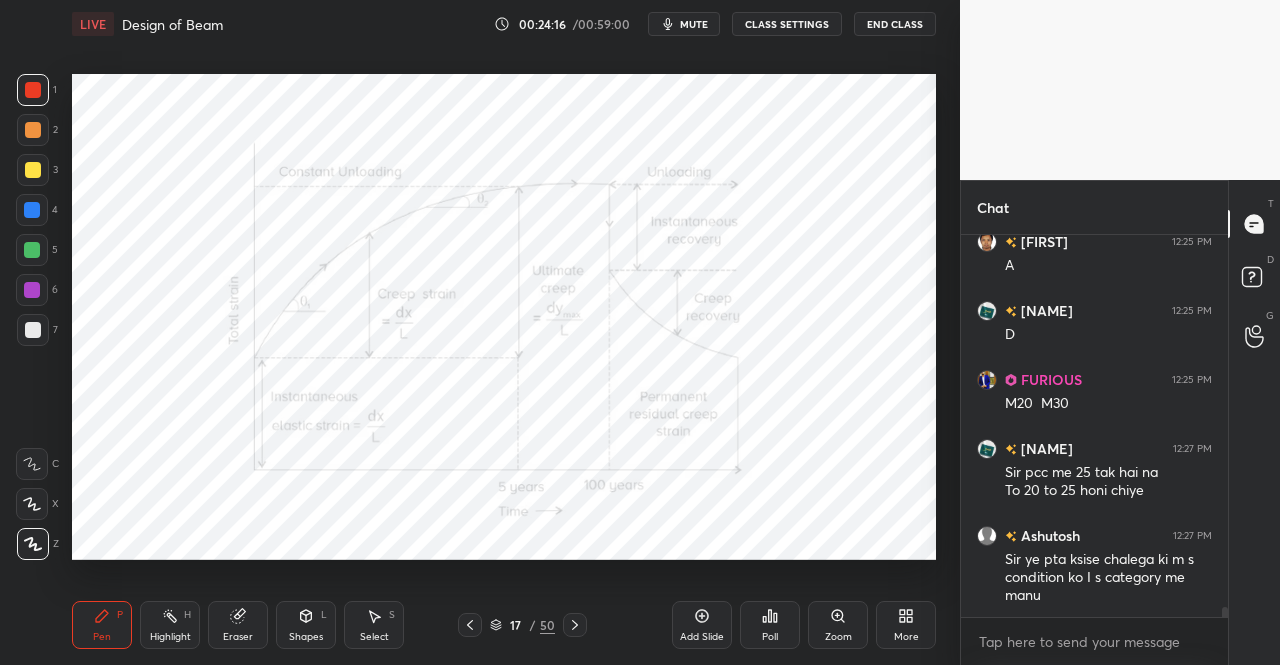 click 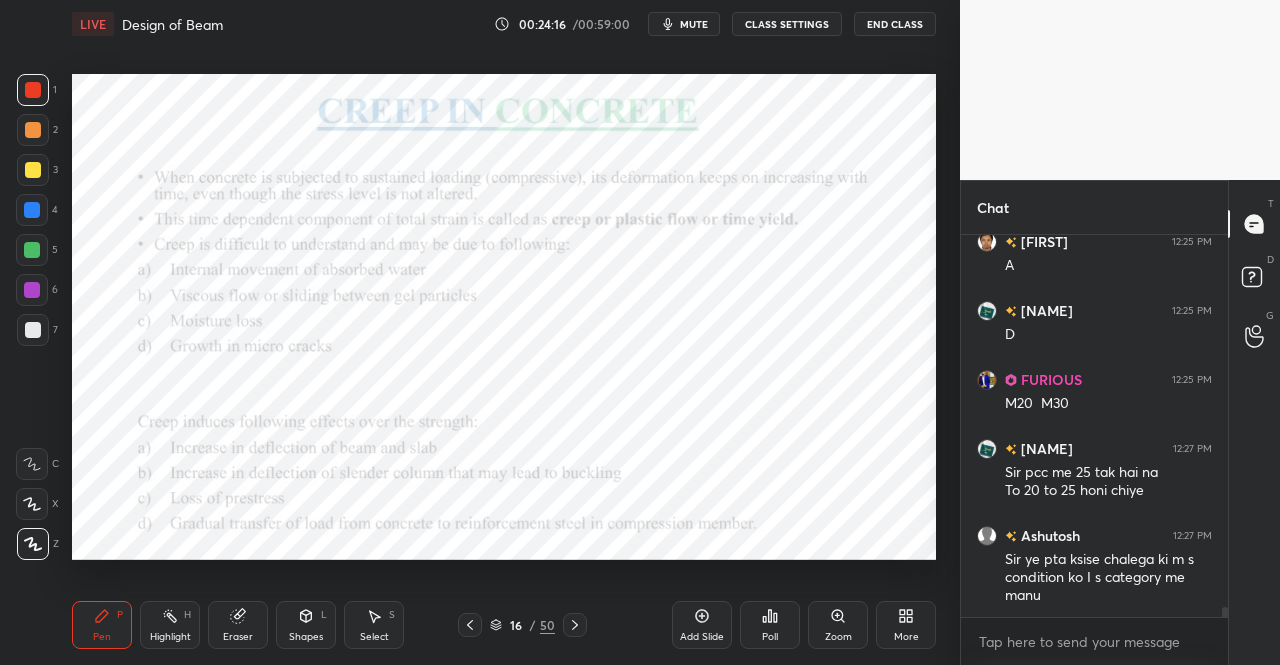 click 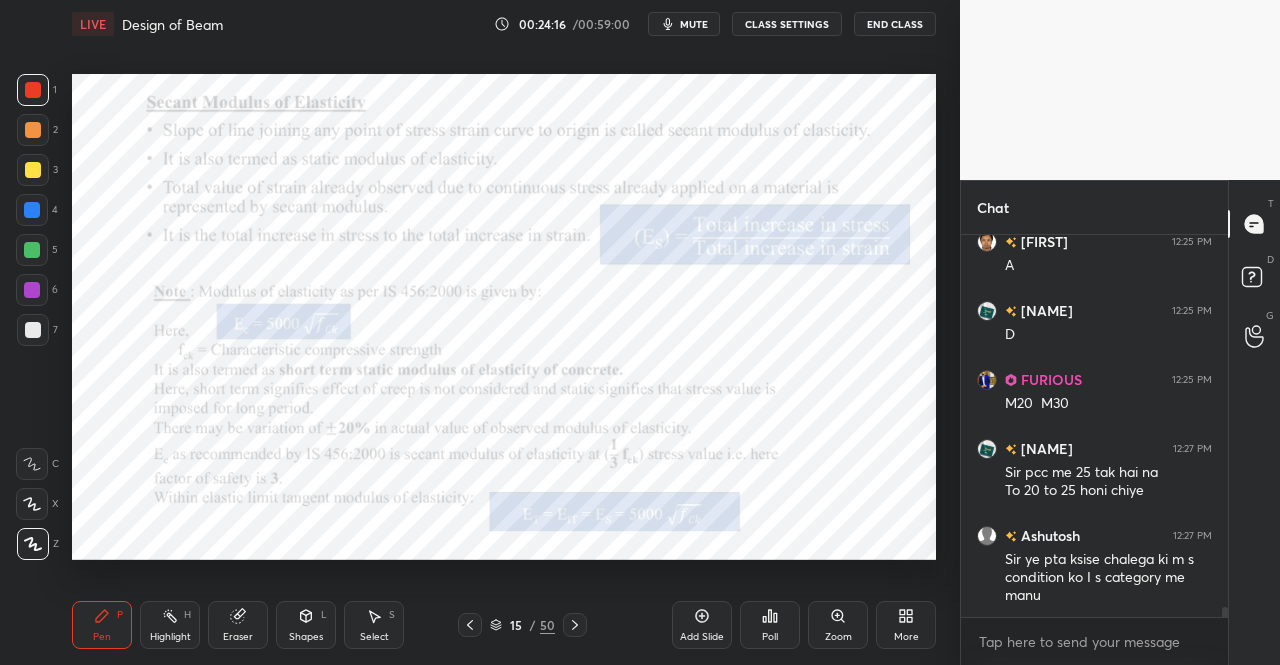 click 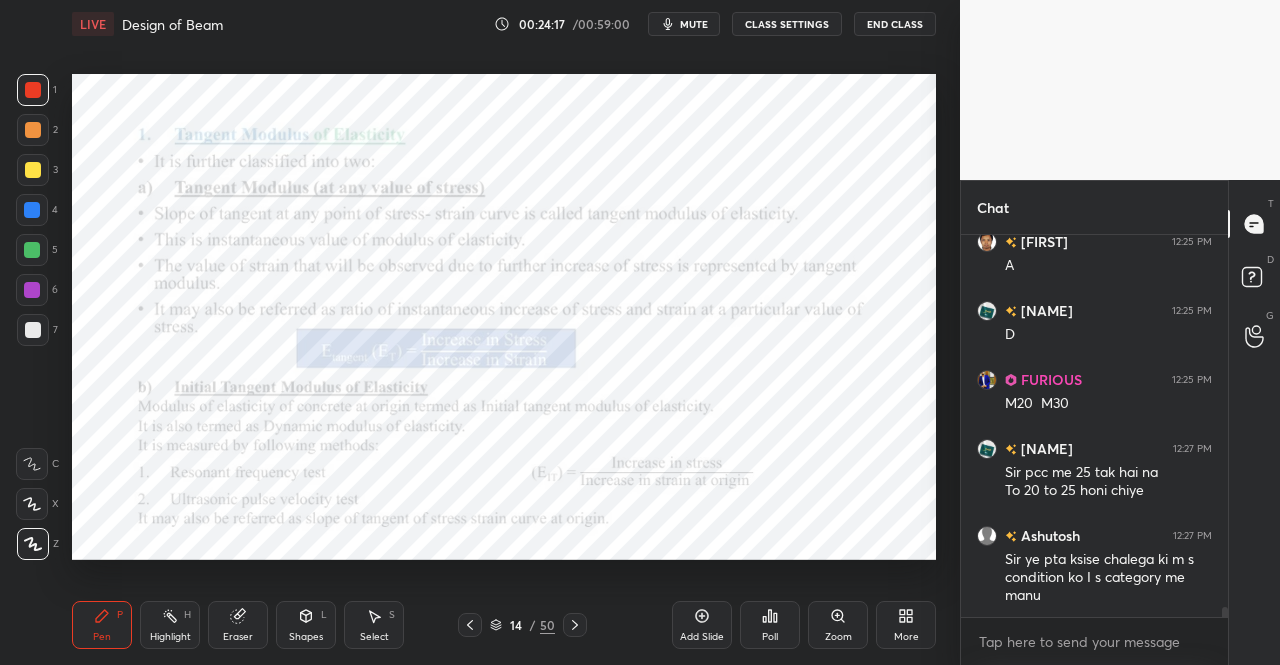 click 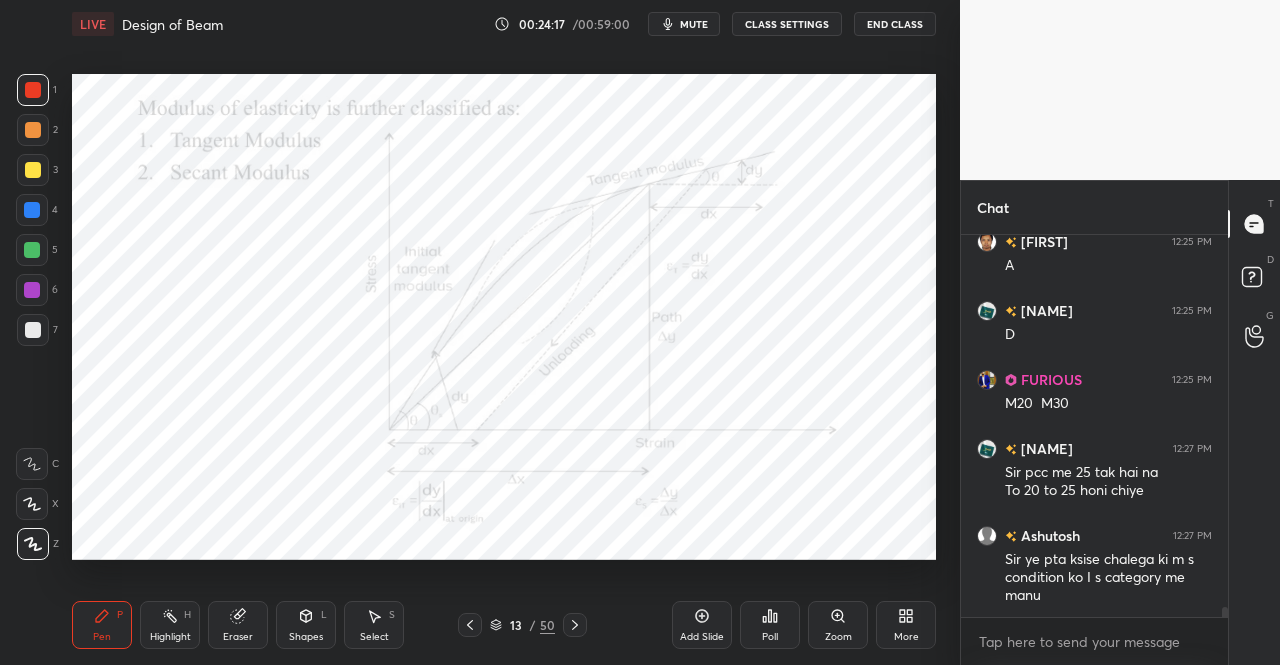 click 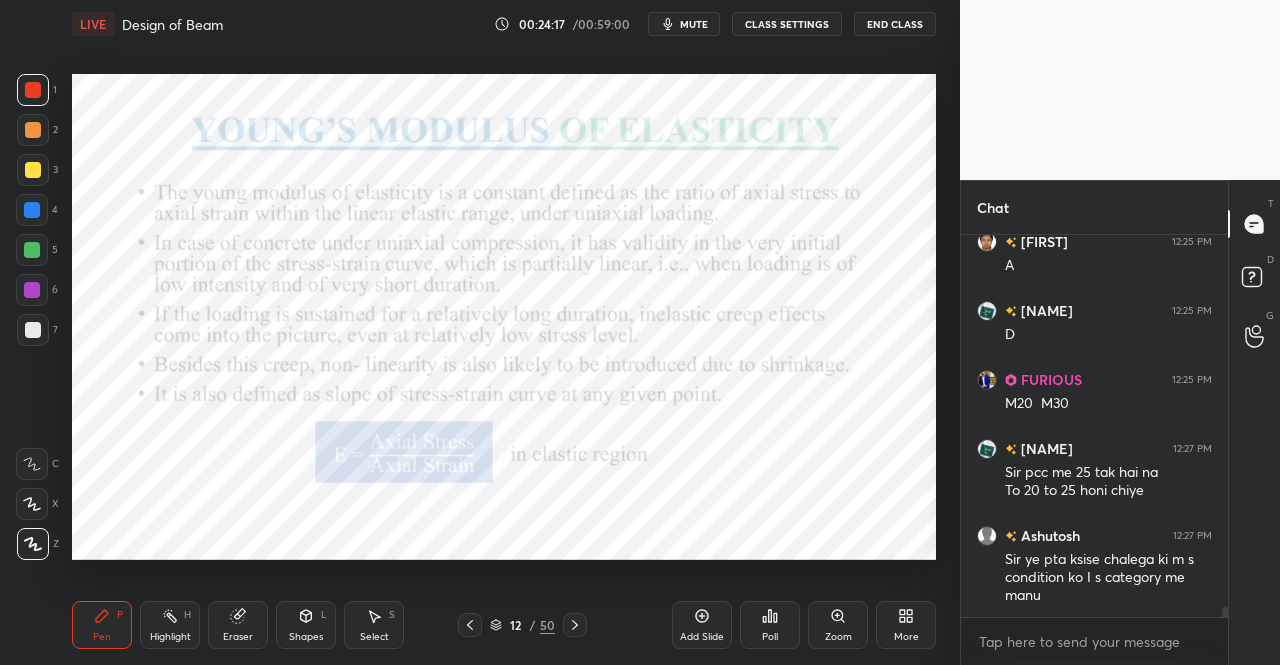 click 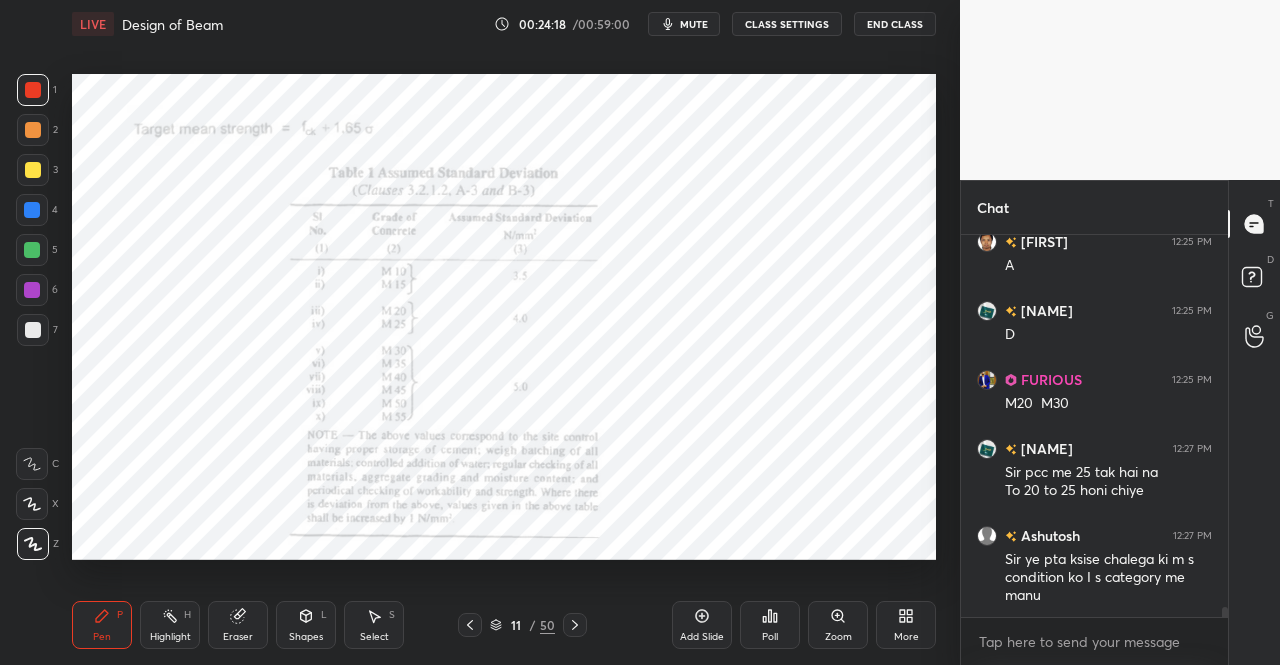 click 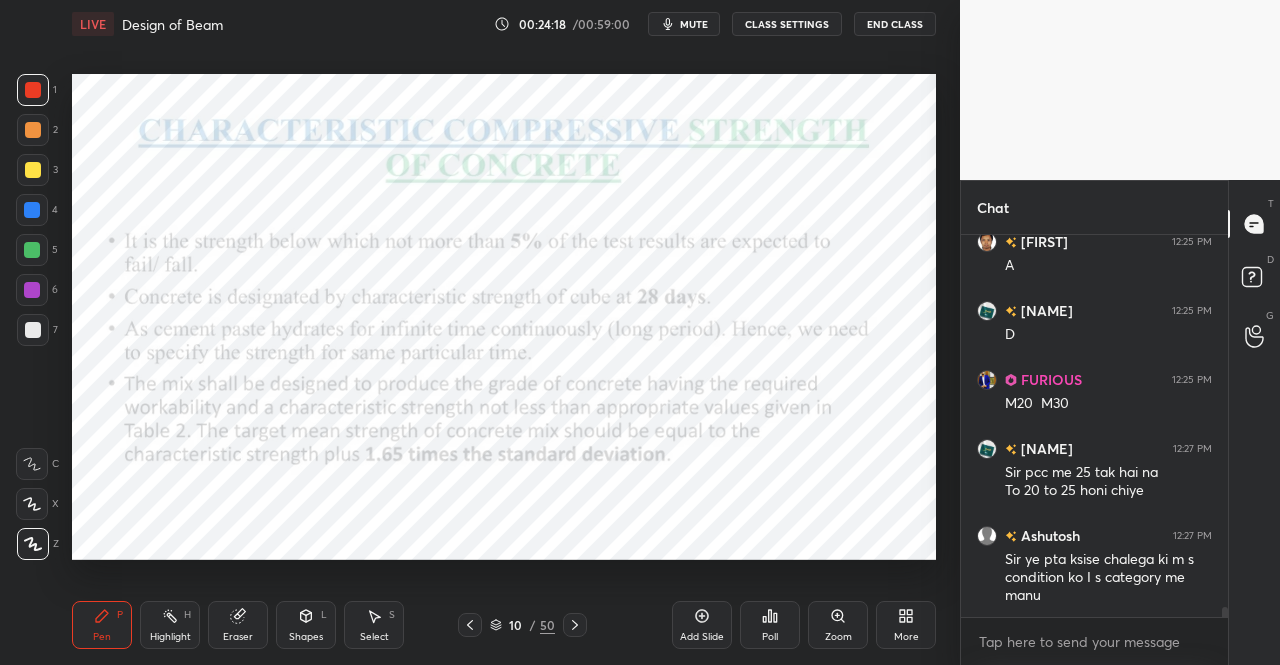 click 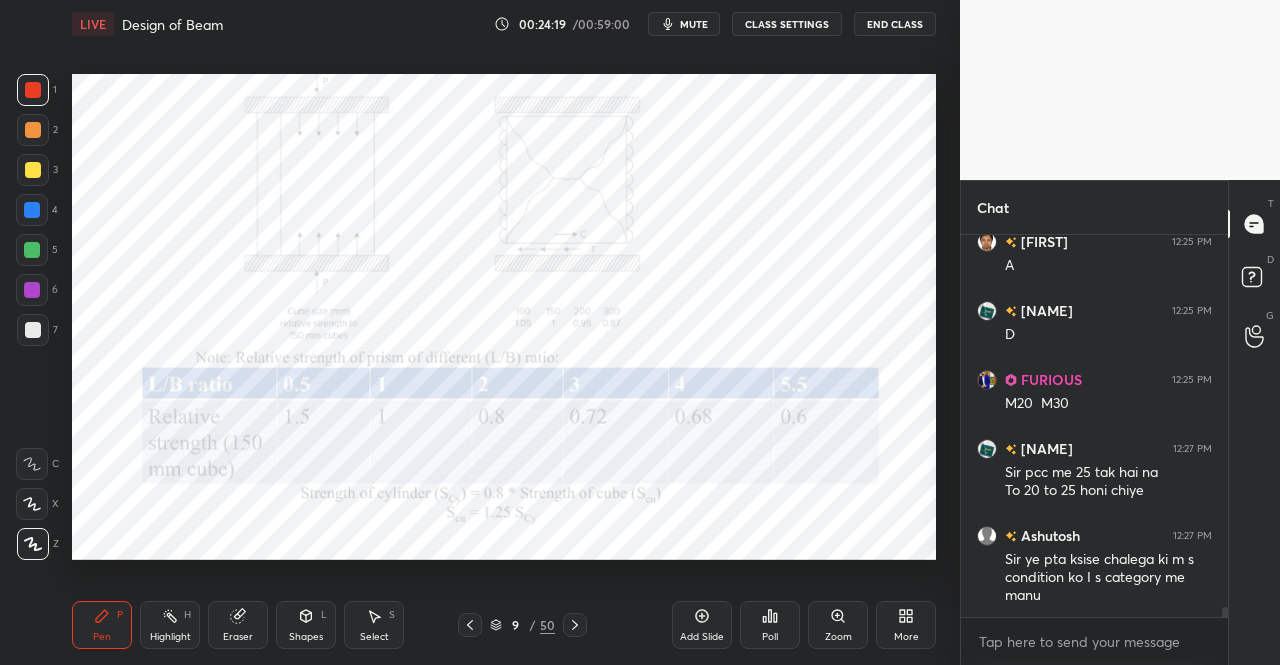 click 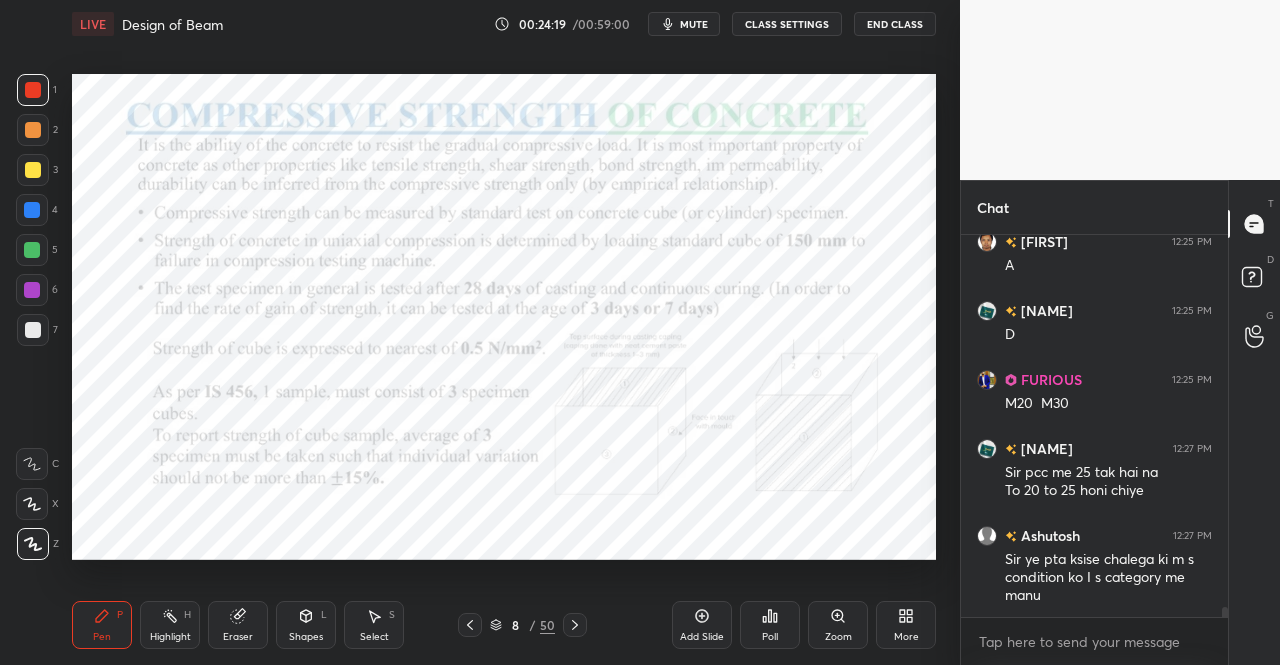 click 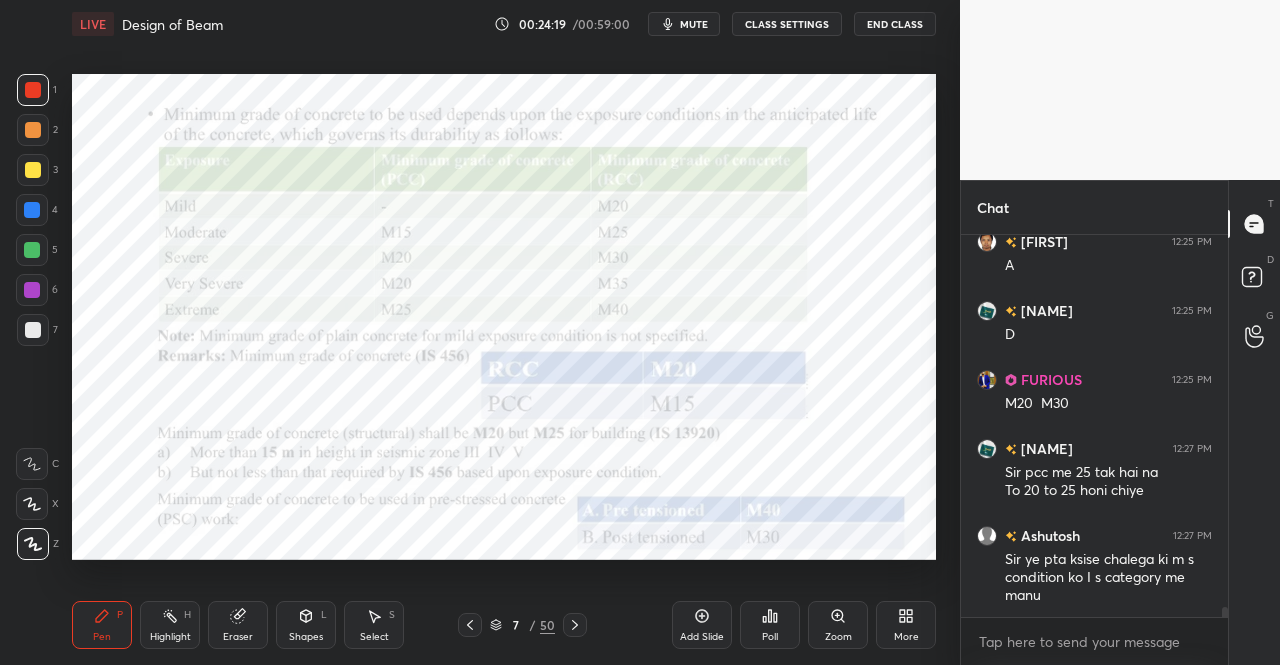 click 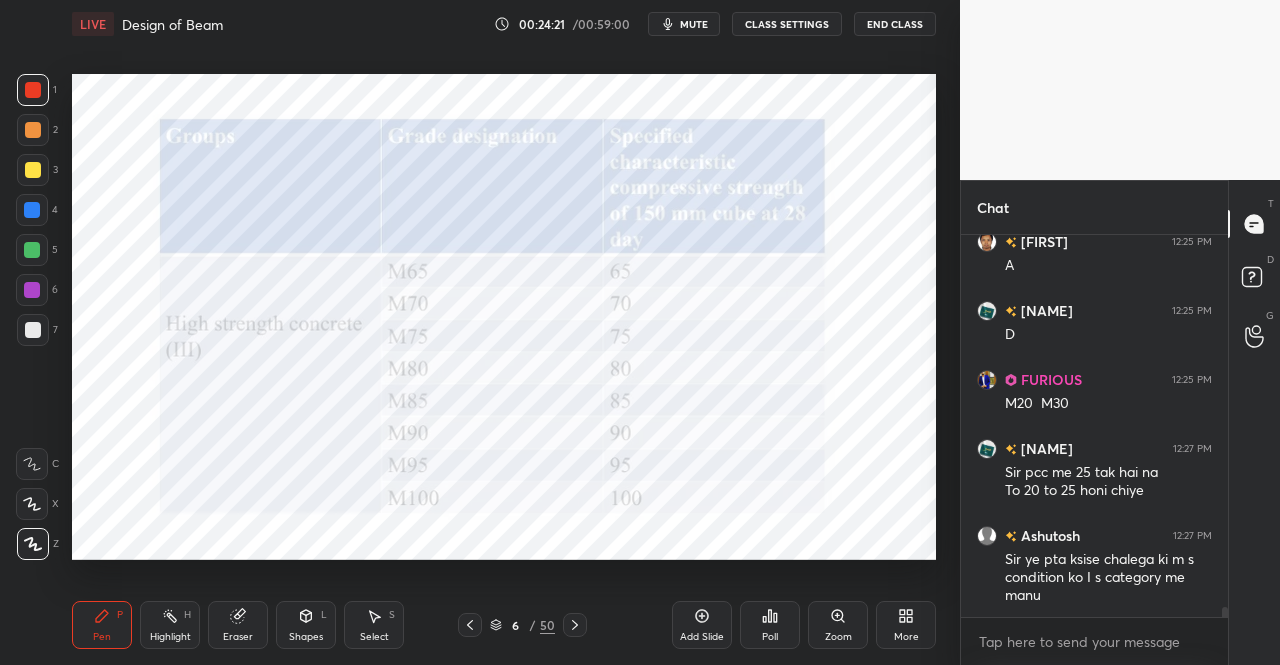 click 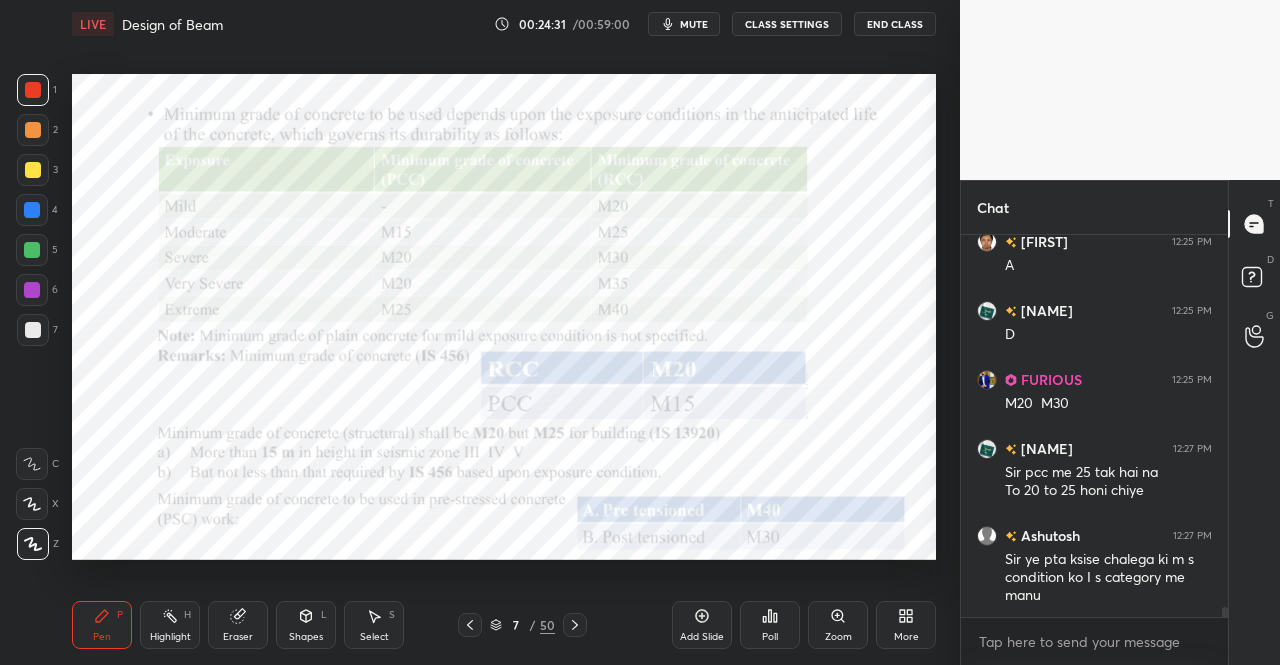 scroll, scrollTop: 14368, scrollLeft: 0, axis: vertical 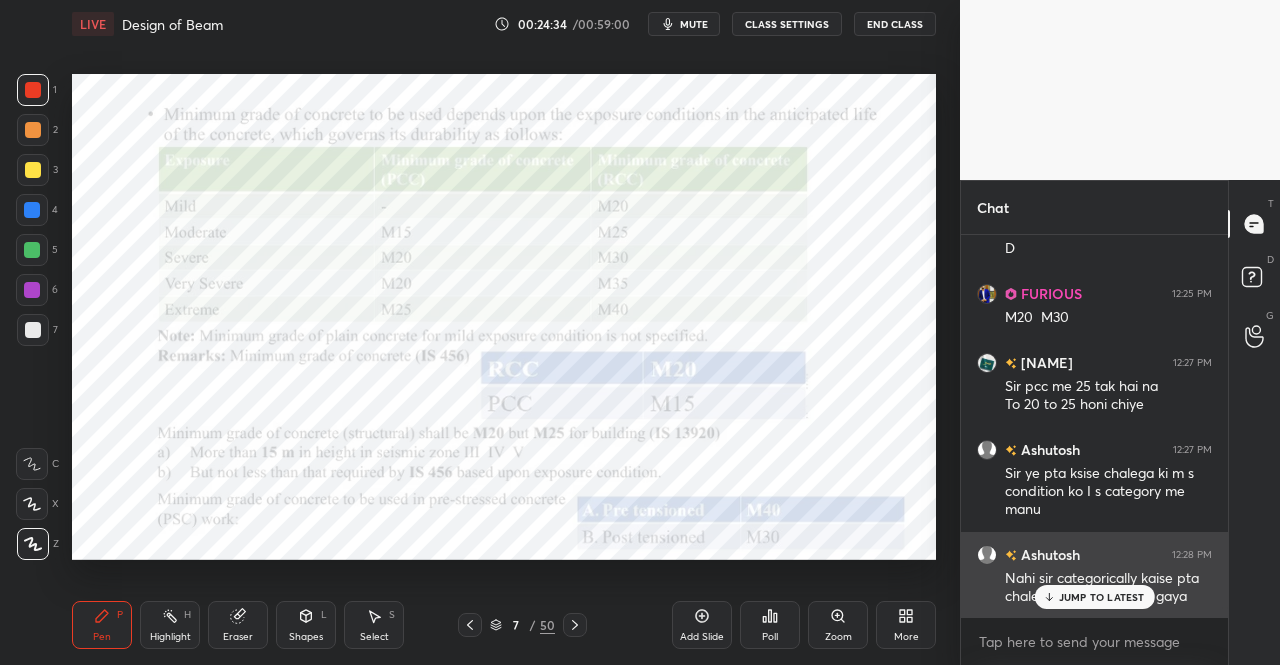 drag, startPoint x: 1072, startPoint y: 598, endPoint x: 1095, endPoint y: 597, distance: 23.021729 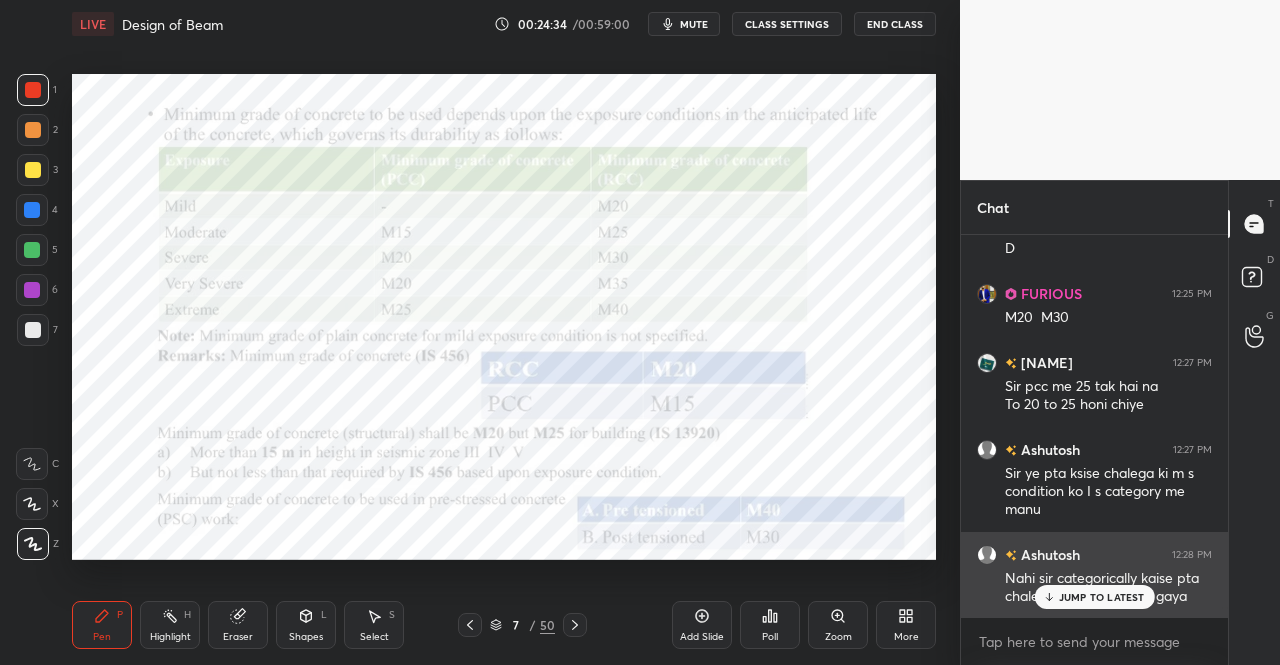 click on "JUMP TO LATEST" at bounding box center (1102, 597) 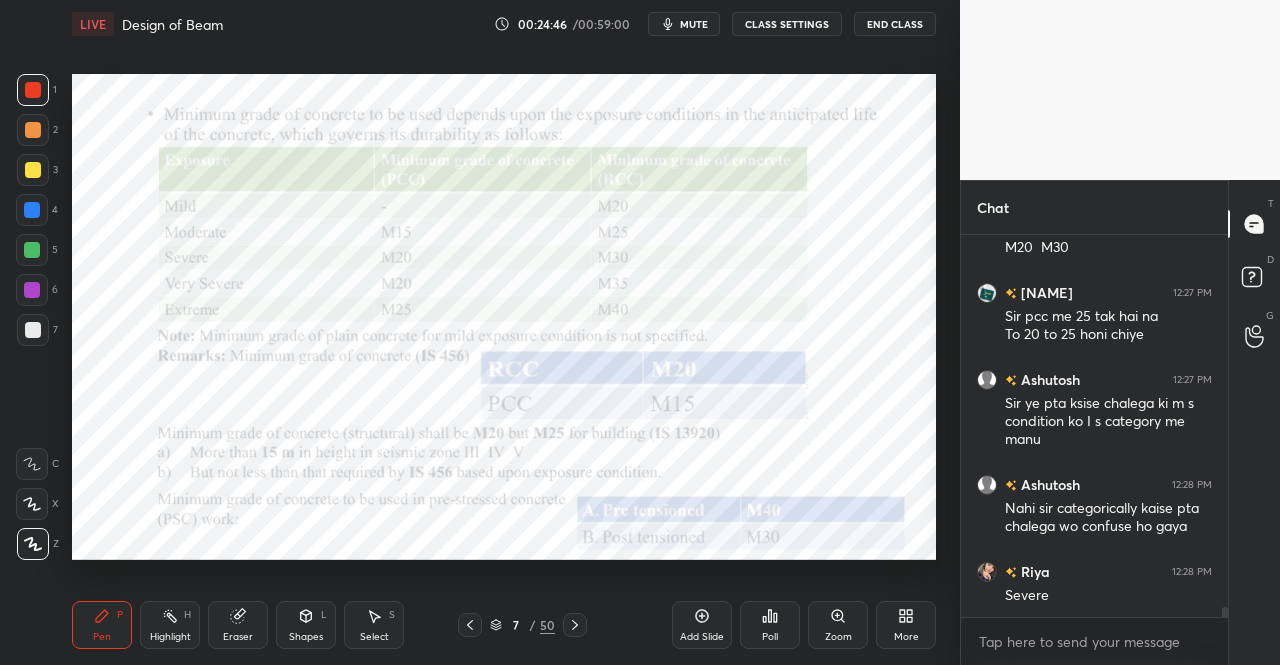 scroll, scrollTop: 14506, scrollLeft: 0, axis: vertical 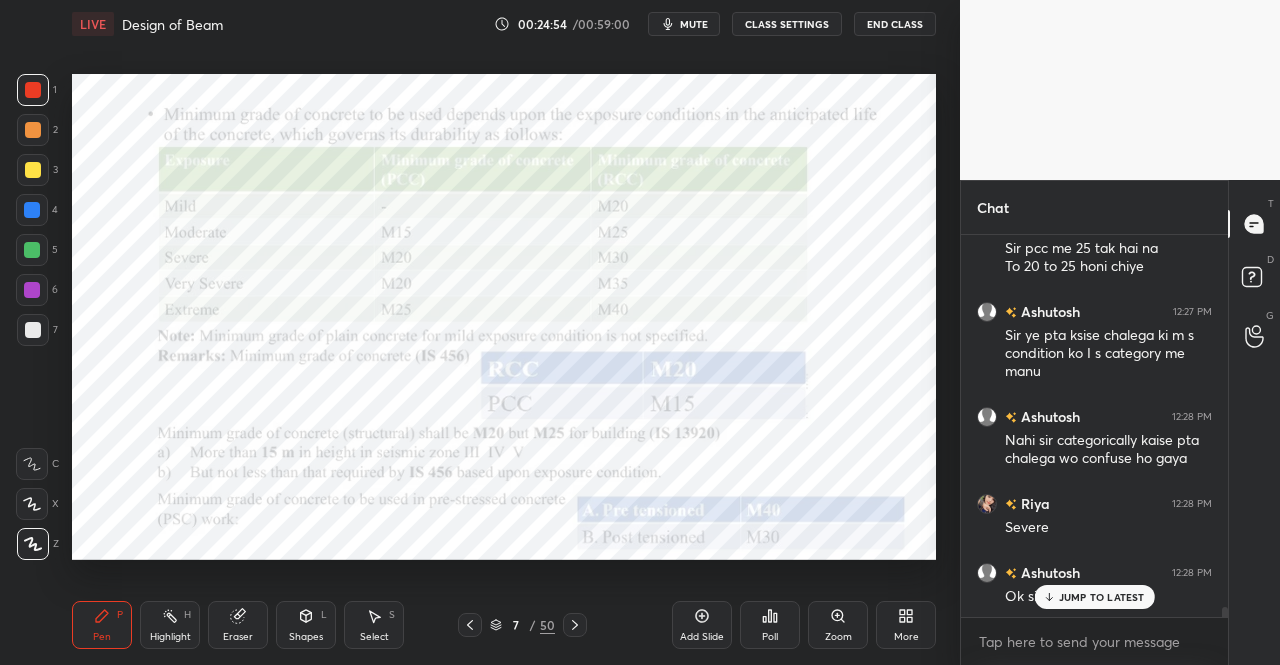 click on "JUMP TO LATEST" at bounding box center (1102, 597) 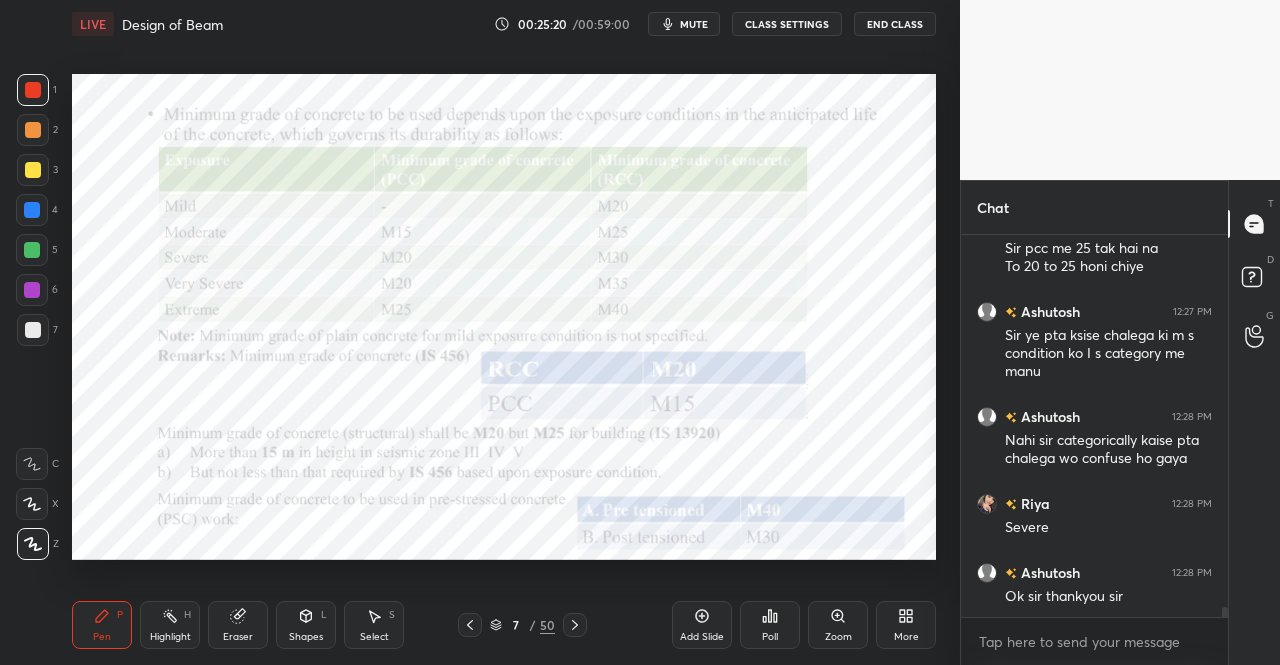 scroll, scrollTop: 14576, scrollLeft: 0, axis: vertical 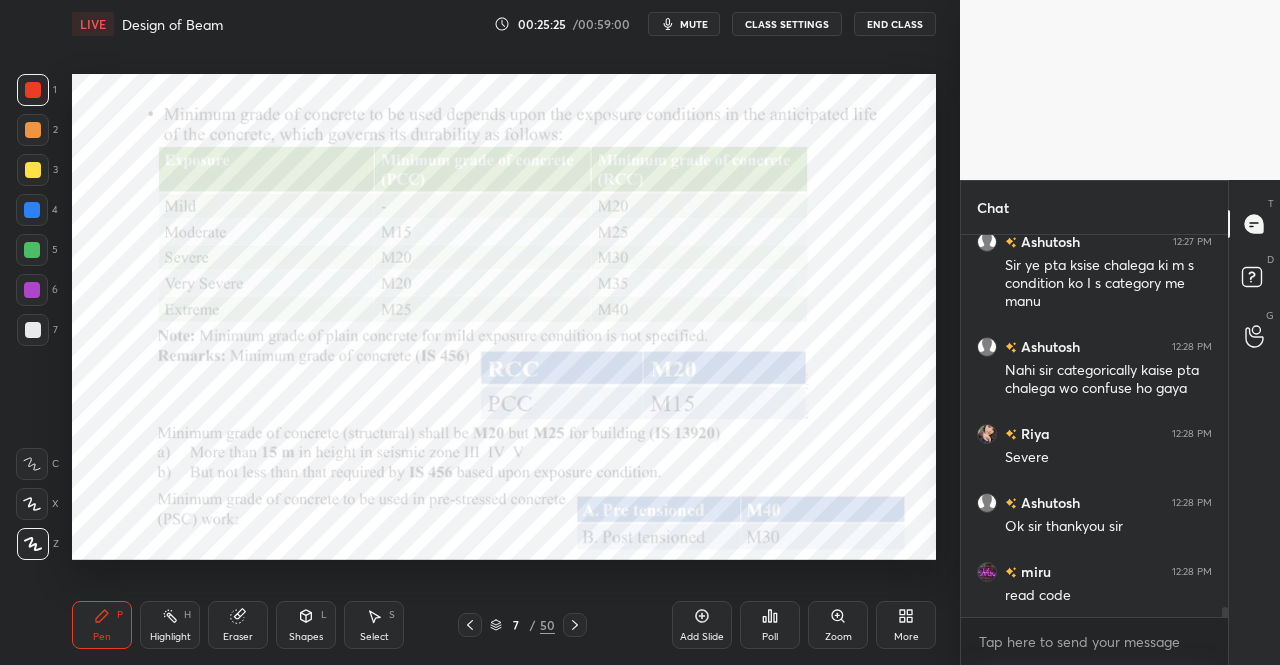 click on "More" at bounding box center [906, 625] 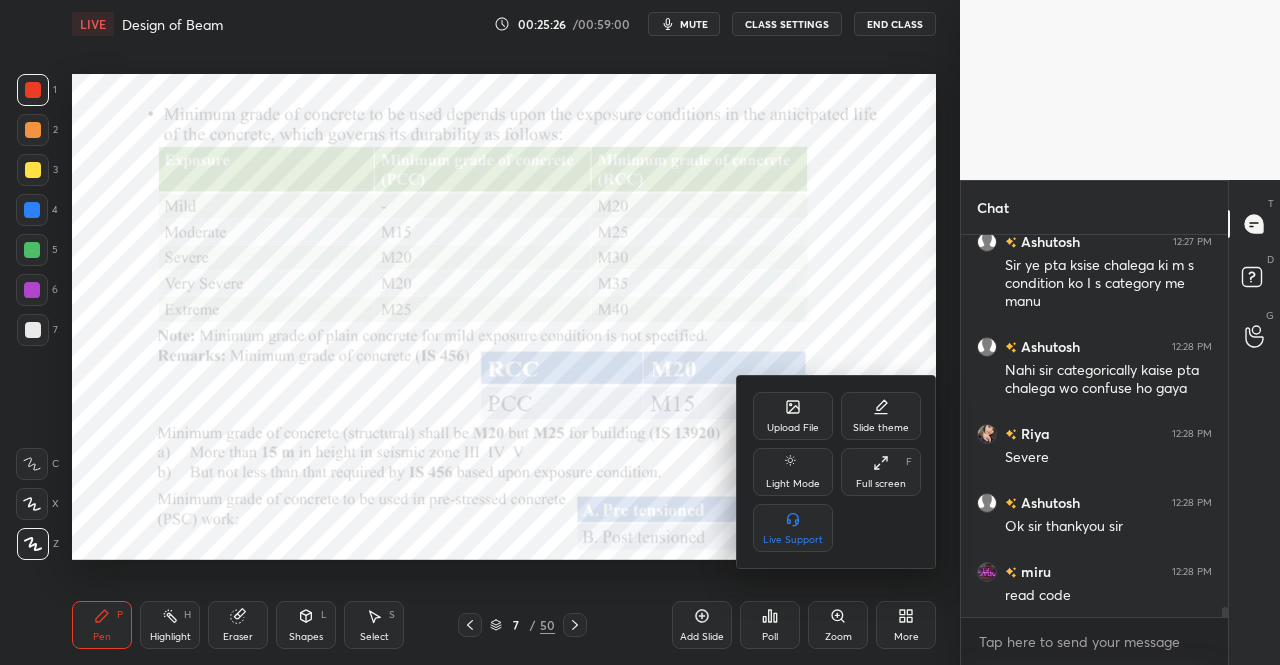click on "Upload File" at bounding box center [793, 428] 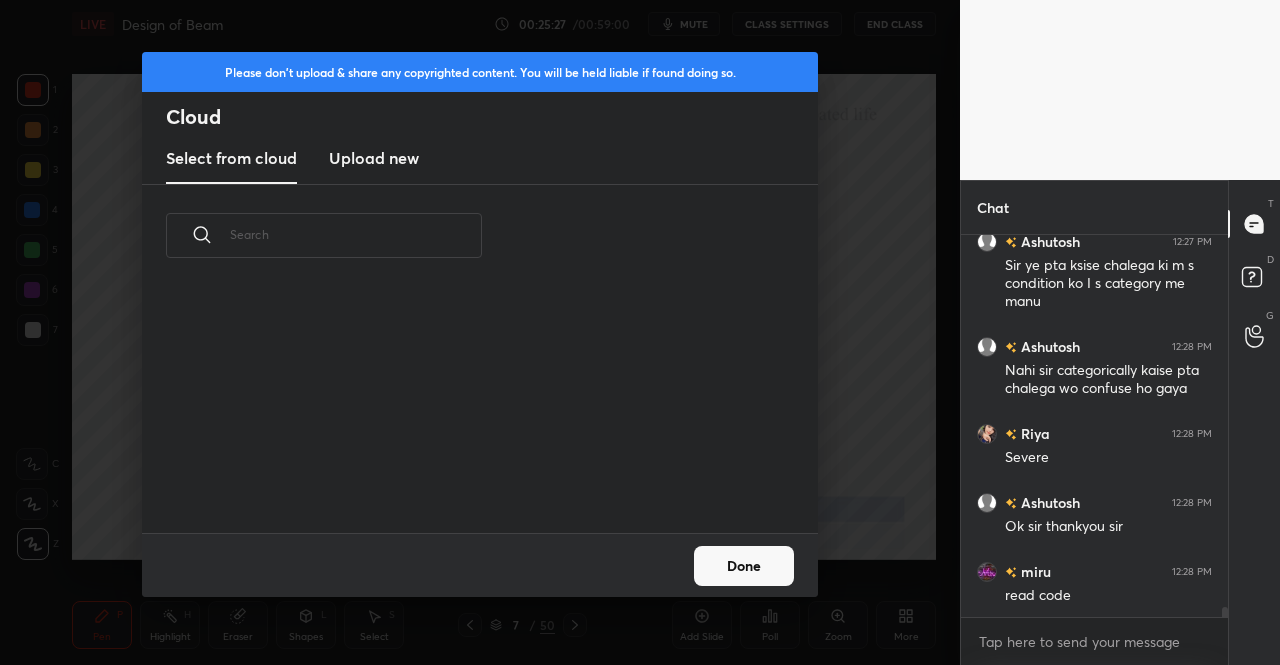 drag, startPoint x: 351, startPoint y: 157, endPoint x: 386, endPoint y: 177, distance: 40.311287 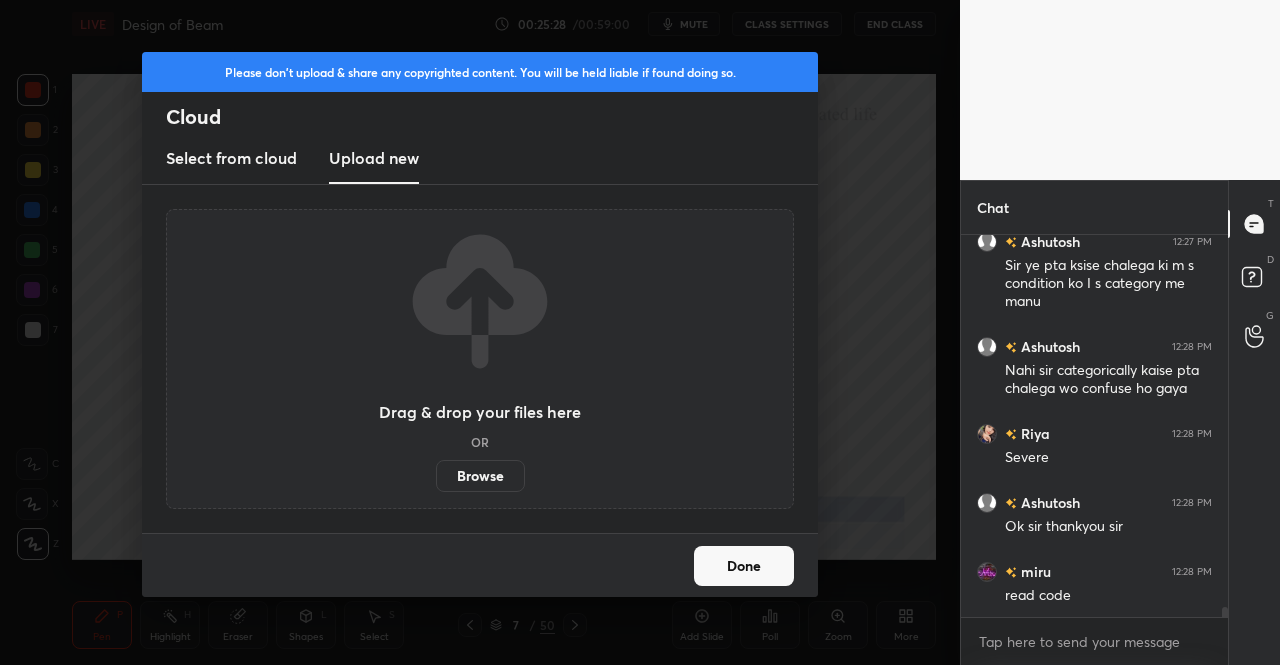 click on "Browse" at bounding box center [480, 476] 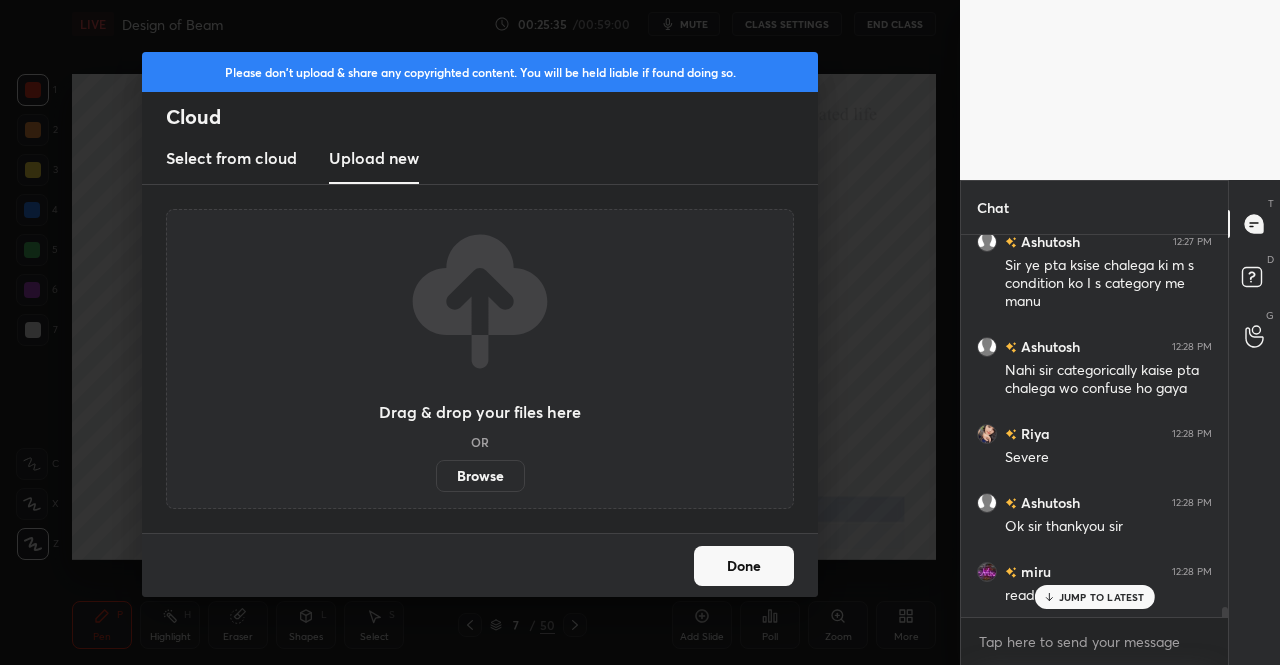 scroll, scrollTop: 14644, scrollLeft: 0, axis: vertical 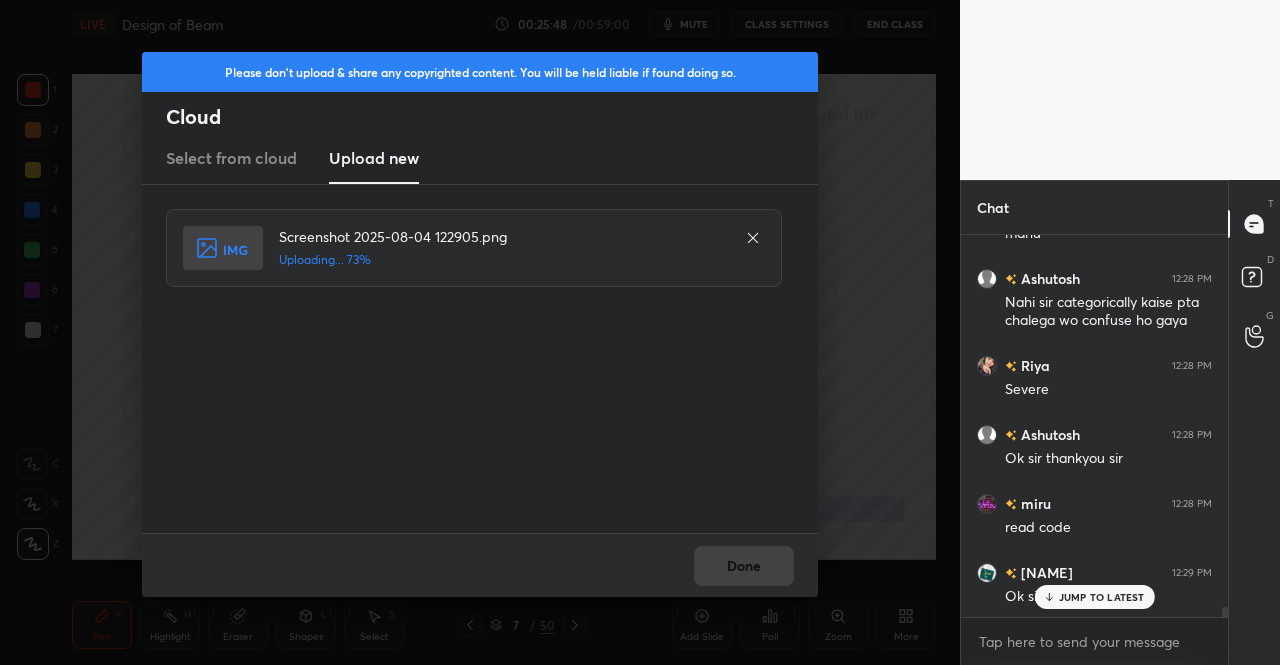 click on "Done" at bounding box center (480, 565) 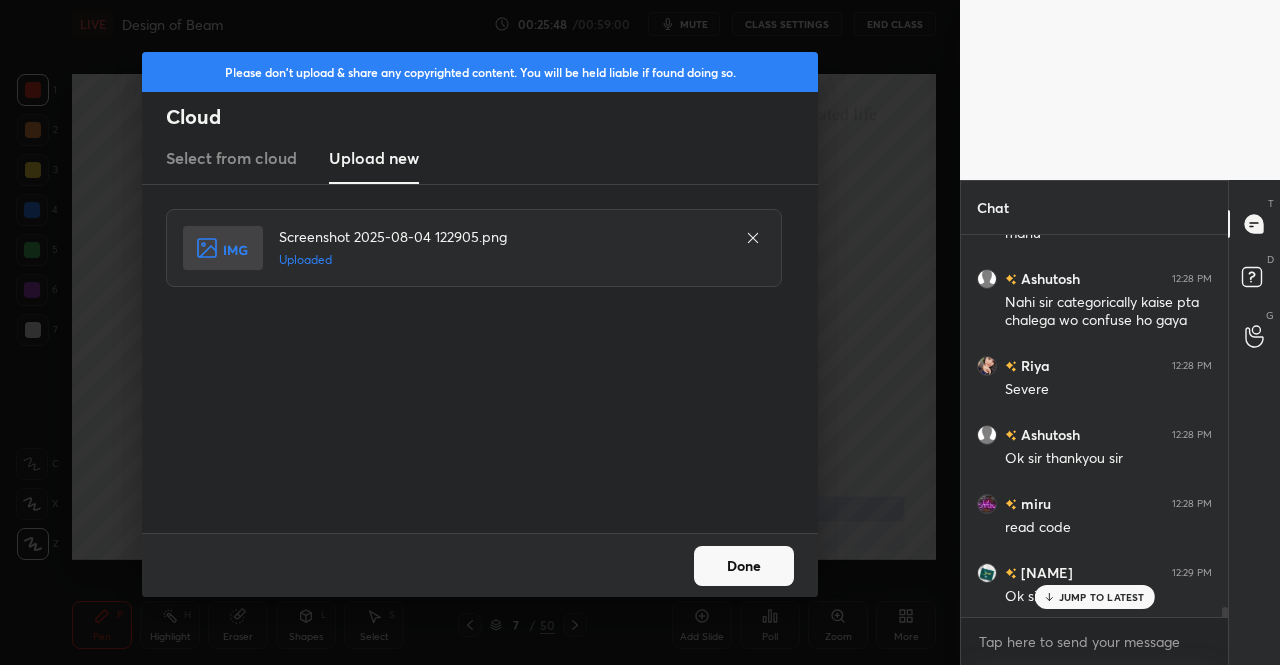 click on "Done" at bounding box center (744, 566) 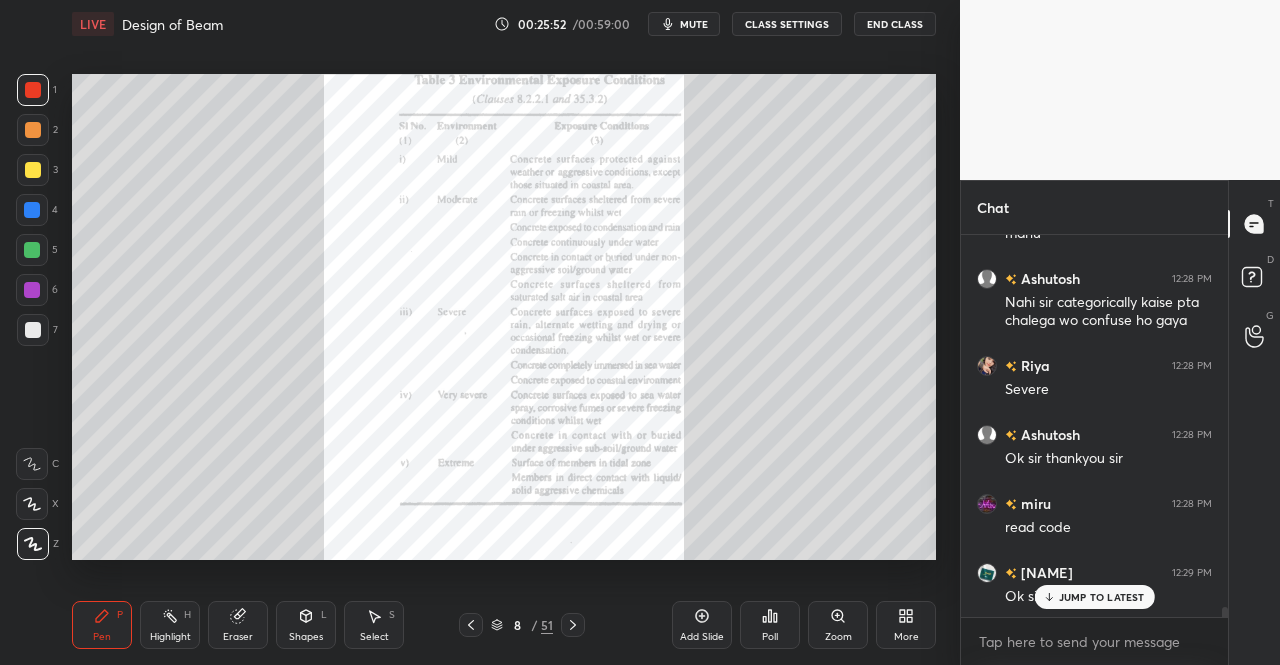 click on "Pen P" at bounding box center (102, 625) 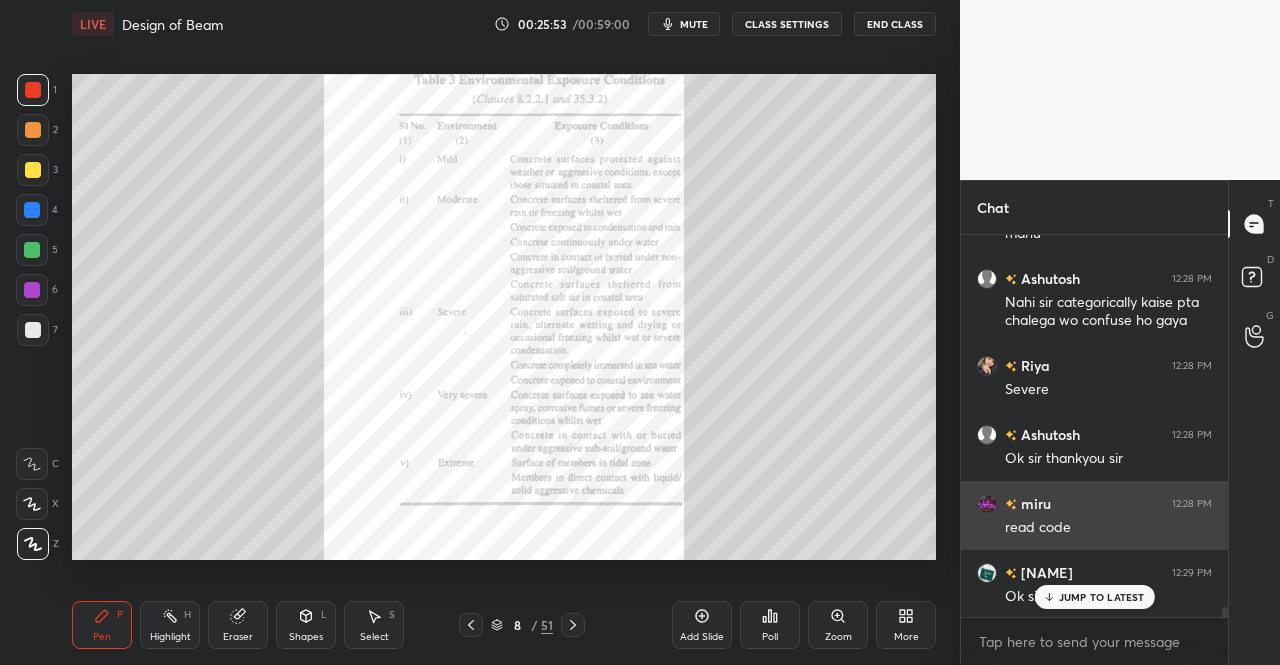 click on "JUMP TO LATEST" at bounding box center [1102, 597] 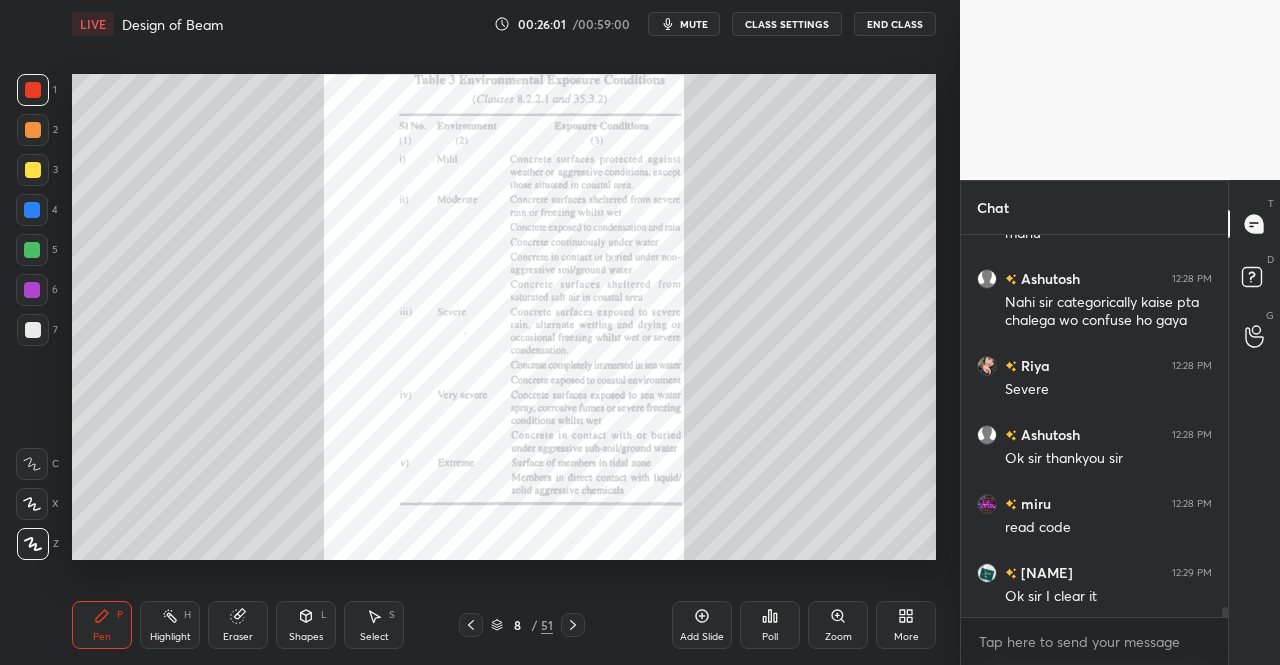 click on "Pen P Highlight H Eraser Shapes L Select S 8 / 51 Add Slide Poll Zoom More" at bounding box center [504, 625] 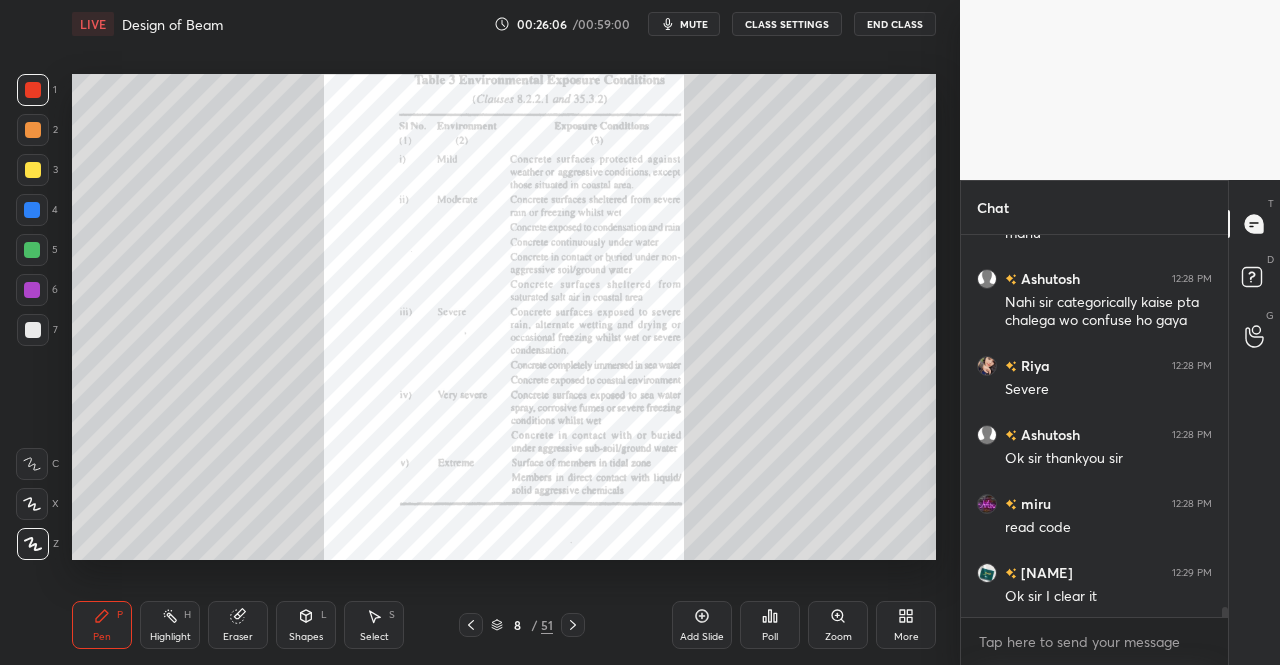 click on "8 / 51" at bounding box center (522, 625) 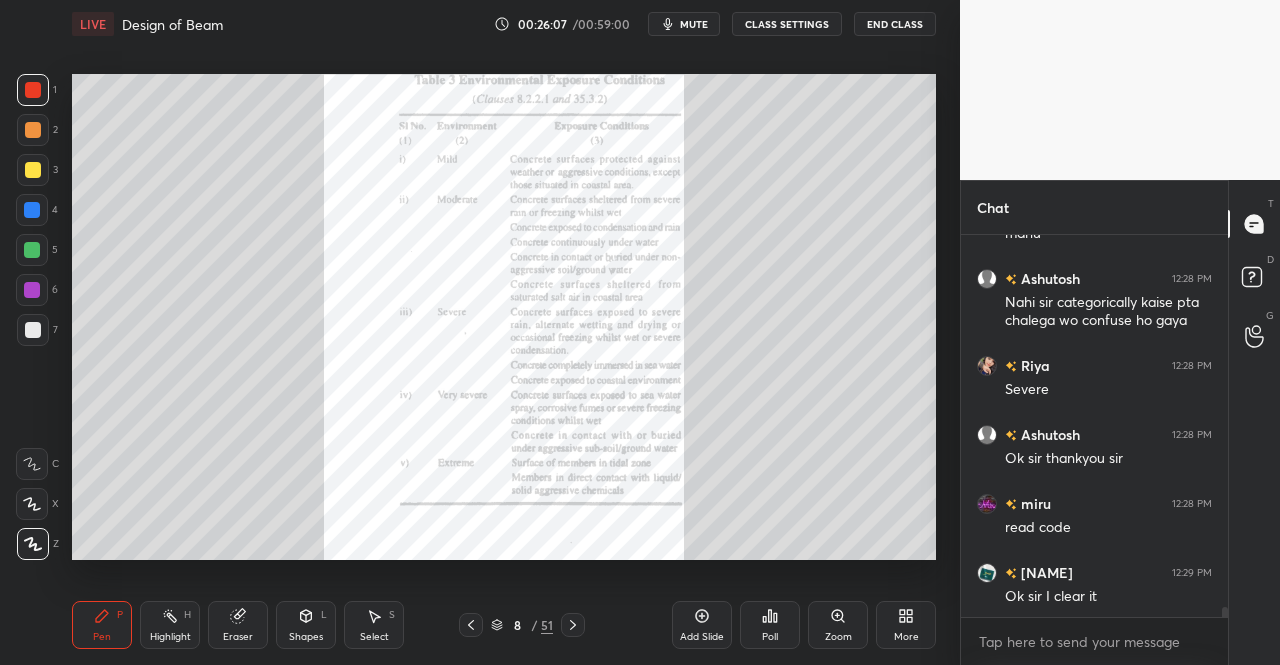 click on "8 / 51" at bounding box center [522, 625] 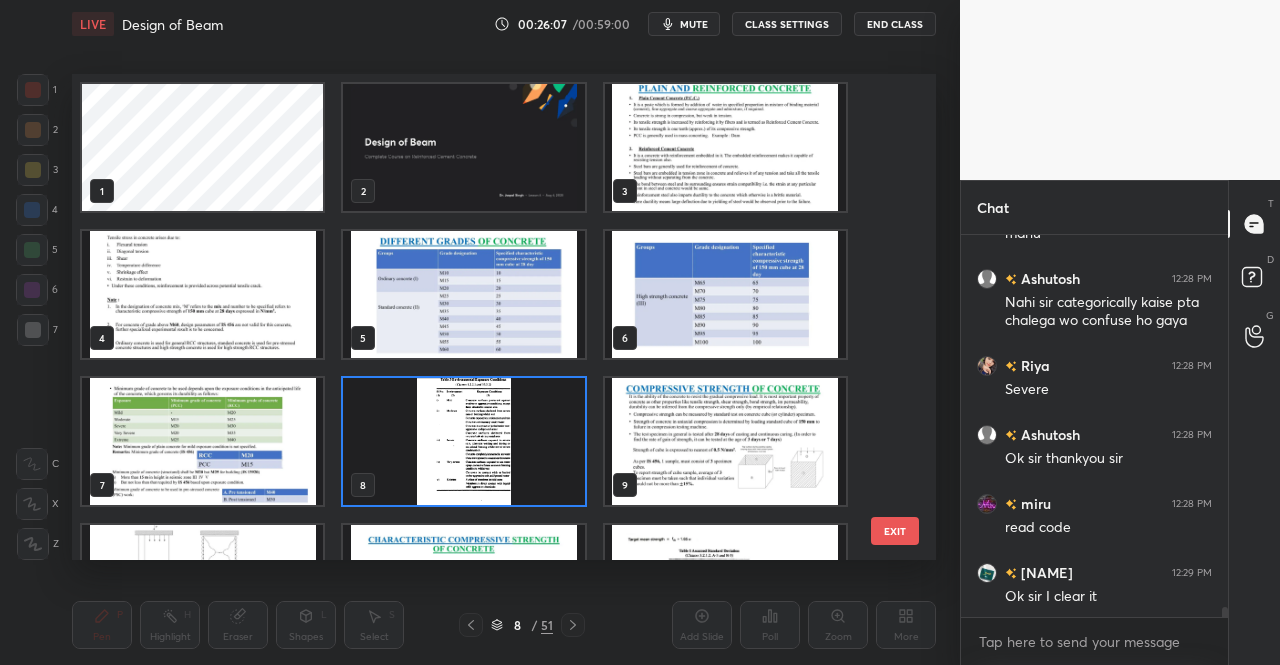 scroll, scrollTop: 7, scrollLeft: 11, axis: both 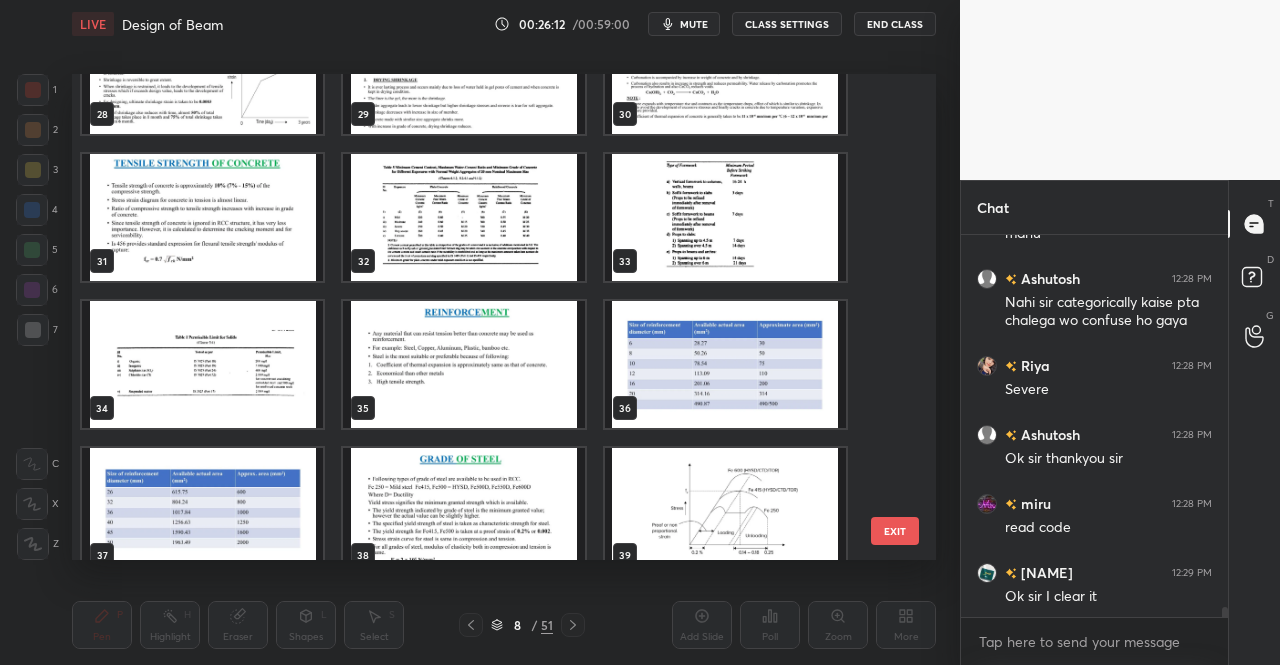click at bounding box center (463, 217) 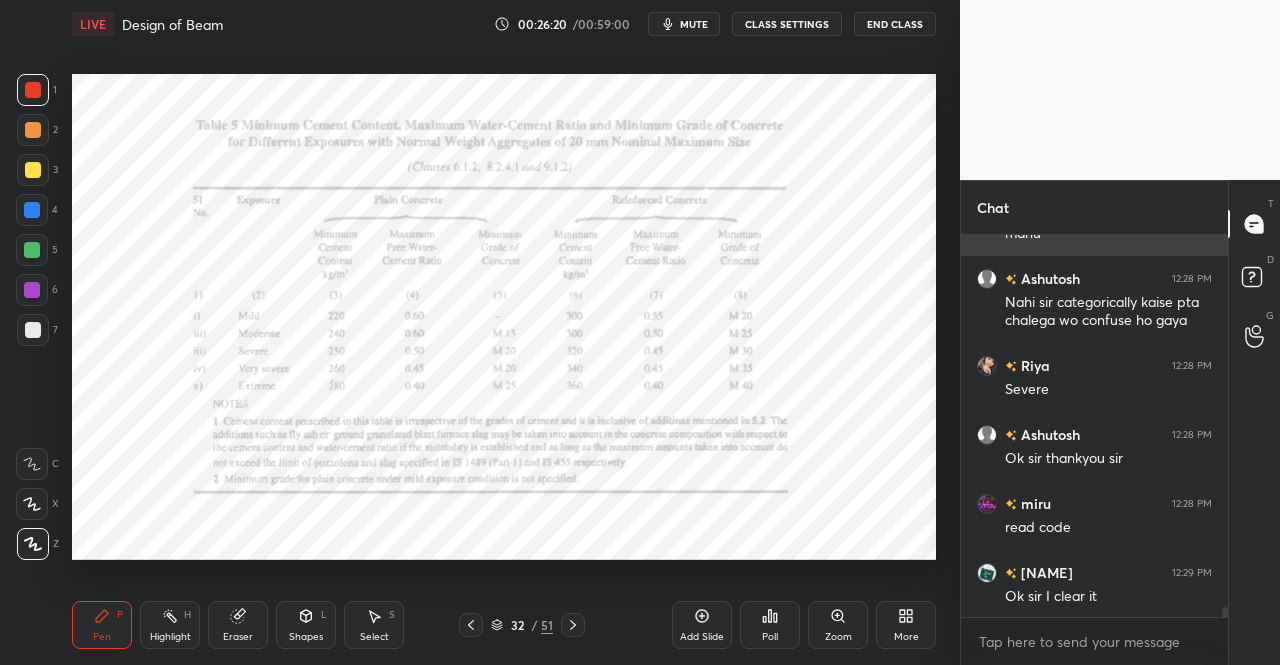 scroll, scrollTop: 14714, scrollLeft: 0, axis: vertical 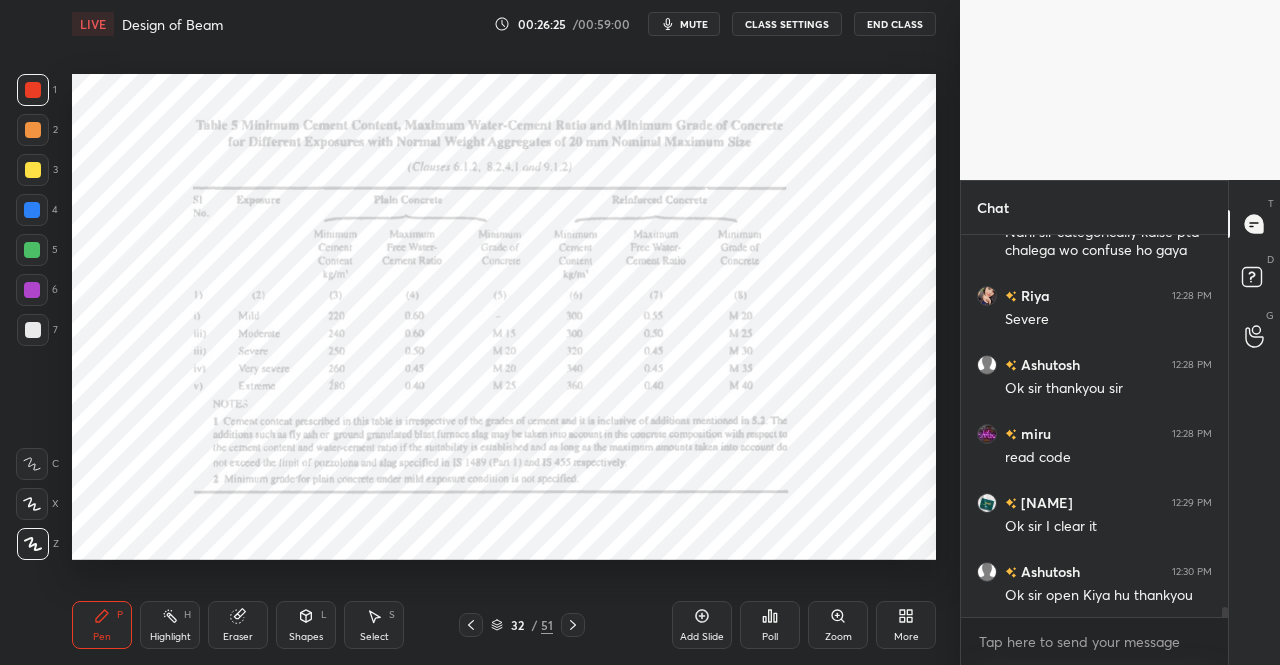 click 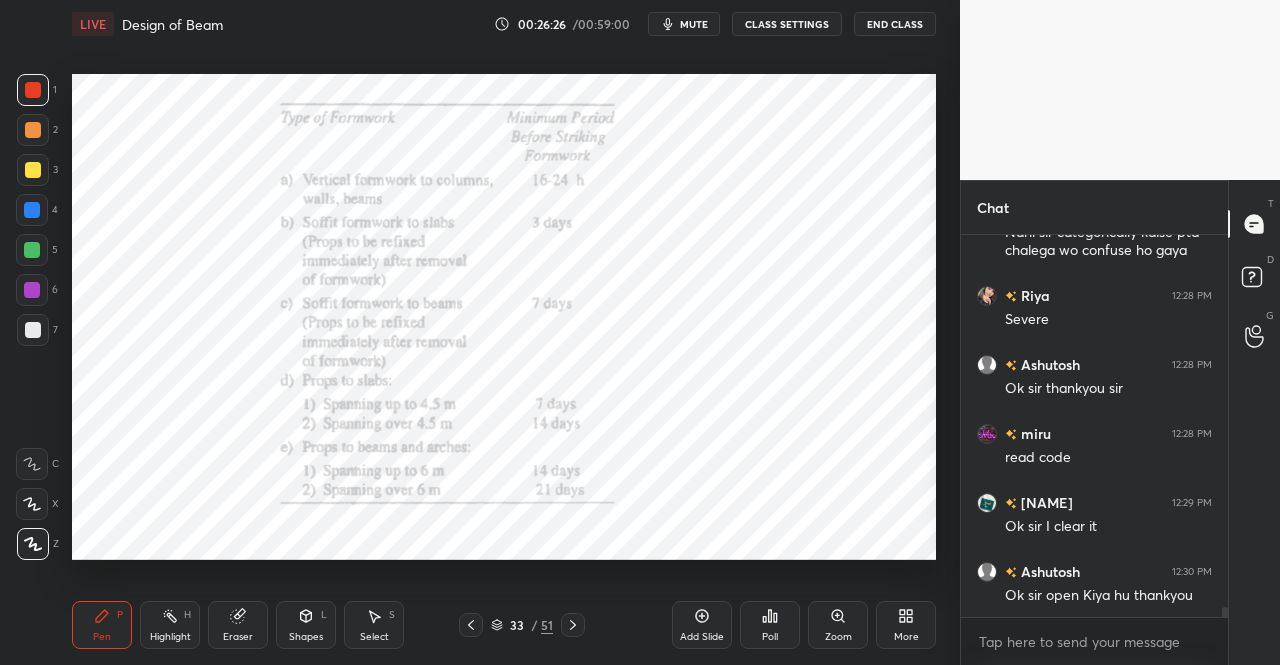 click 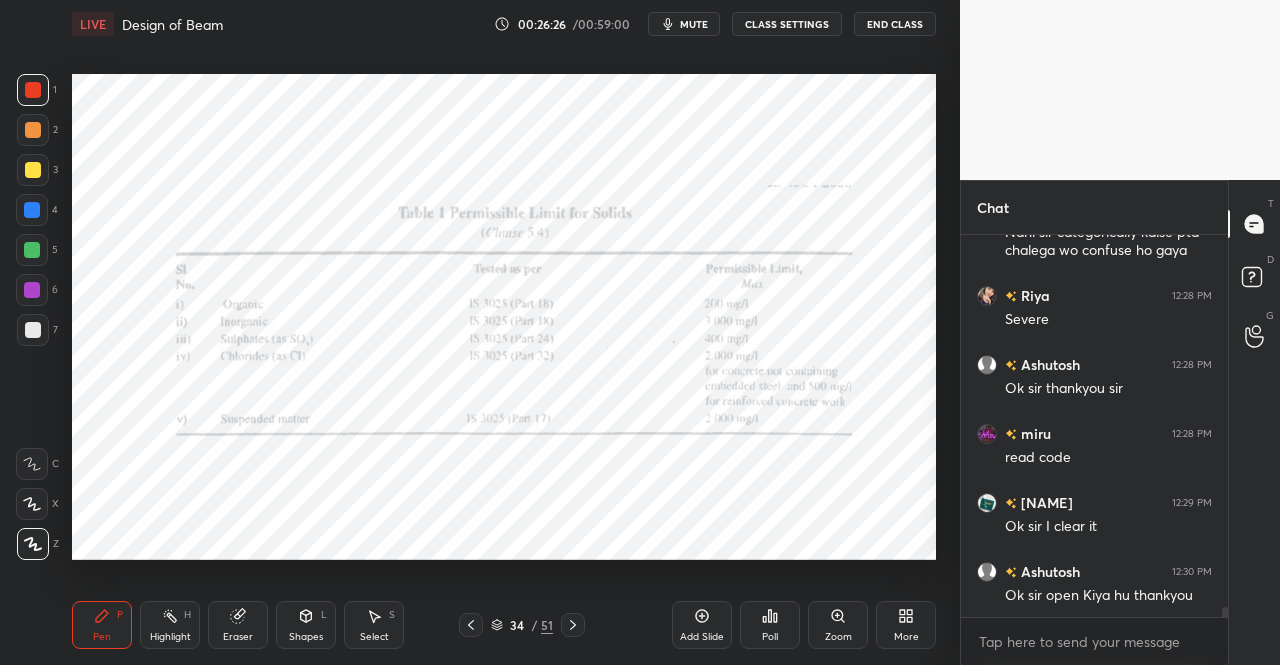 click 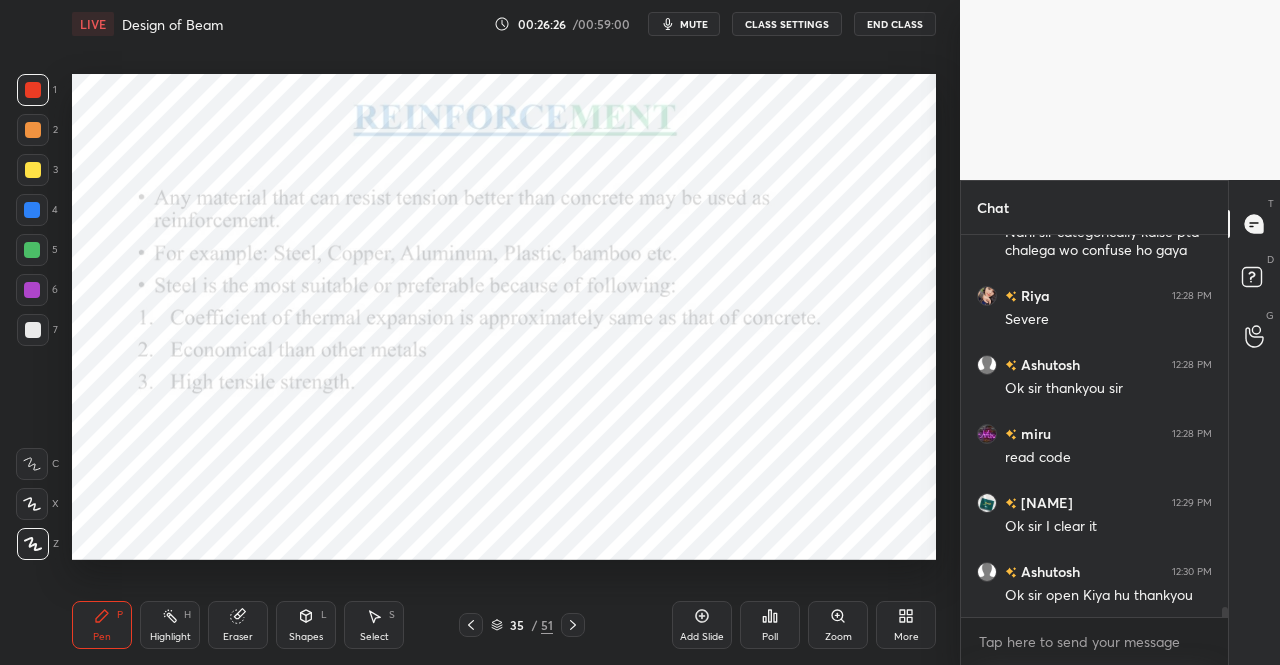 click 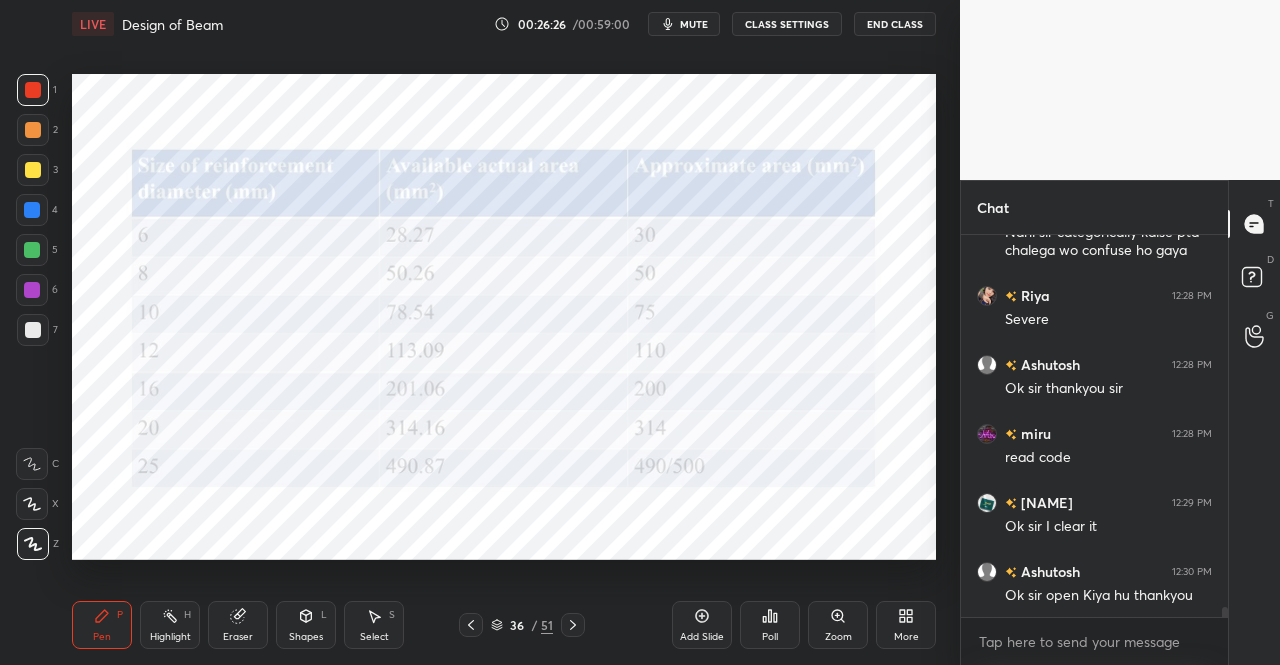 click 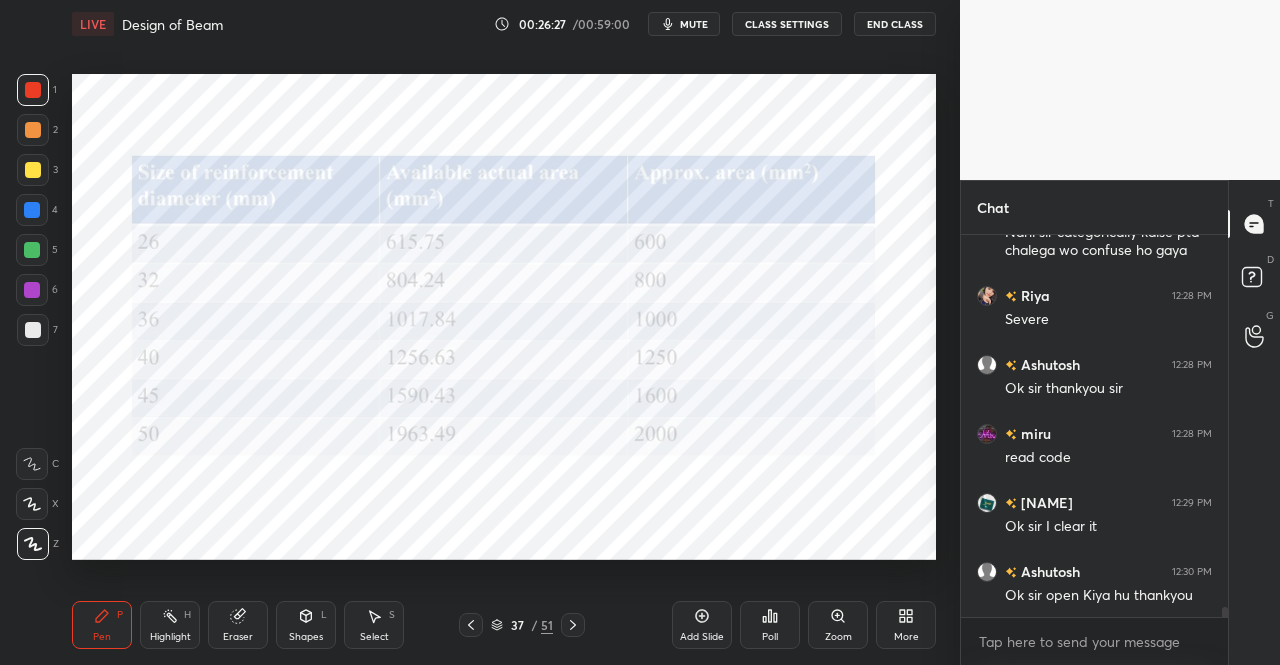 click 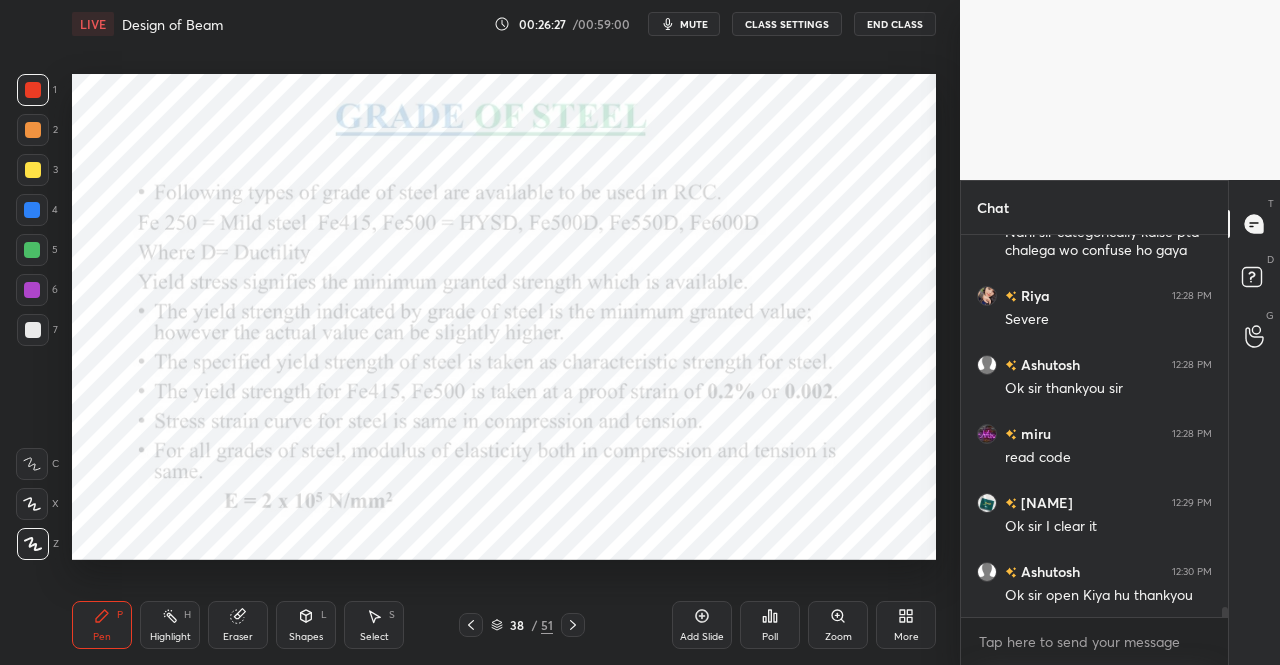 click 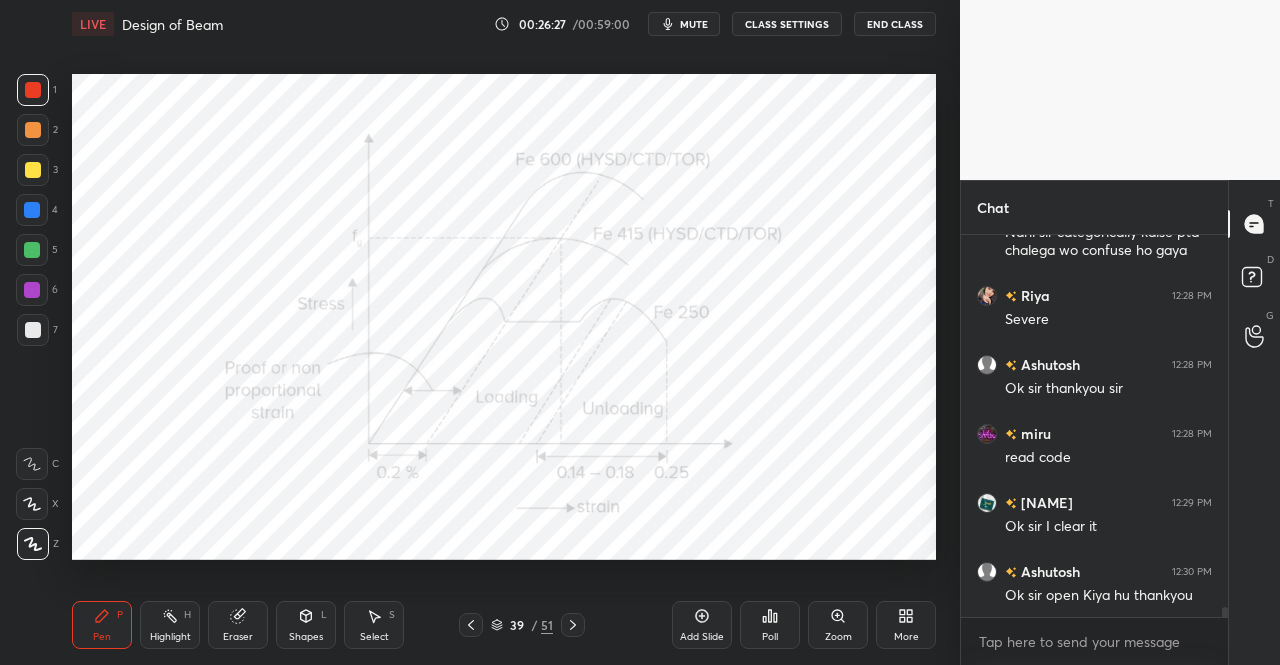 click 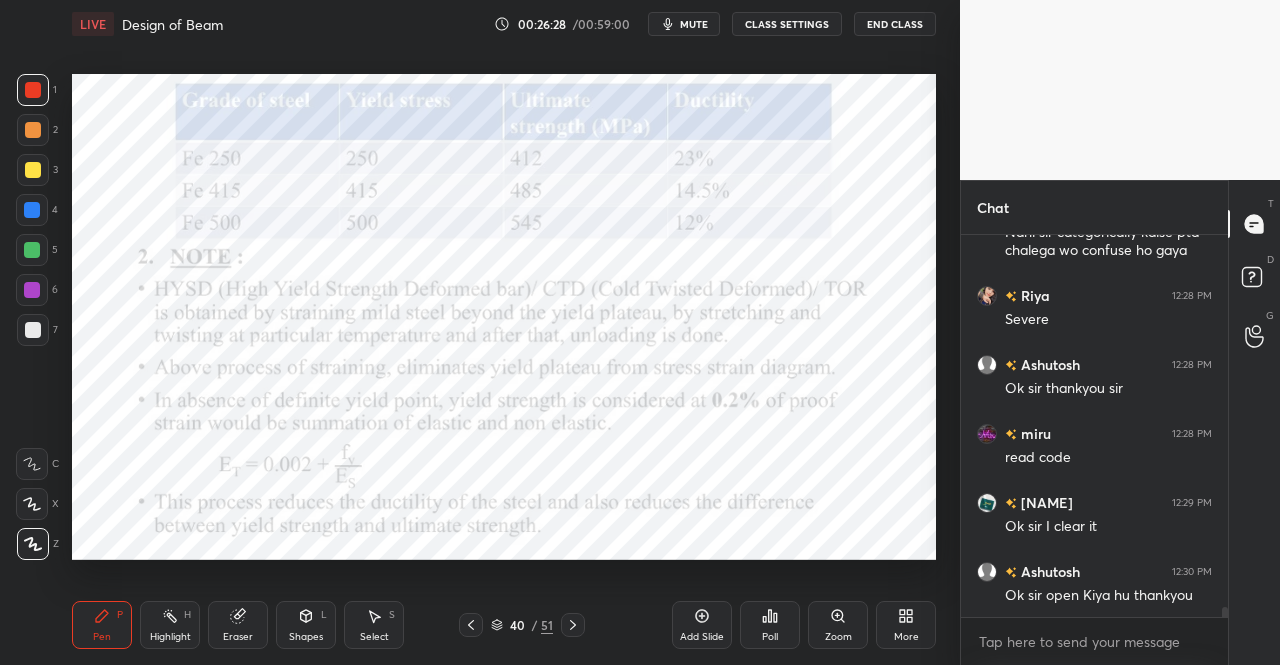 click 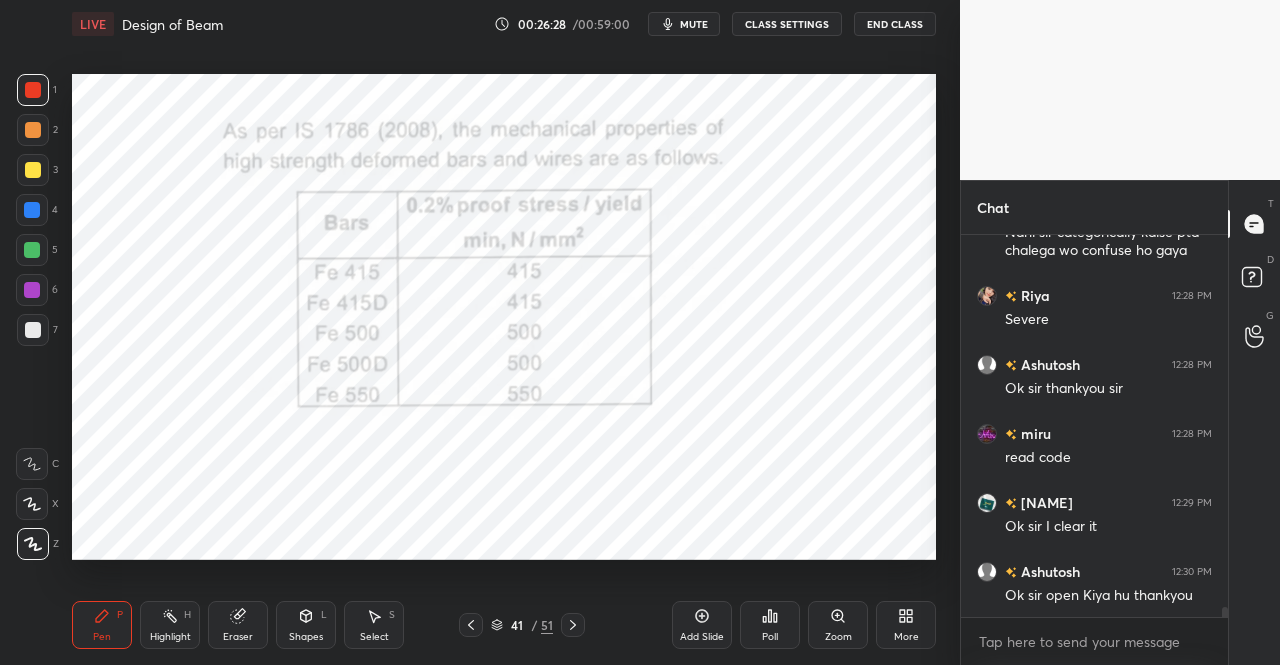 click 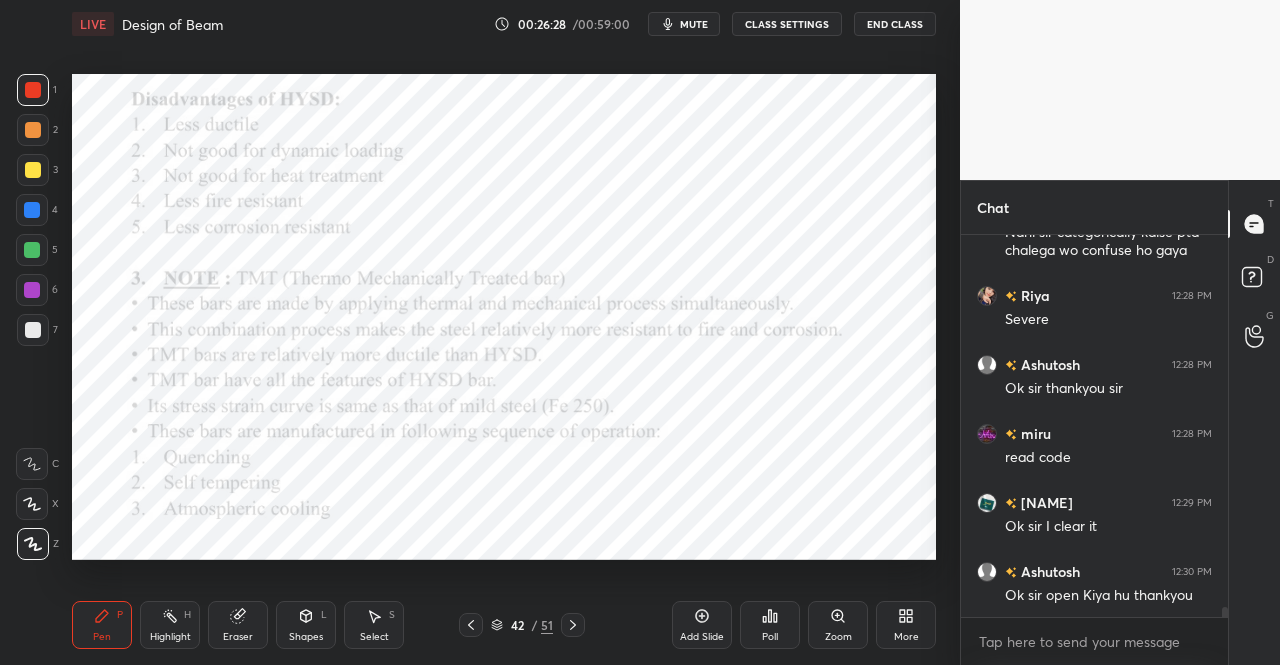 click 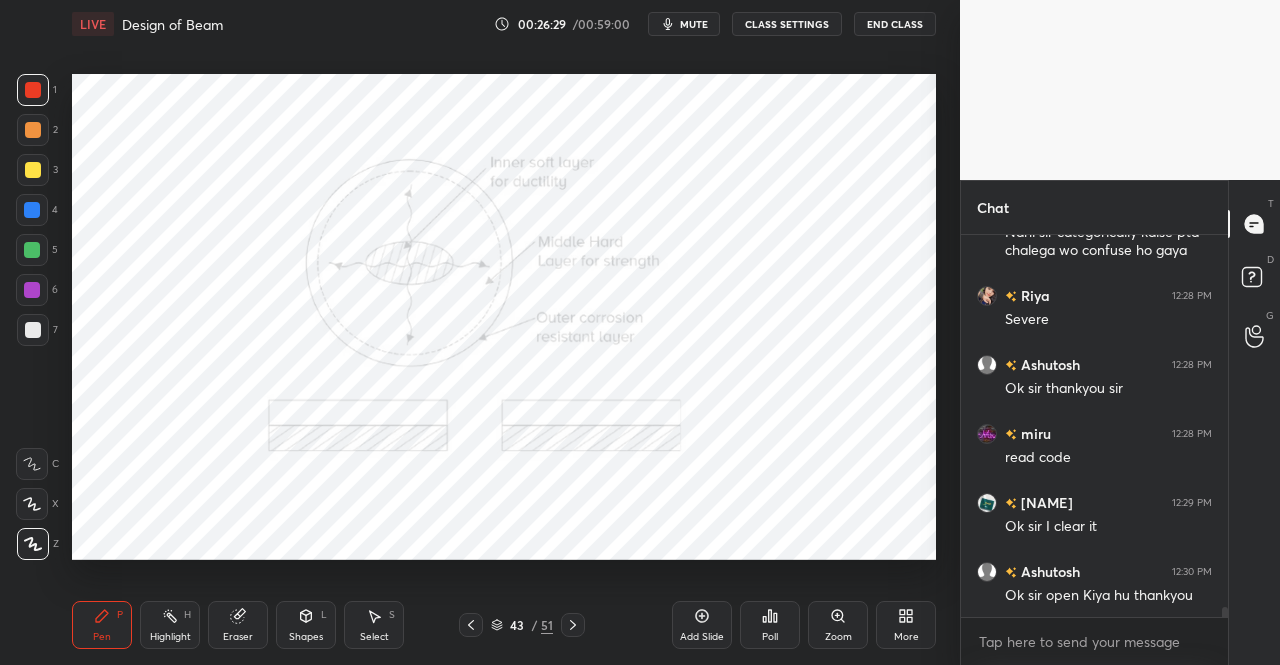 click 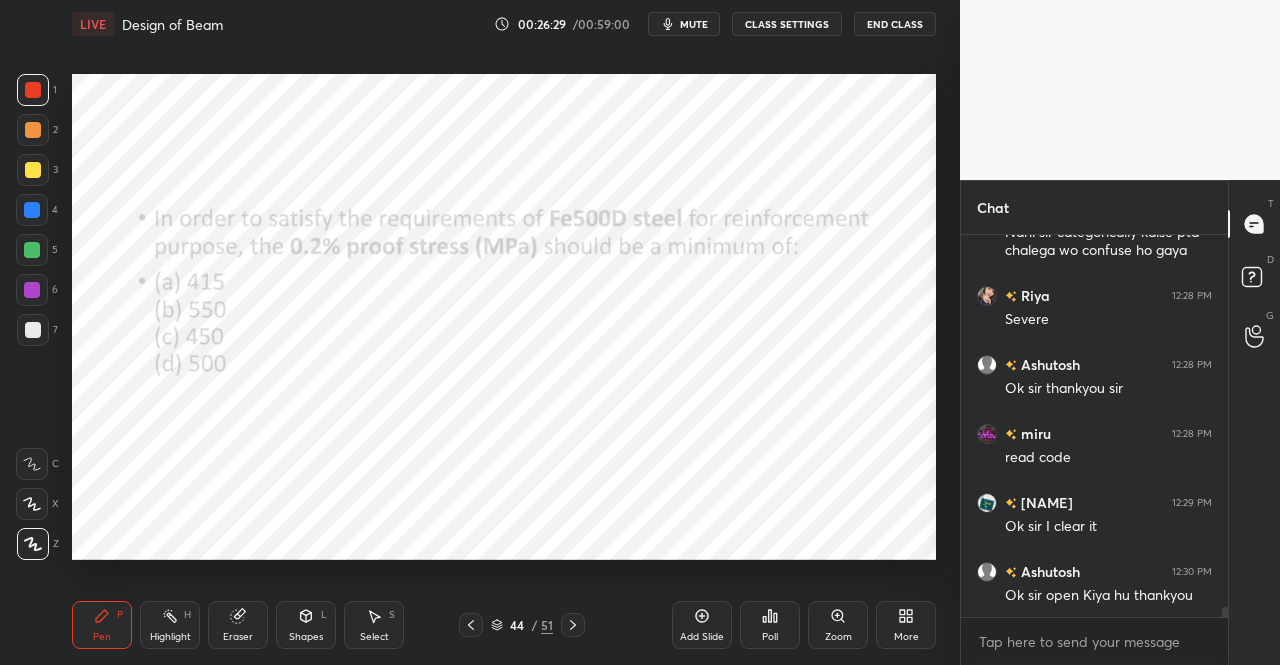 click 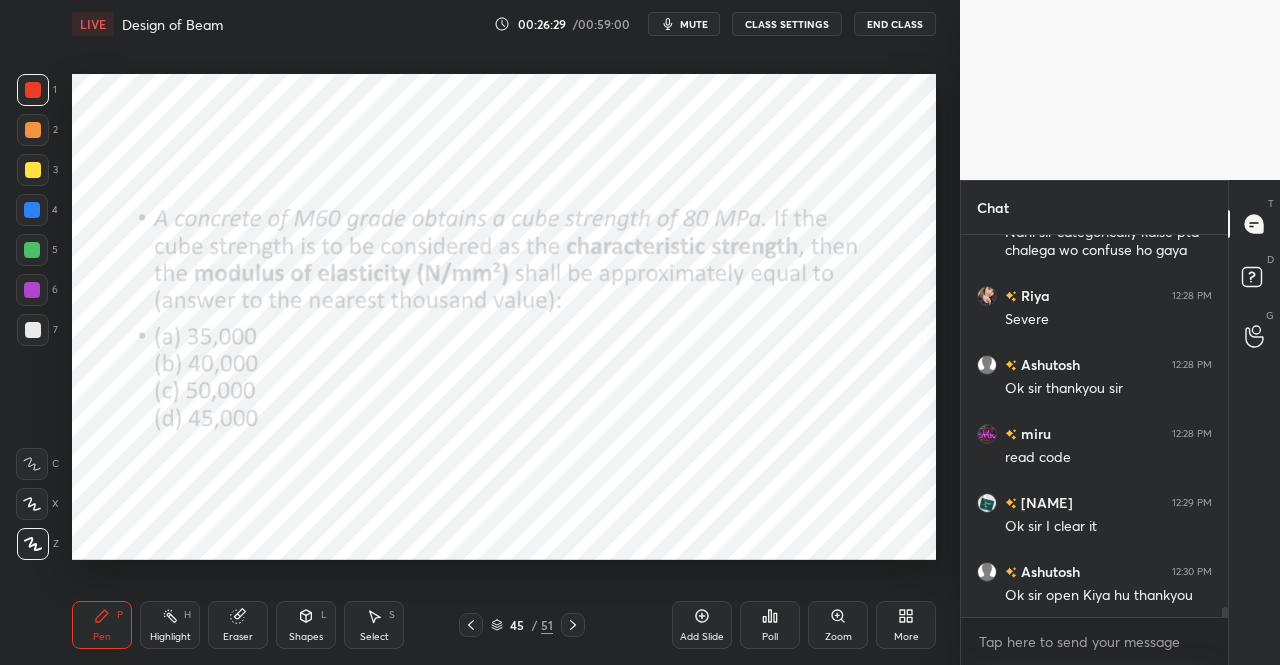 click 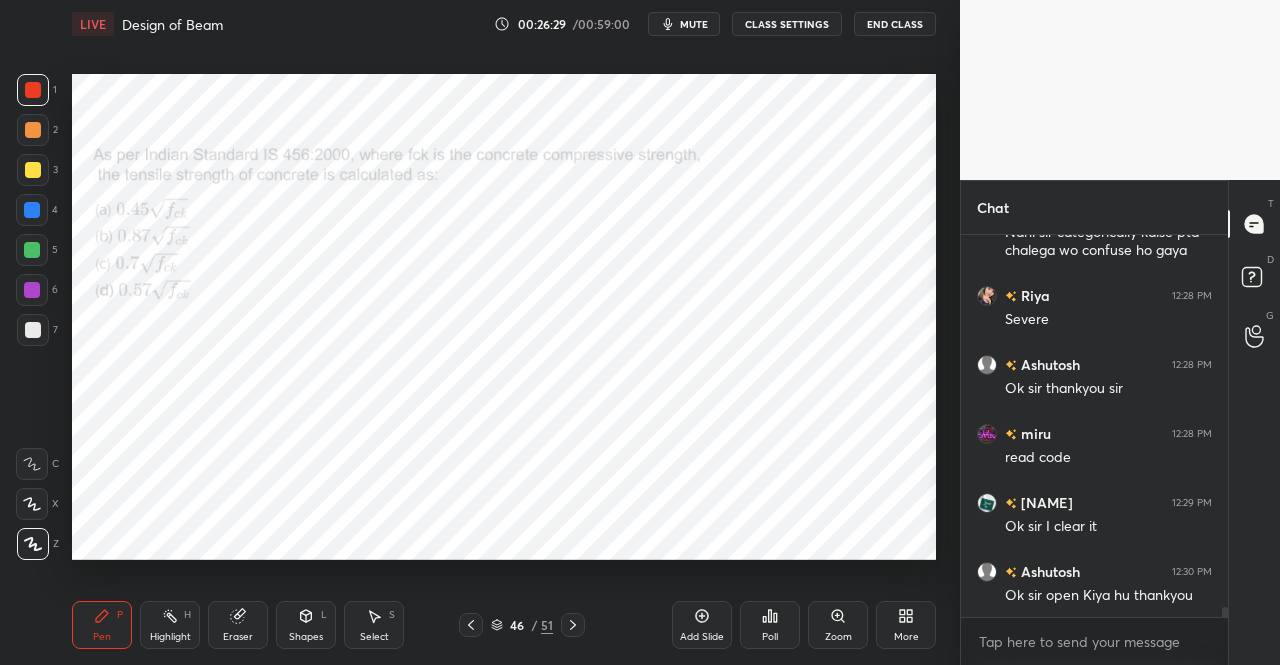 click 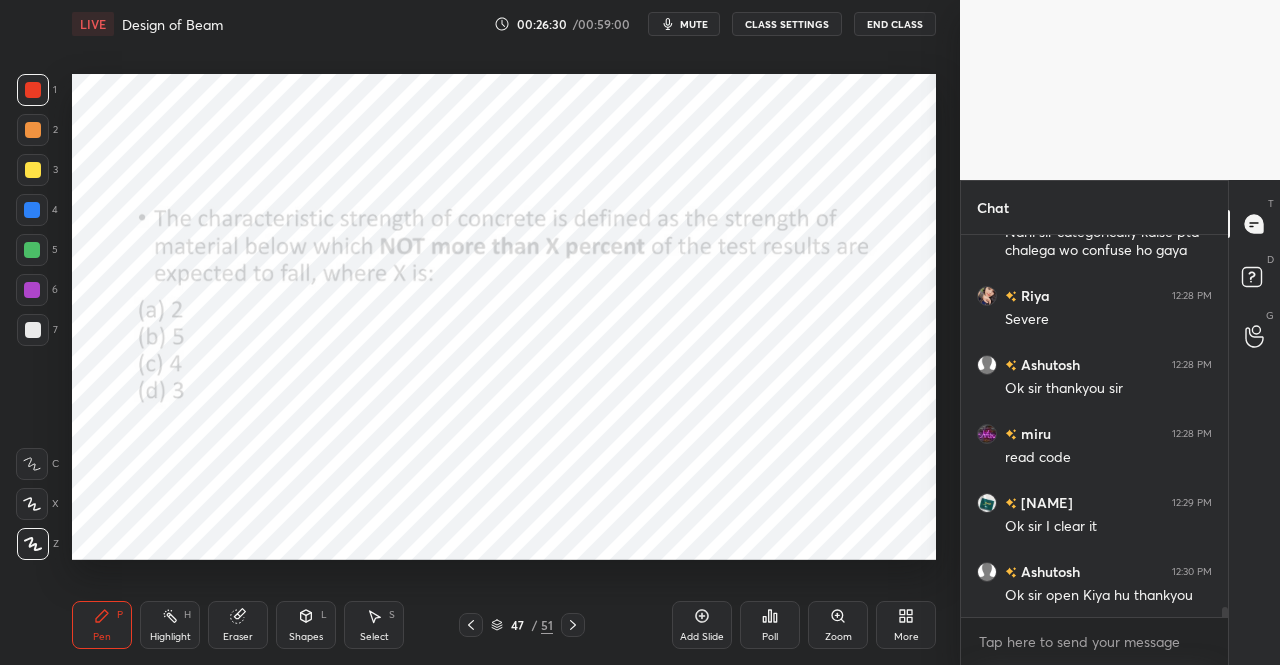 click 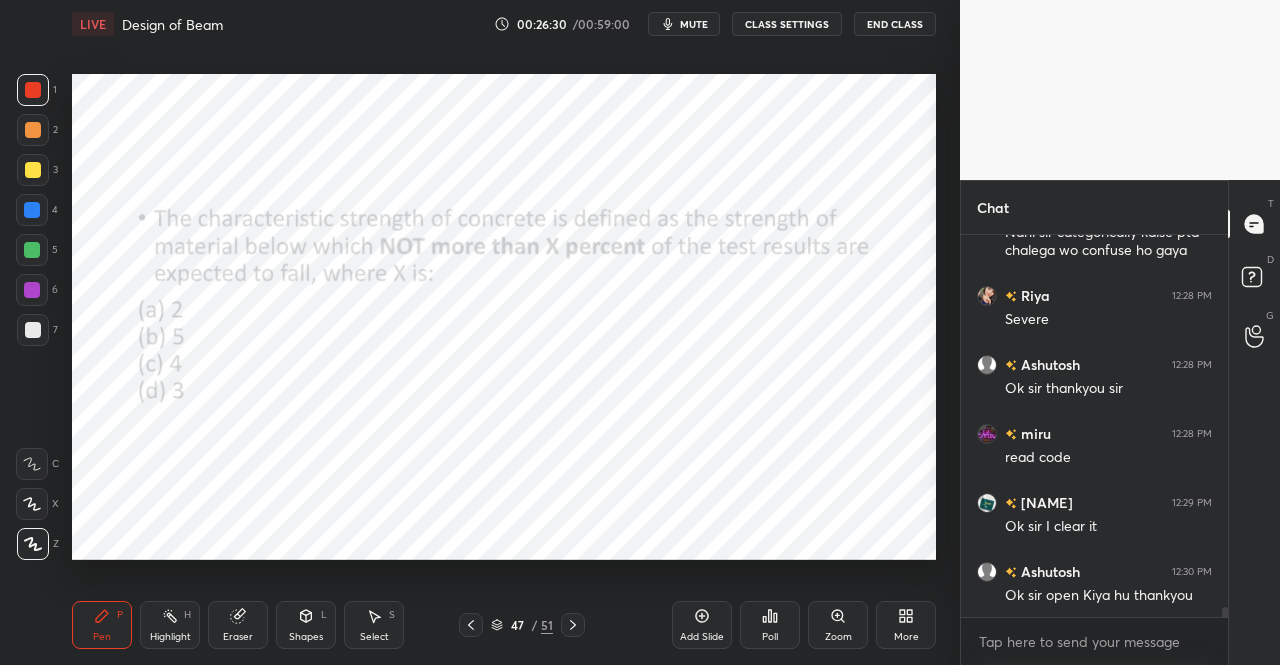 click 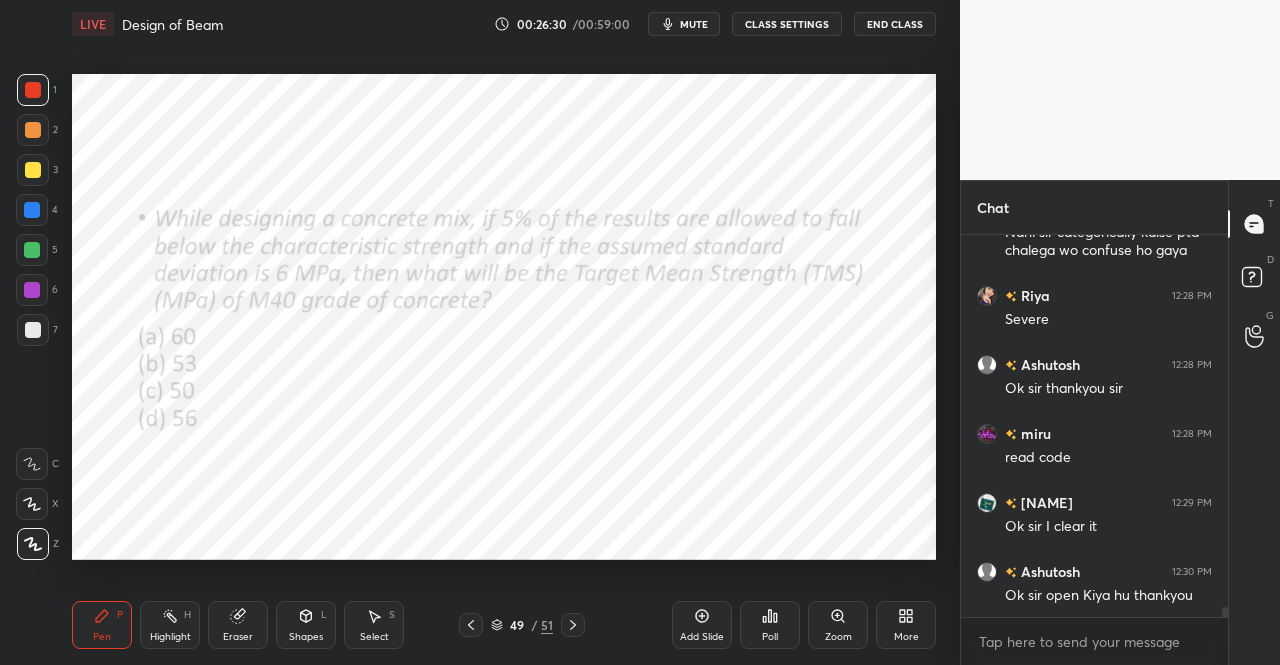 click 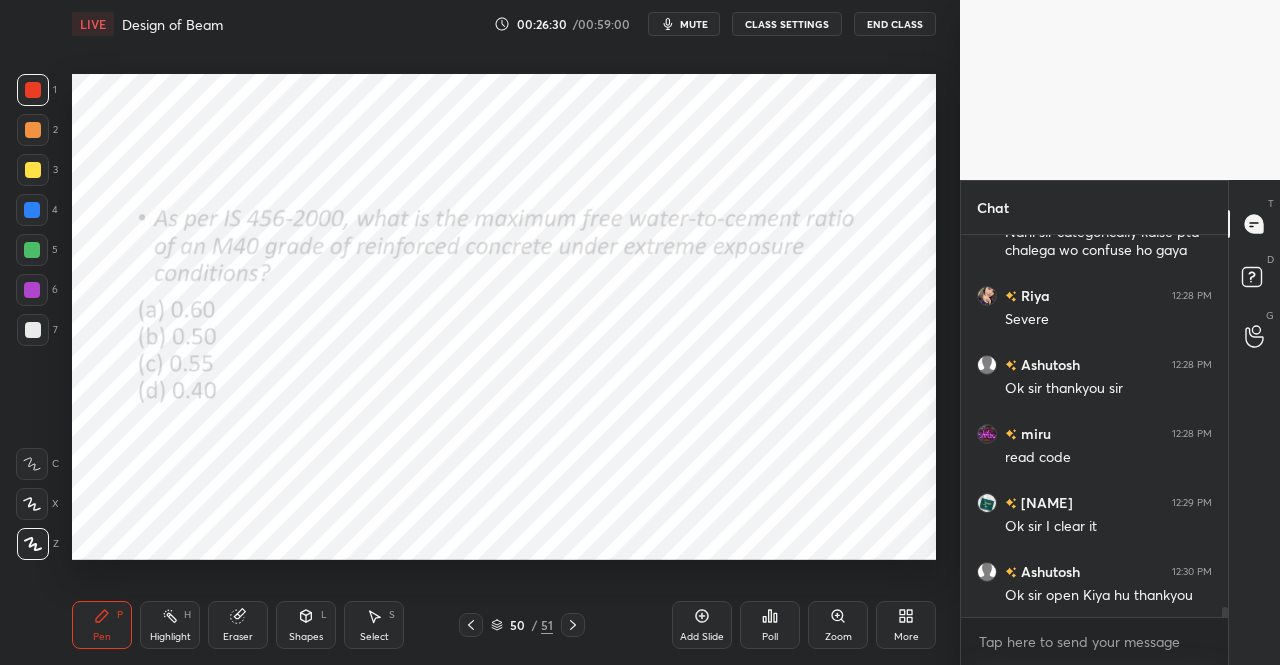 click 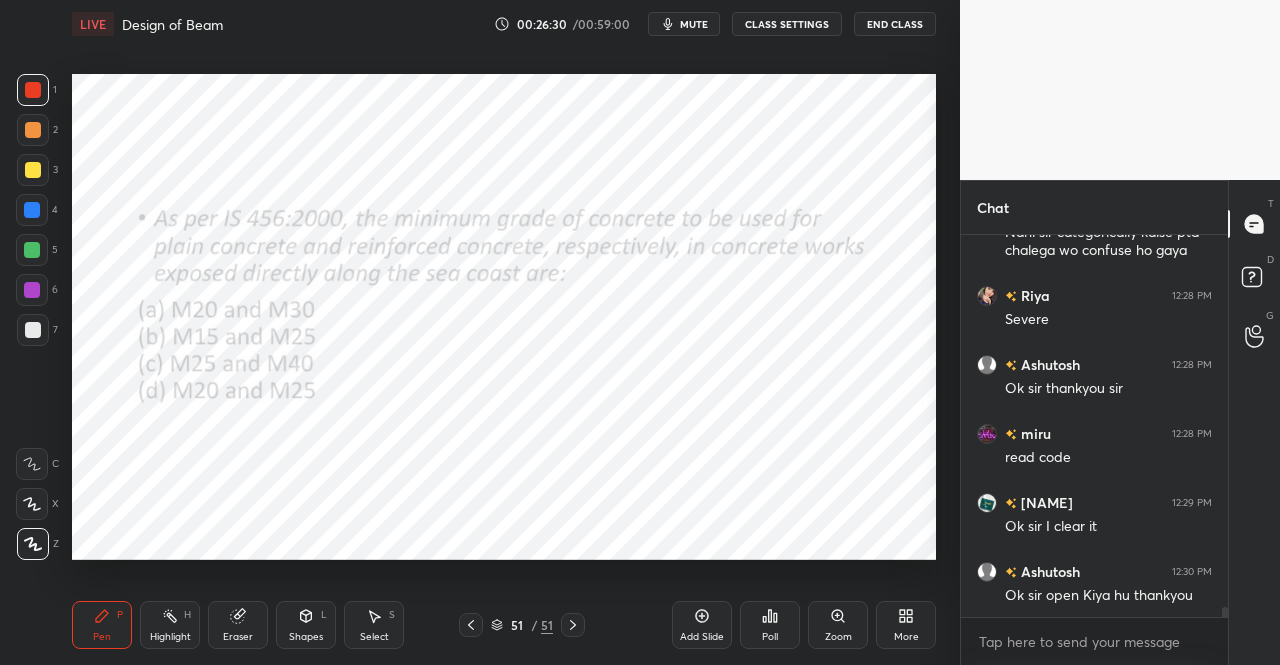 click 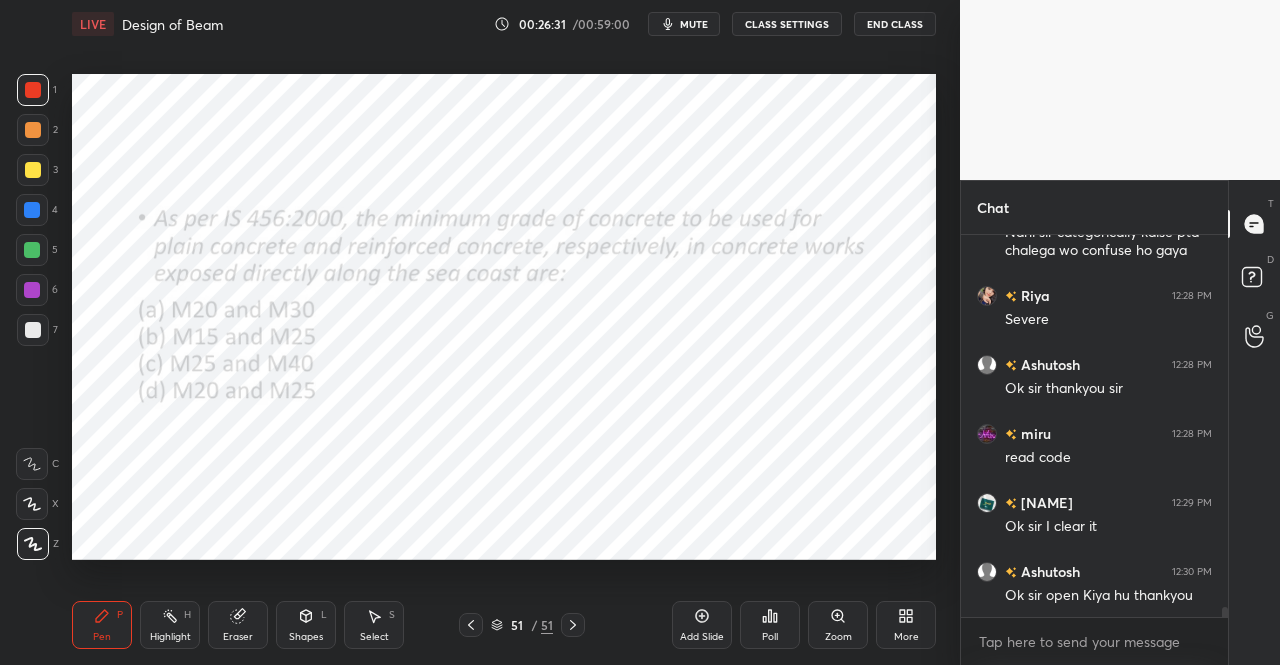 click 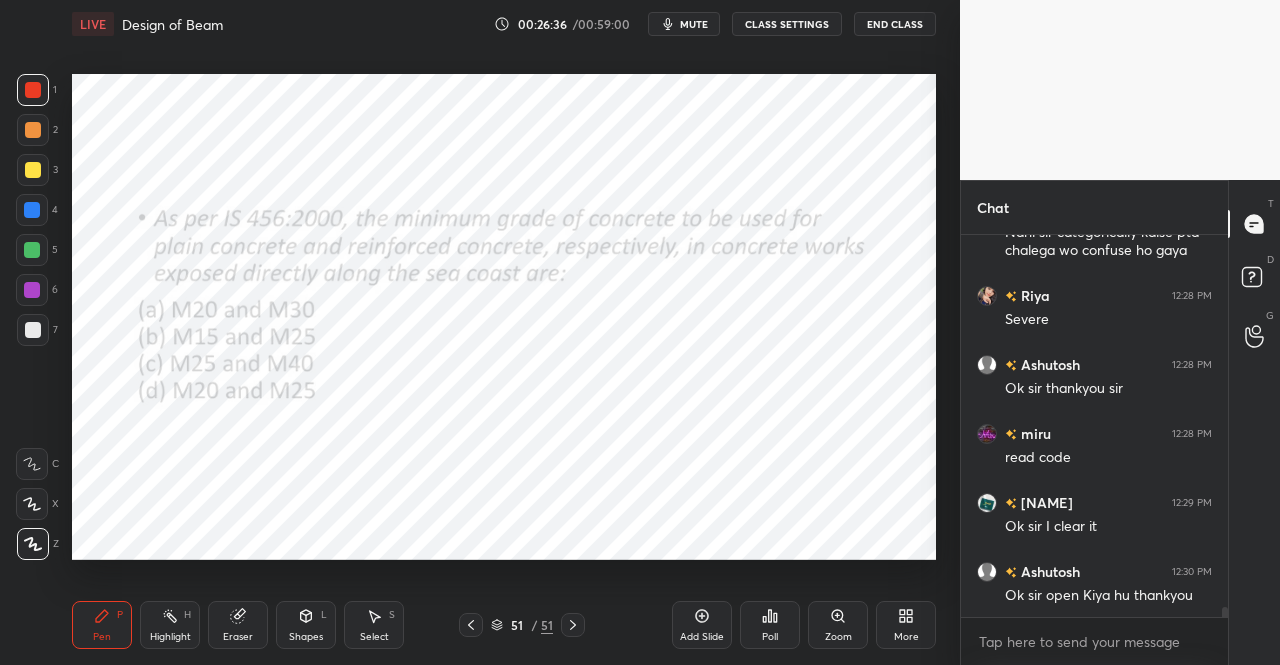 click 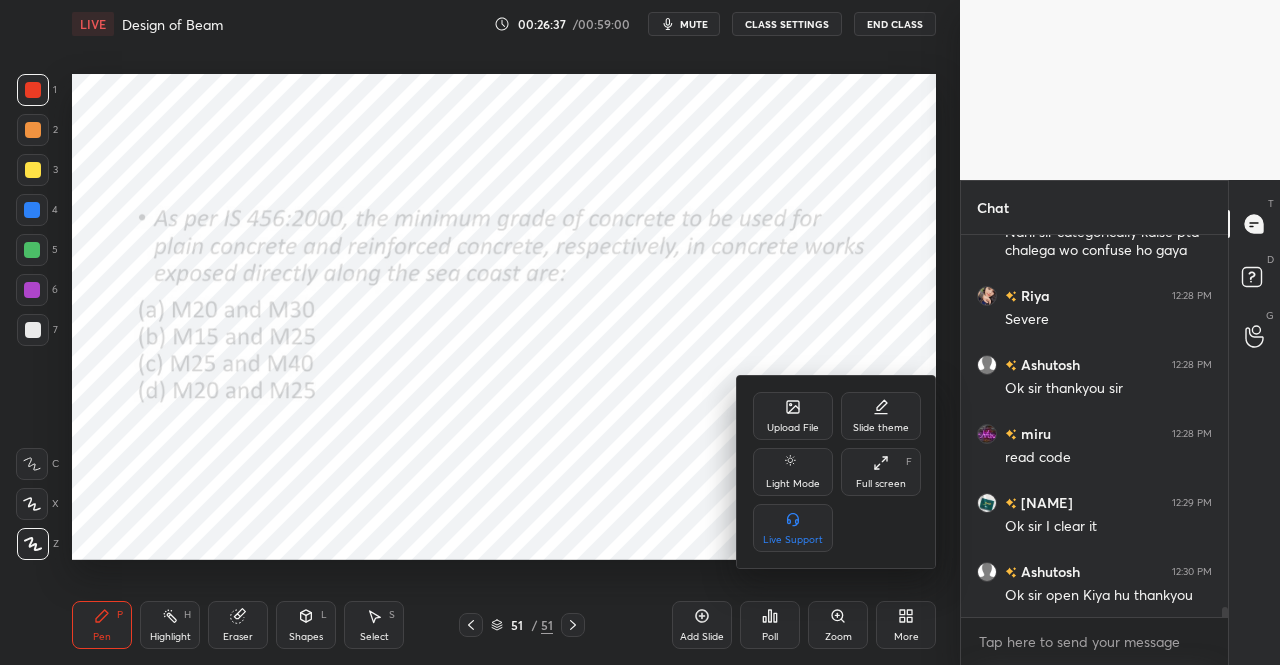 click on "Upload File" at bounding box center (793, 428) 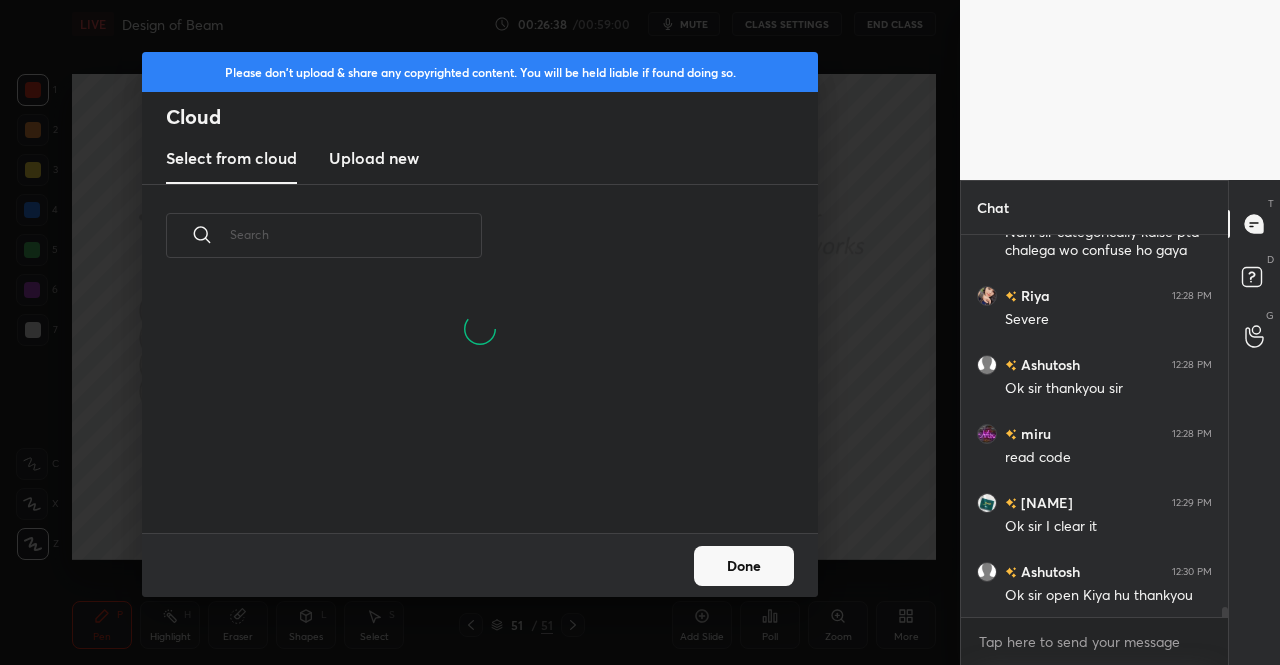 click on "Upload new" at bounding box center (374, 158) 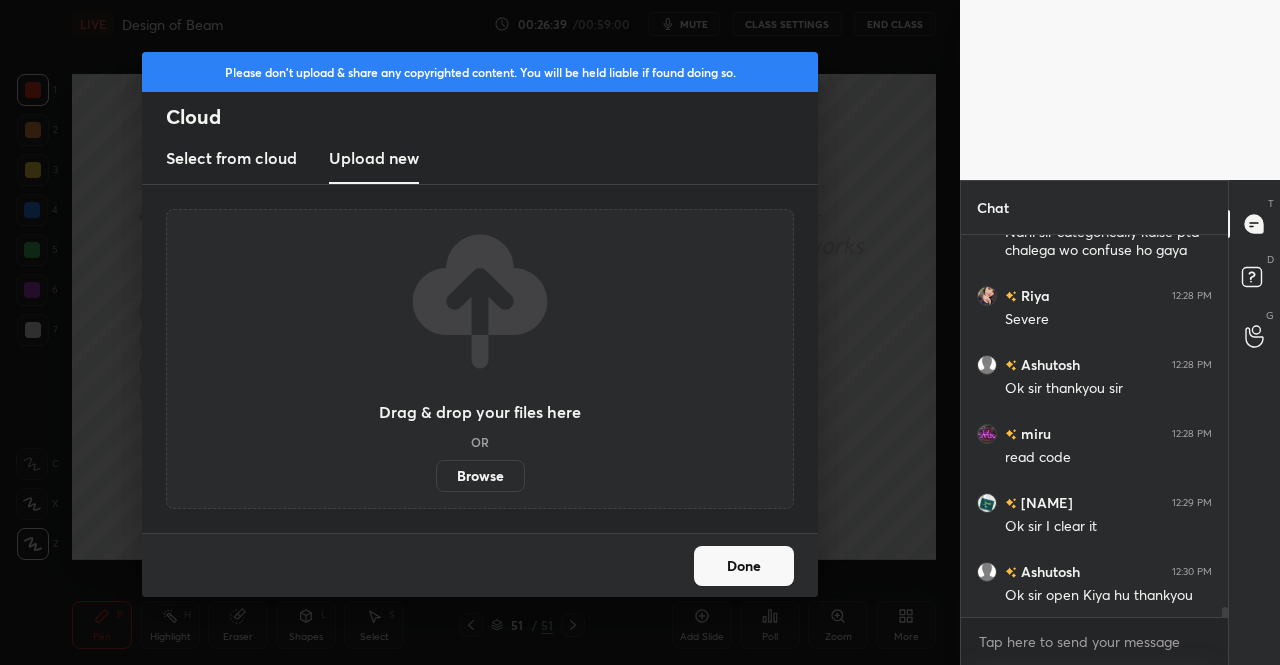 click on "Browse" at bounding box center [480, 476] 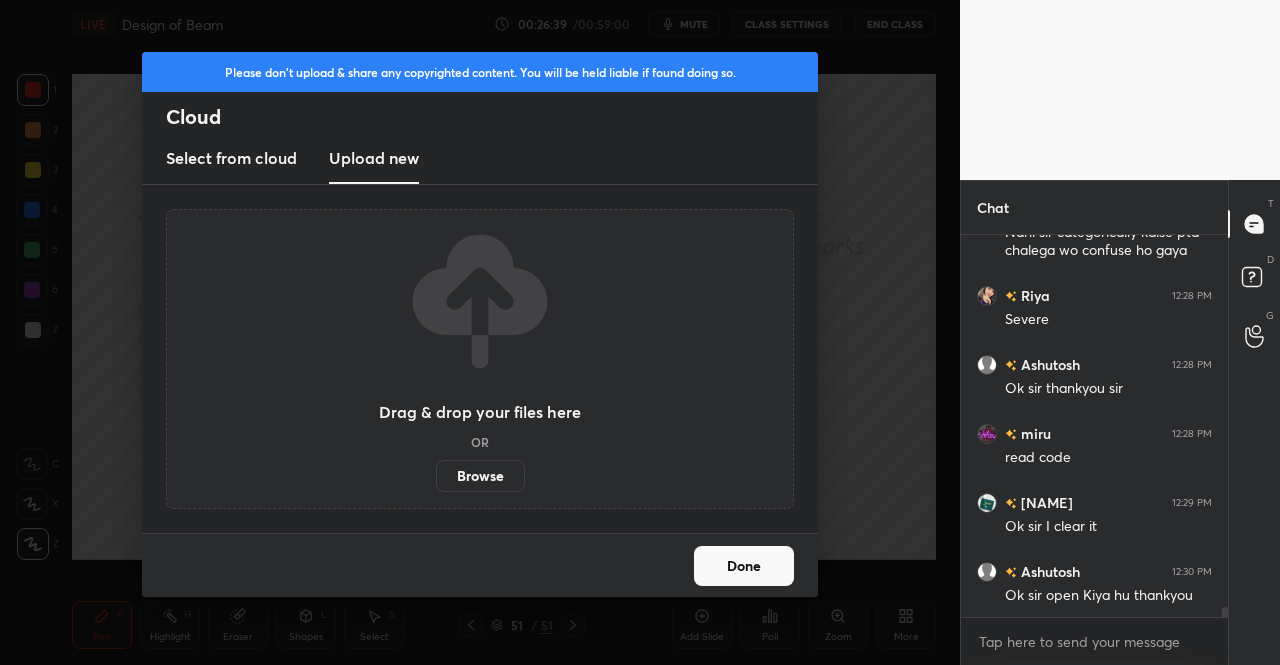 click on "Browse" at bounding box center [436, 476] 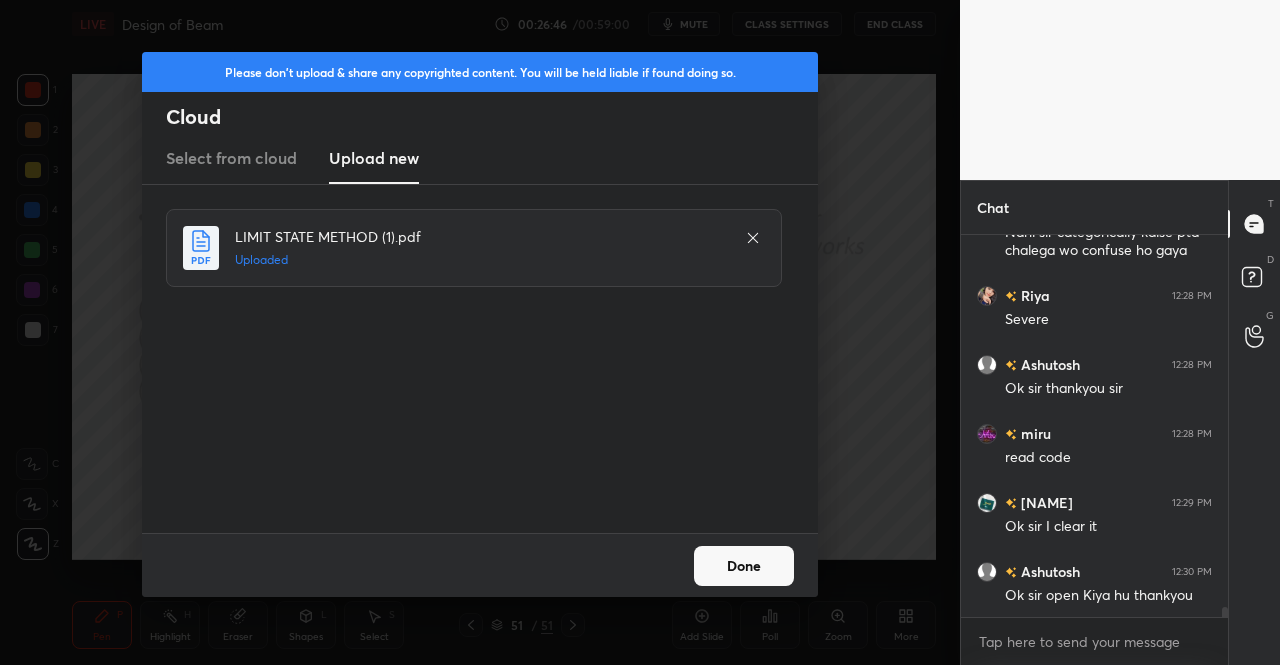 click on "Done" at bounding box center (744, 566) 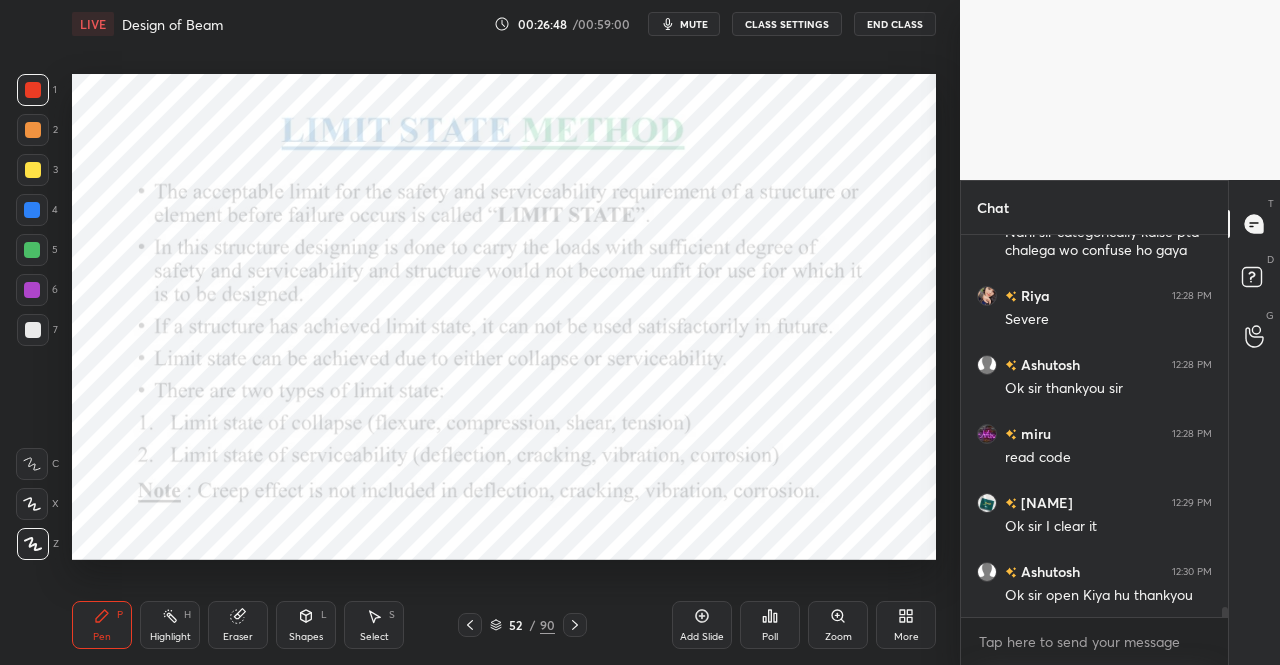 click on "Pen P Highlight H Eraser Shapes L Select S 52 / 90 Add Slide Poll Zoom More" at bounding box center [504, 625] 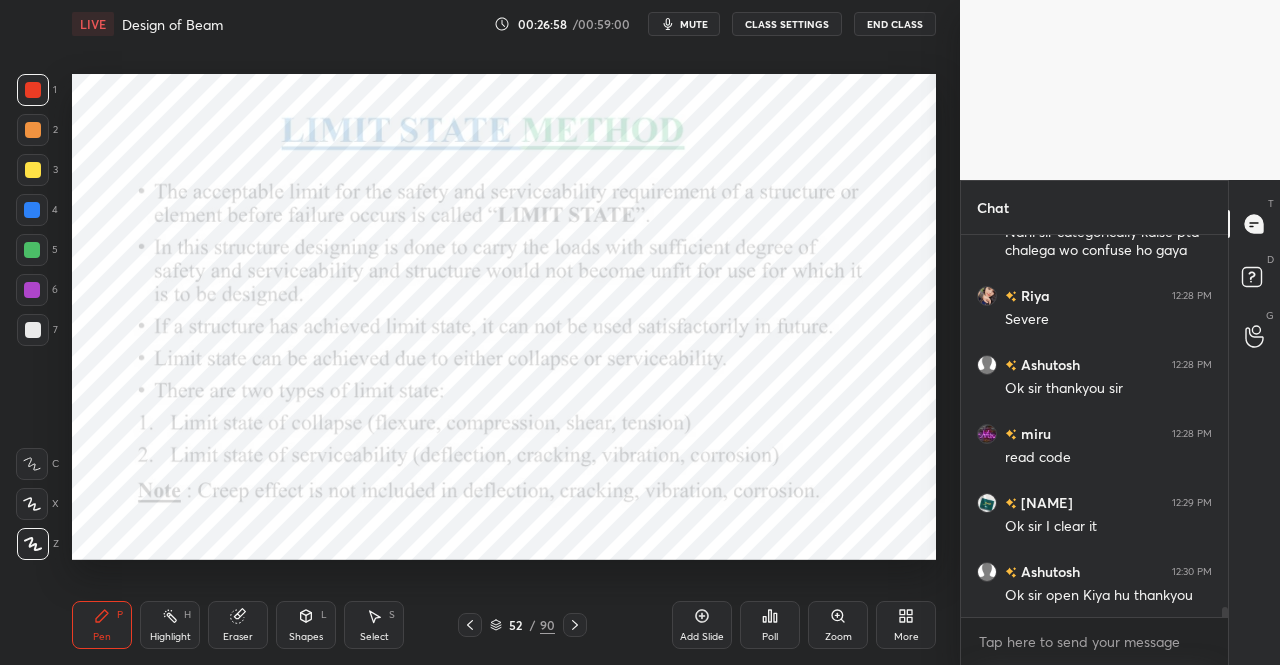 click on "Shapes L" at bounding box center (306, 625) 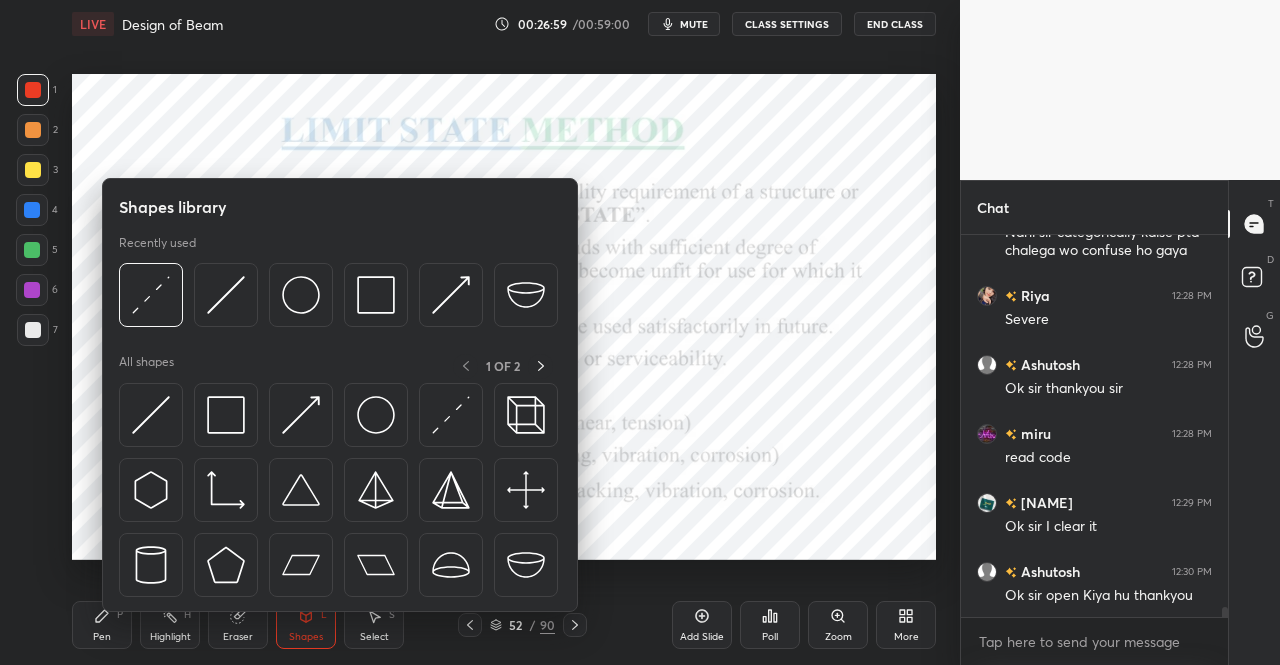 click at bounding box center (226, 415) 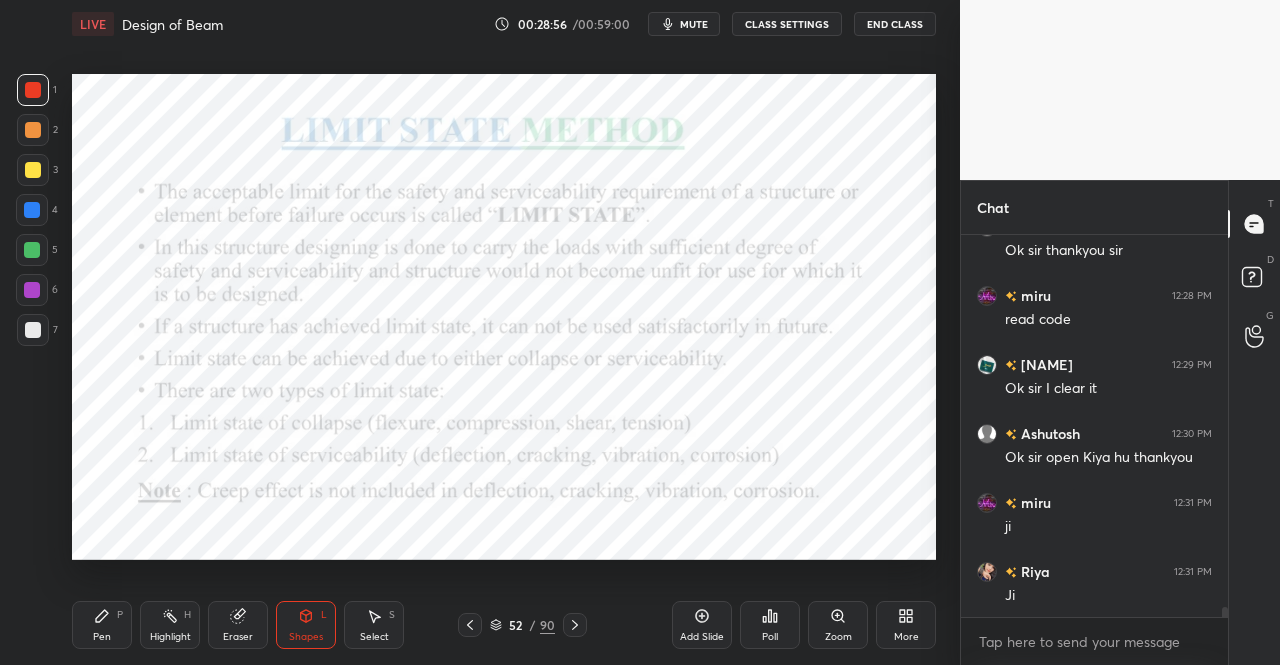 scroll, scrollTop: 14920, scrollLeft: 0, axis: vertical 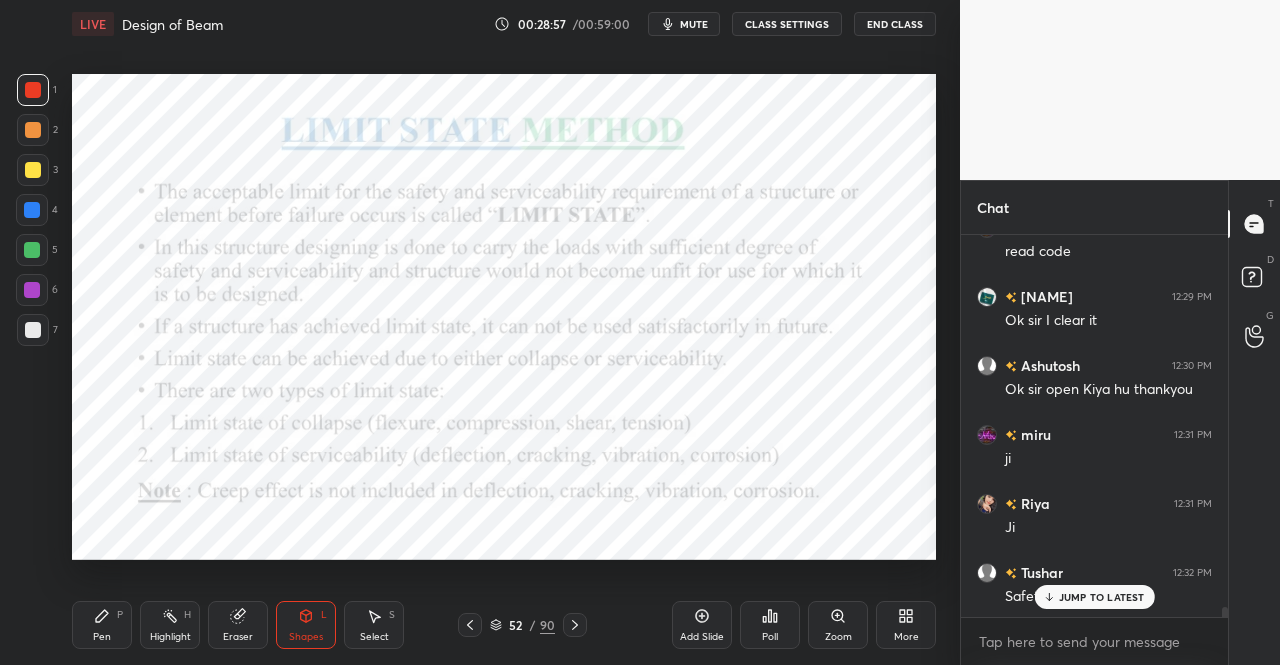 click on "Shapes L" at bounding box center (306, 625) 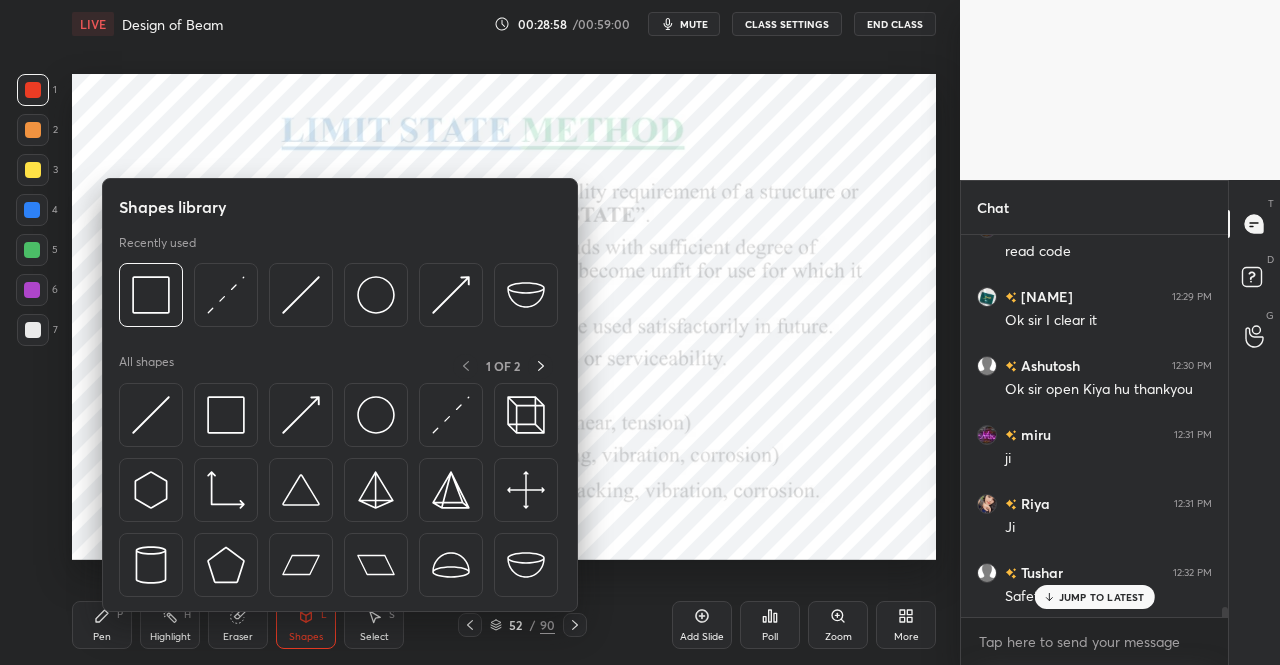 click at bounding box center (226, 415) 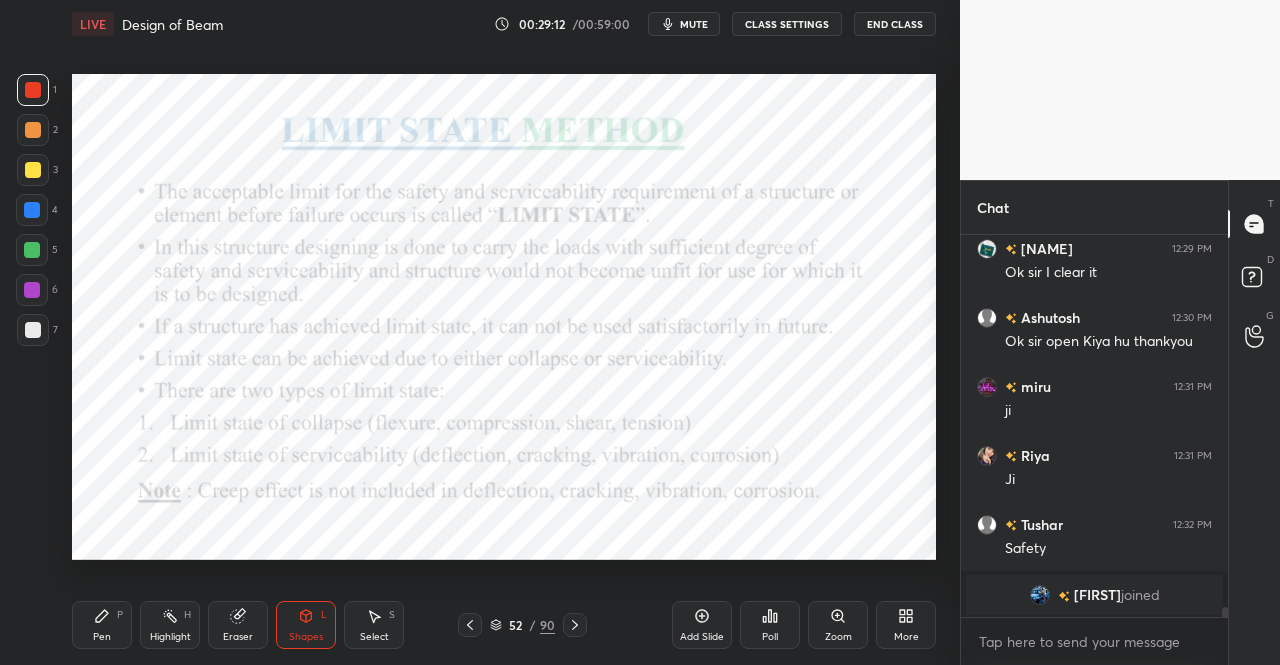 scroll, scrollTop: 15038, scrollLeft: 0, axis: vertical 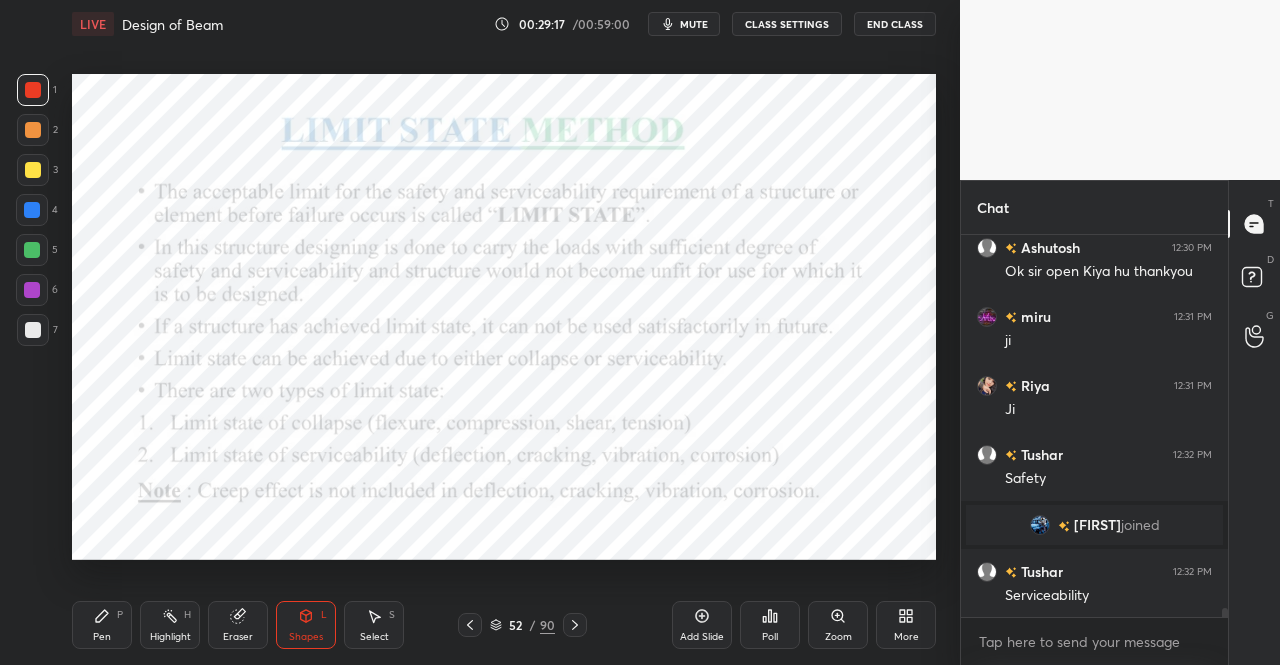 click on "Pen P" at bounding box center [102, 625] 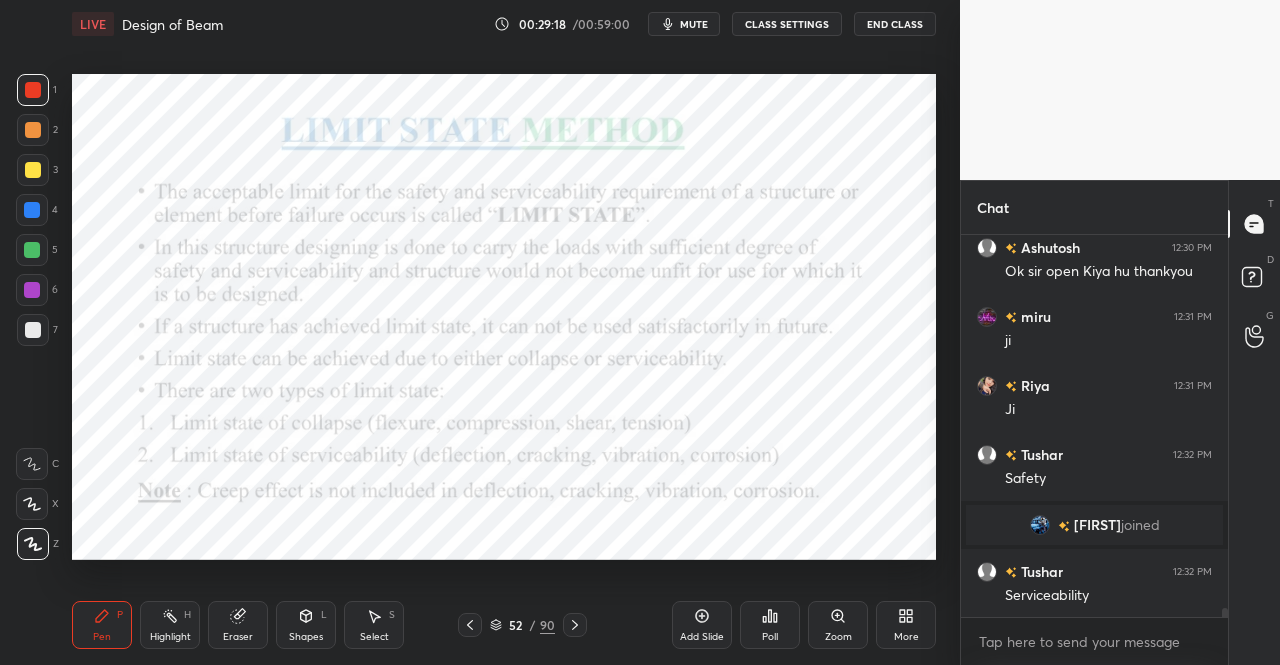 click on "Pen P" at bounding box center [102, 625] 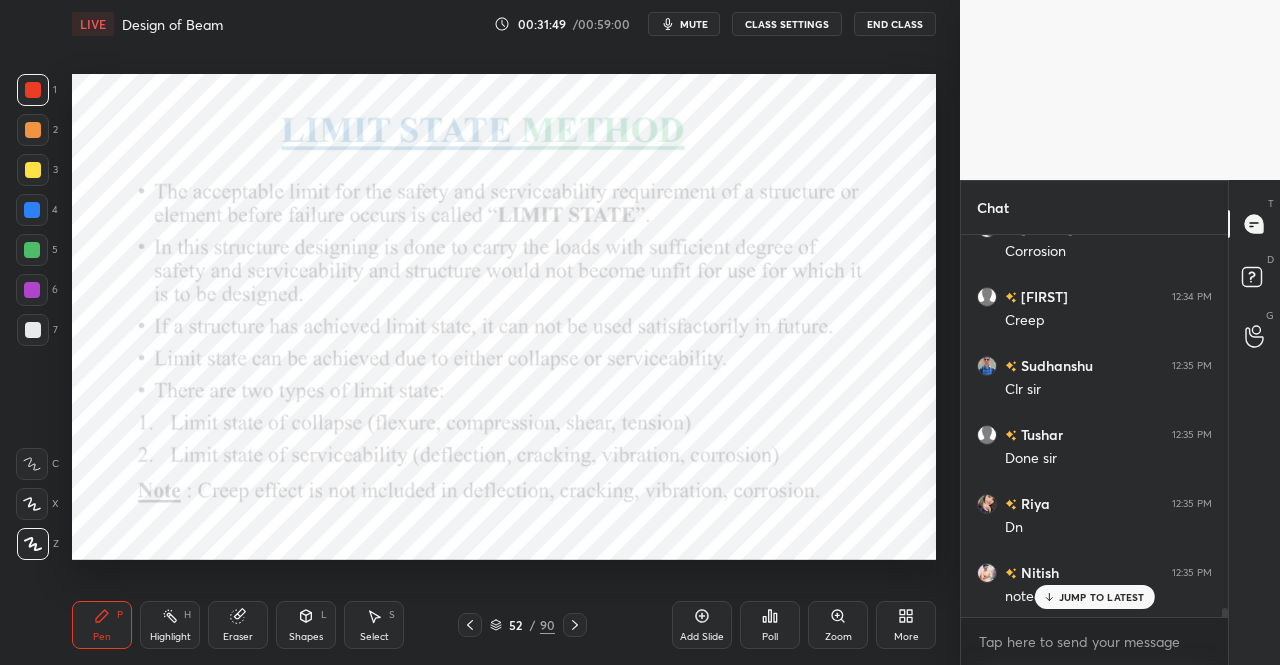 scroll, scrollTop: 16004, scrollLeft: 0, axis: vertical 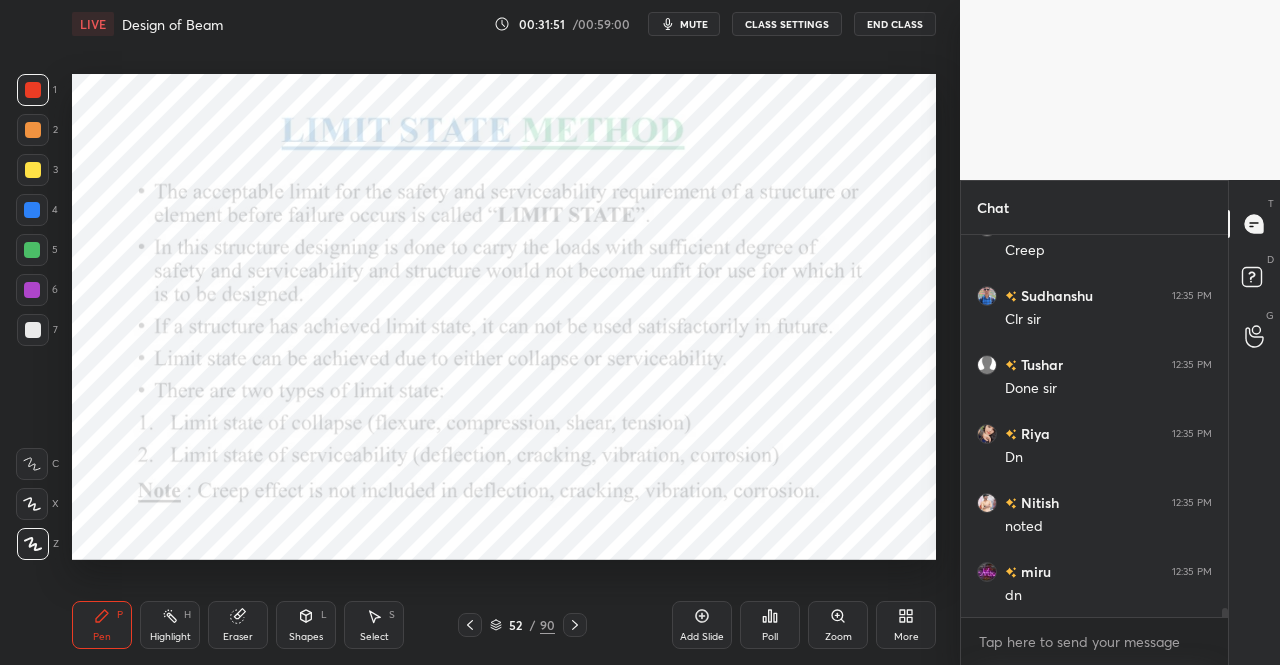 click 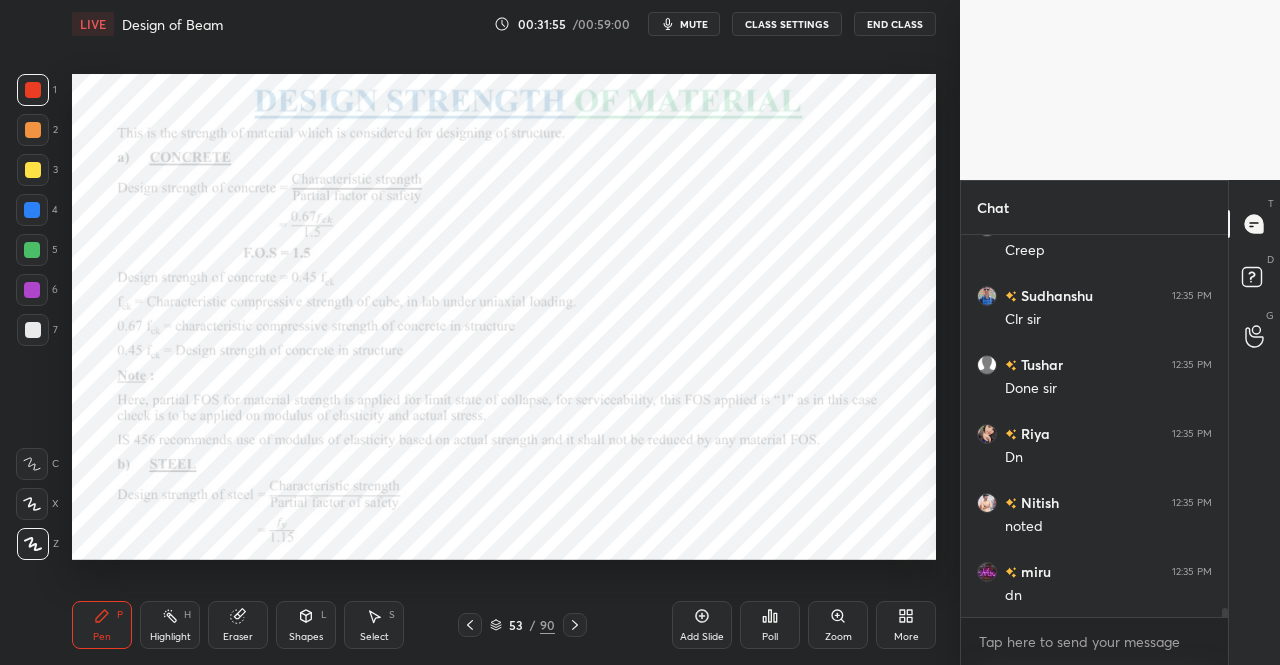 click on "Shapes L" at bounding box center (306, 625) 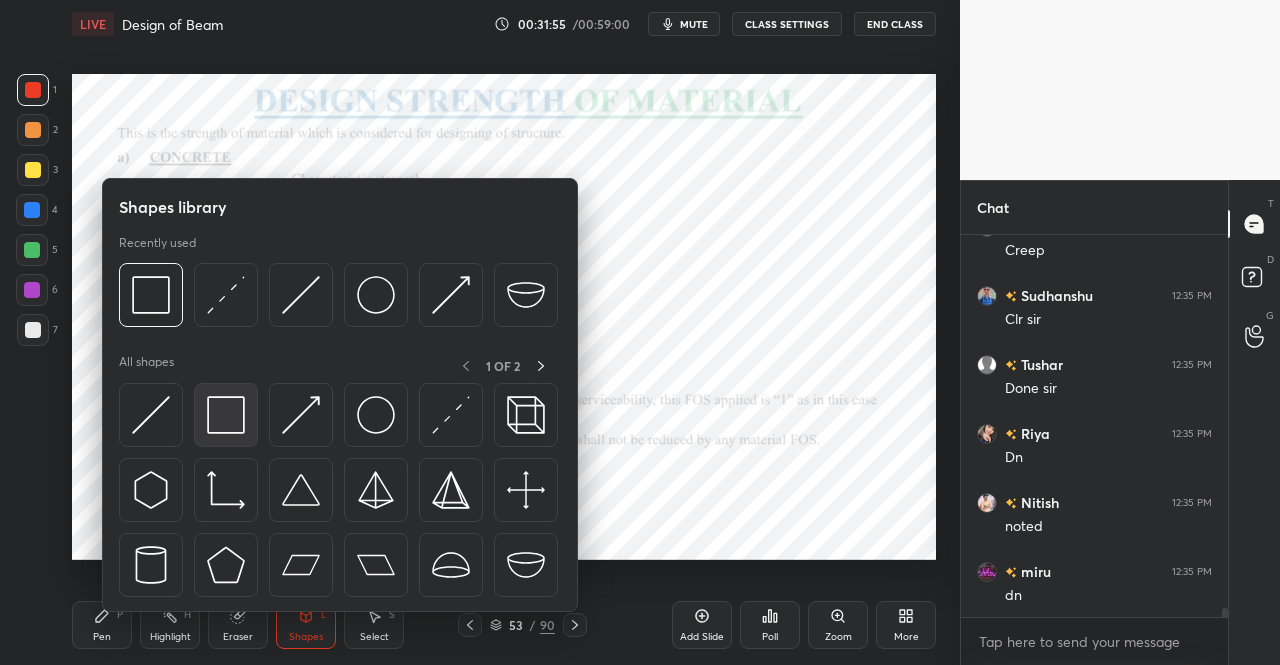 click at bounding box center [226, 415] 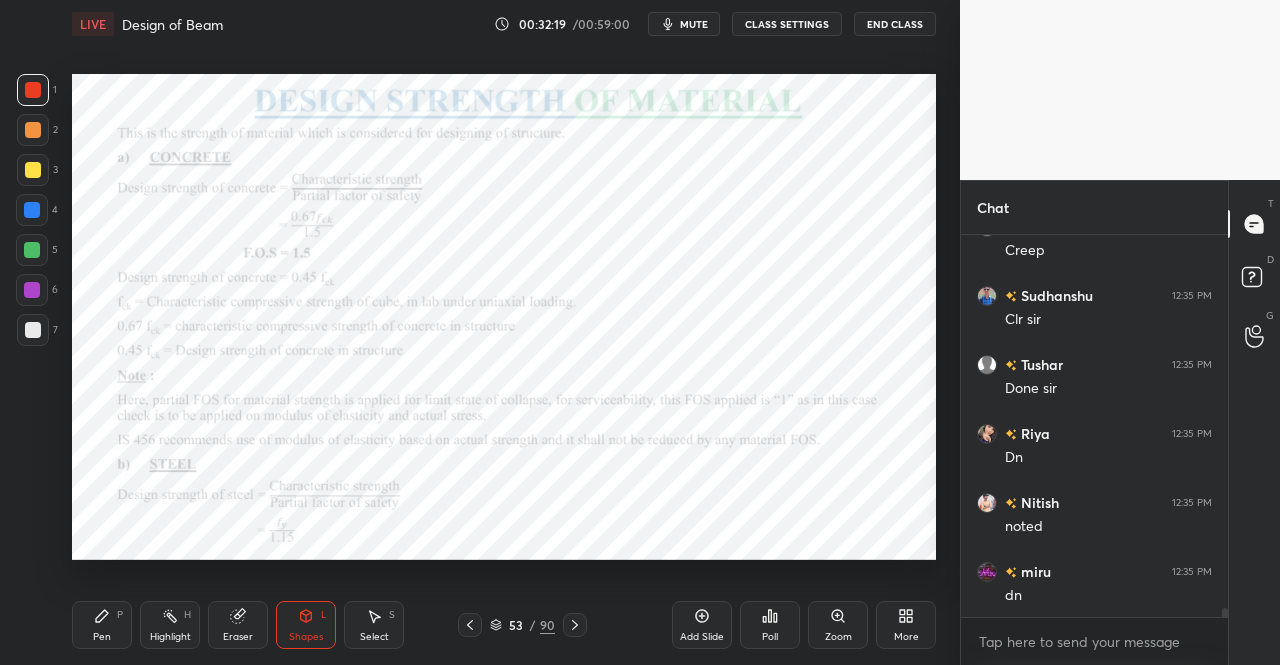 click on "Pen" at bounding box center [102, 637] 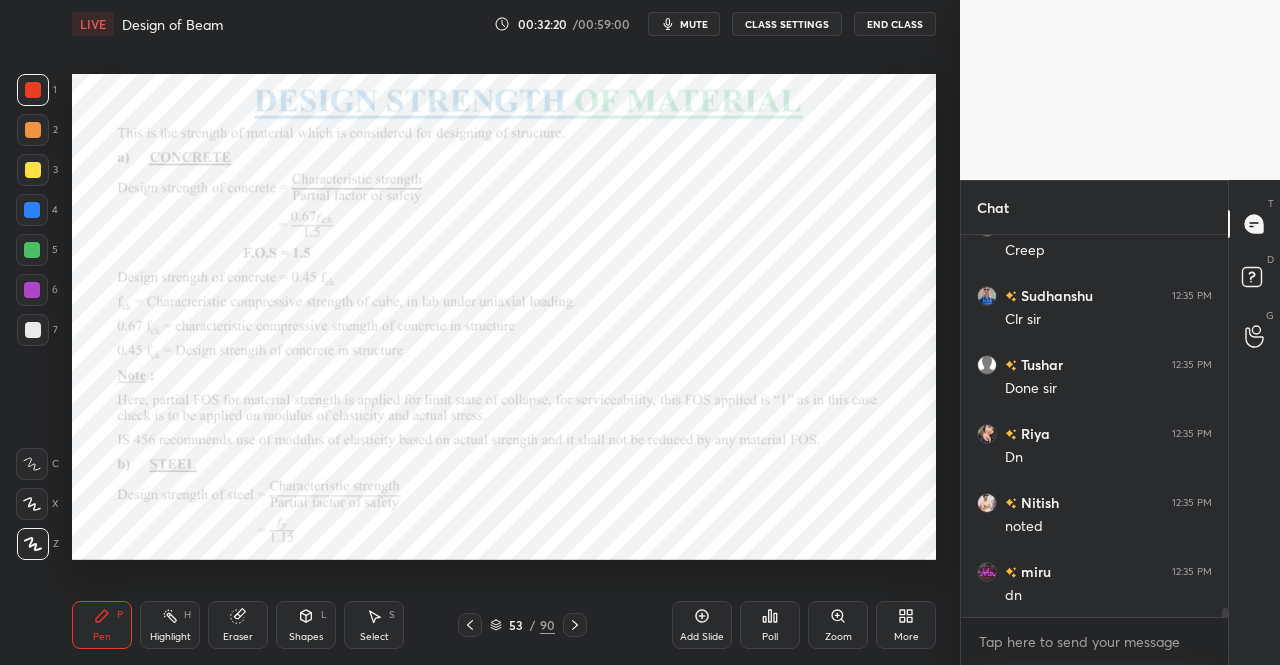 click 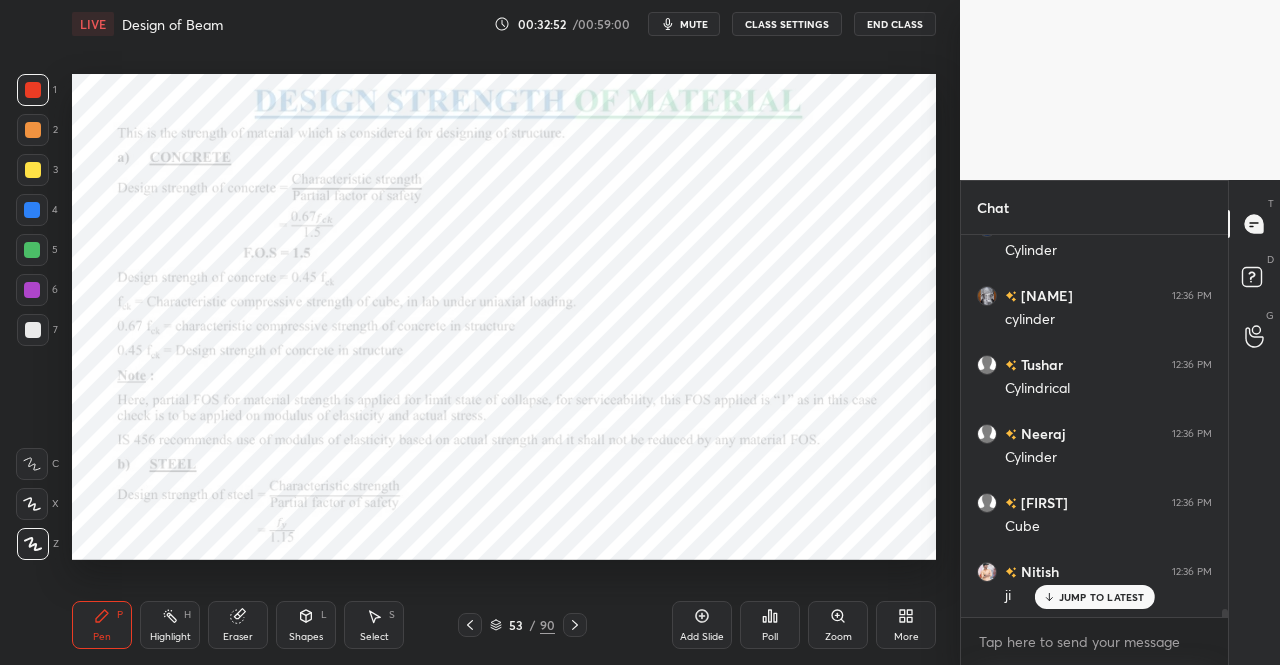 scroll, scrollTop: 17038, scrollLeft: 0, axis: vertical 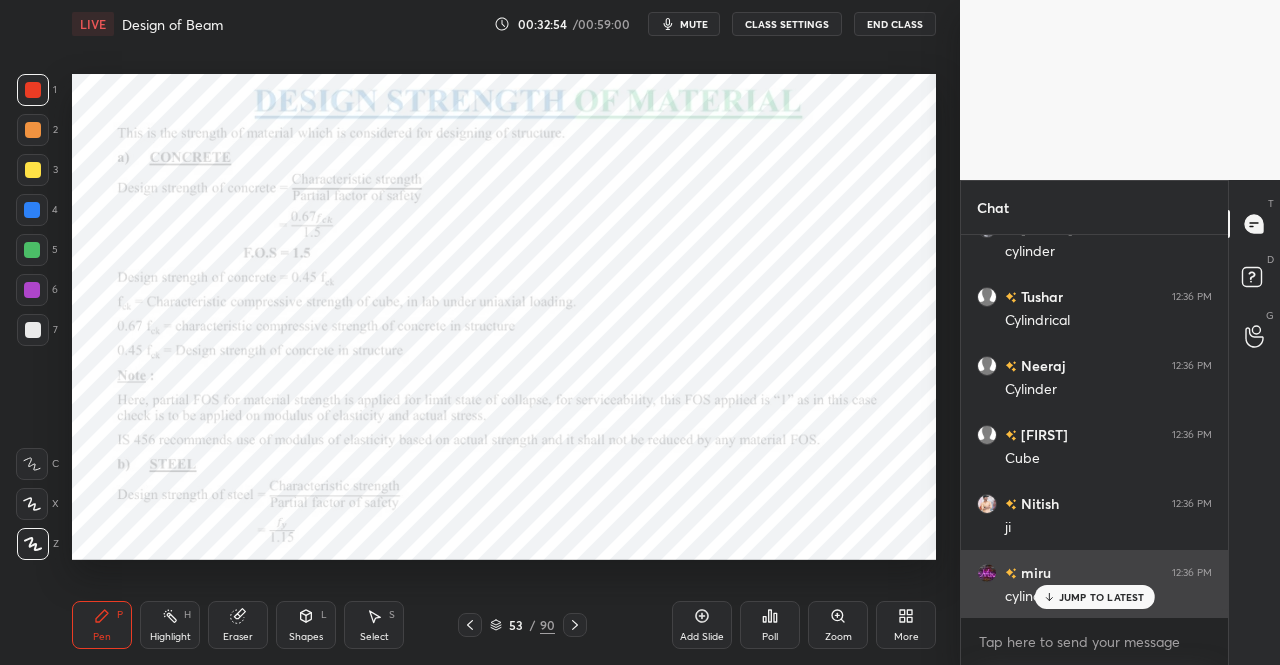 click on "JUMP TO LATEST" at bounding box center (1102, 597) 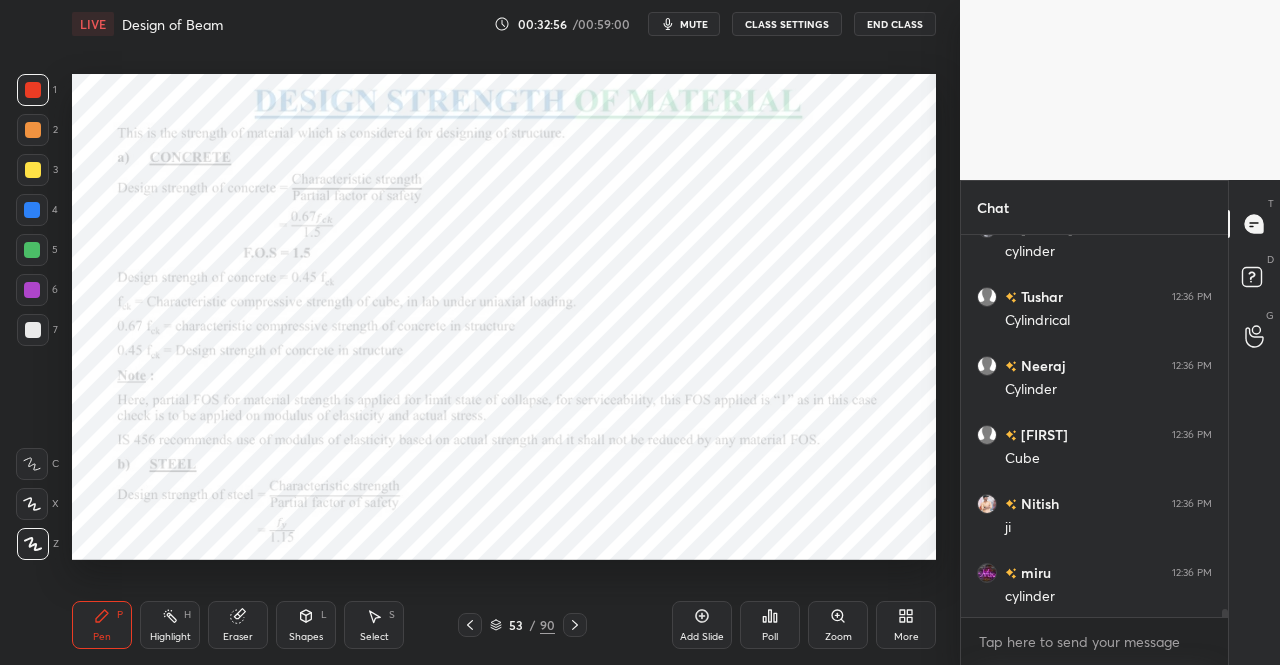 click 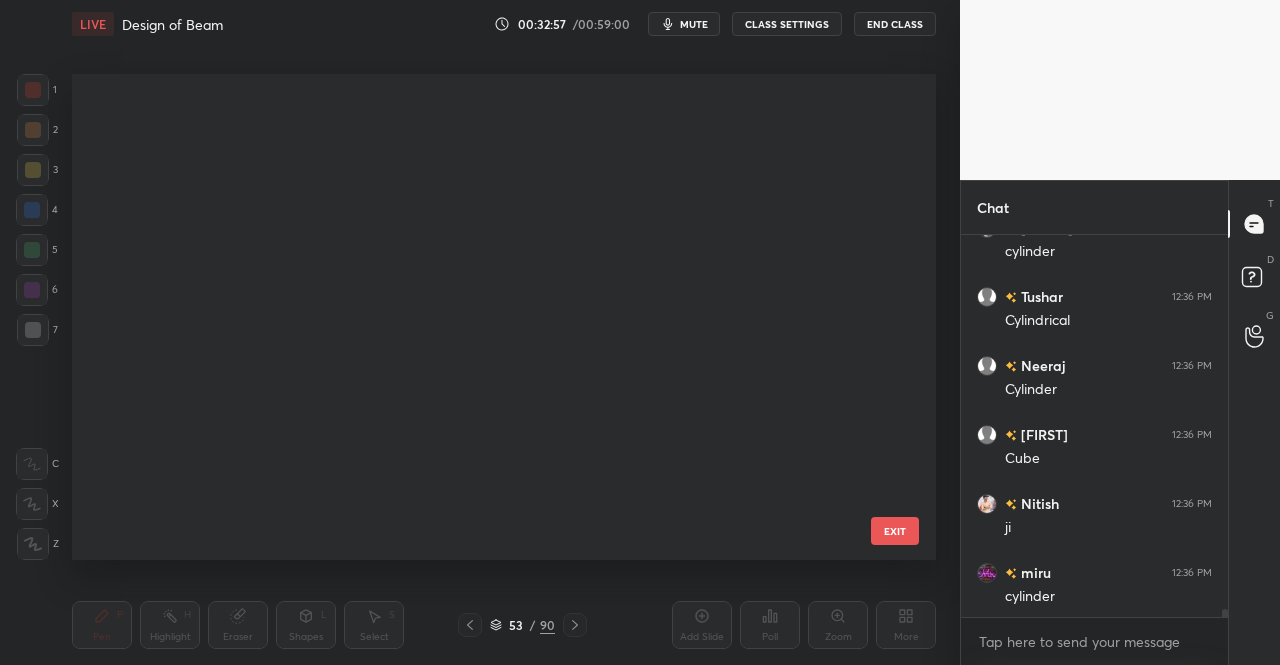 scroll, scrollTop: 17108, scrollLeft: 0, axis: vertical 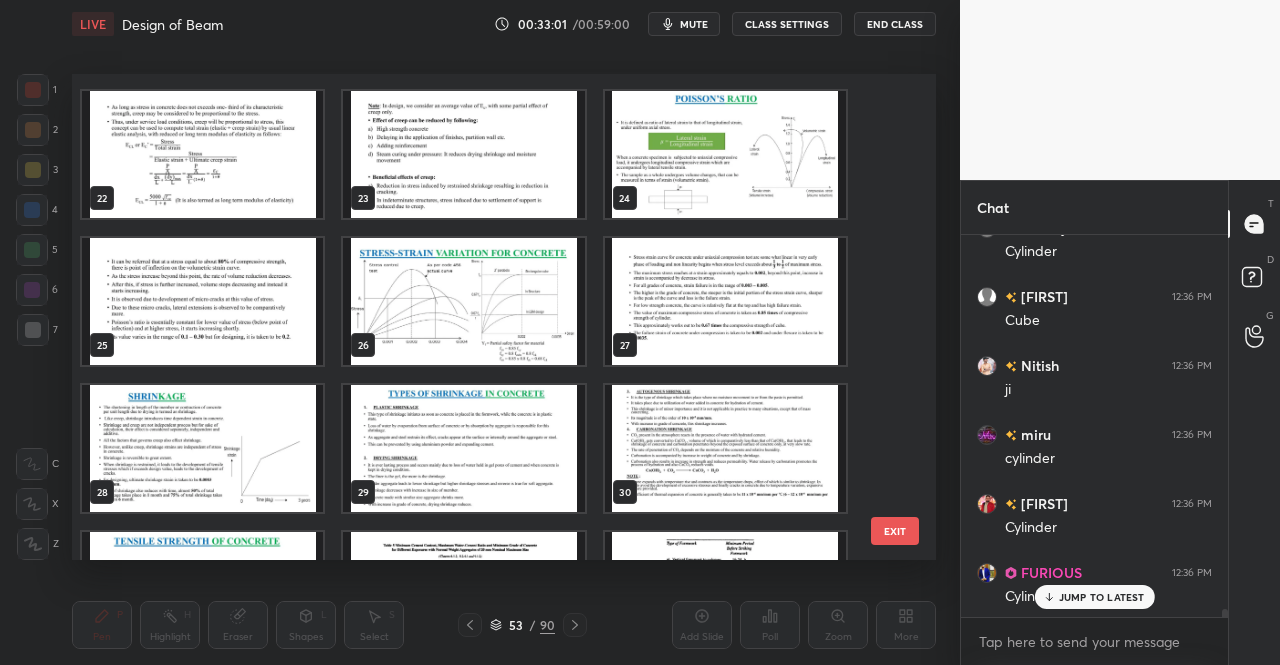click at bounding box center (463, 301) 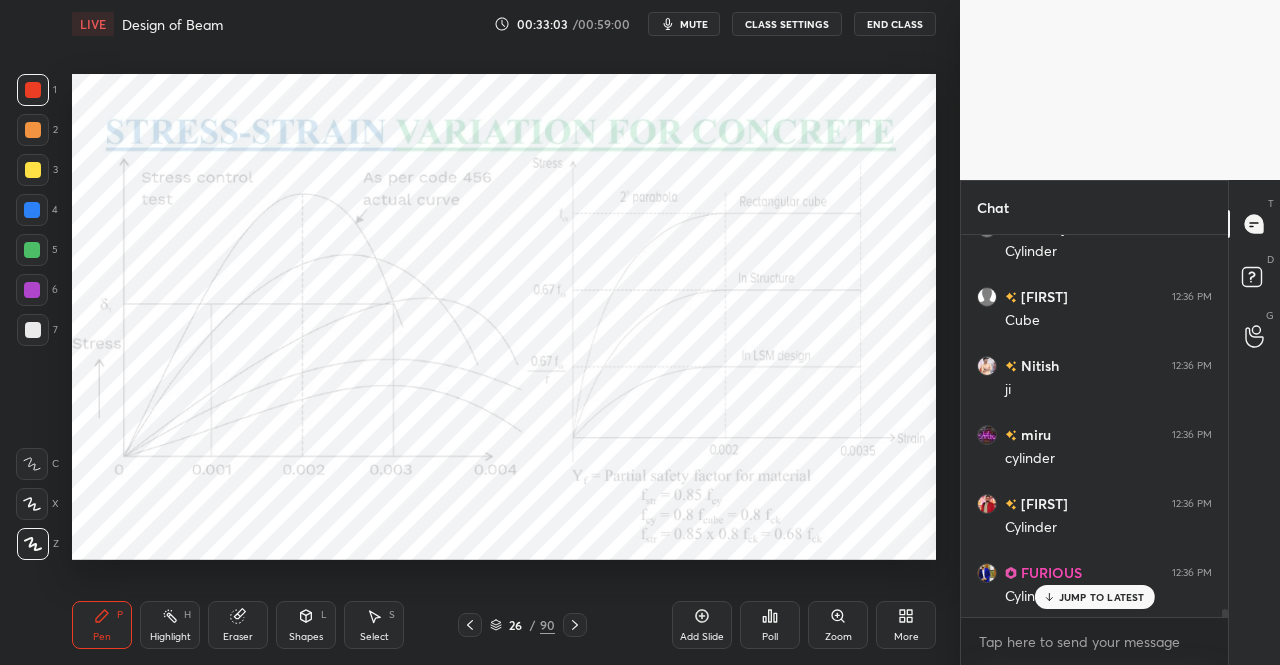 click on "Pen P" at bounding box center (102, 625) 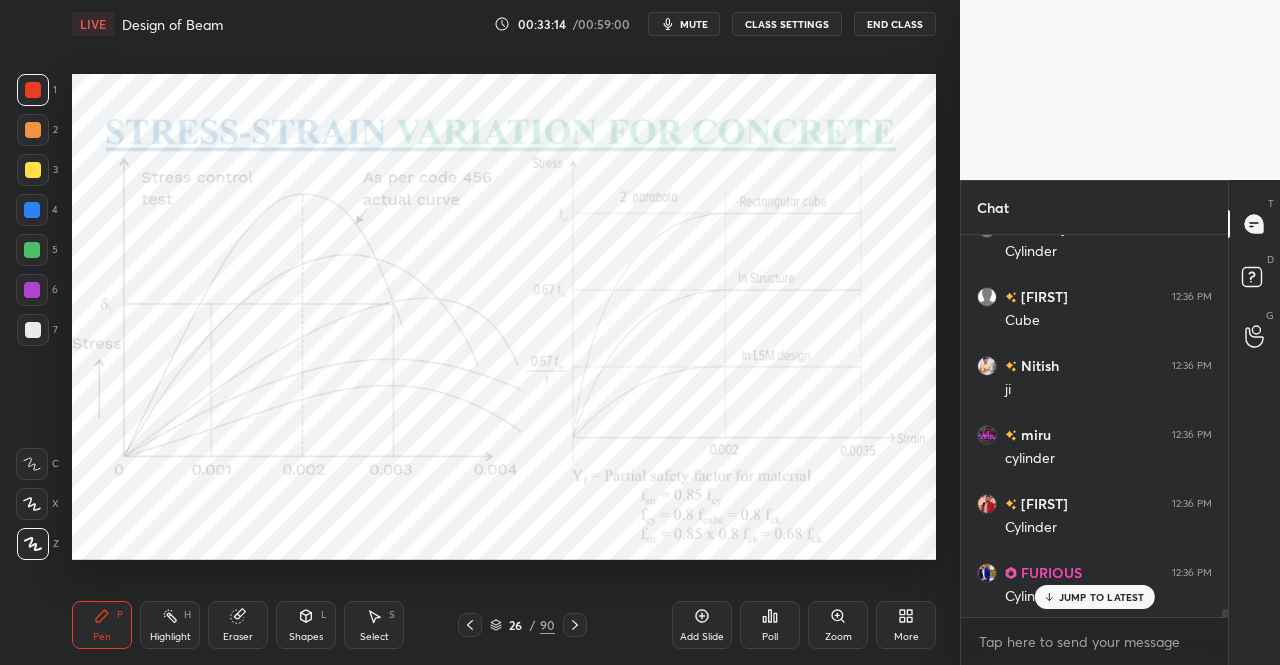 scroll, scrollTop: 17246, scrollLeft: 0, axis: vertical 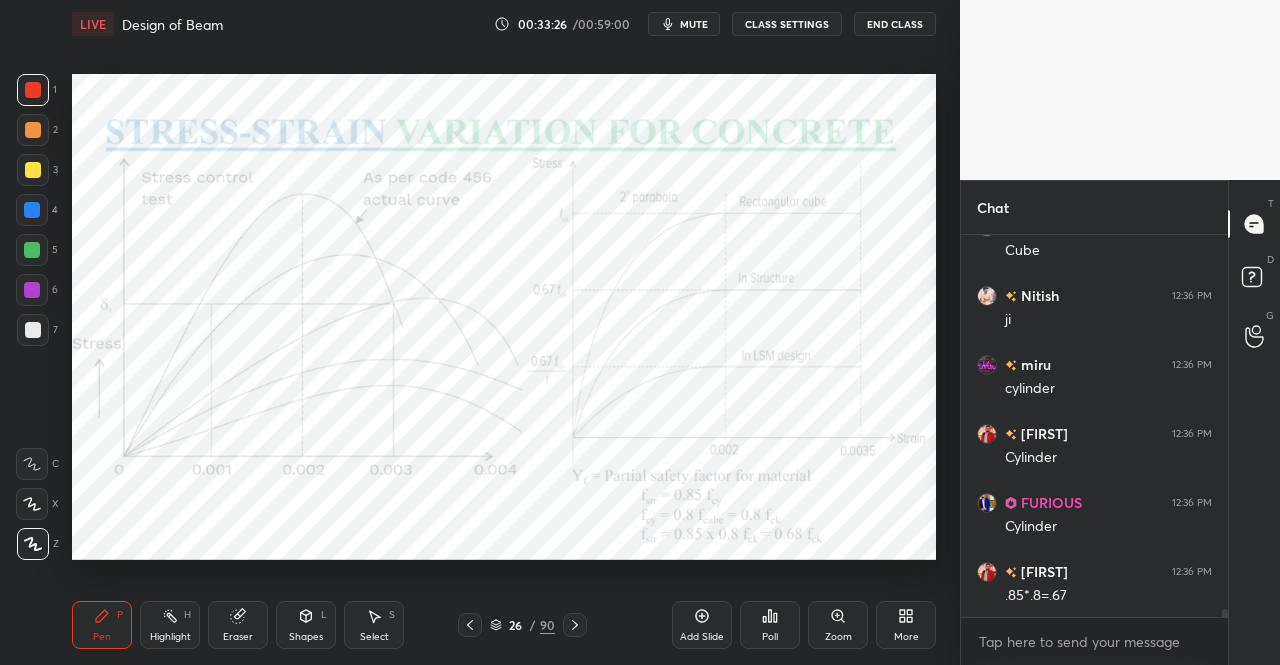 click 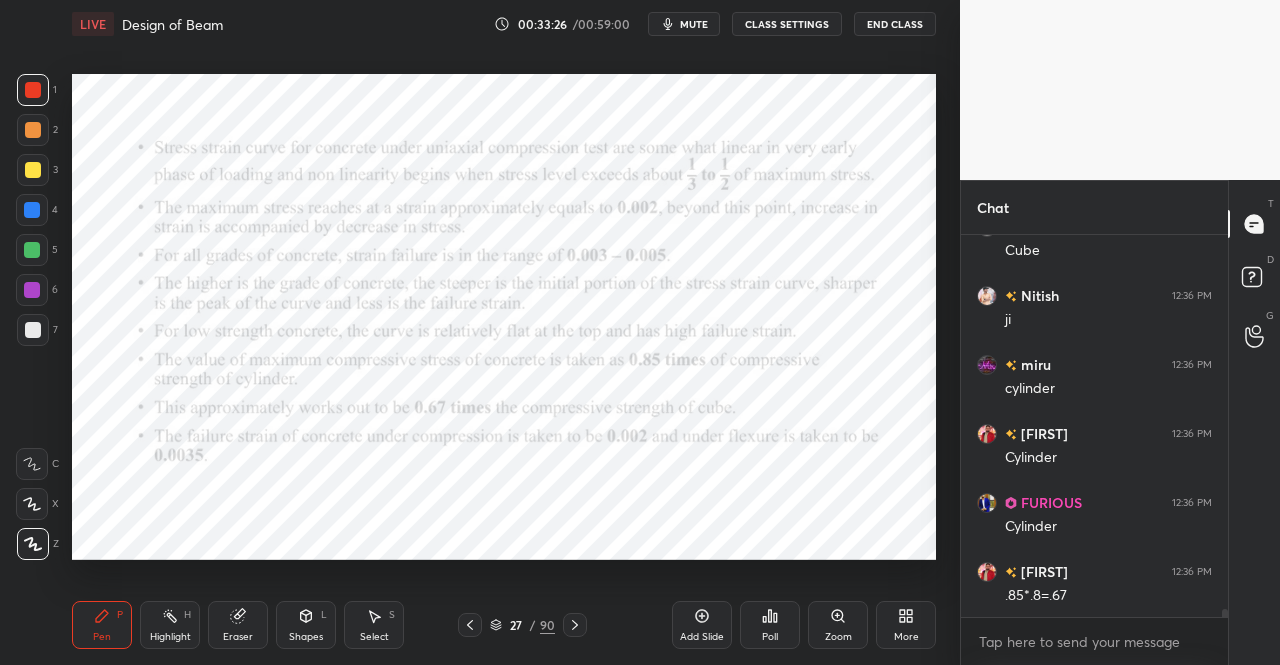click 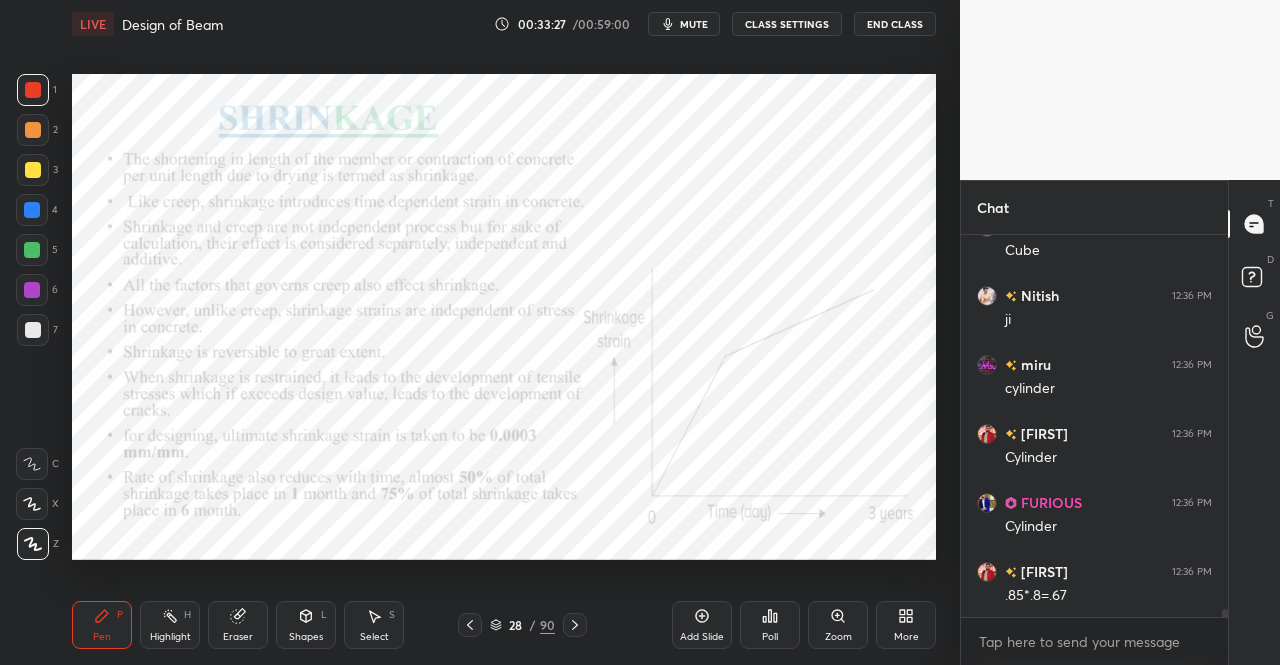 click 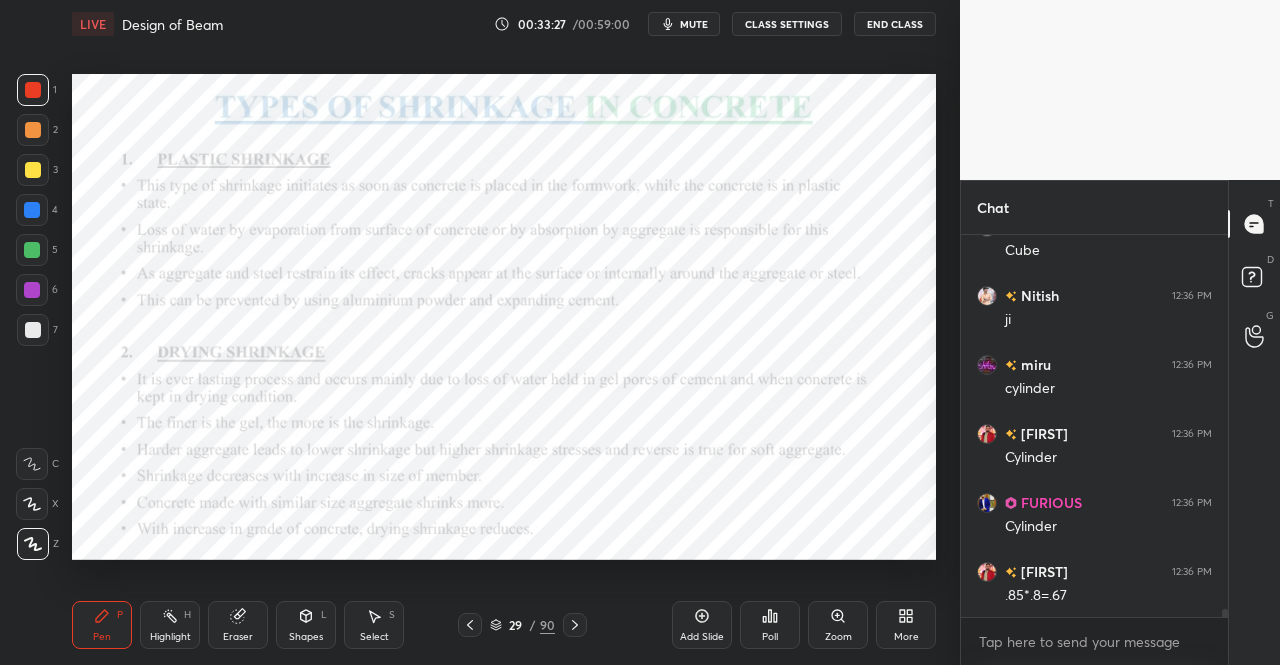 click 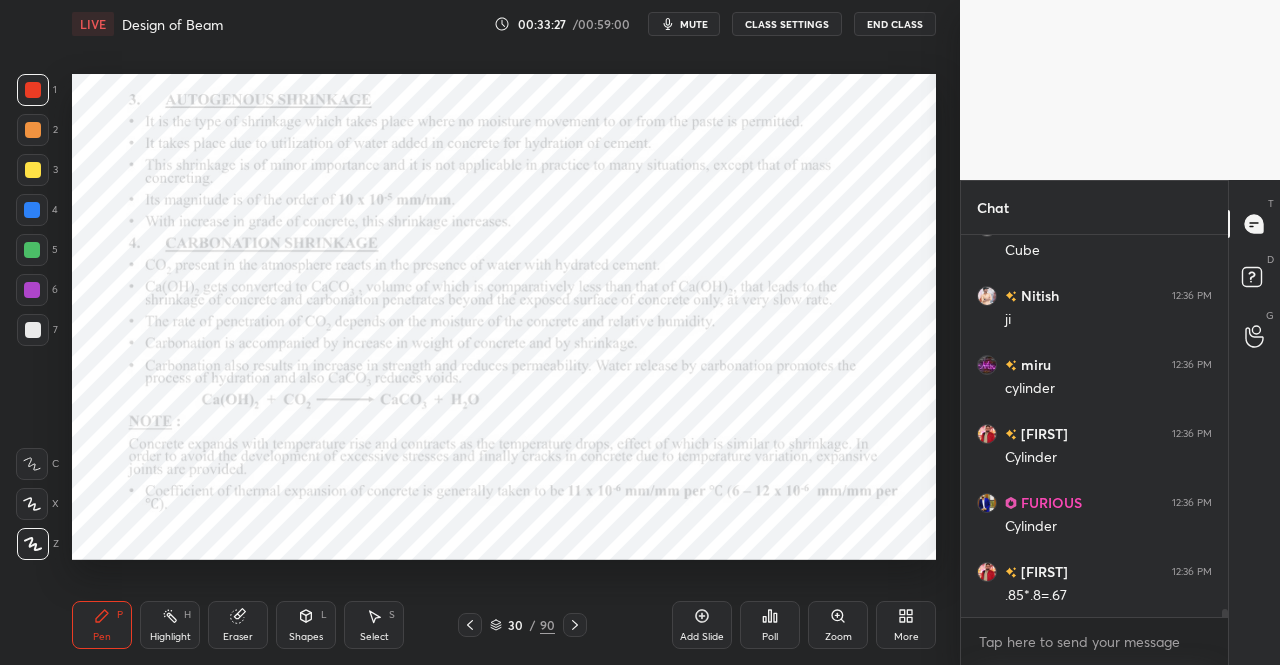 click 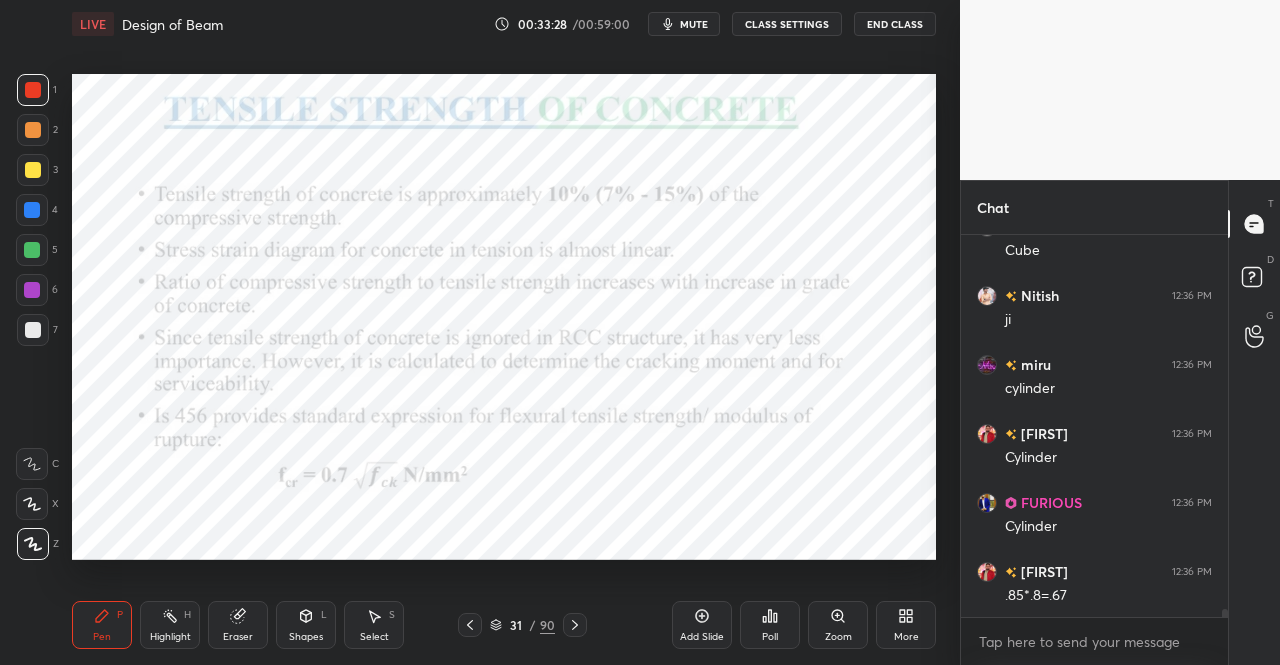click at bounding box center [575, 625] 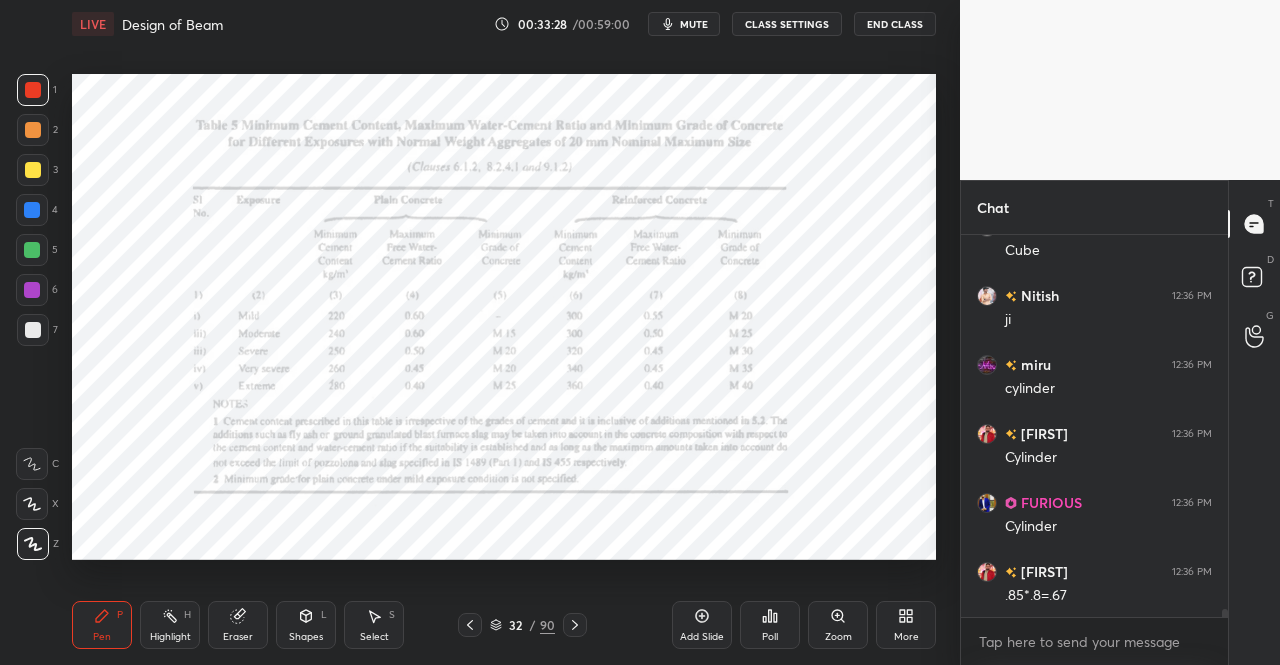 click 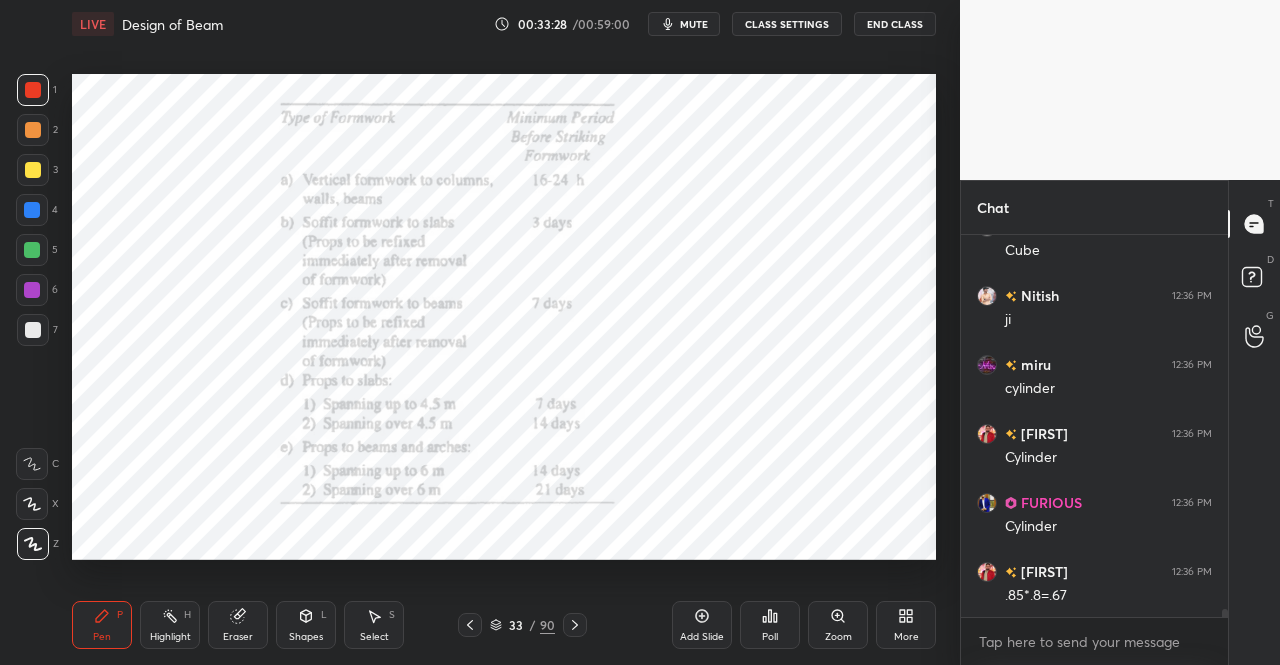 click 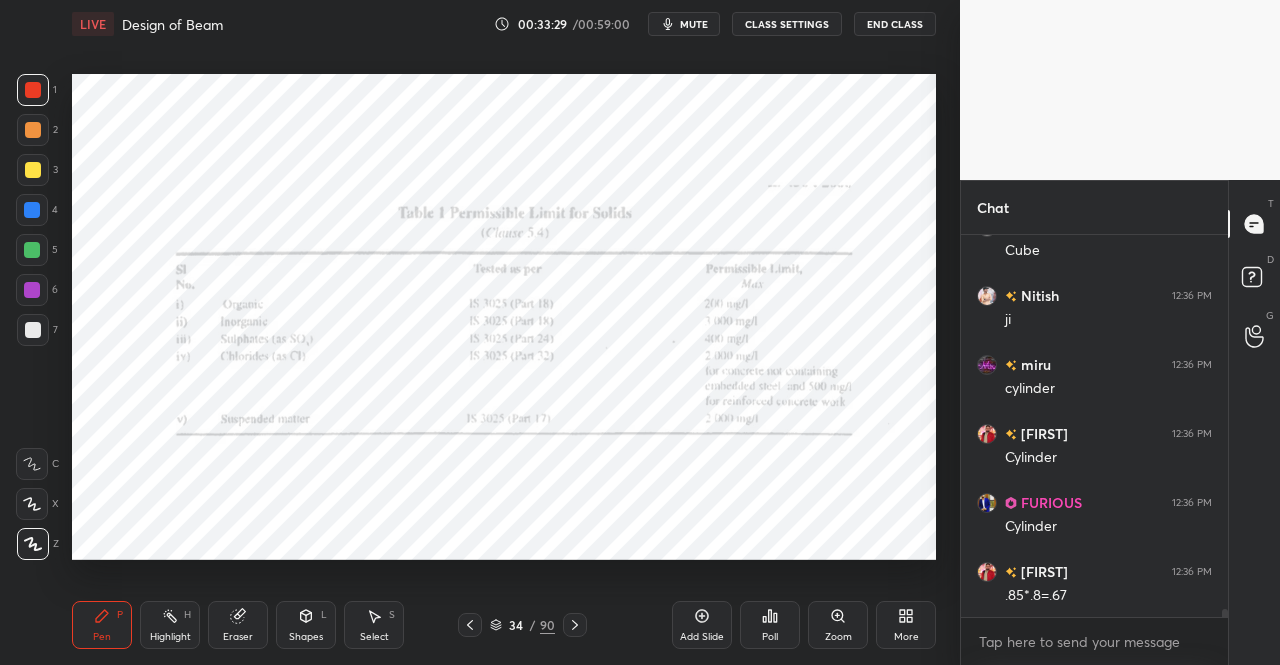 click 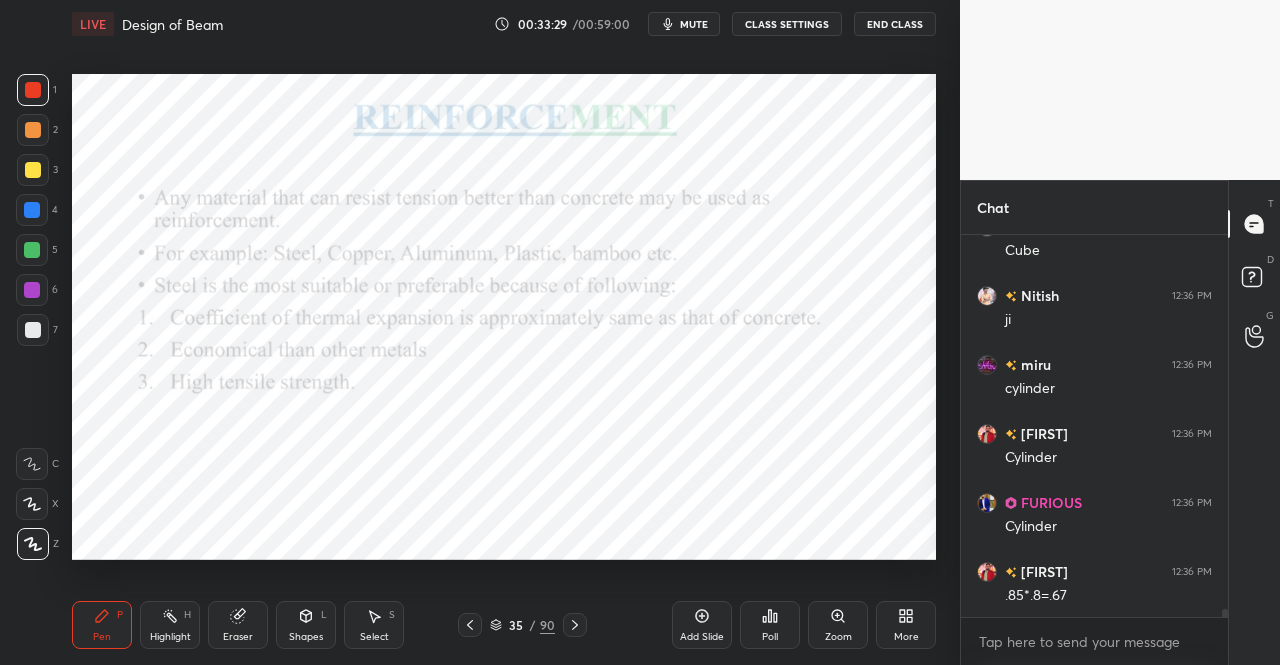 click 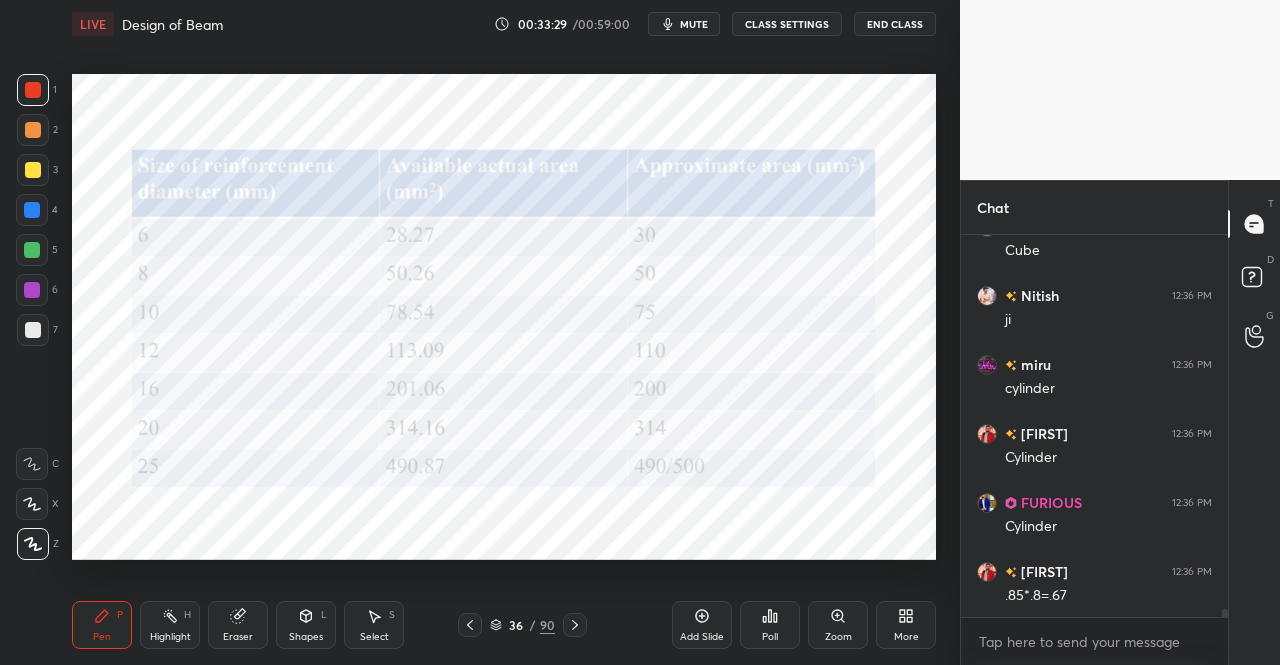 click 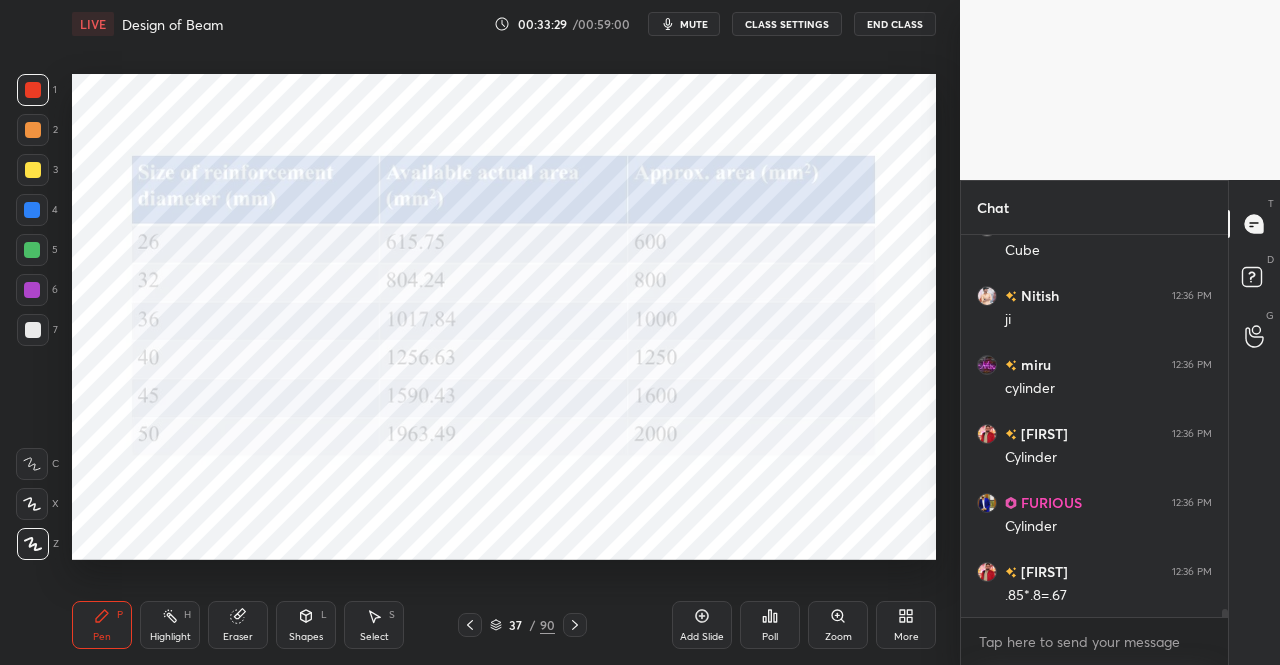 click 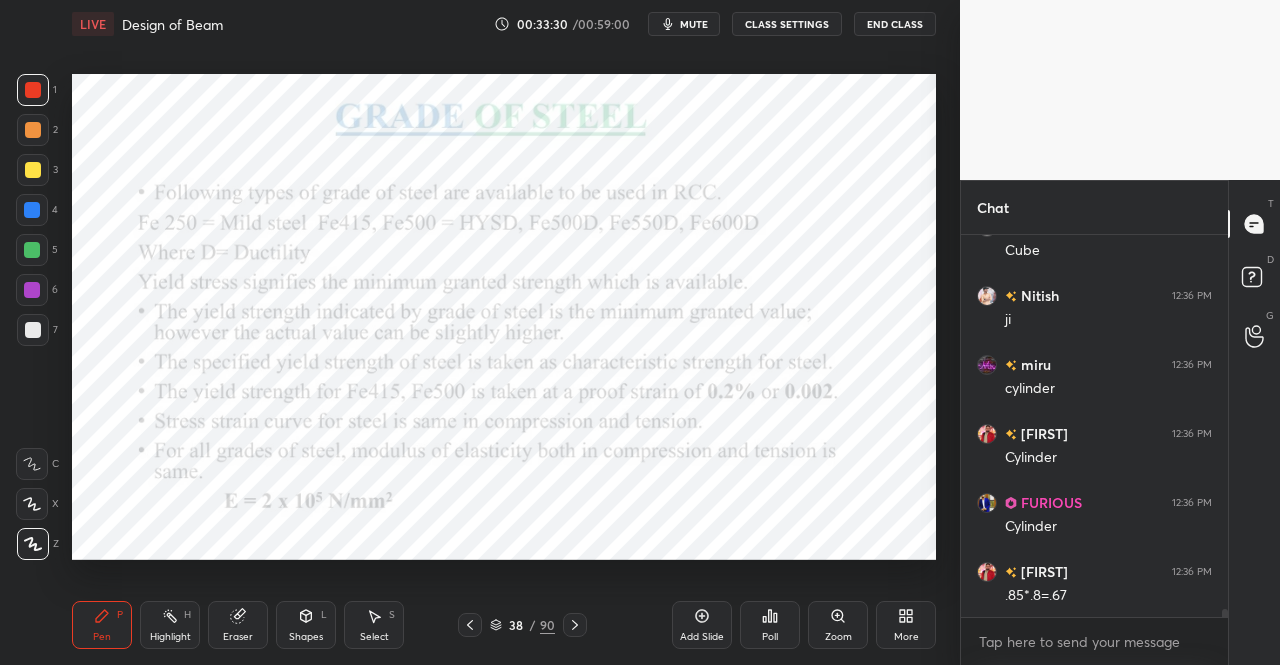 click 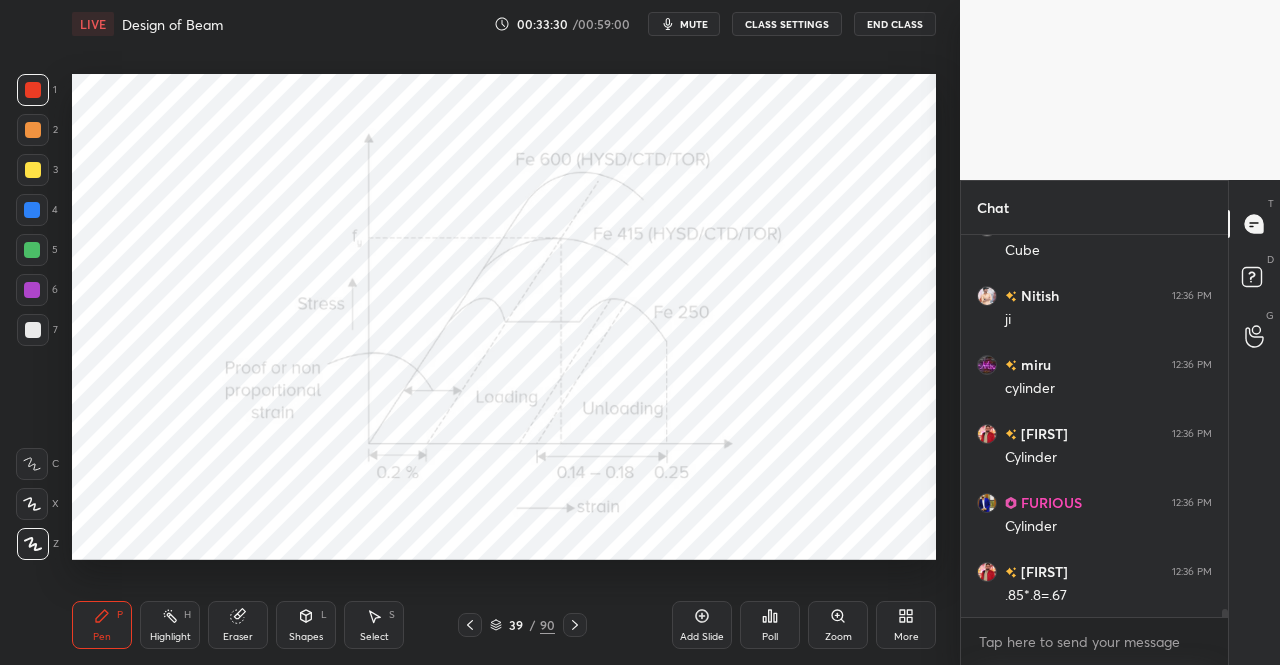 click 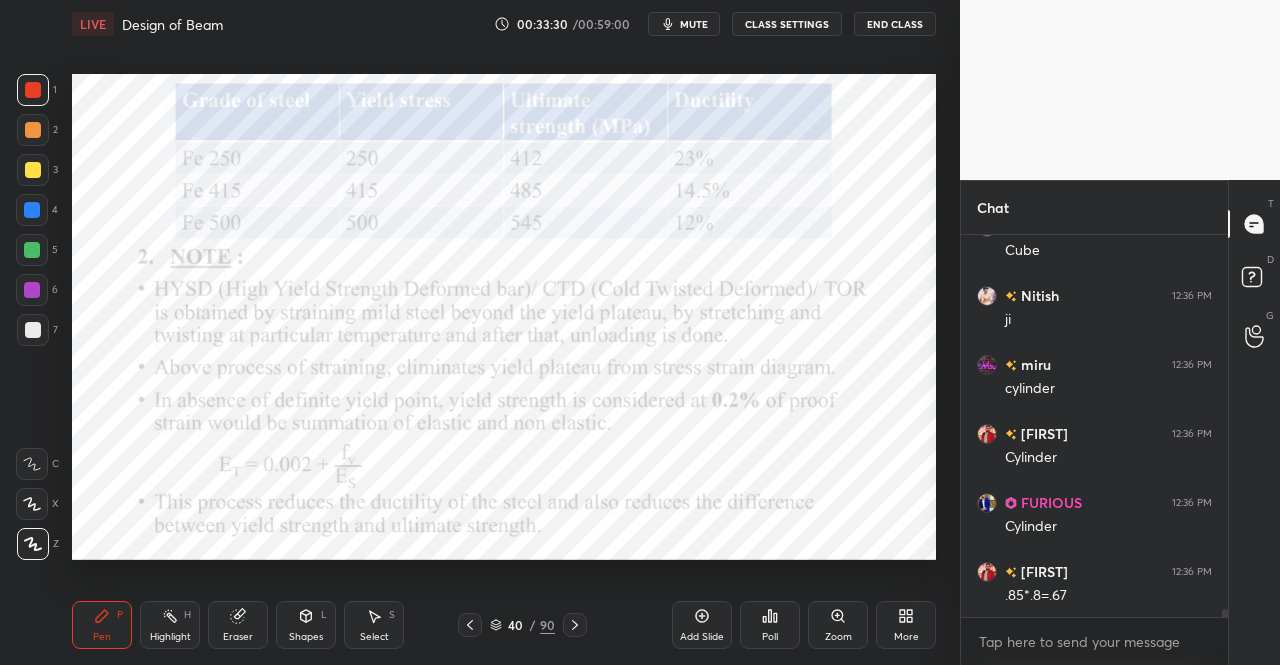 click 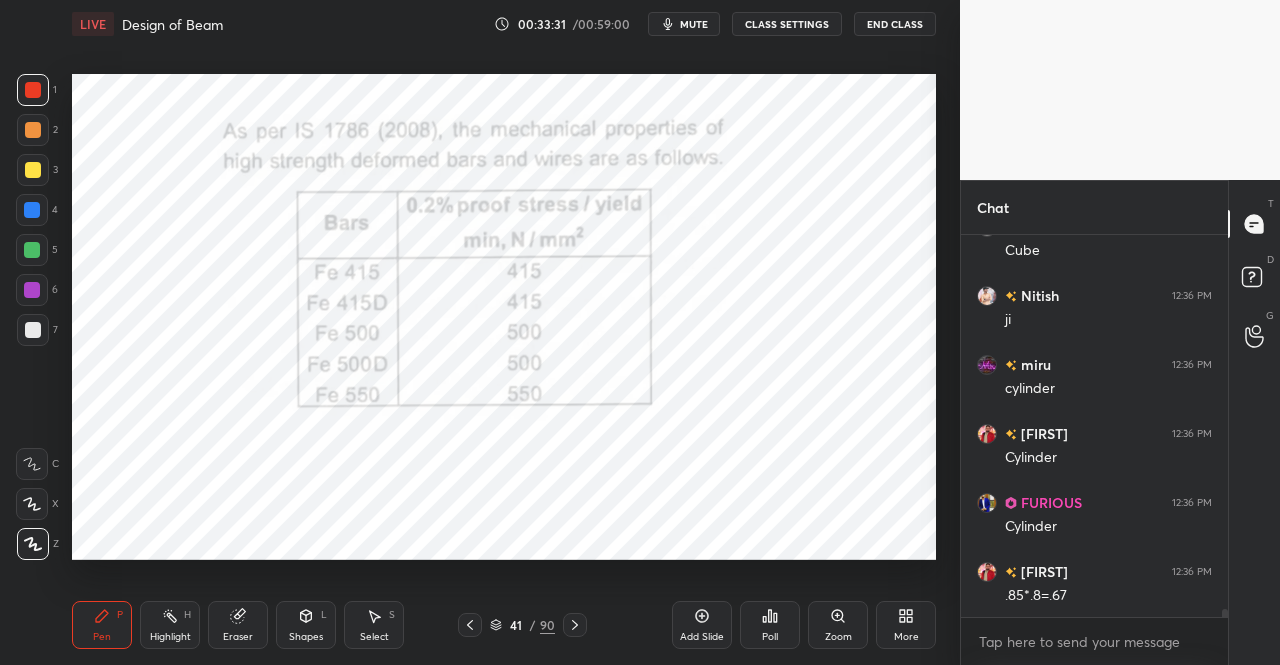 click 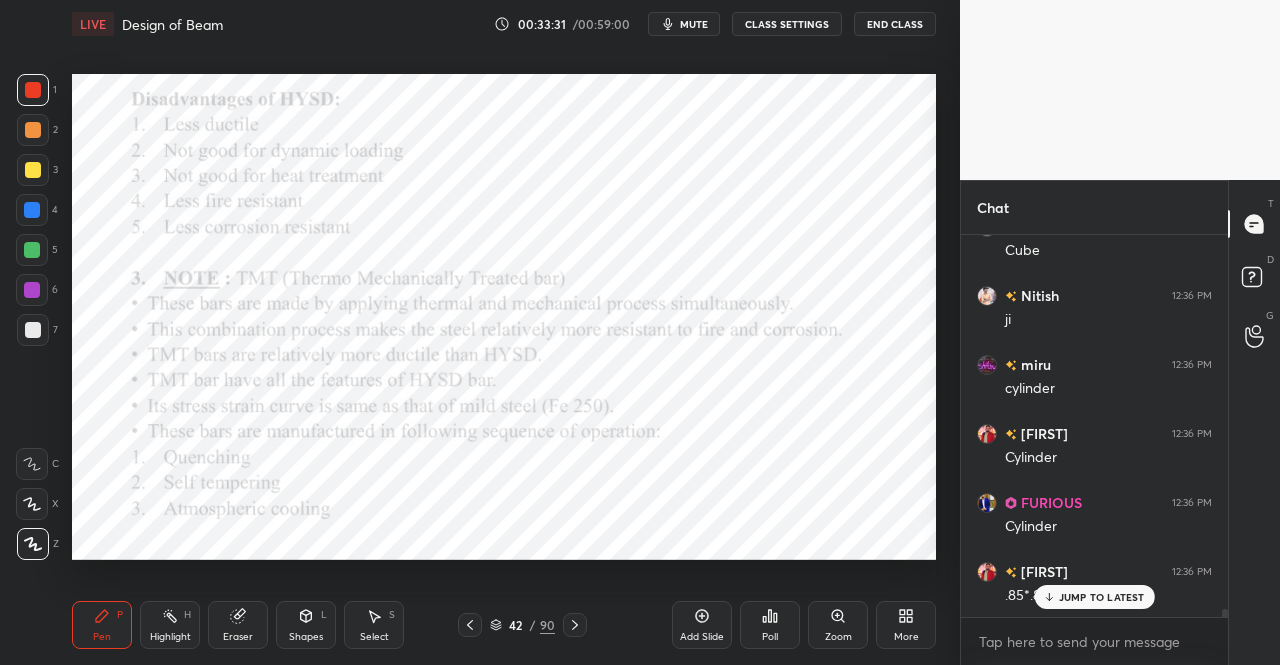 scroll, scrollTop: 17314, scrollLeft: 0, axis: vertical 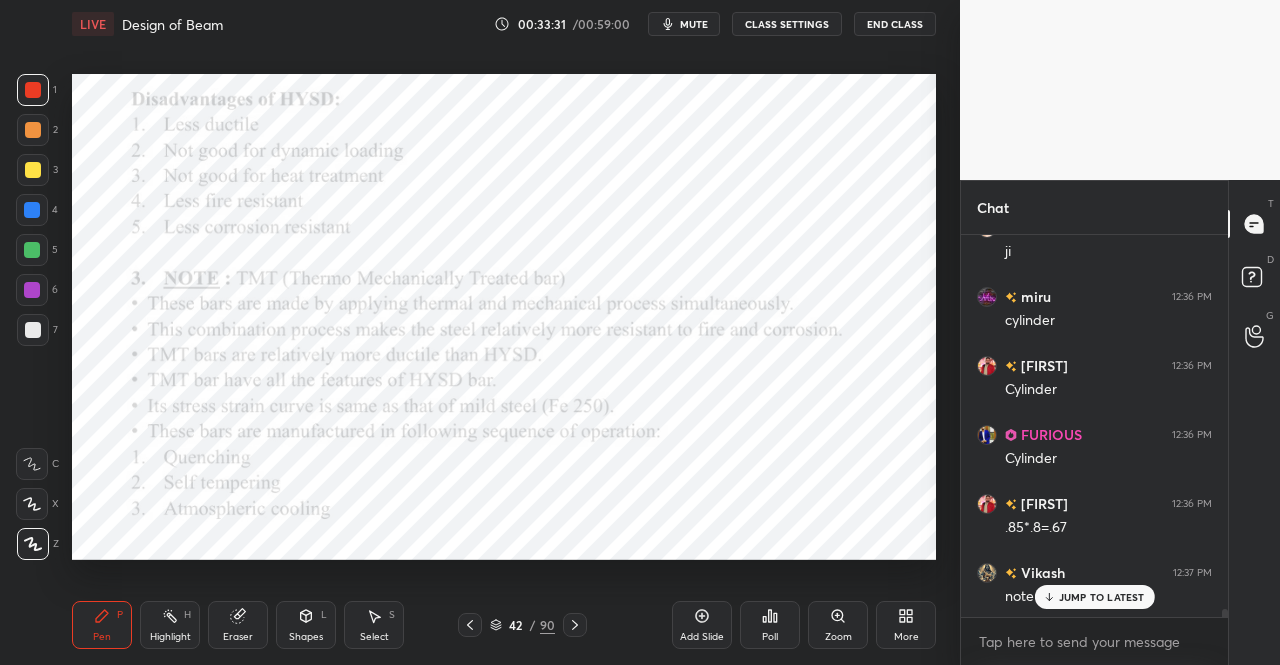 click 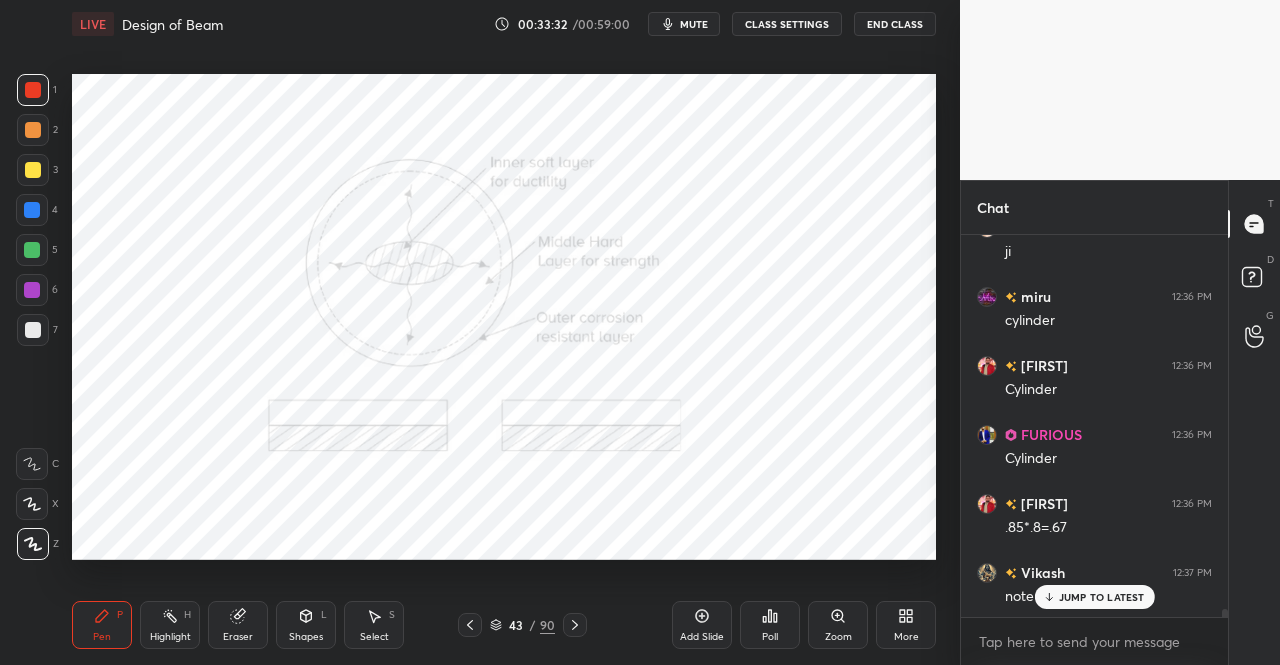click 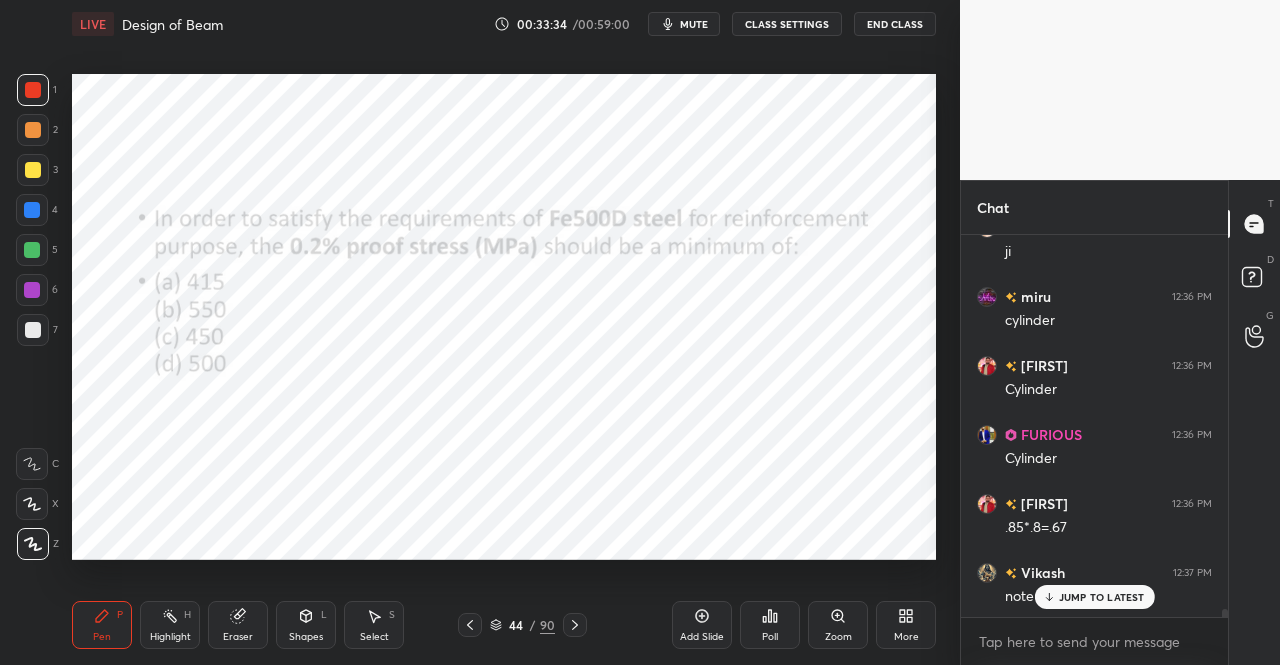 click on "mute" at bounding box center (694, 24) 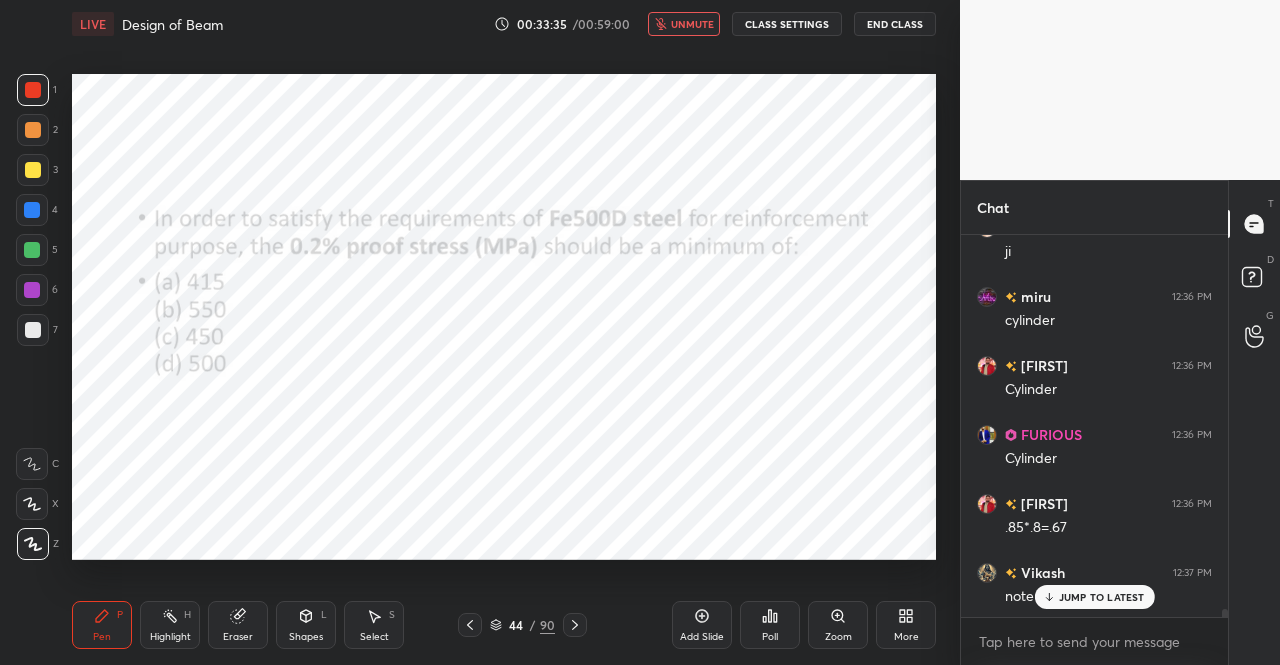 click 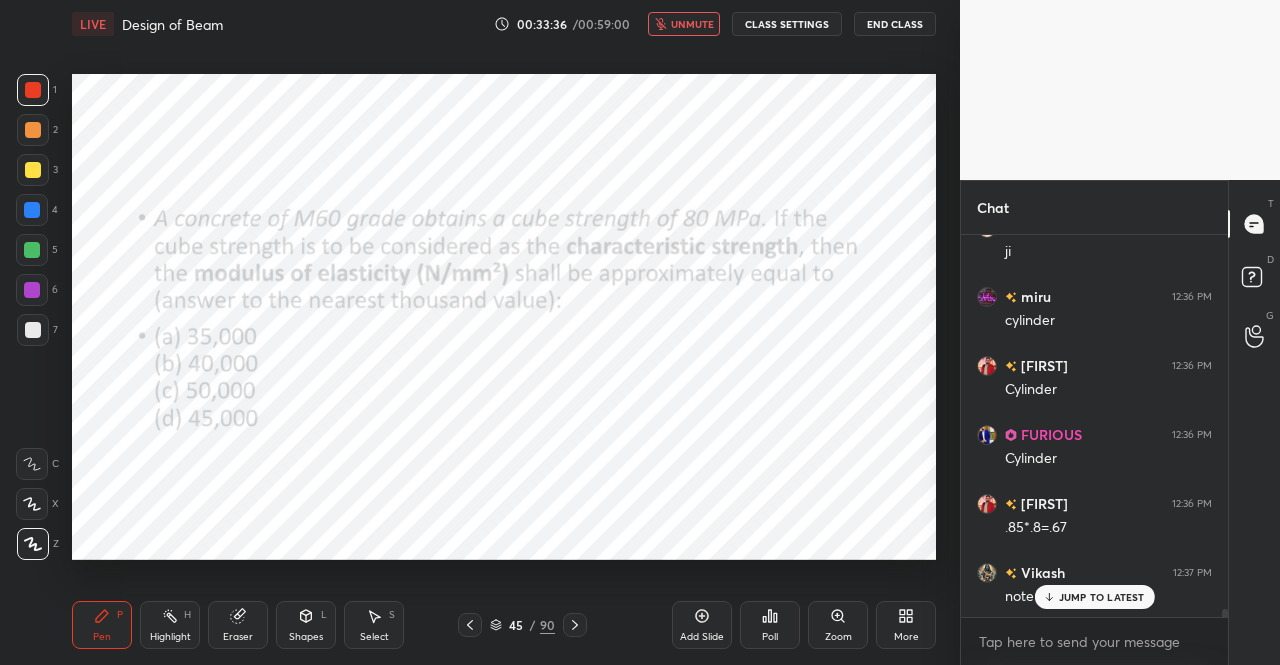 click 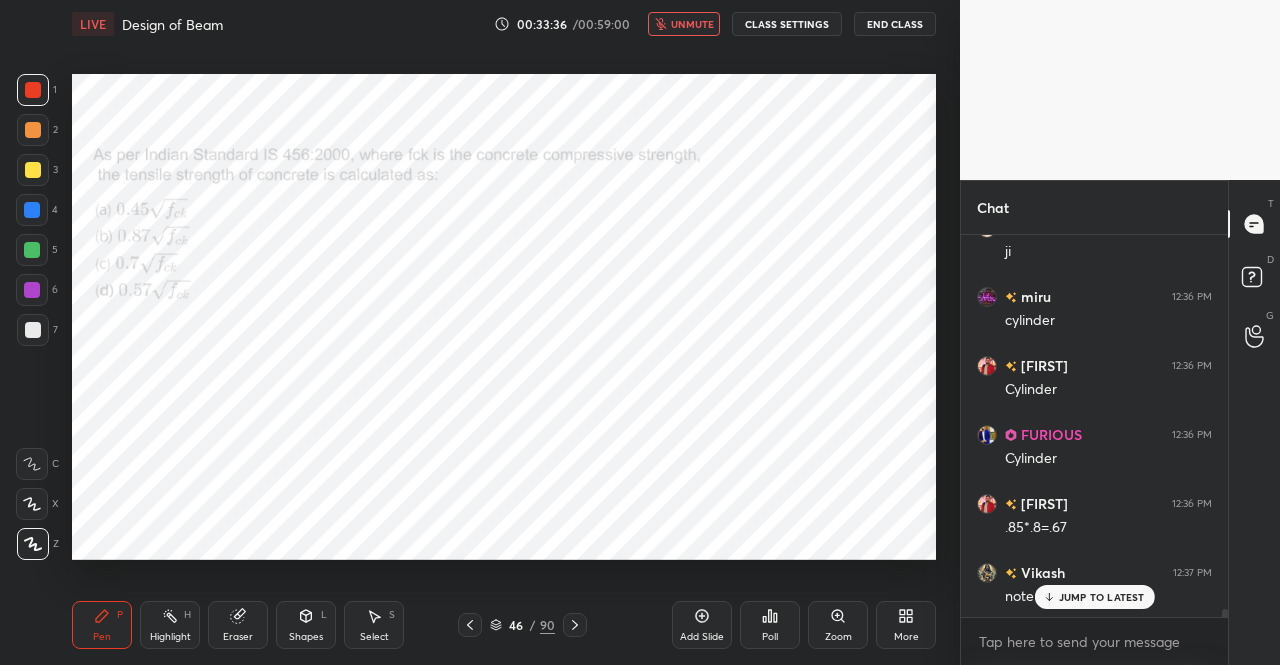 click 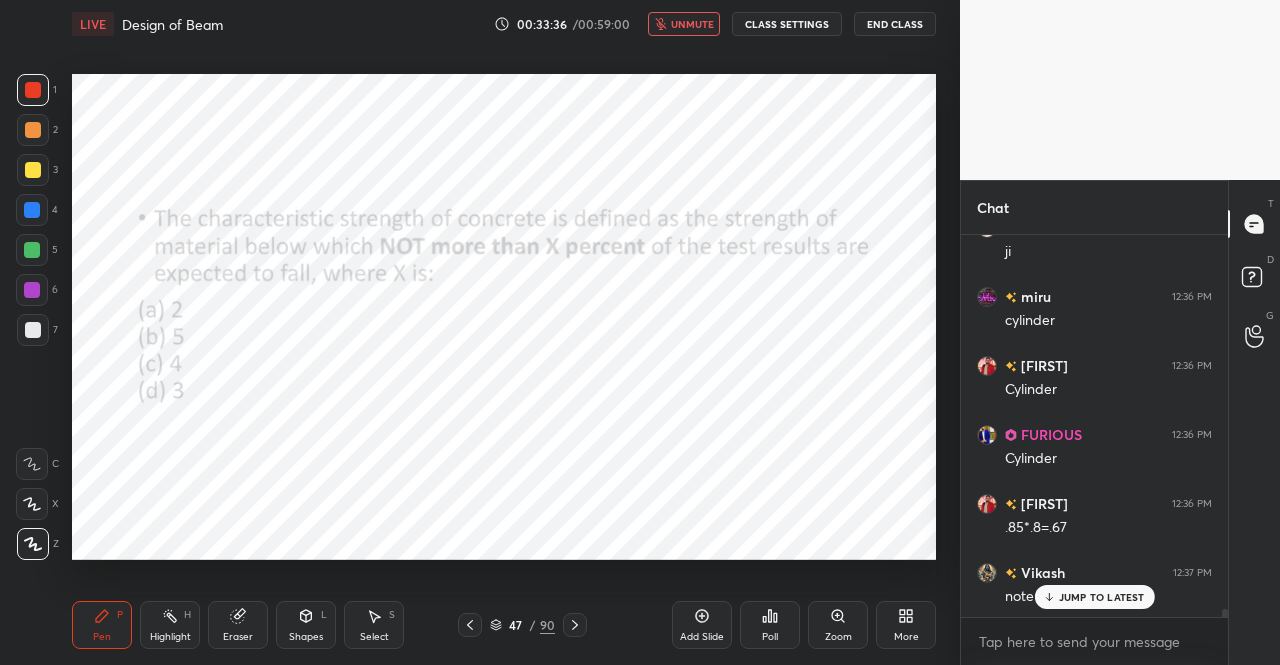 click 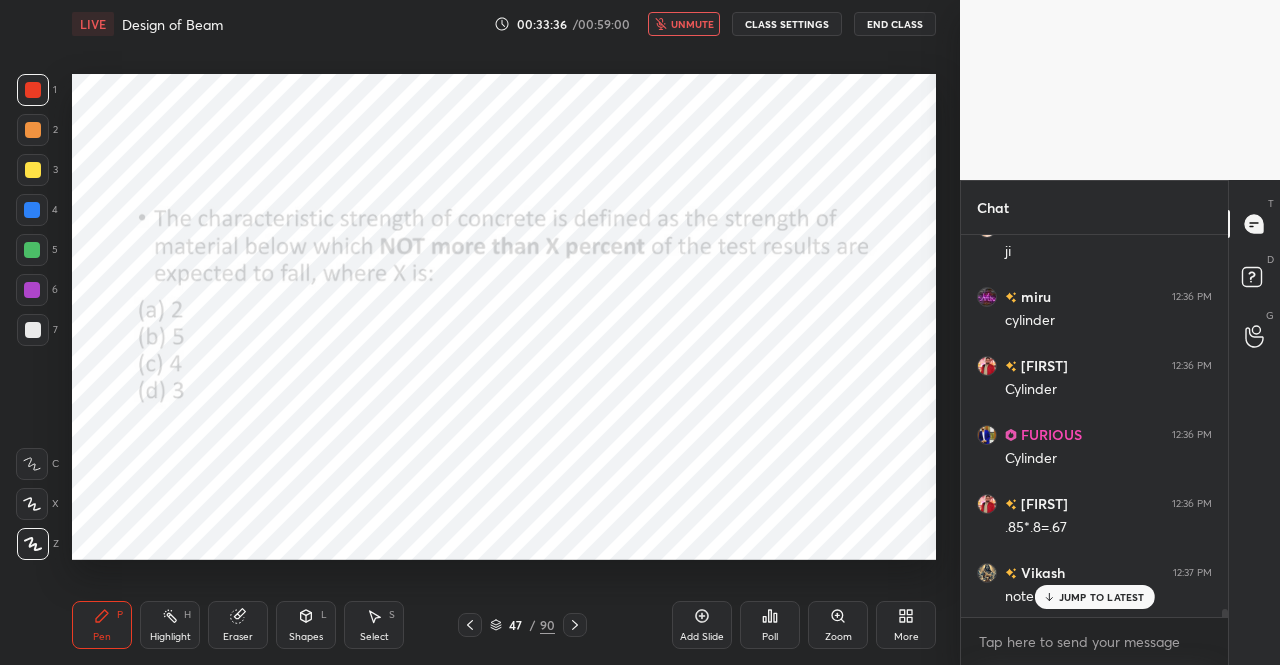 click 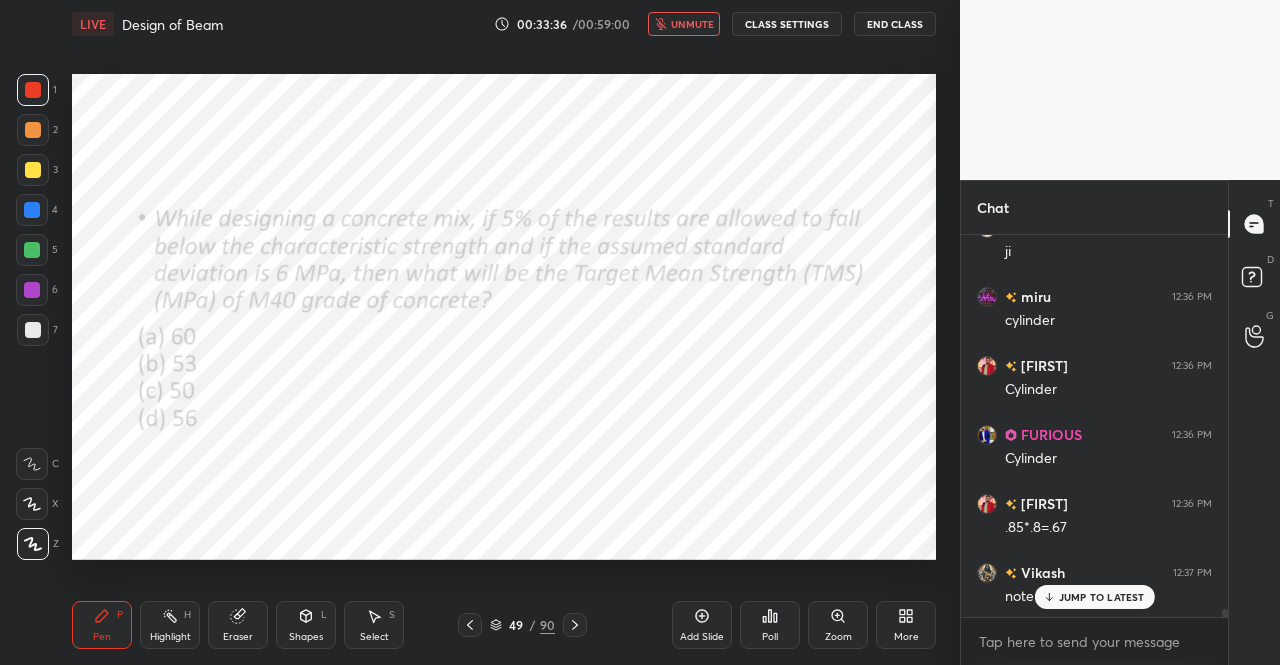 click 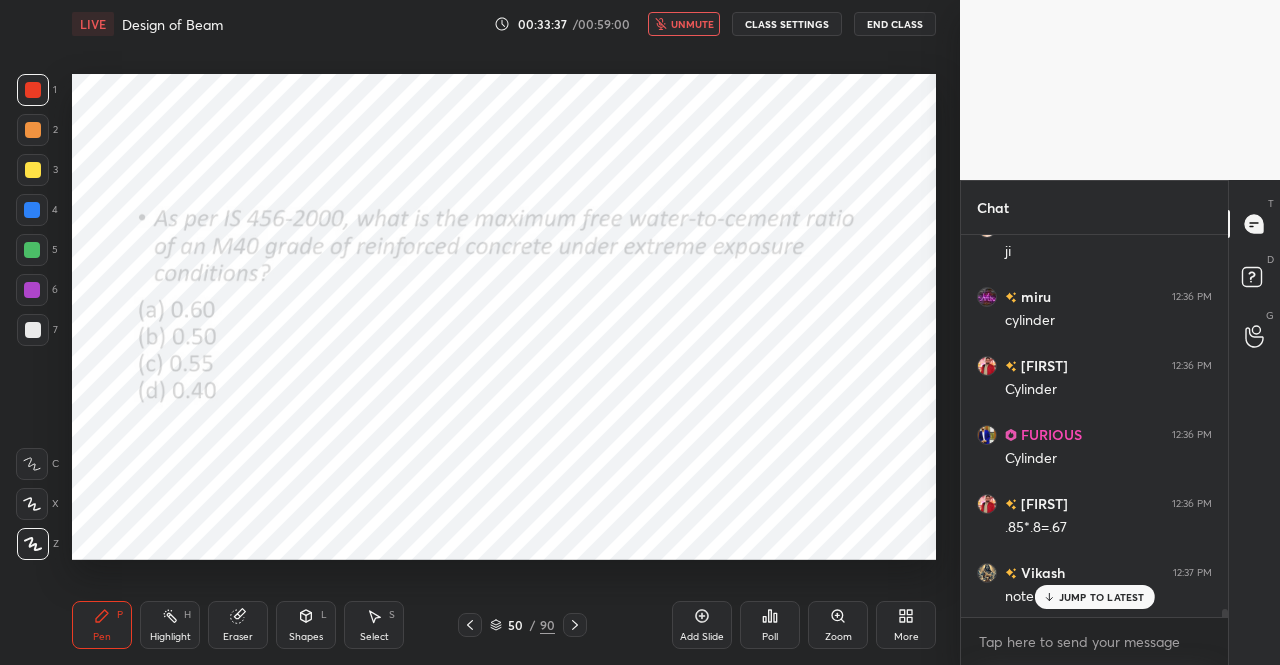 click 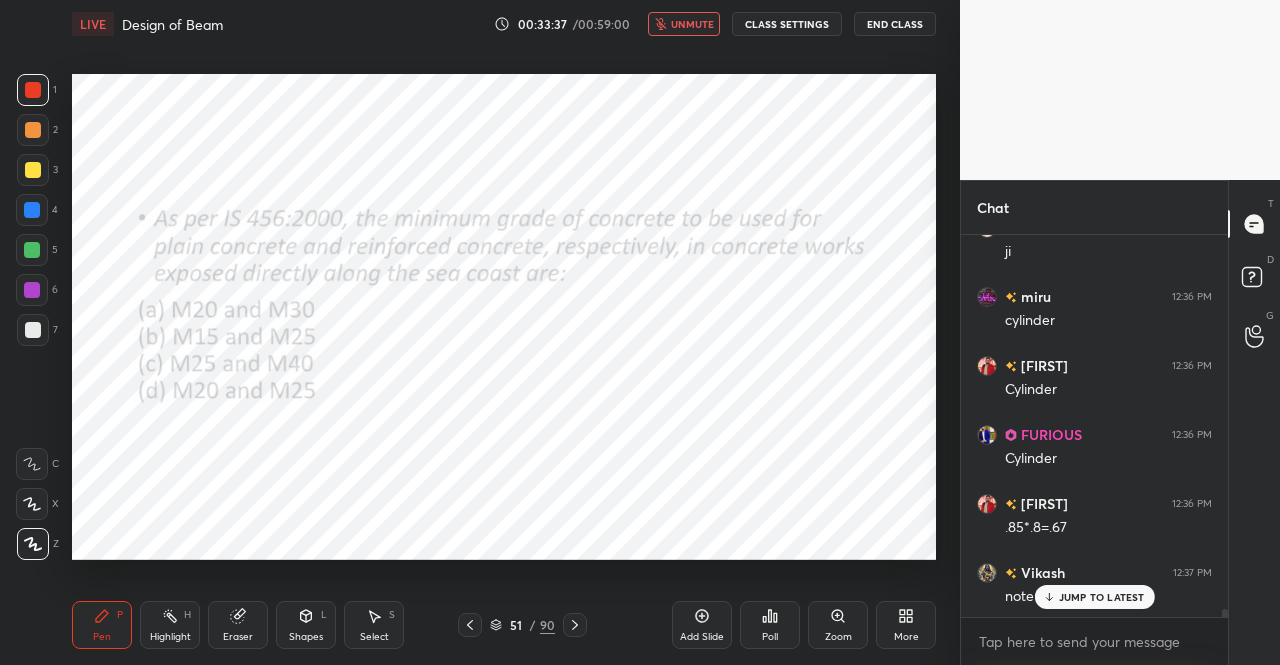 click 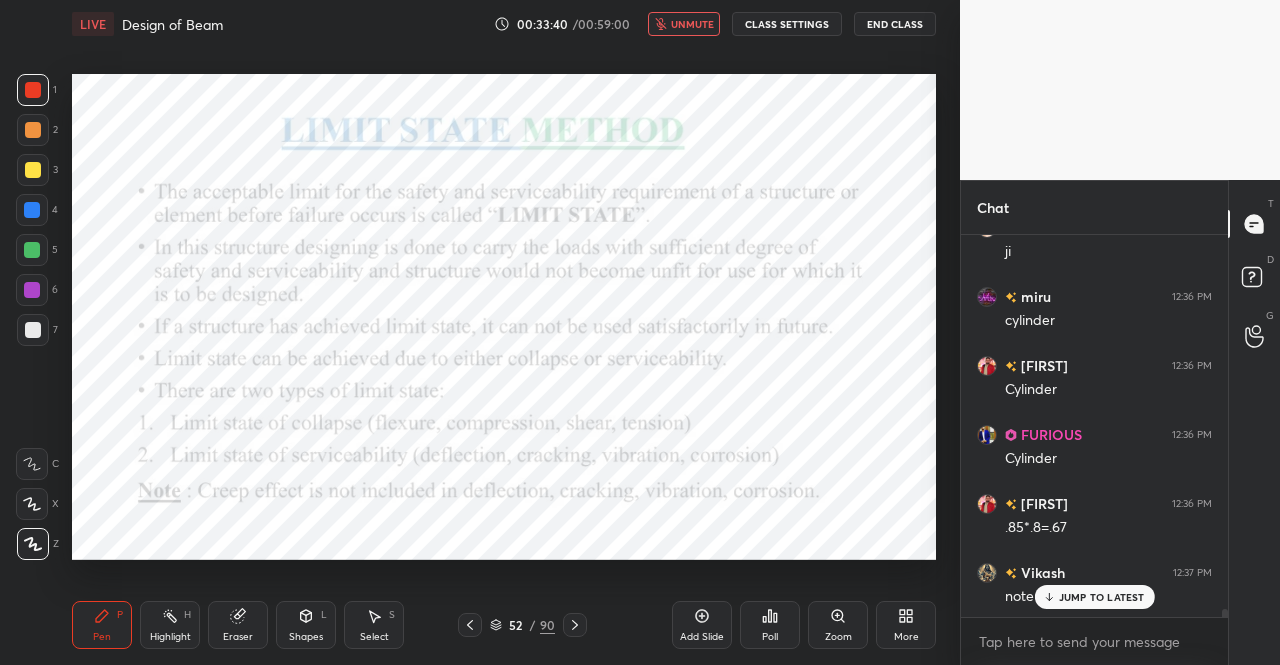 click 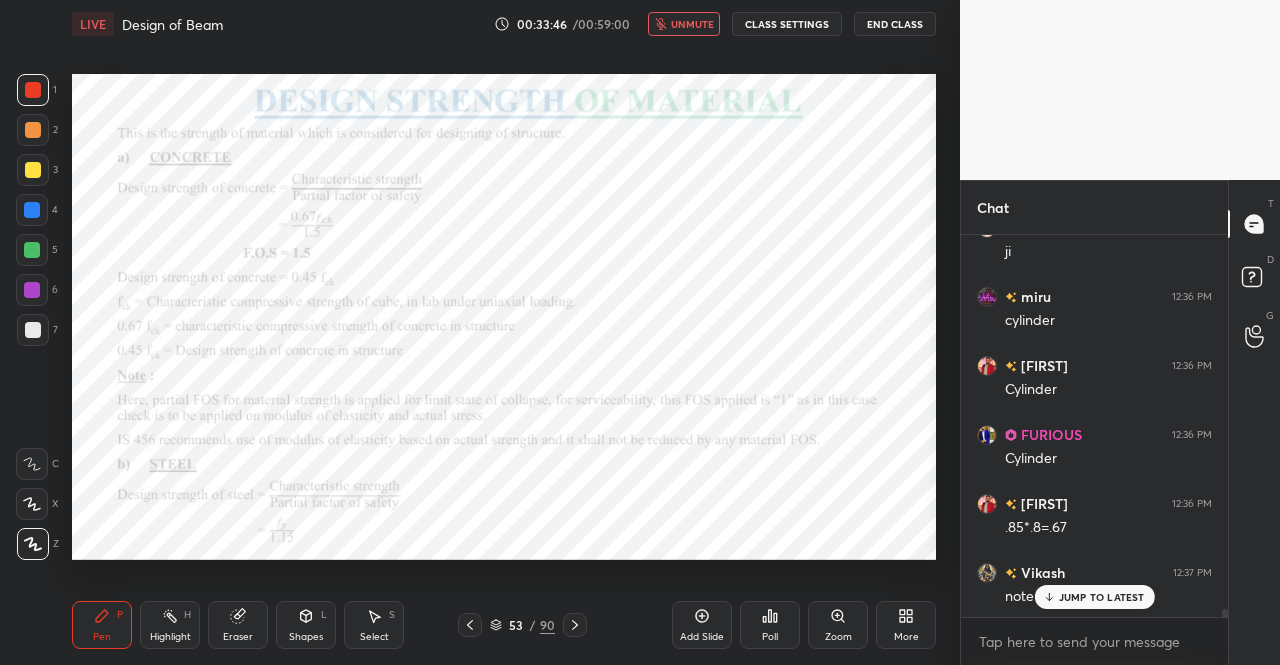 click on "unmute" at bounding box center (692, 24) 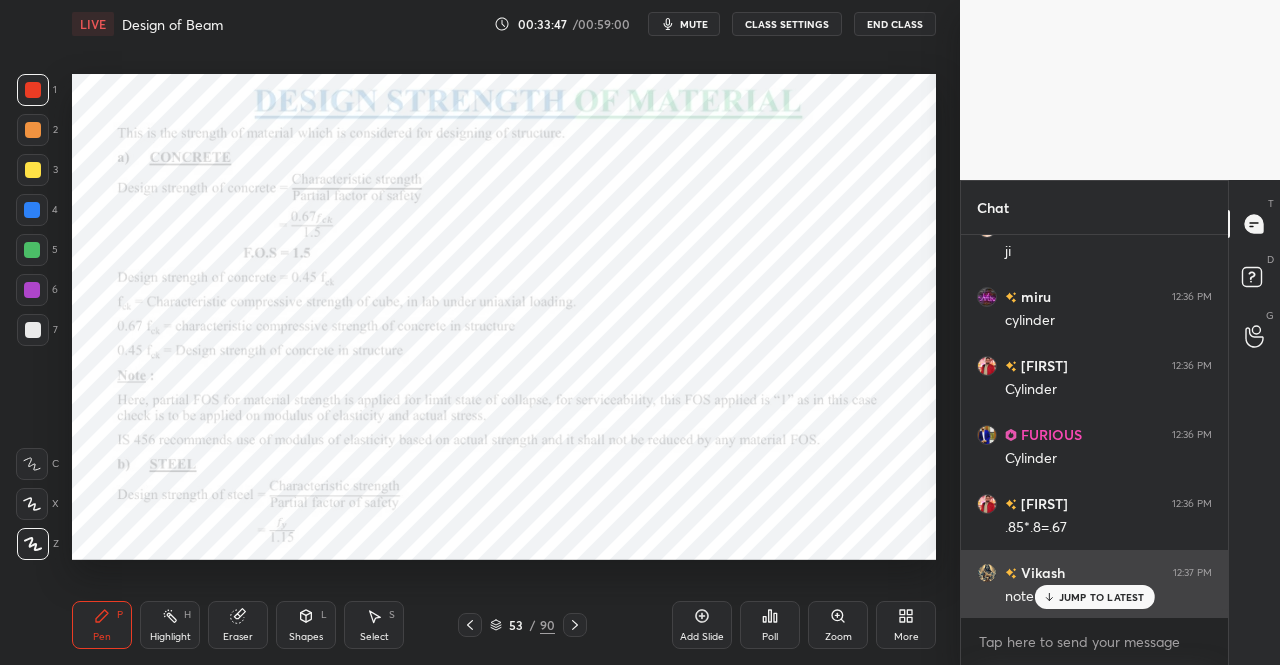 click on "JUMP TO LATEST" at bounding box center [1094, 597] 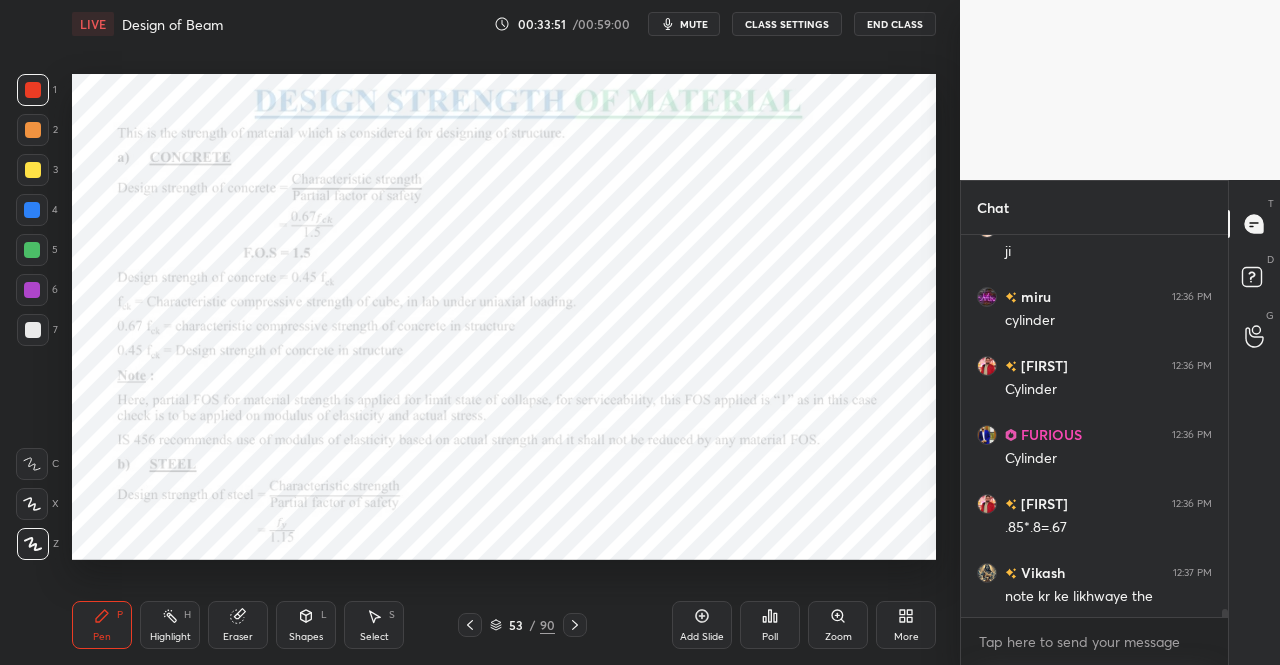 click 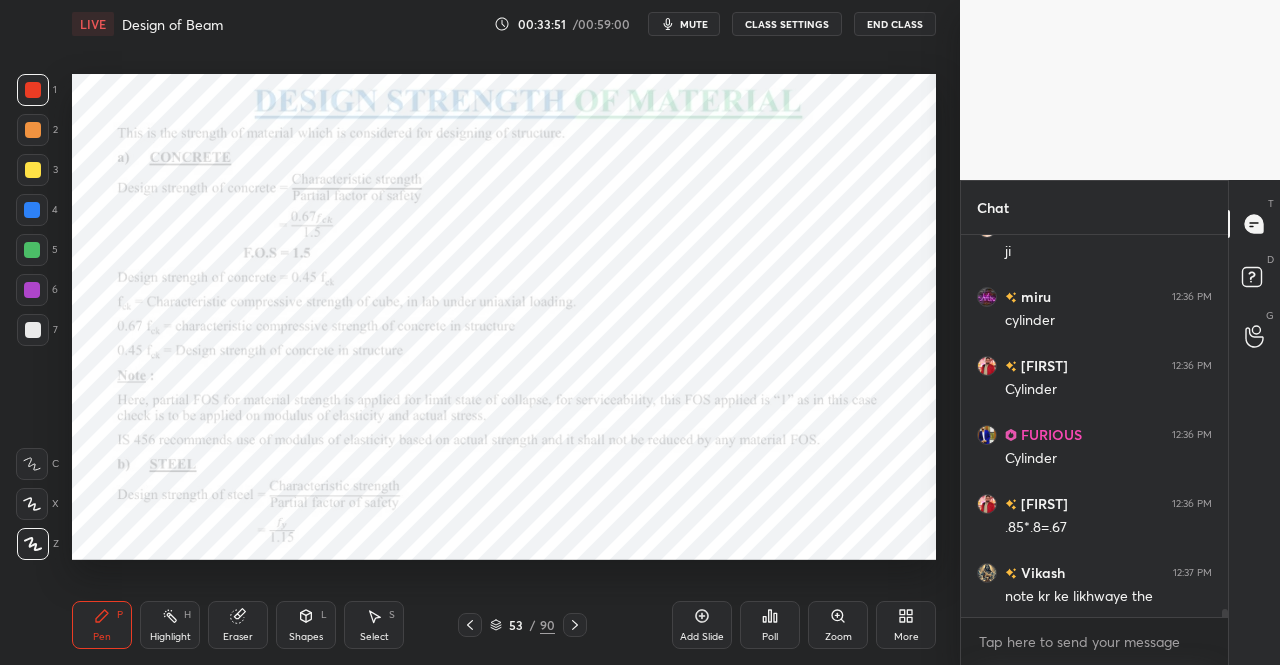 click on "Pen P" at bounding box center [102, 625] 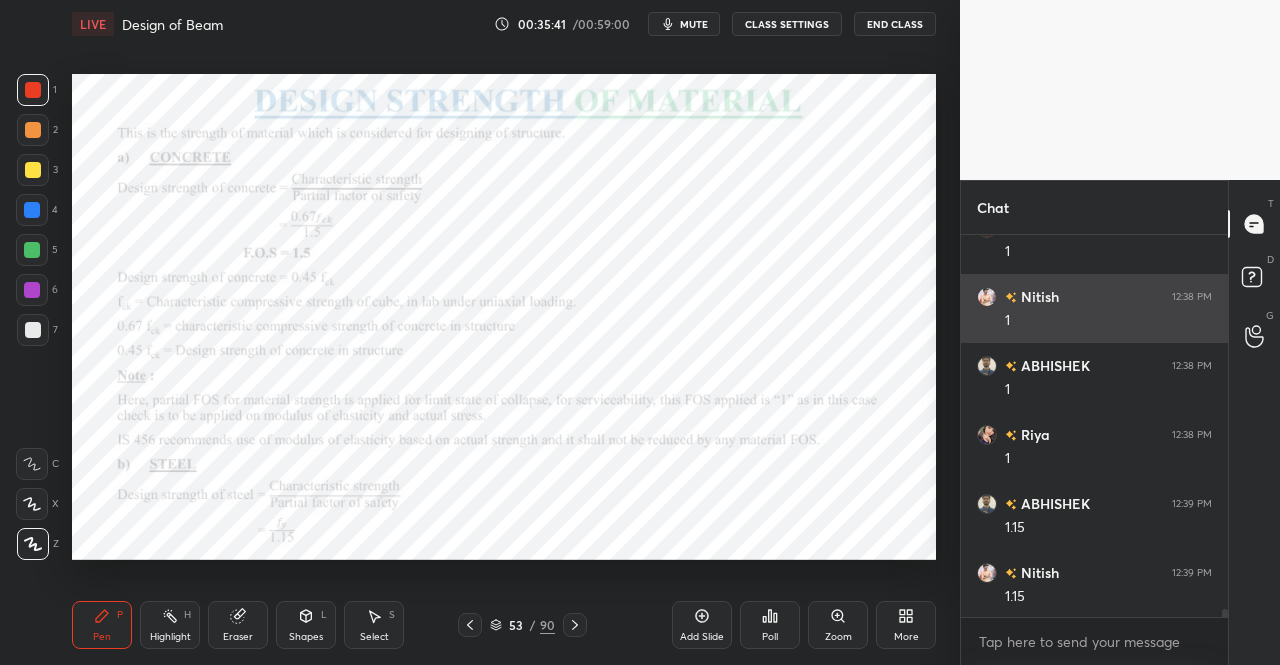 scroll, scrollTop: 18764, scrollLeft: 0, axis: vertical 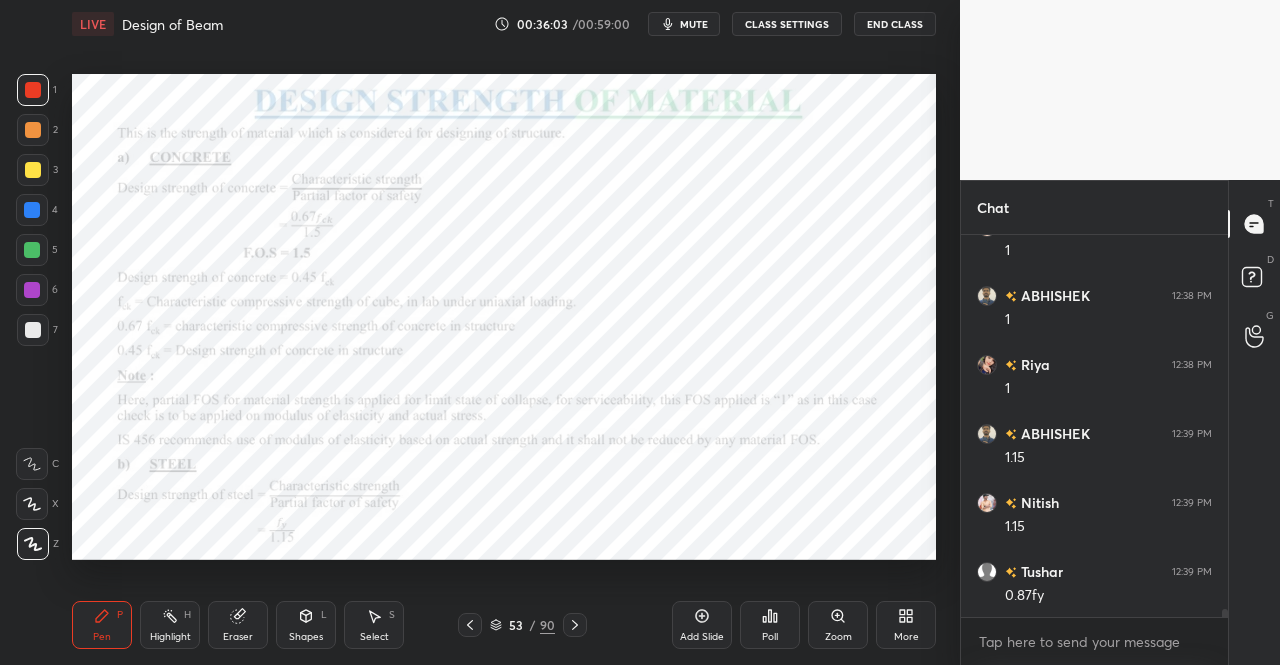 click 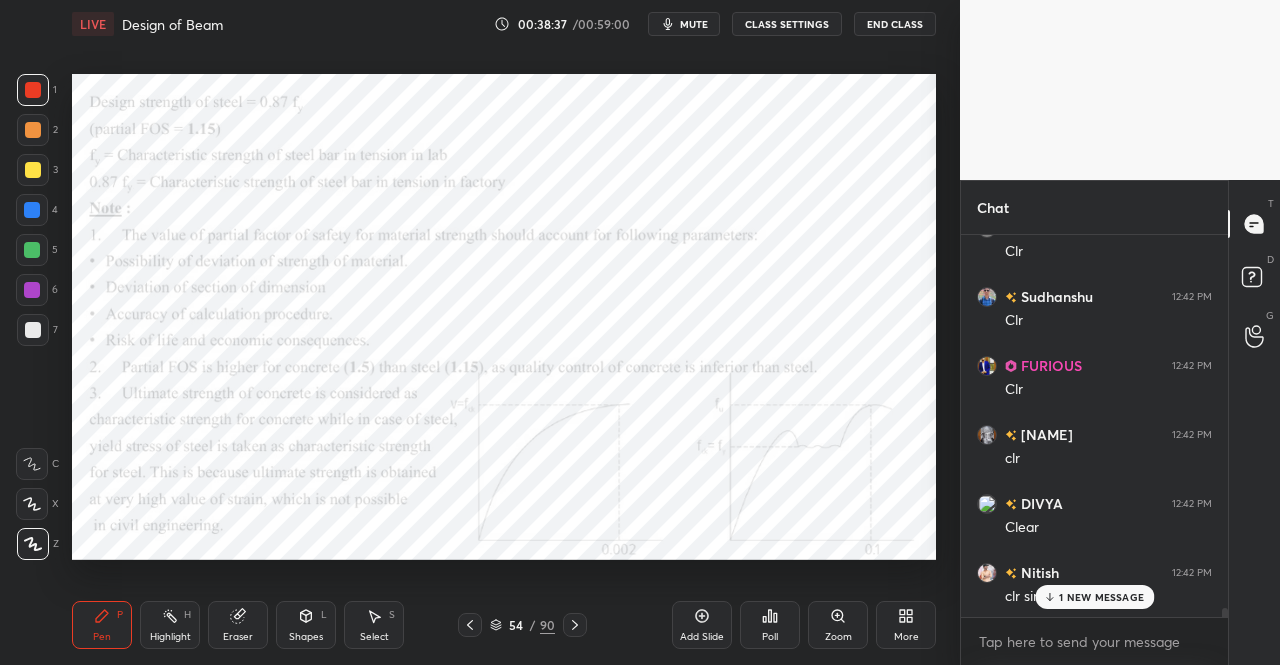 scroll, scrollTop: 16716, scrollLeft: 0, axis: vertical 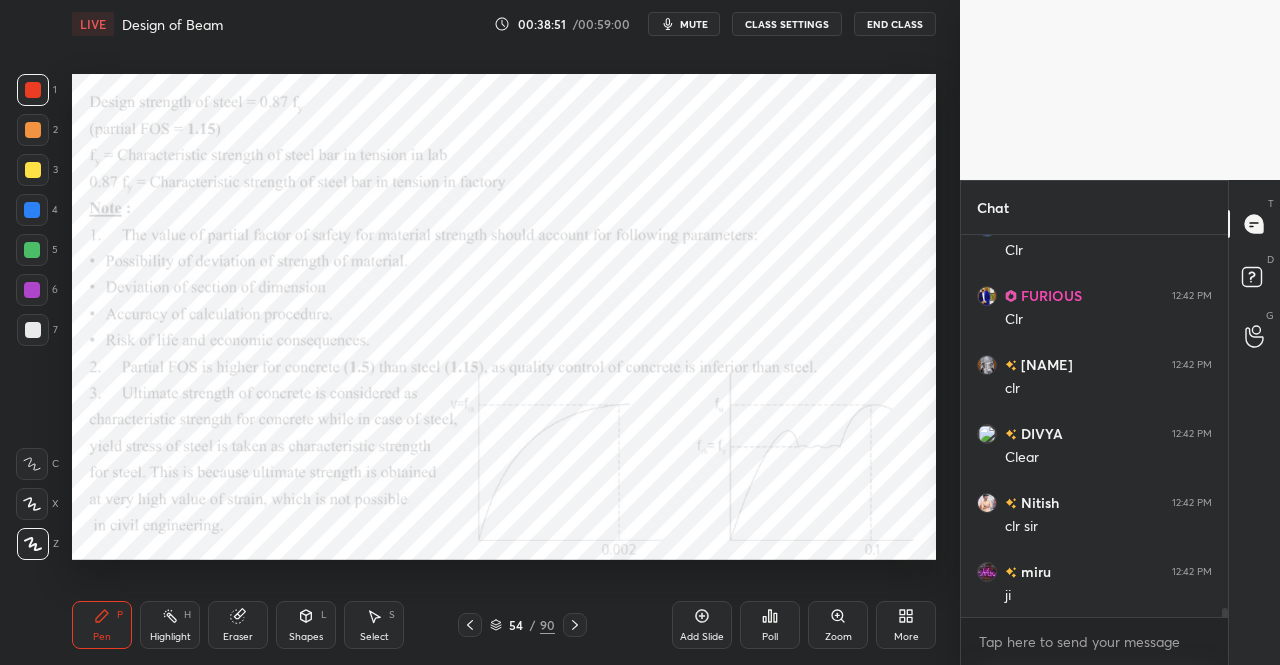 click 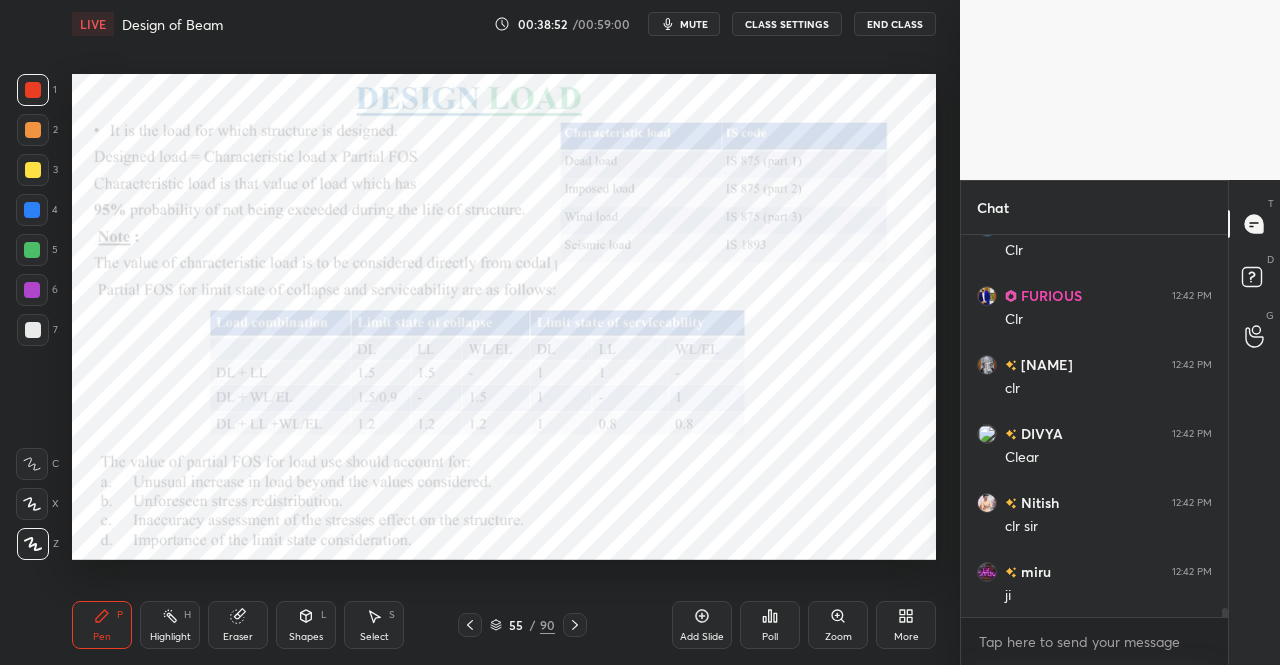 click 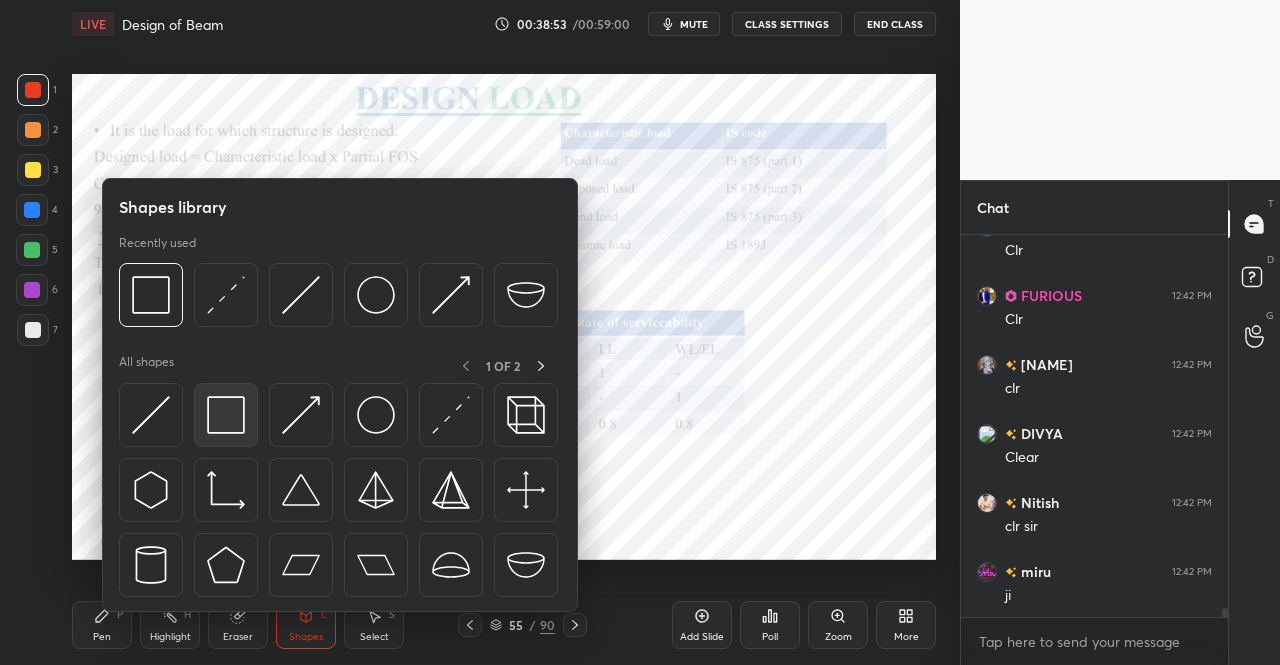 click at bounding box center (226, 415) 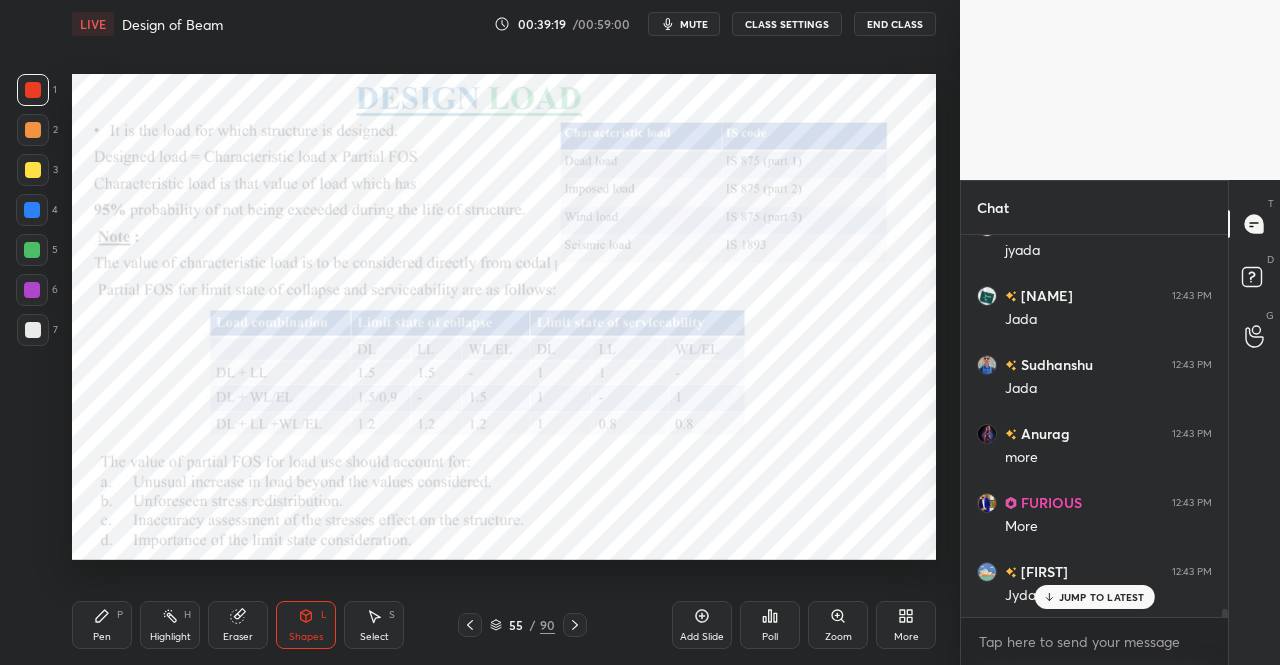 scroll, scrollTop: 17474, scrollLeft: 0, axis: vertical 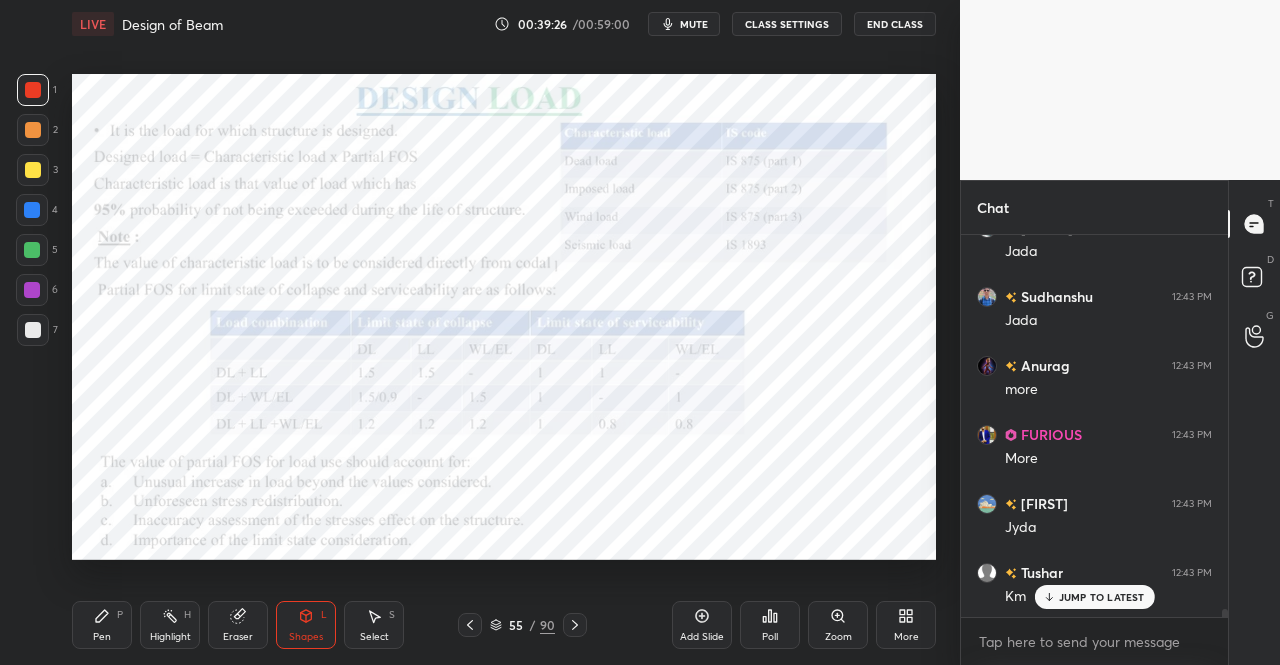 click on "Pen" at bounding box center (102, 637) 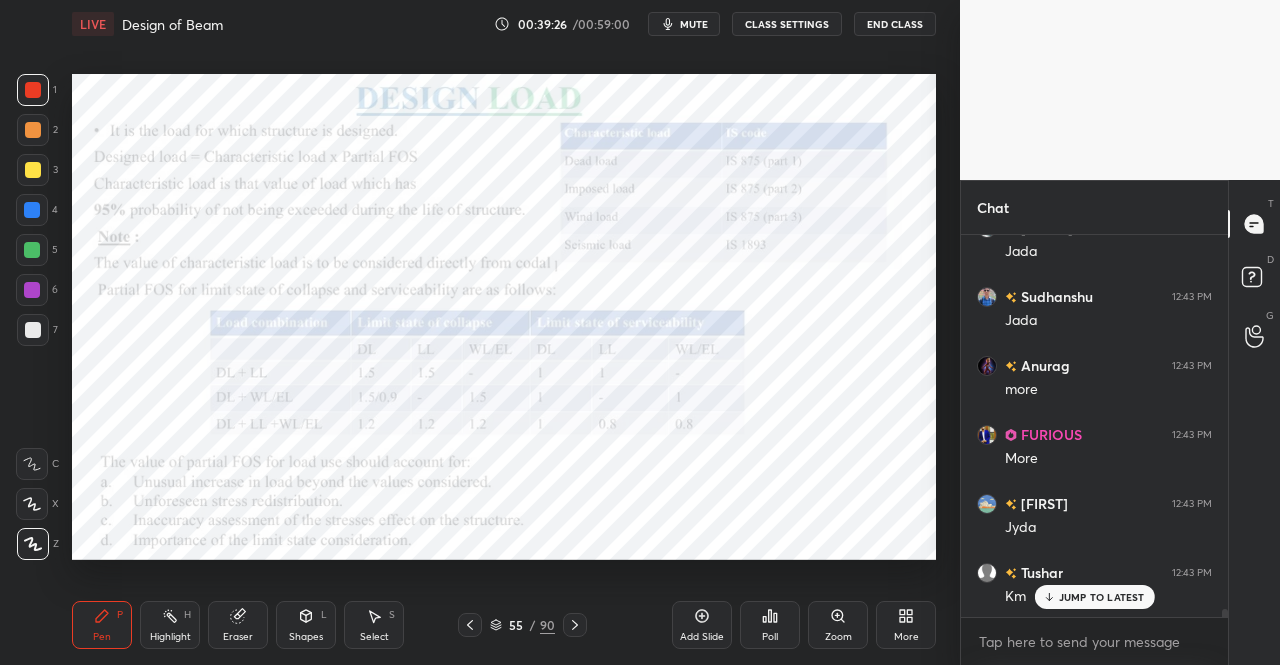 click on "Pen P" at bounding box center (102, 625) 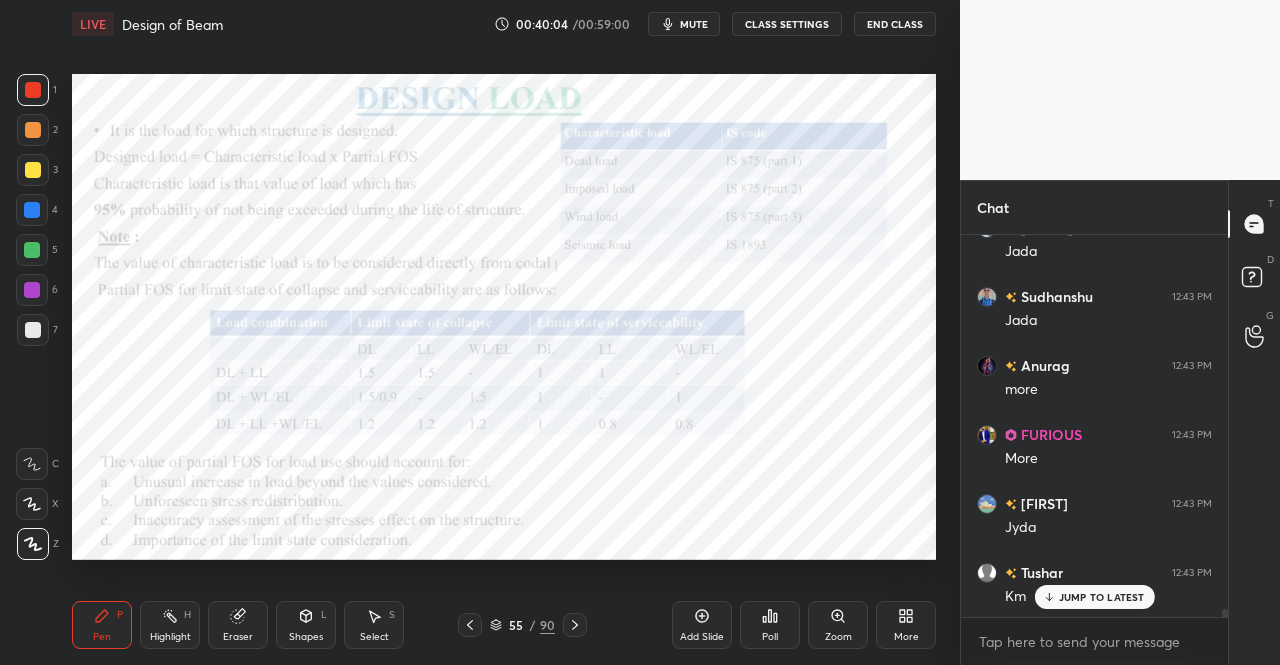 scroll, scrollTop: 17544, scrollLeft: 0, axis: vertical 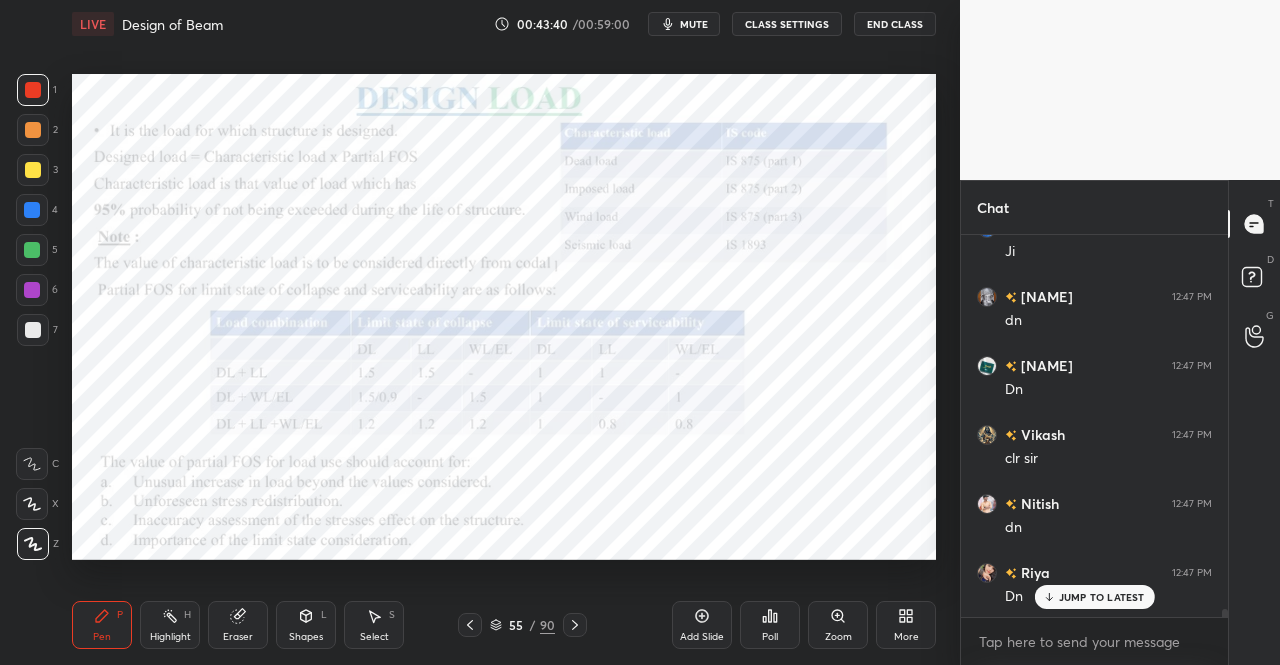 click on "55 / 90" at bounding box center [522, 625] 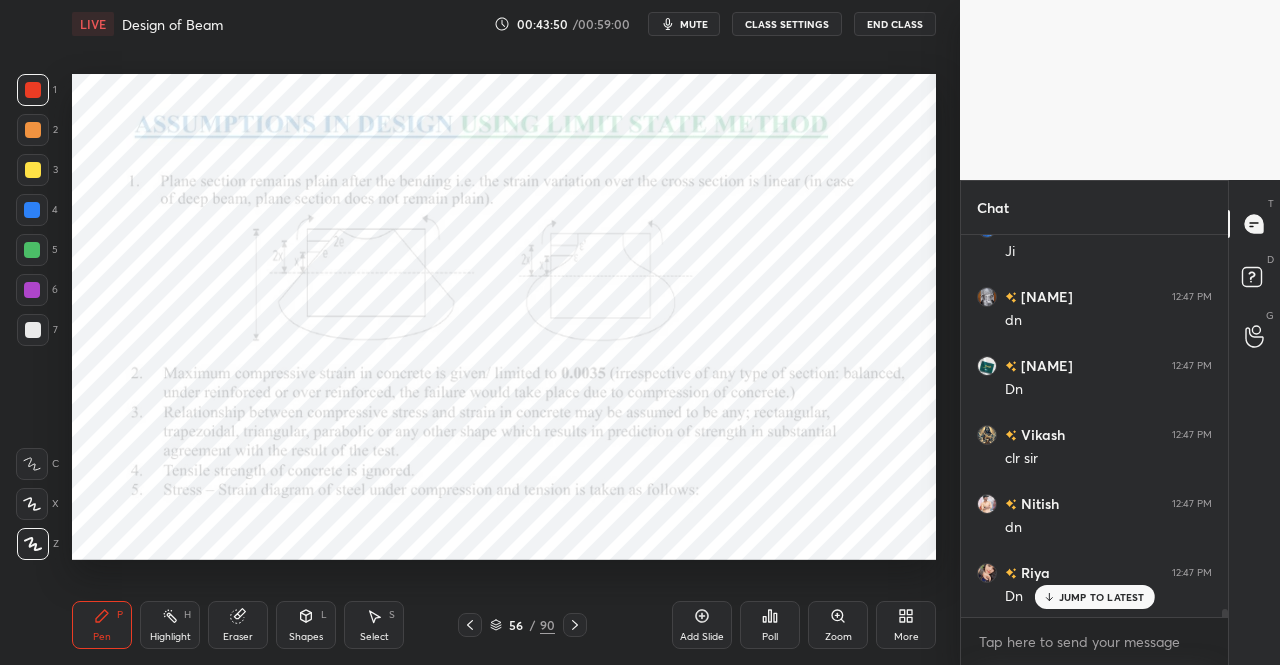 click 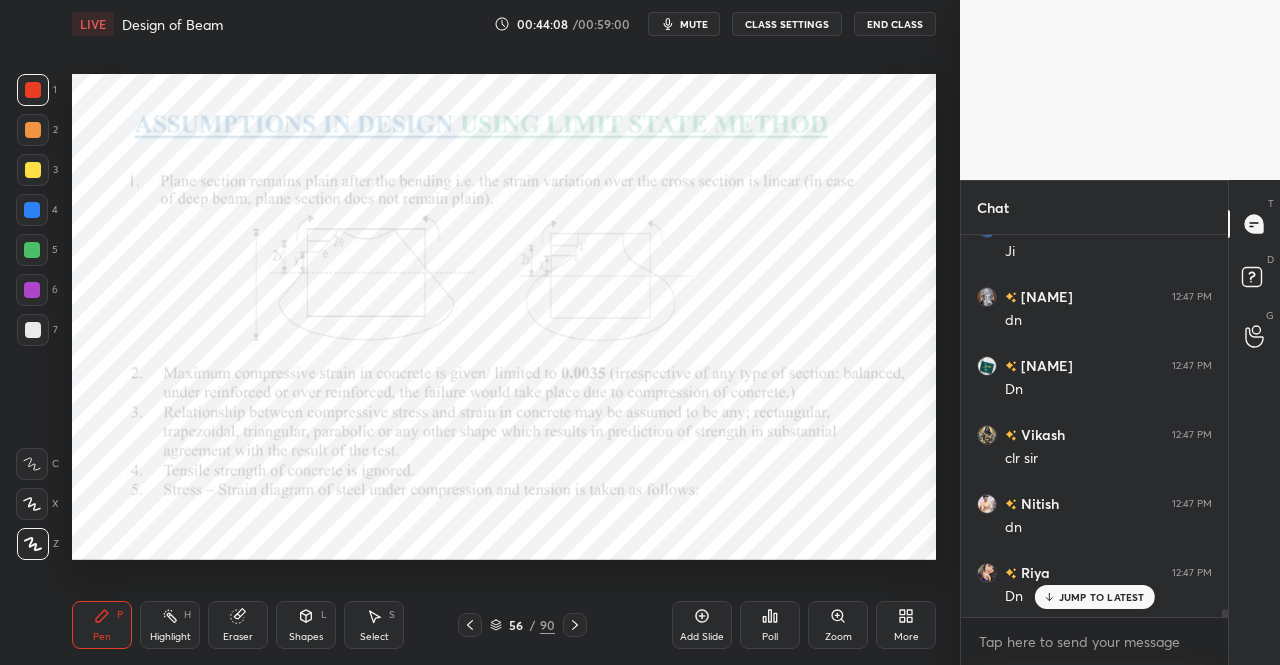 scroll, scrollTop: 17856, scrollLeft: 0, axis: vertical 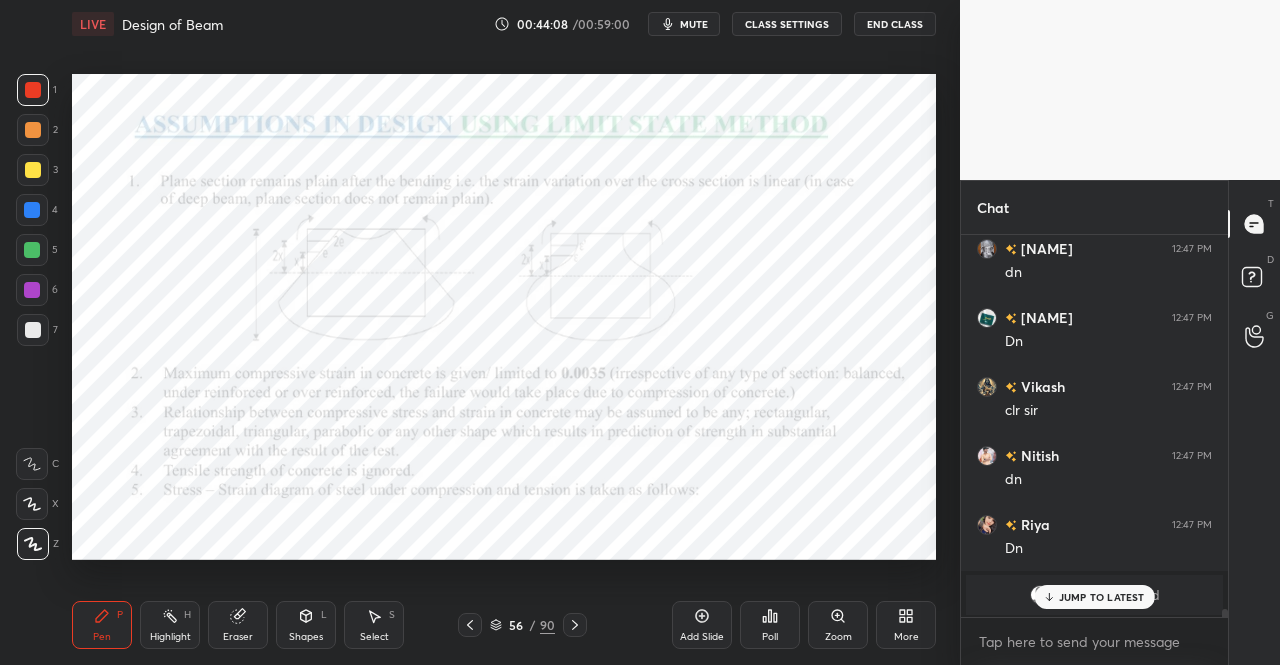click on "Pen P" at bounding box center [102, 625] 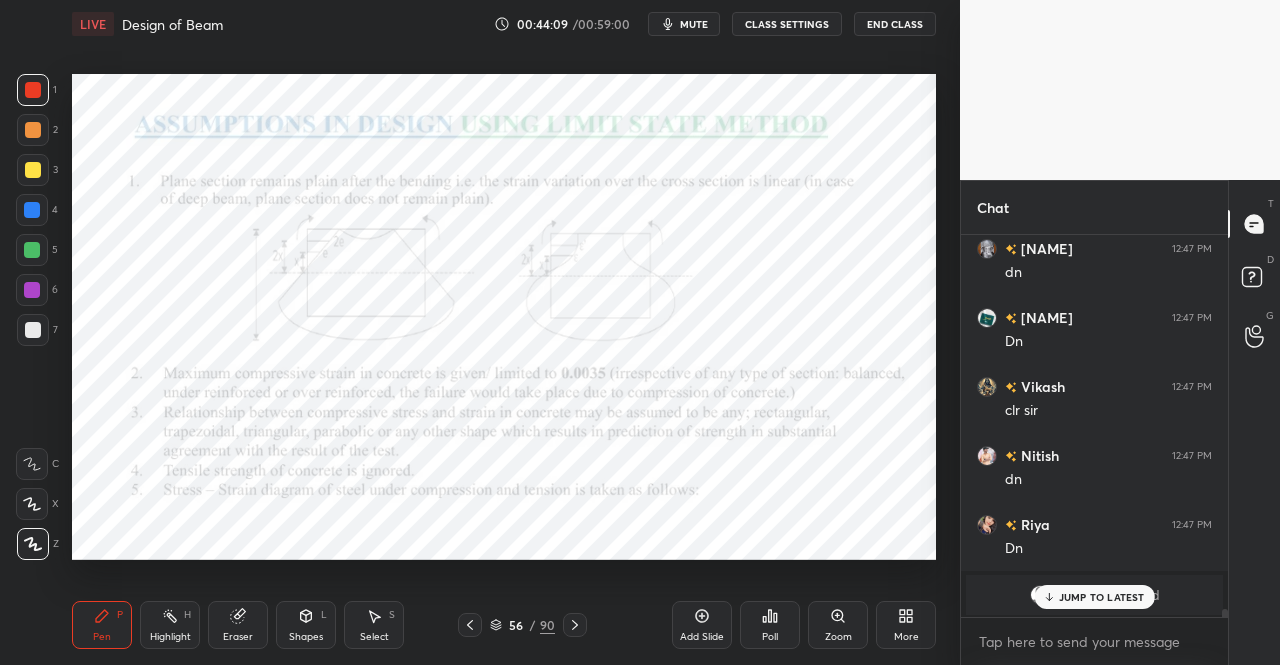 click on "Pen P" at bounding box center [102, 625] 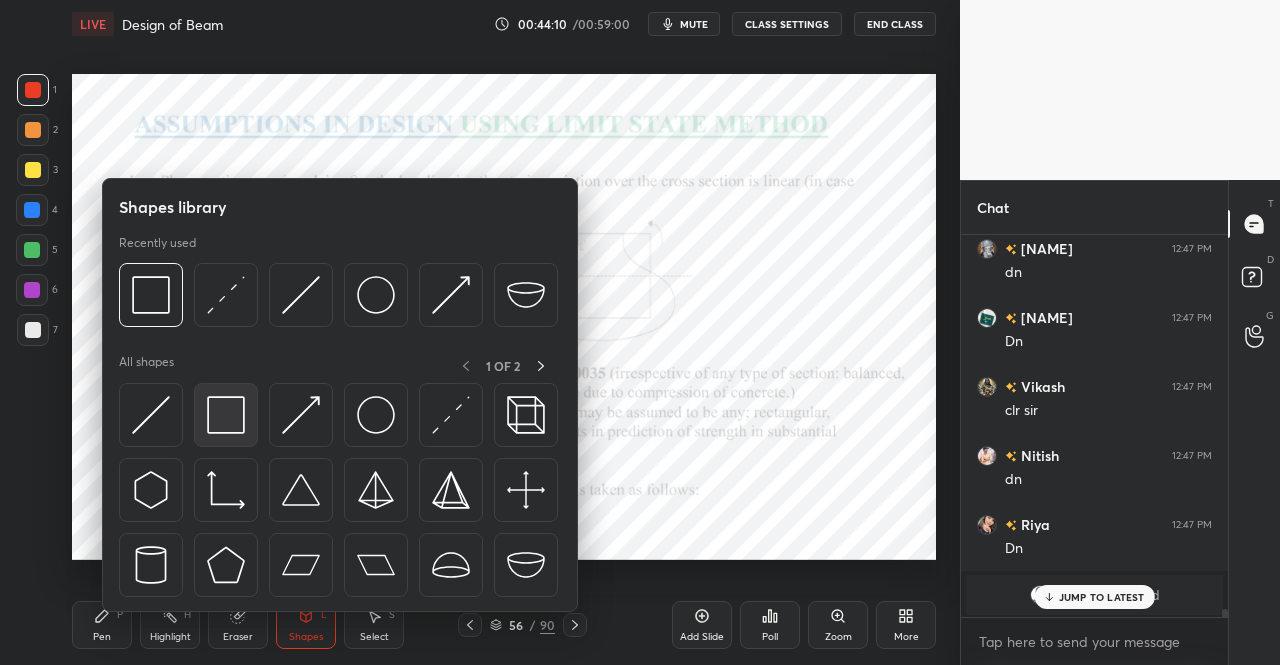 click at bounding box center (226, 415) 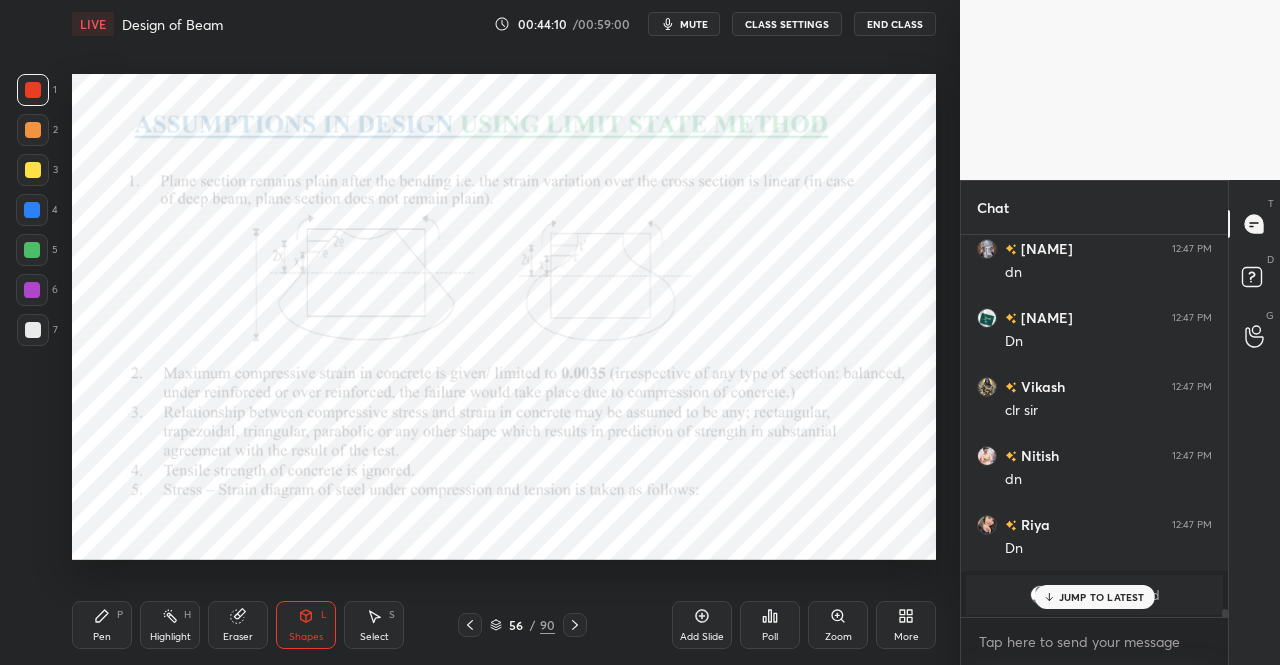 click at bounding box center [33, 90] 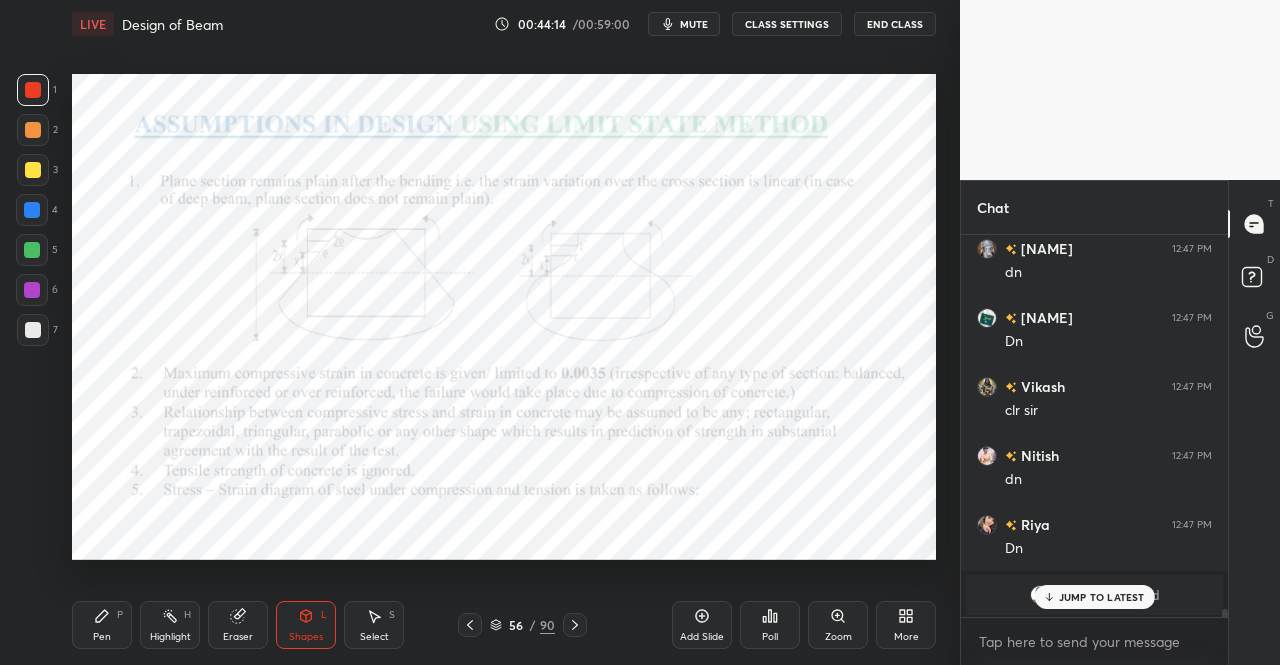 click on "Eraser" at bounding box center [238, 625] 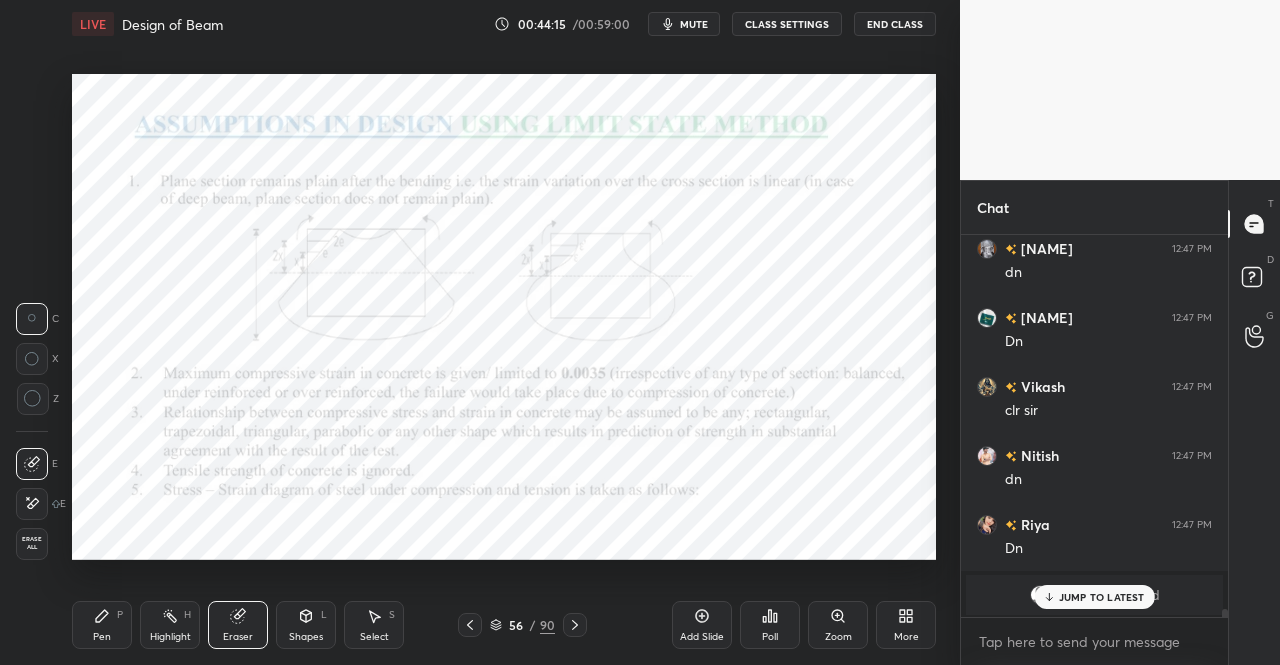click on "Shapes L" at bounding box center (306, 625) 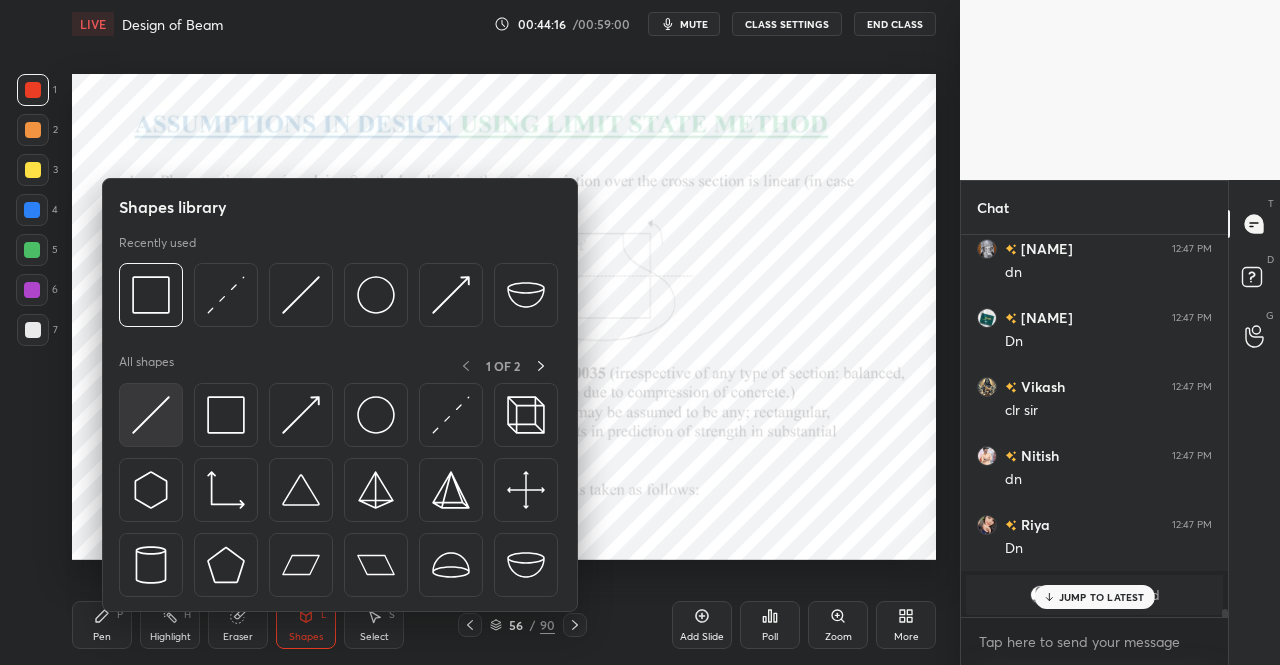 click at bounding box center [151, 415] 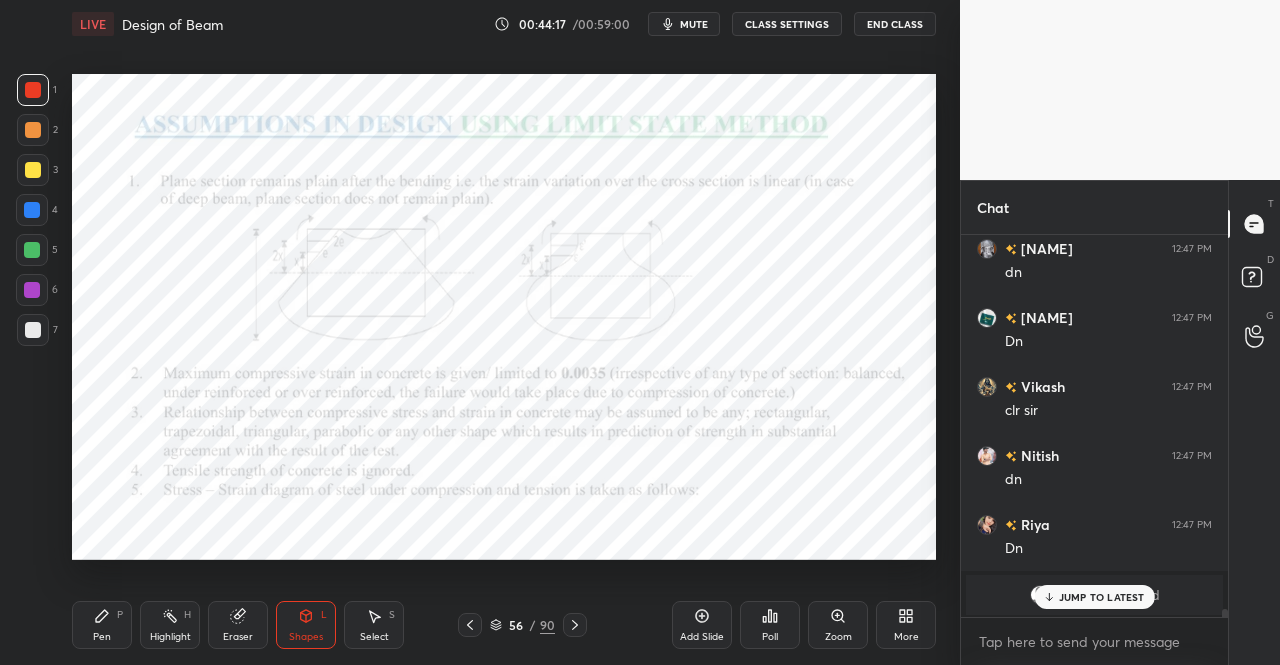 click at bounding box center [32, 250] 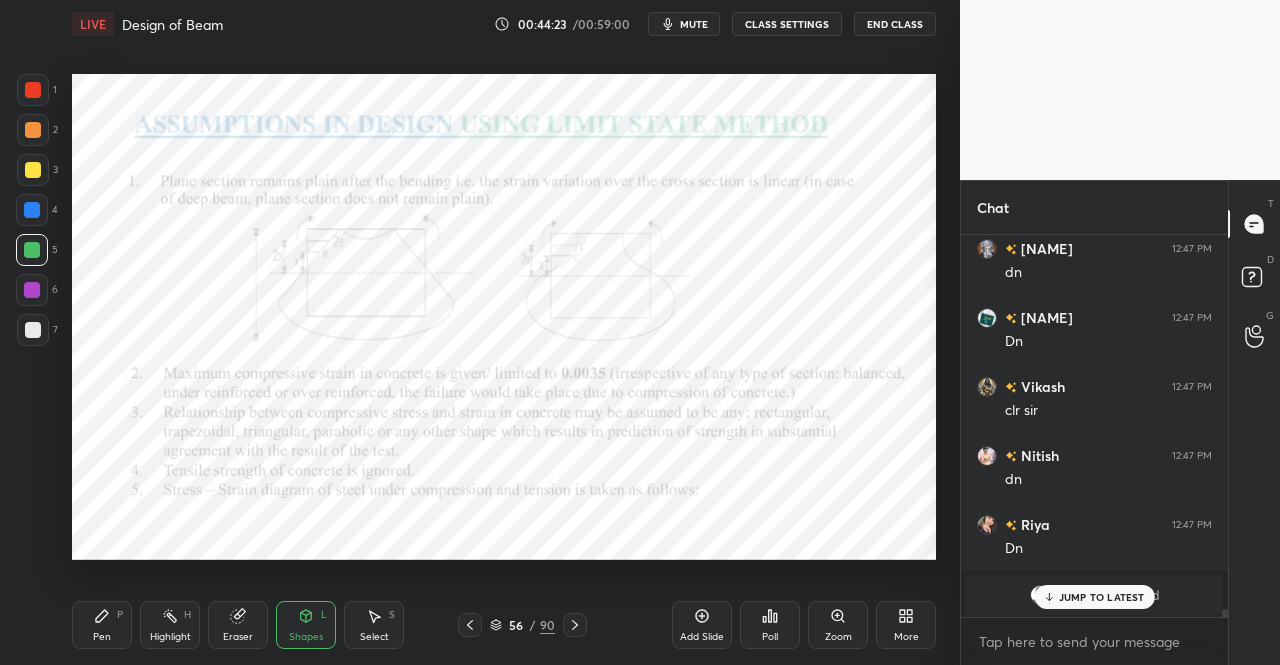 click at bounding box center (32, 290) 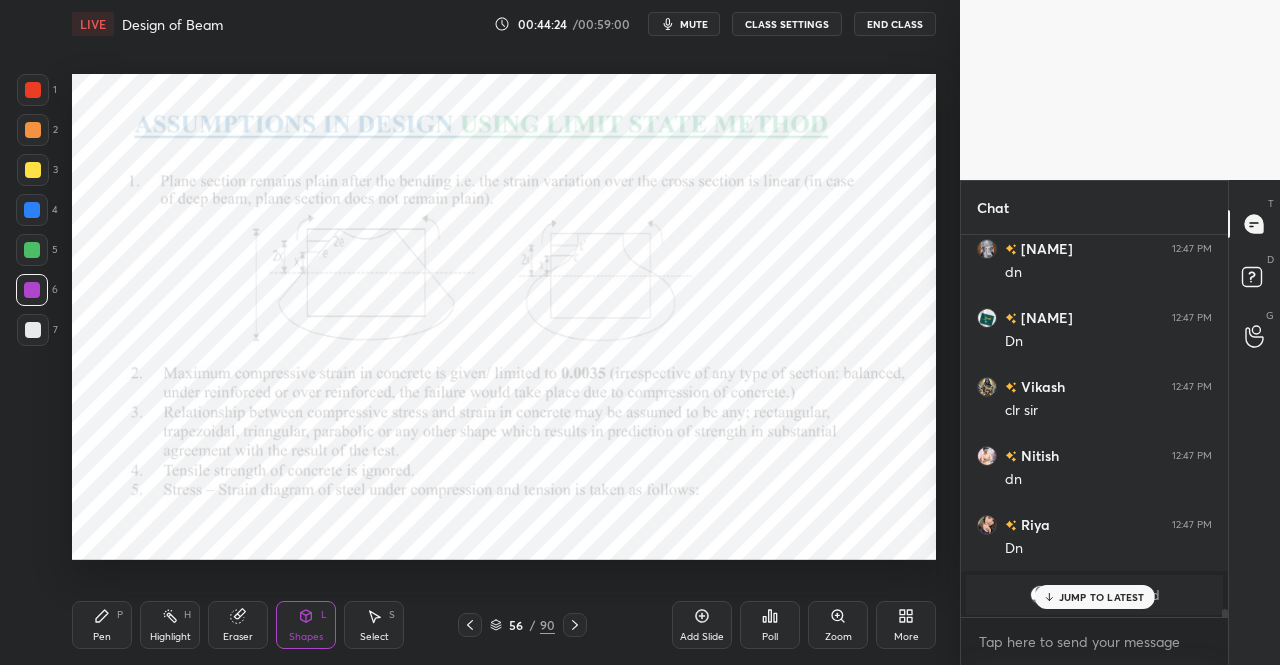 click on "Shapes L" at bounding box center (306, 625) 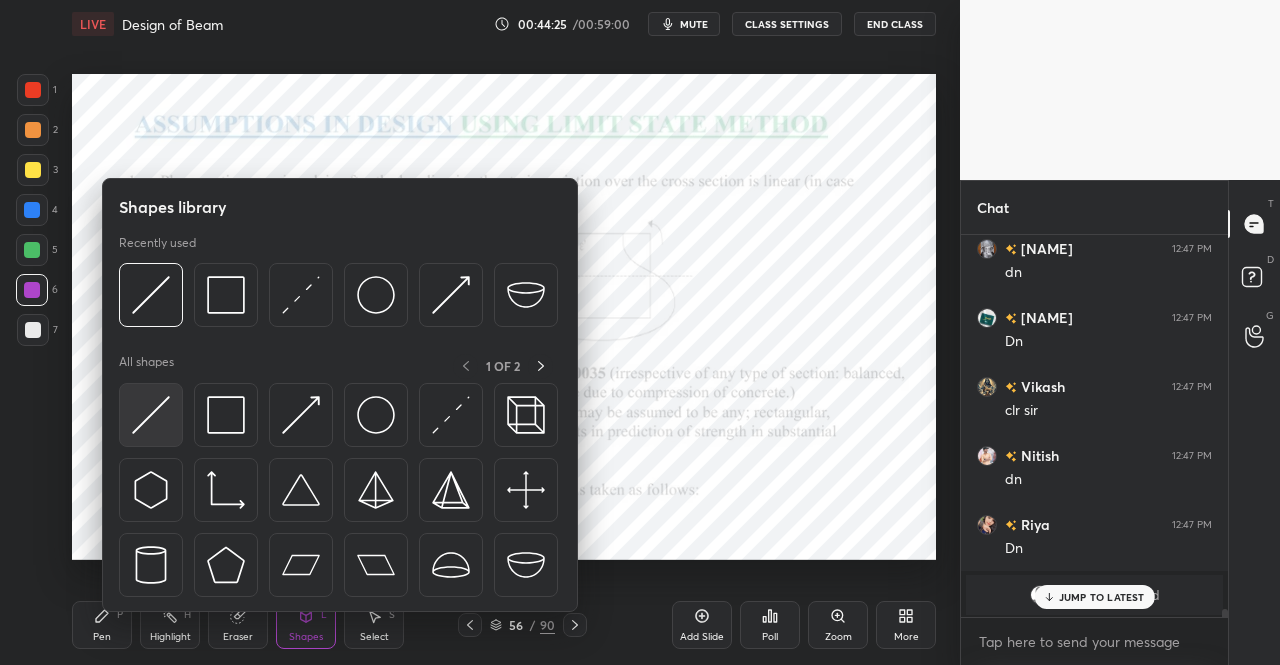 click at bounding box center (151, 415) 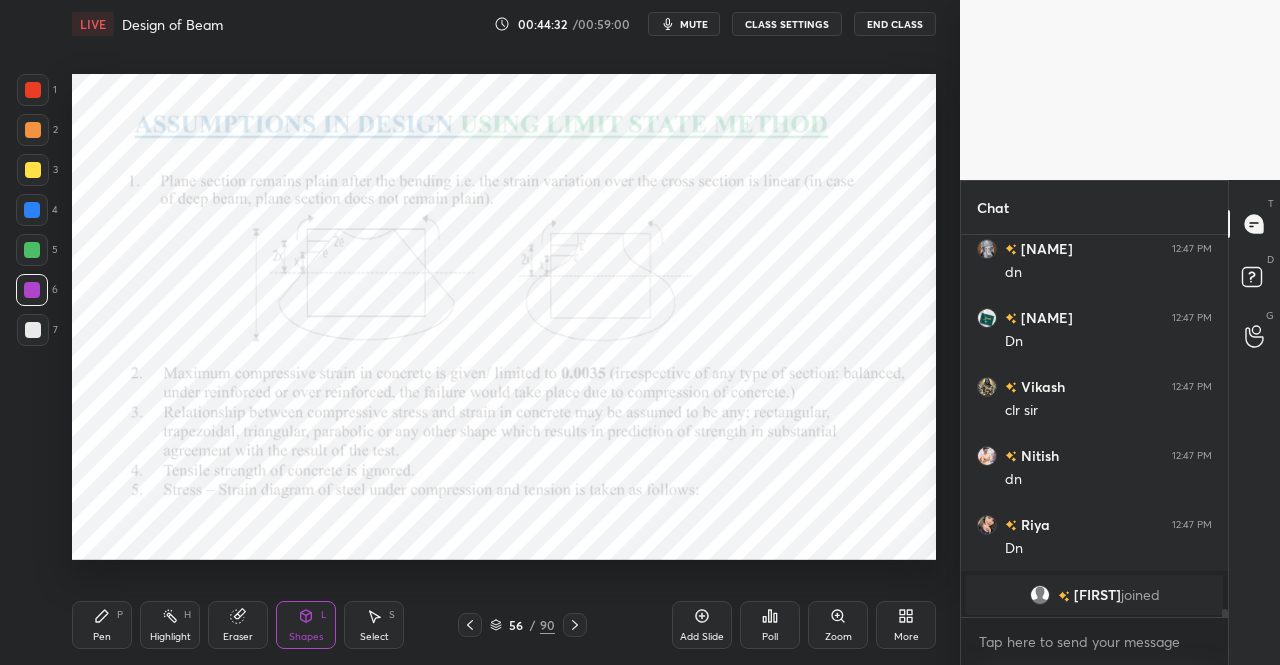 scroll, scrollTop: 17926, scrollLeft: 0, axis: vertical 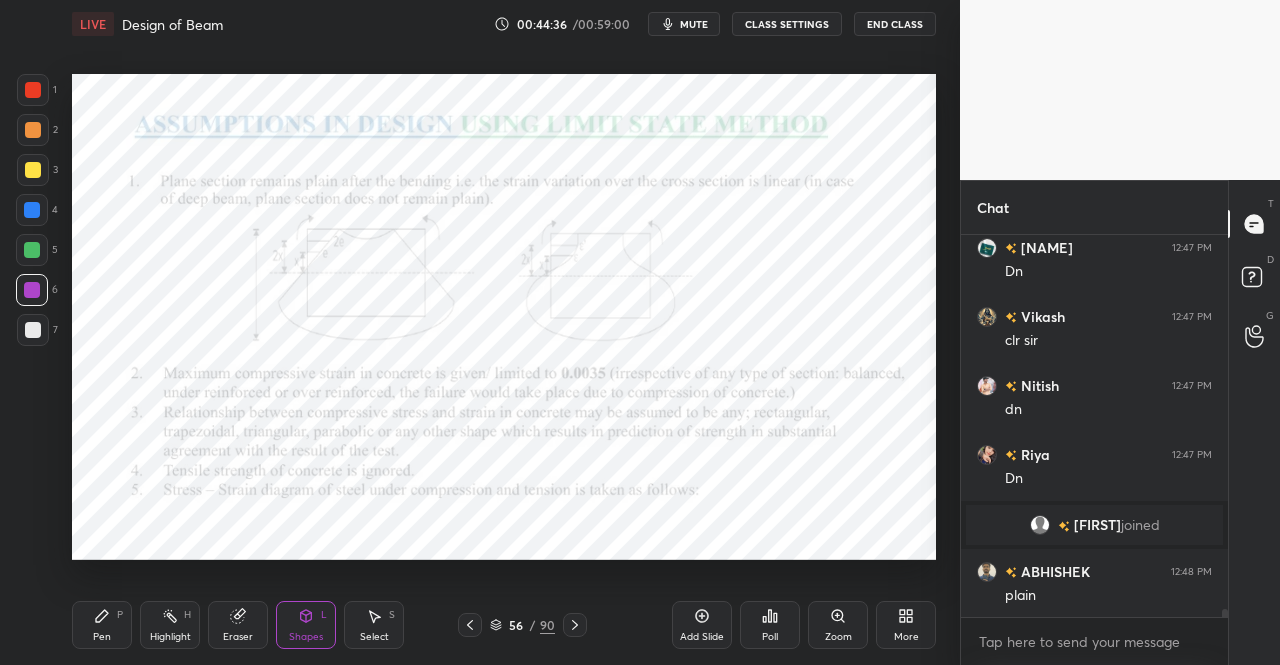click on "Pen P Highlight H Eraser Shapes L Select S 56 / 90 Add Slide Poll Zoom More" at bounding box center [504, 625] 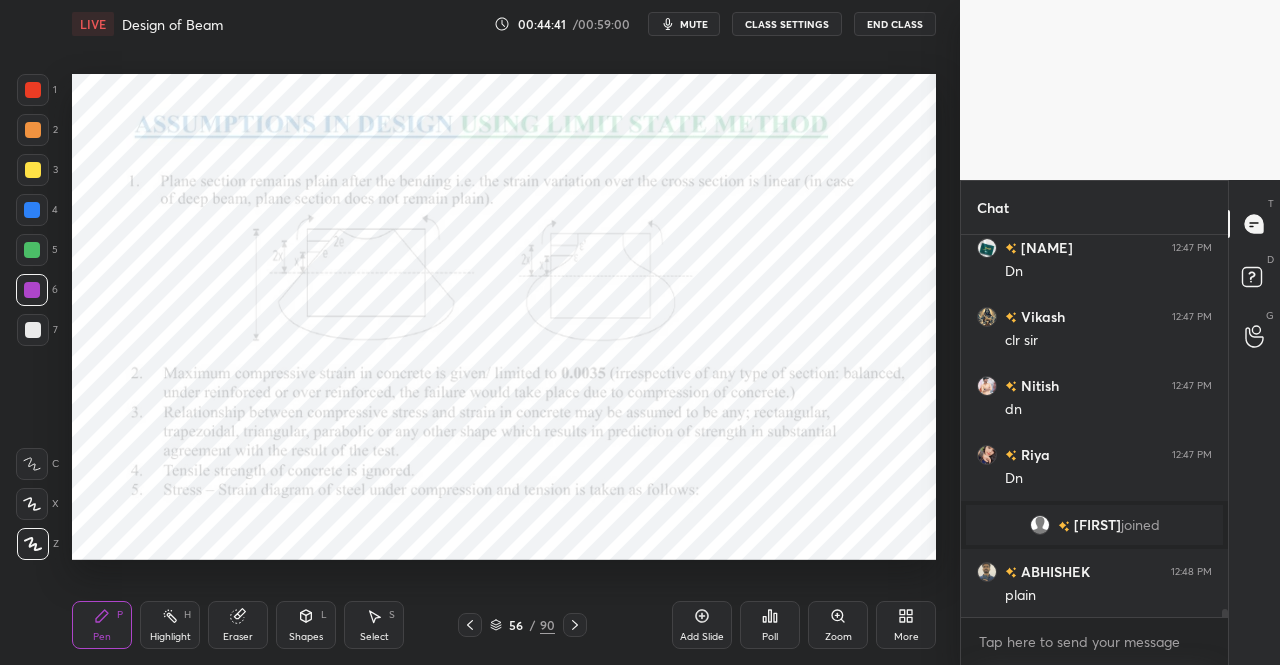 click on "Shapes L" at bounding box center [306, 625] 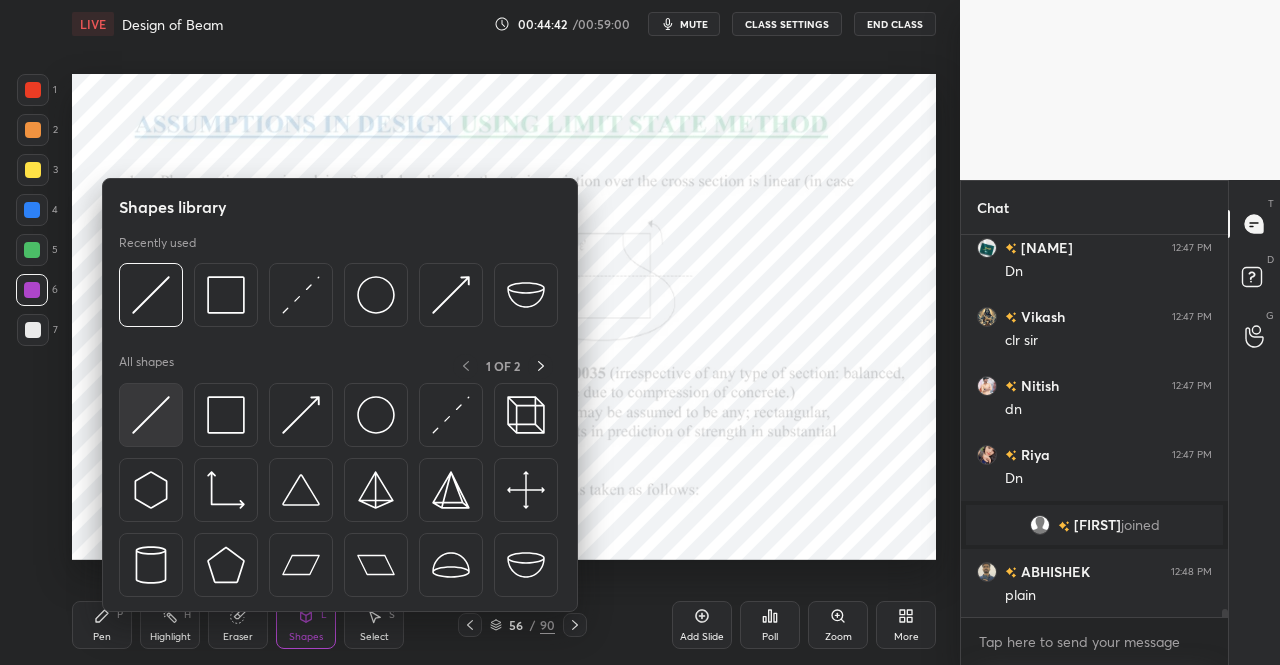 click at bounding box center [151, 415] 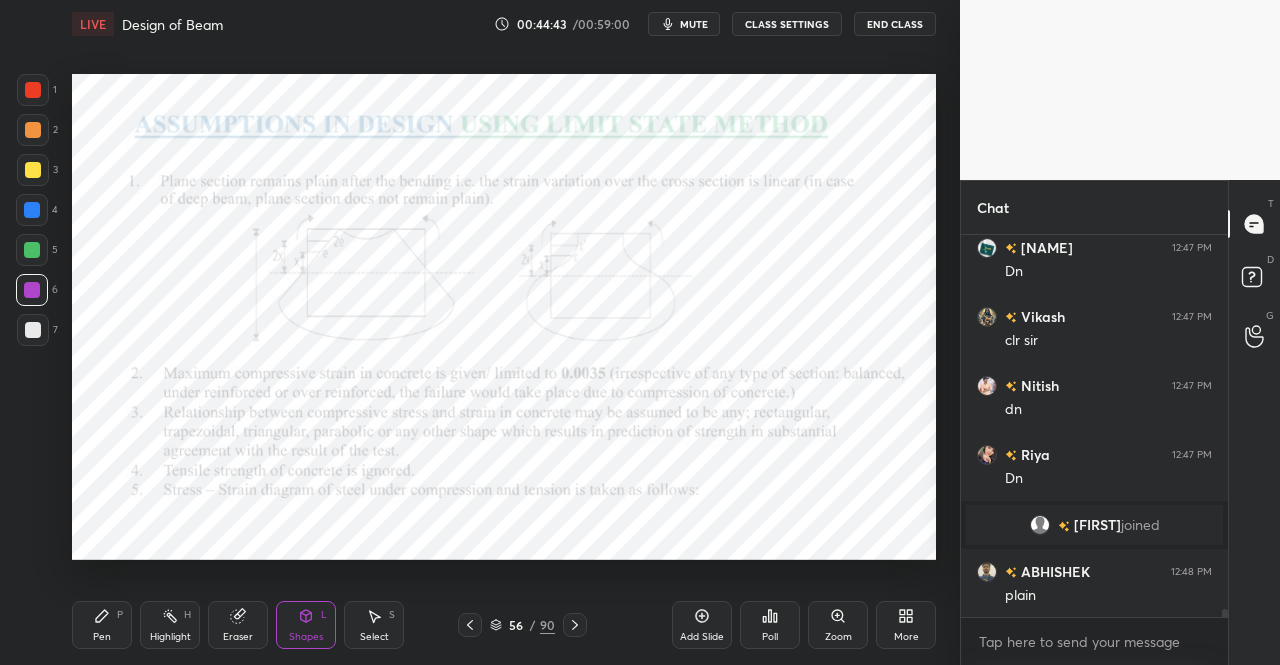click at bounding box center (32, 210) 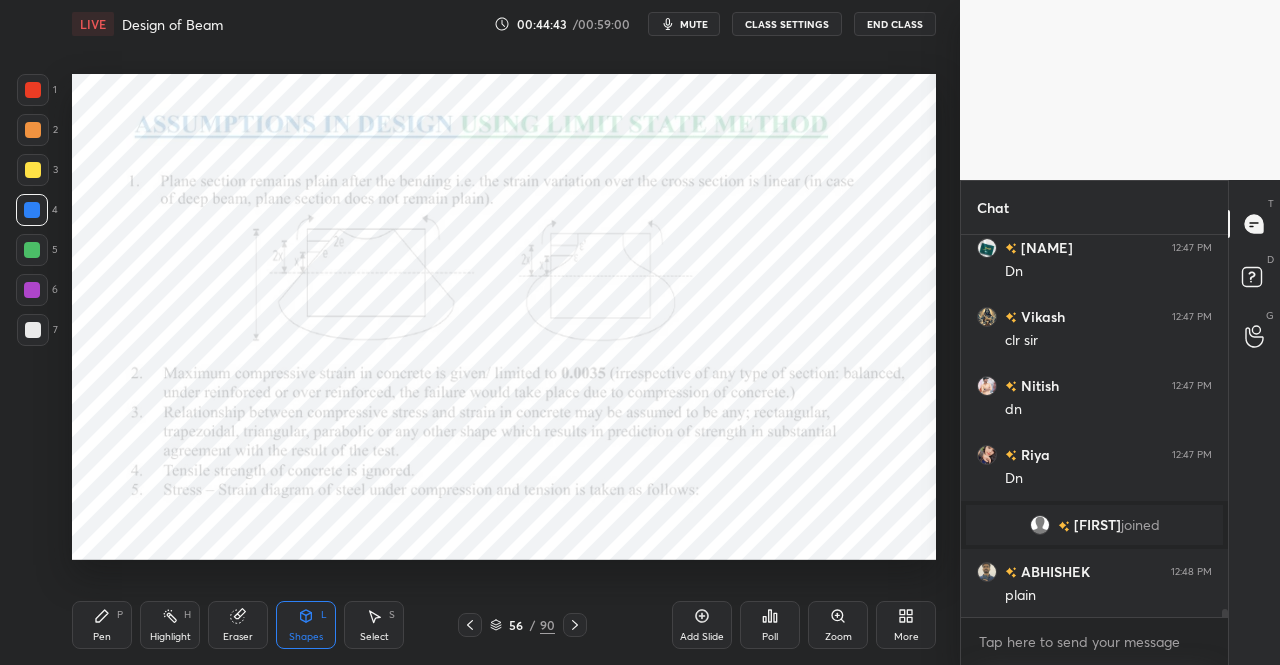 click at bounding box center (32, 250) 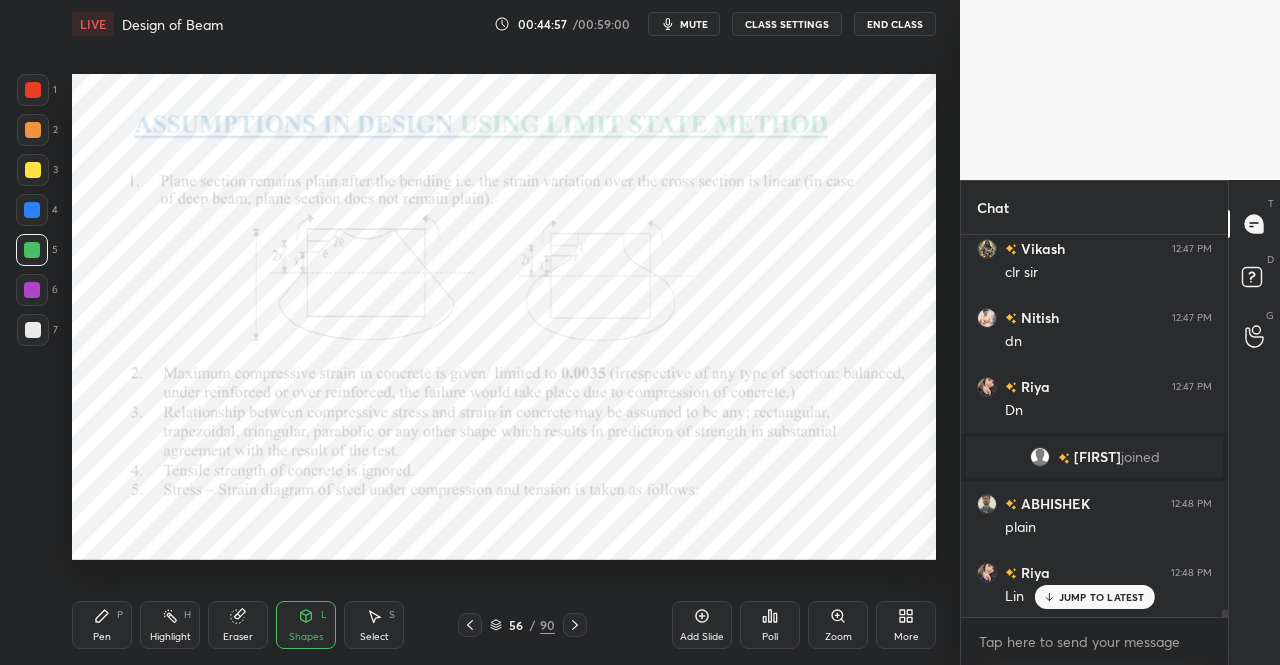 scroll, scrollTop: 18064, scrollLeft: 0, axis: vertical 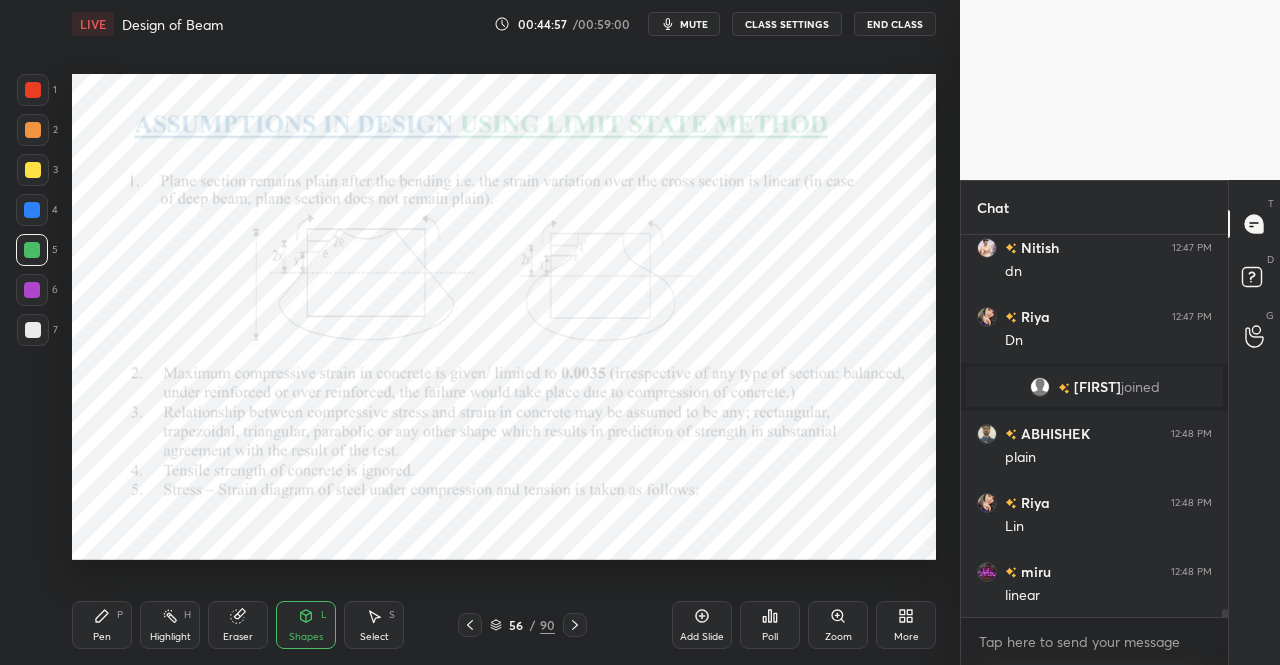 click on "Pen P" at bounding box center [102, 625] 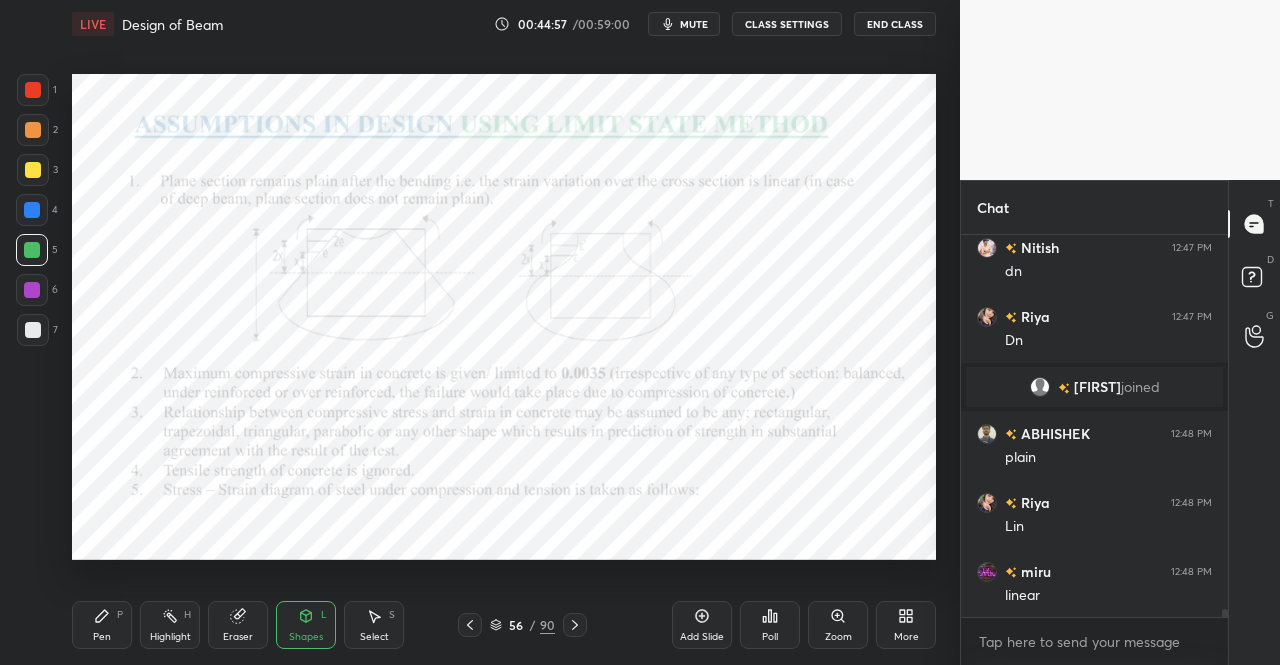 click on "P" at bounding box center [120, 615] 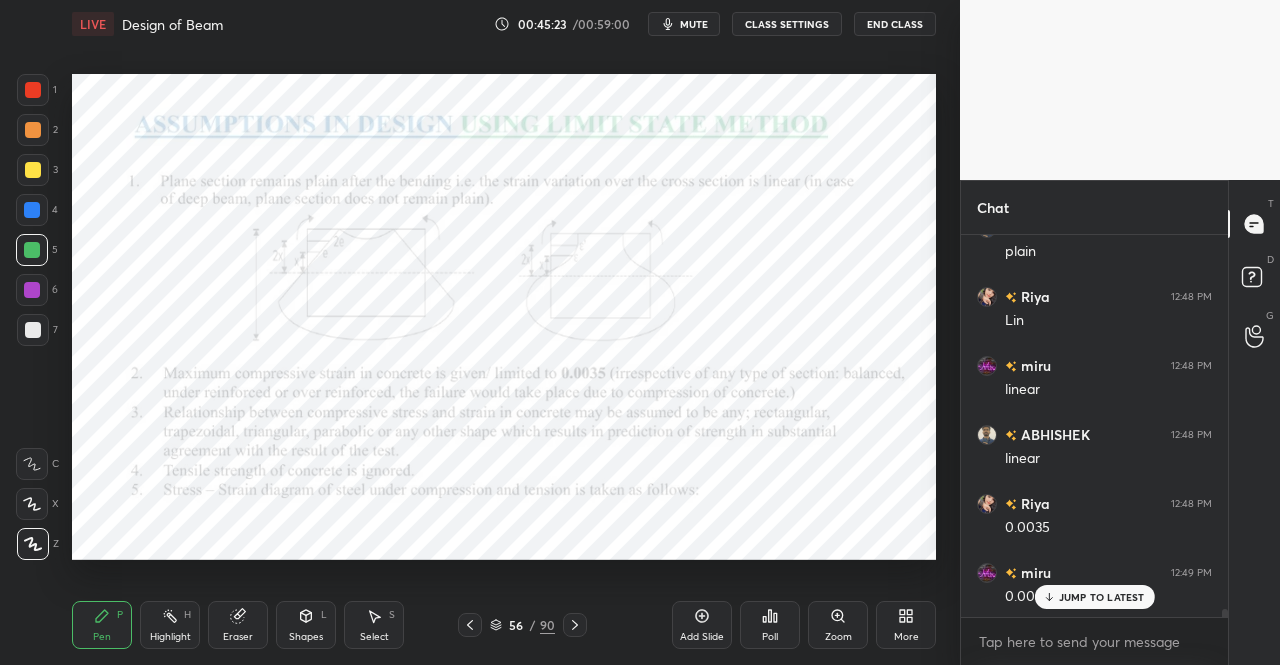 scroll, scrollTop: 18340, scrollLeft: 0, axis: vertical 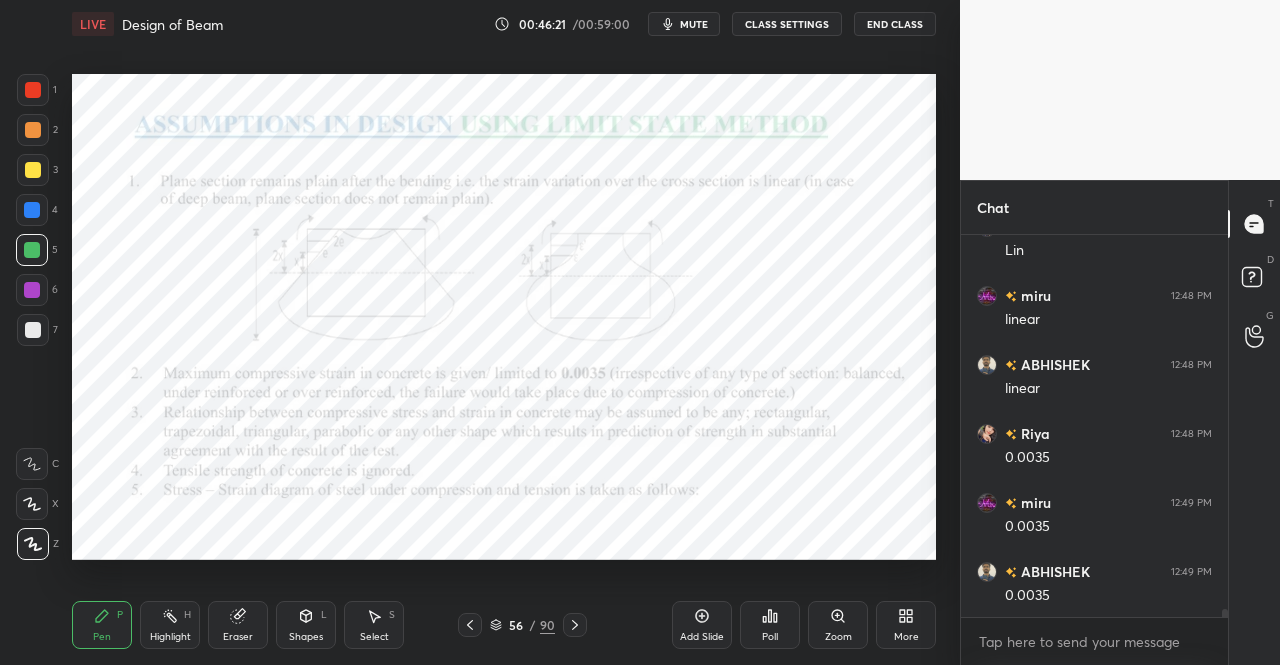 click on "Pen P" at bounding box center [102, 625] 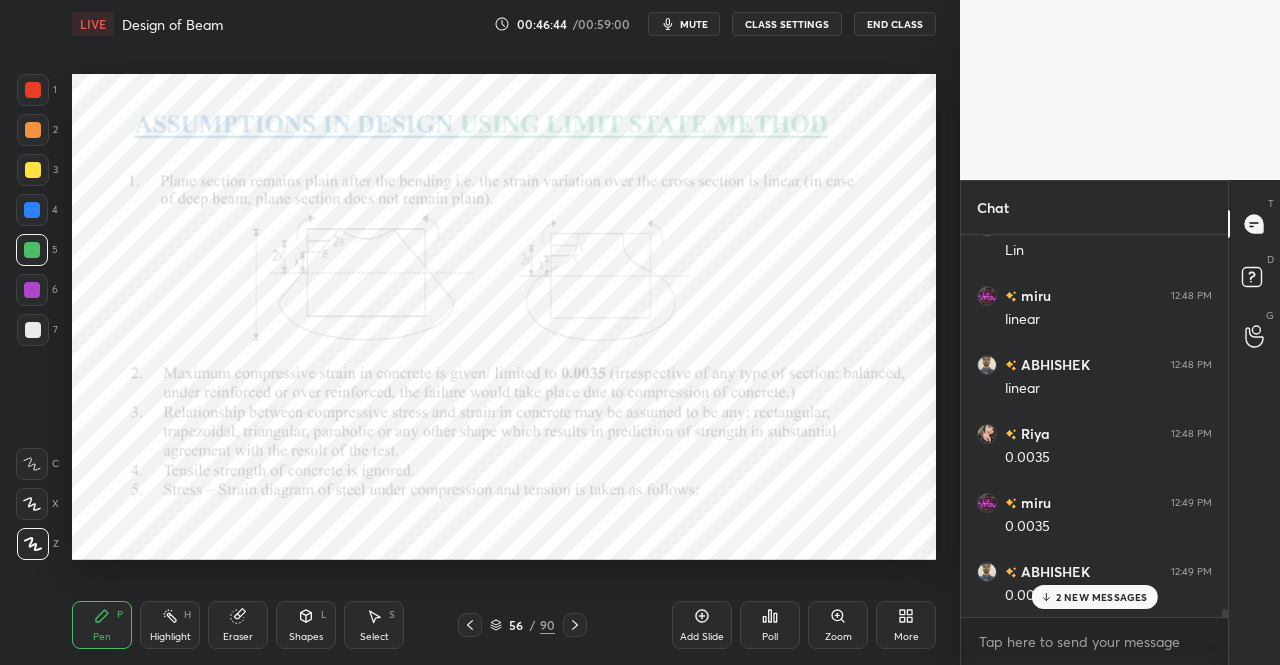 scroll, scrollTop: 18546, scrollLeft: 0, axis: vertical 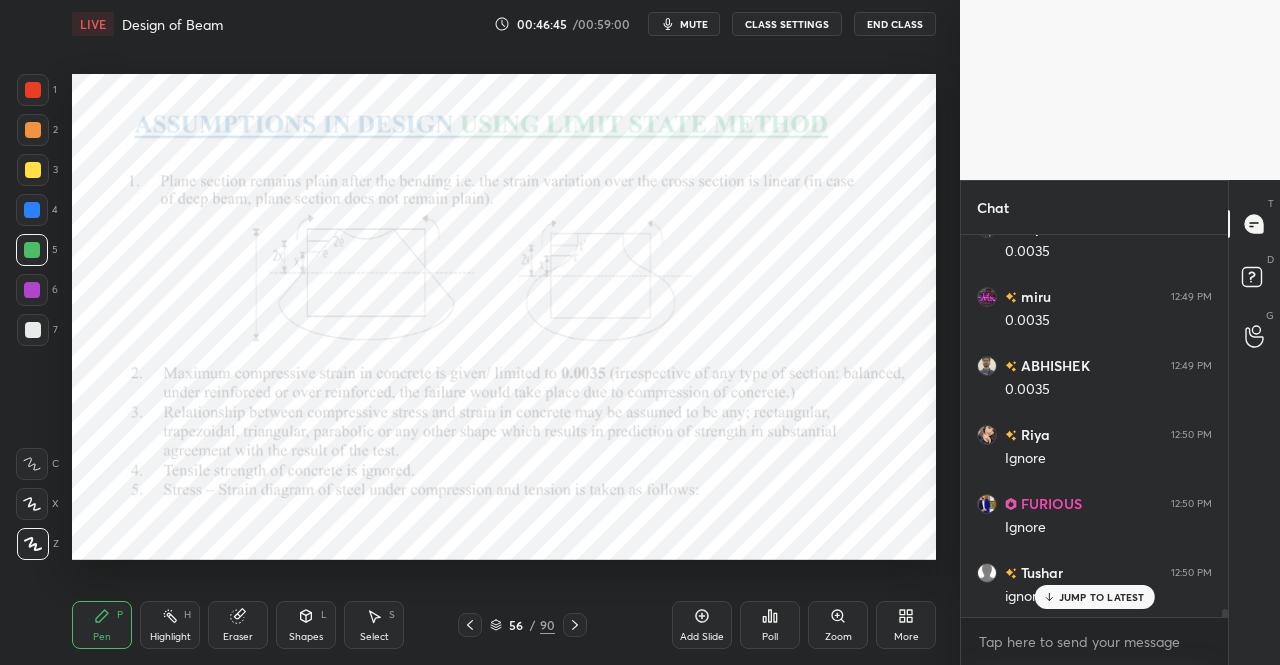 click on "JUMP TO LATEST" at bounding box center [1102, 597] 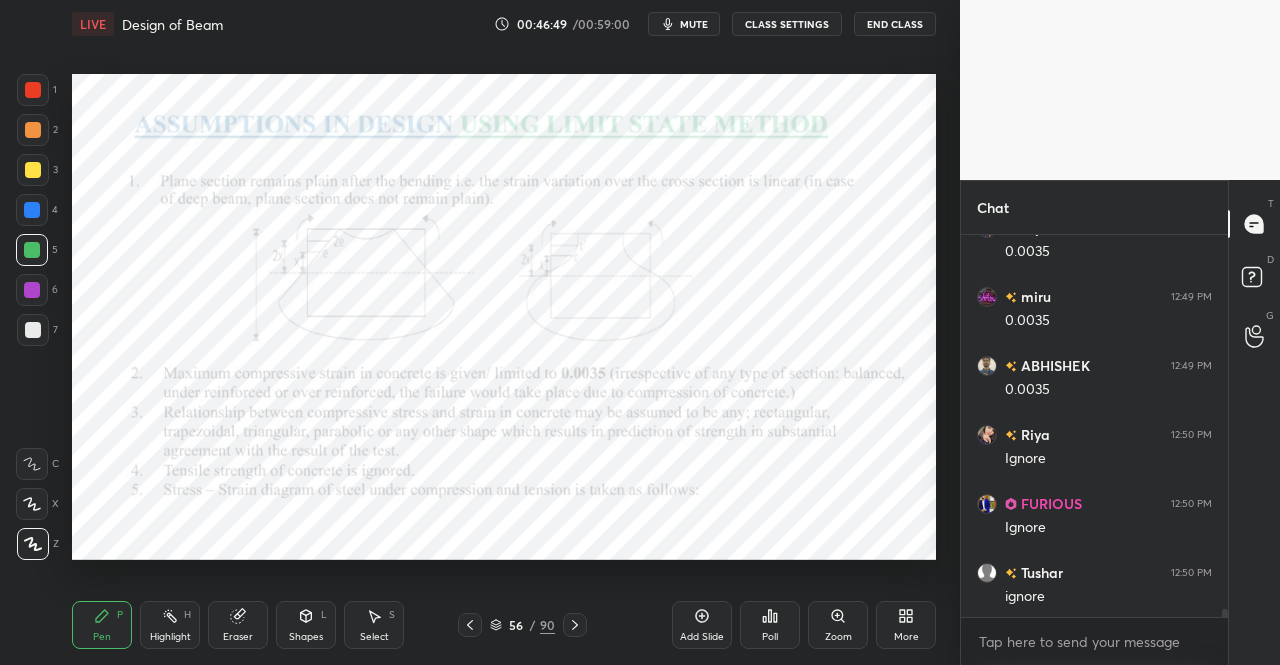 scroll, scrollTop: 18616, scrollLeft: 0, axis: vertical 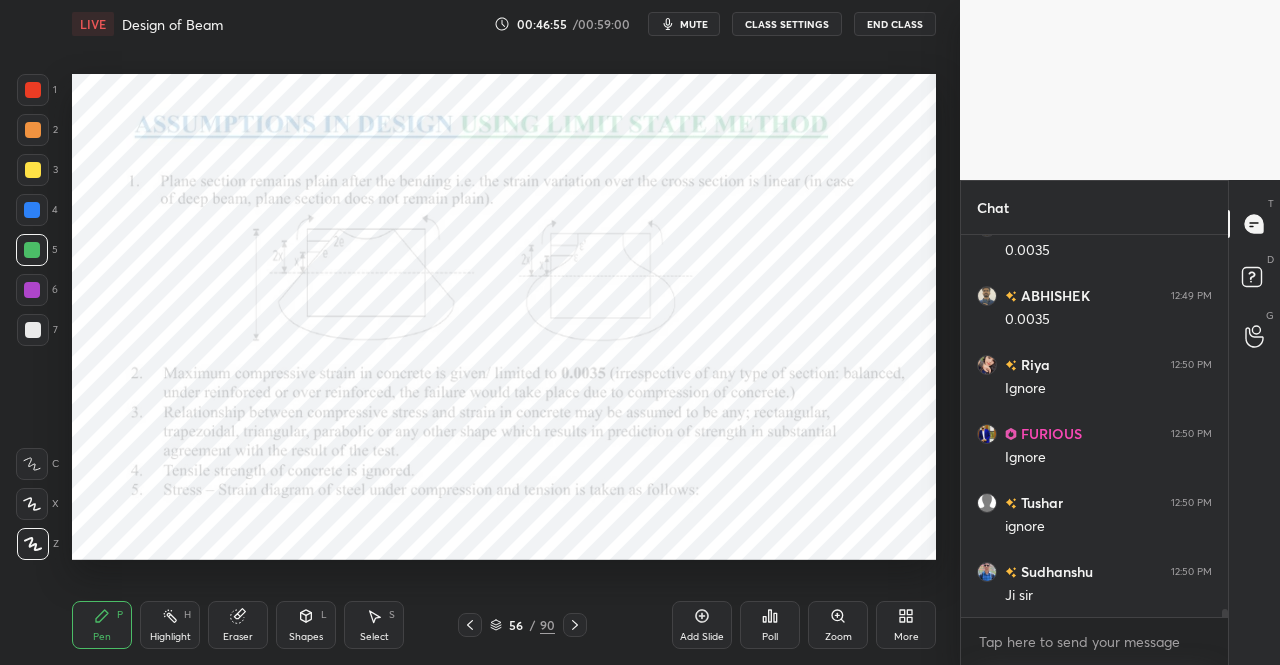 click at bounding box center [575, 625] 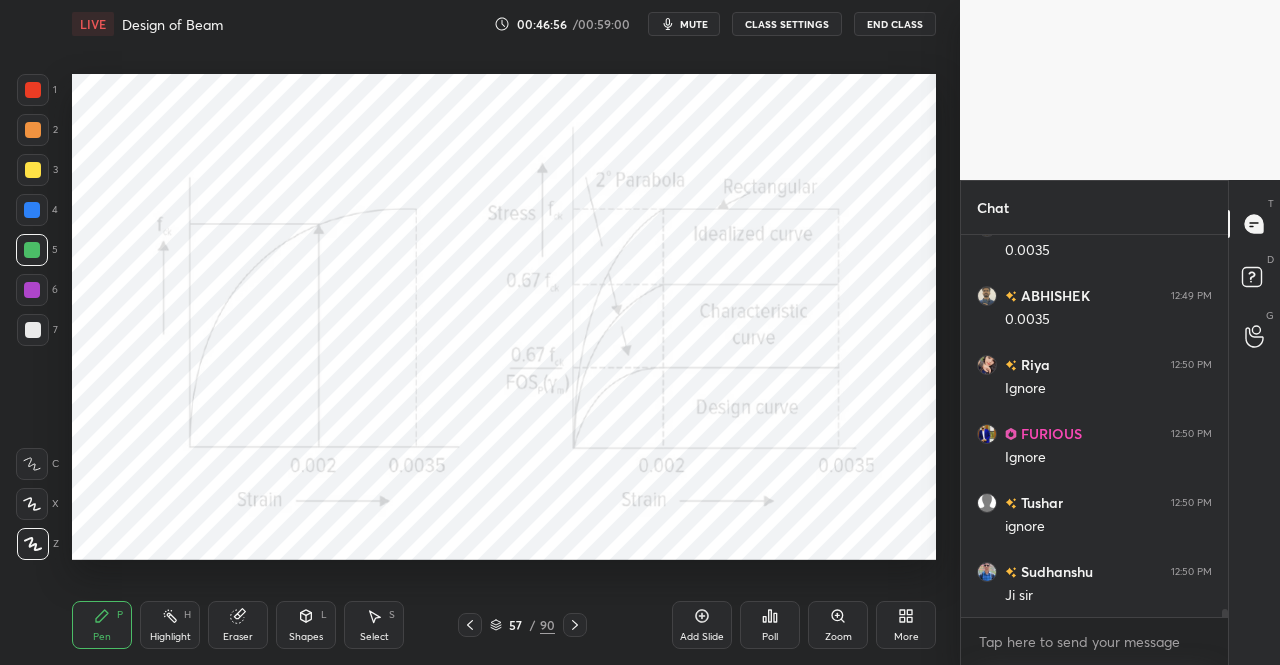 click on "Pen P" at bounding box center (102, 625) 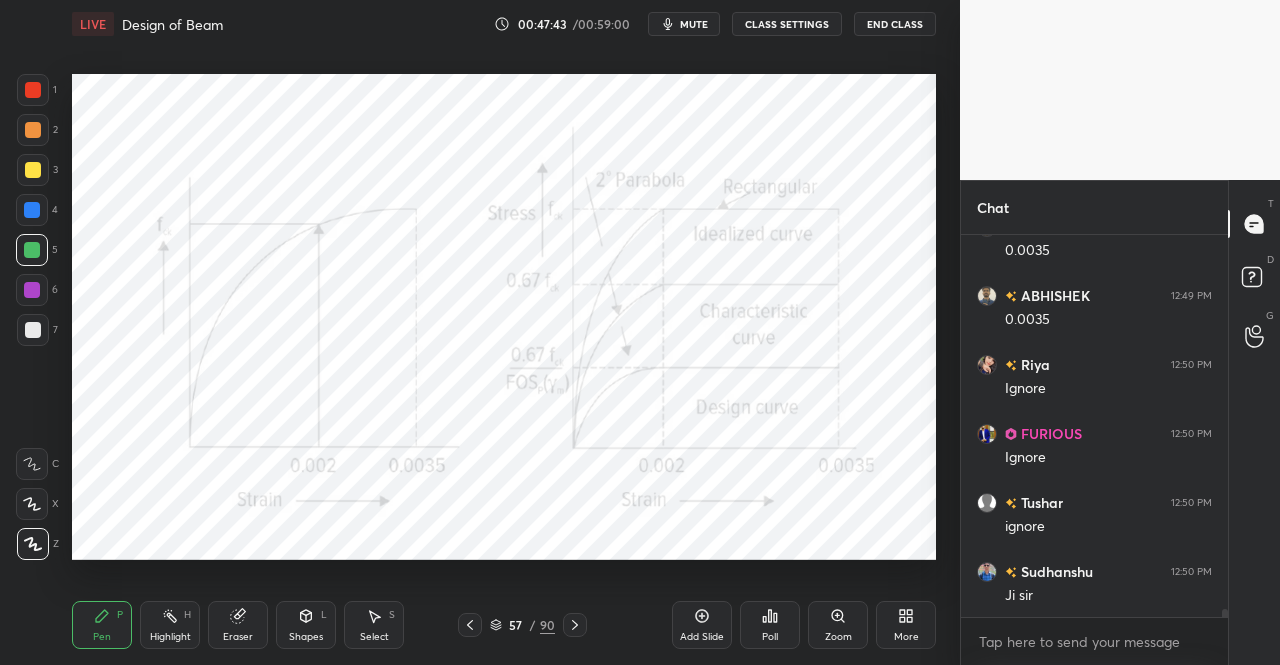 click at bounding box center (32, 290) 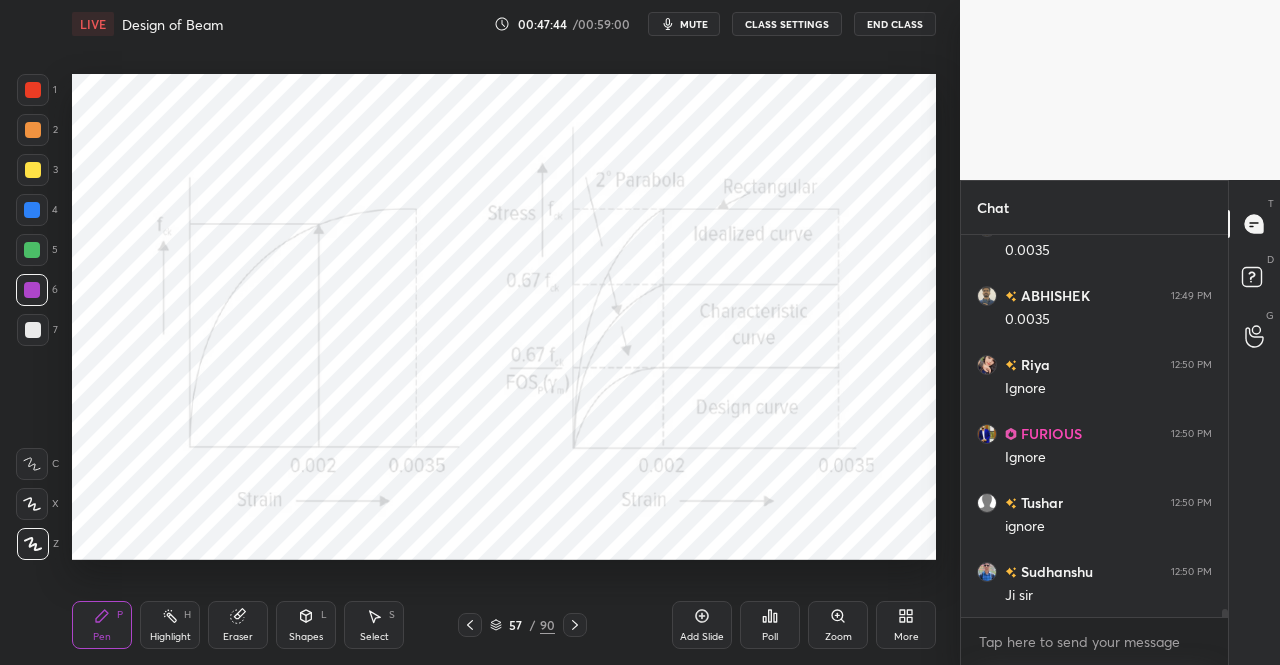 click at bounding box center [32, 290] 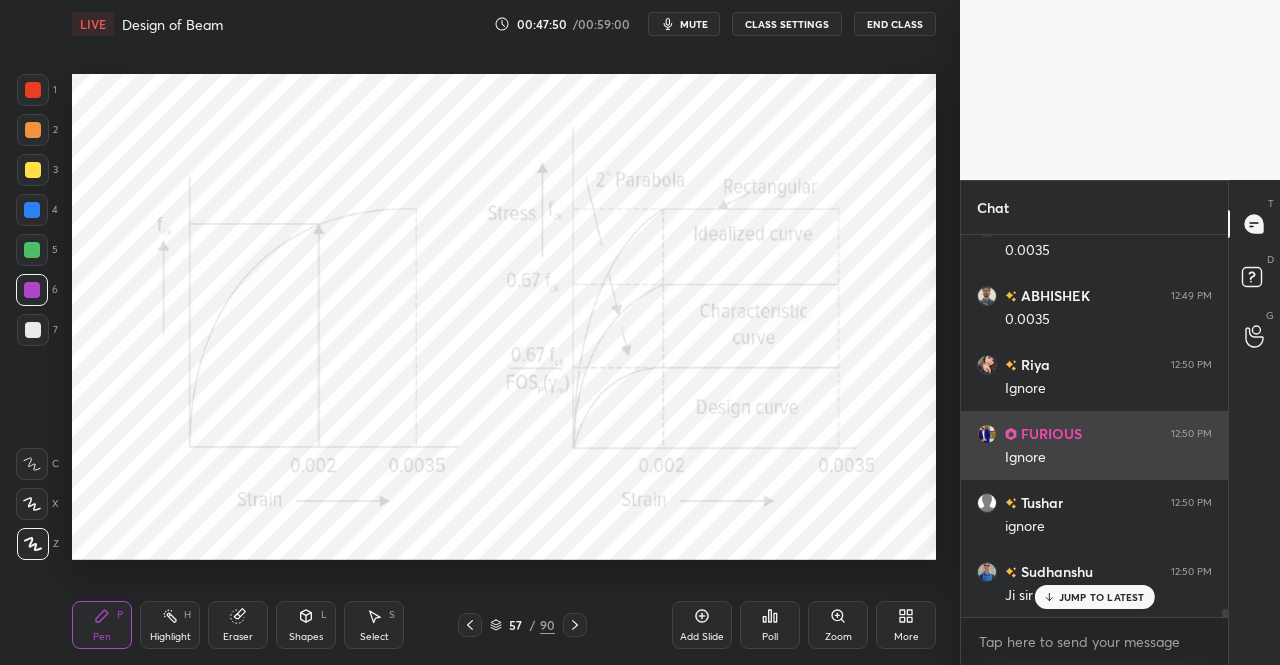 scroll, scrollTop: 18684, scrollLeft: 0, axis: vertical 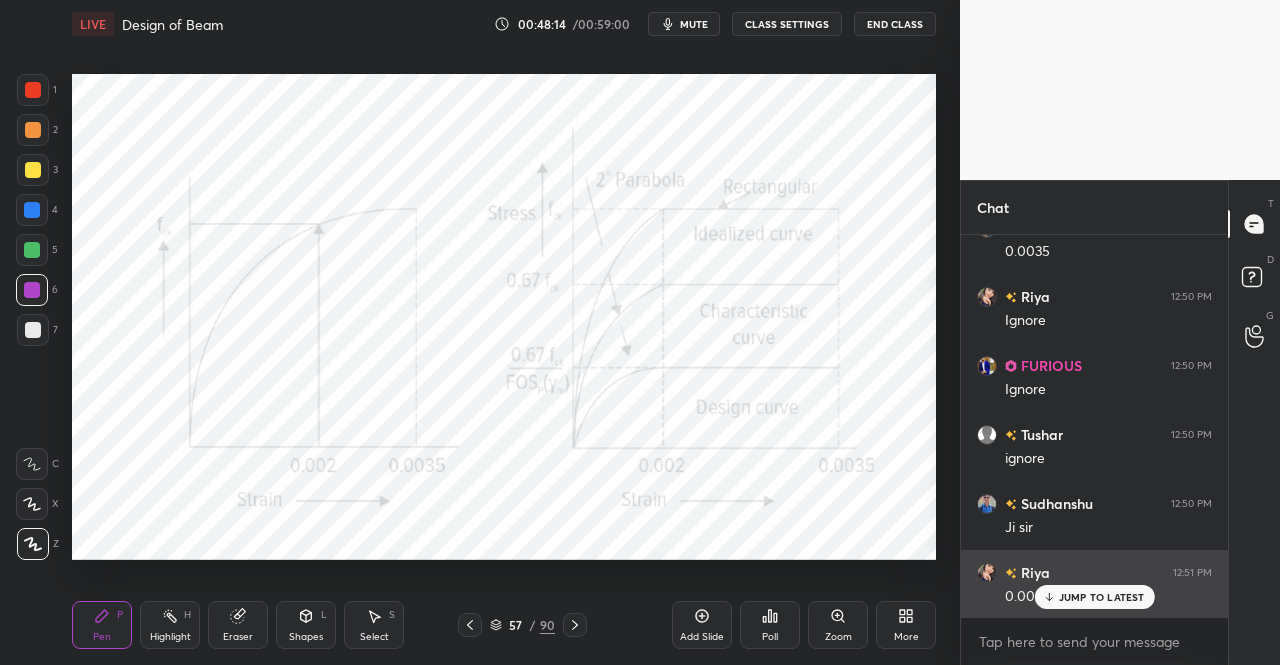 click on "JUMP TO LATEST" at bounding box center (1094, 597) 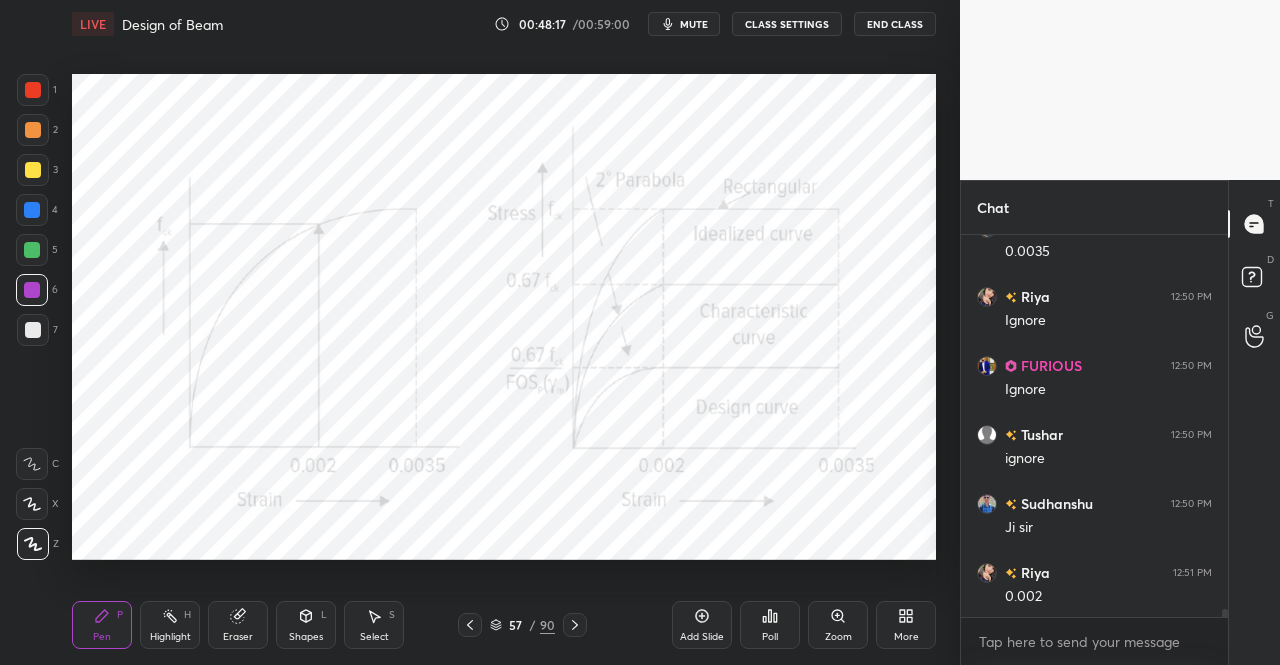 click 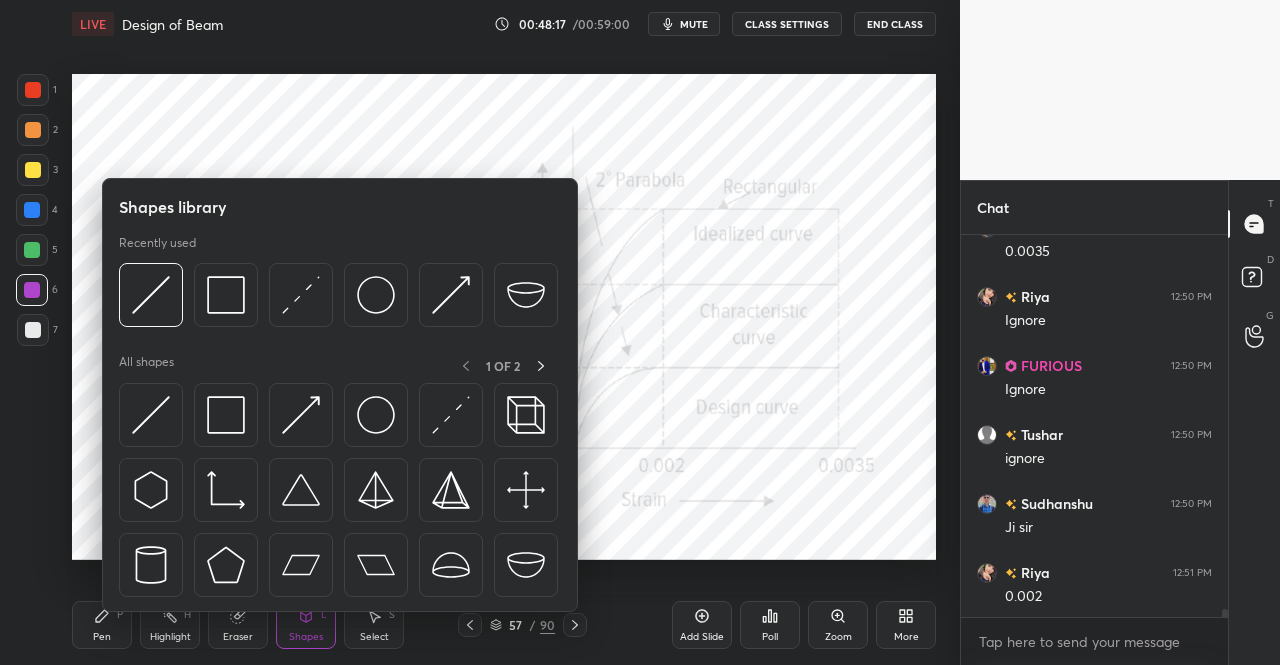 click on "Select S" at bounding box center [374, 625] 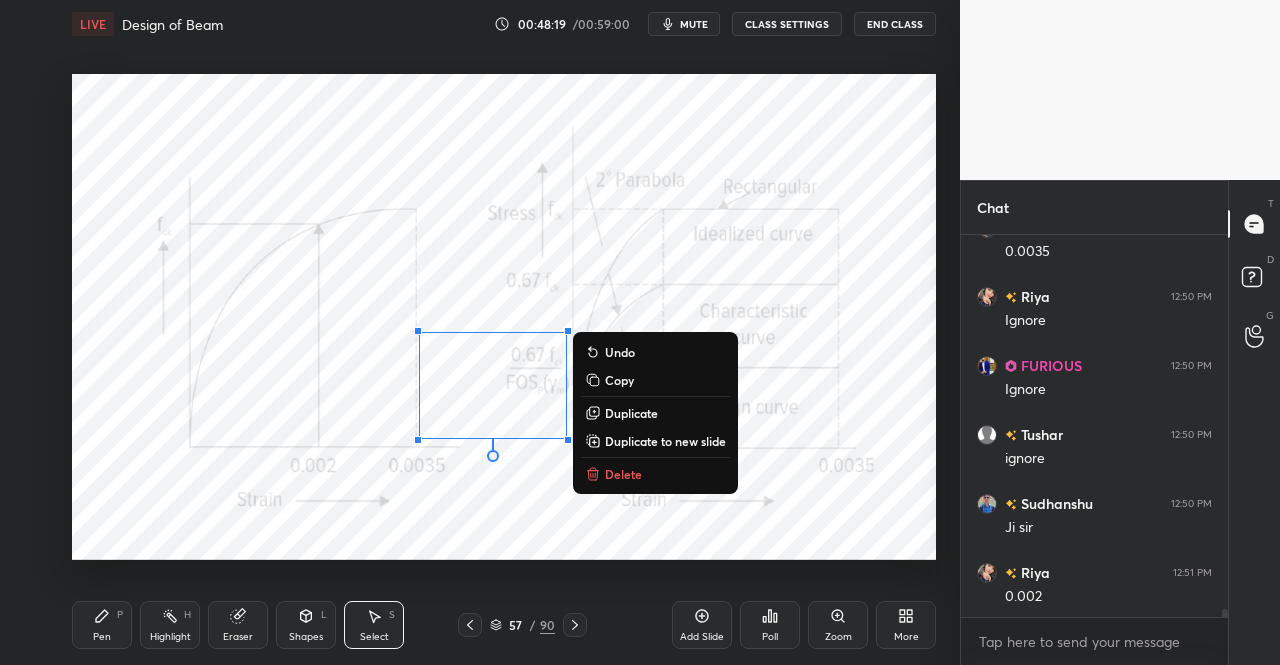 click on "0 ° Undo Copy Duplicate Duplicate to new slide Delete" at bounding box center (504, 317) 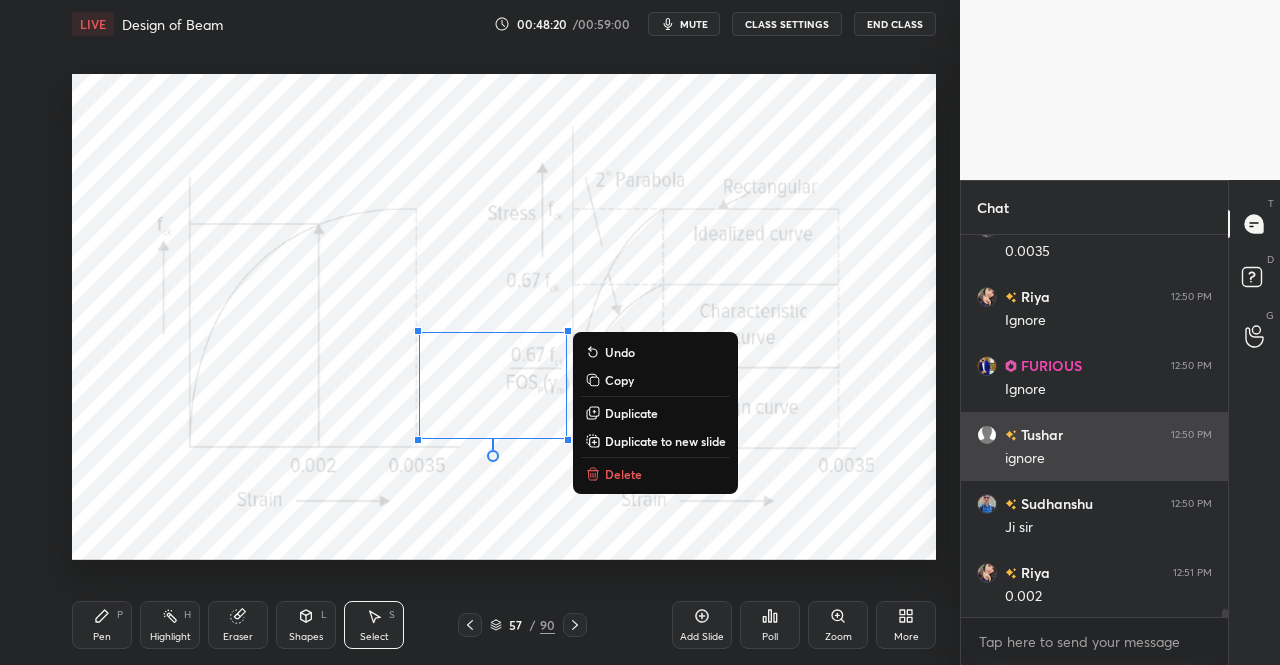 click on "Delete" at bounding box center (623, 474) 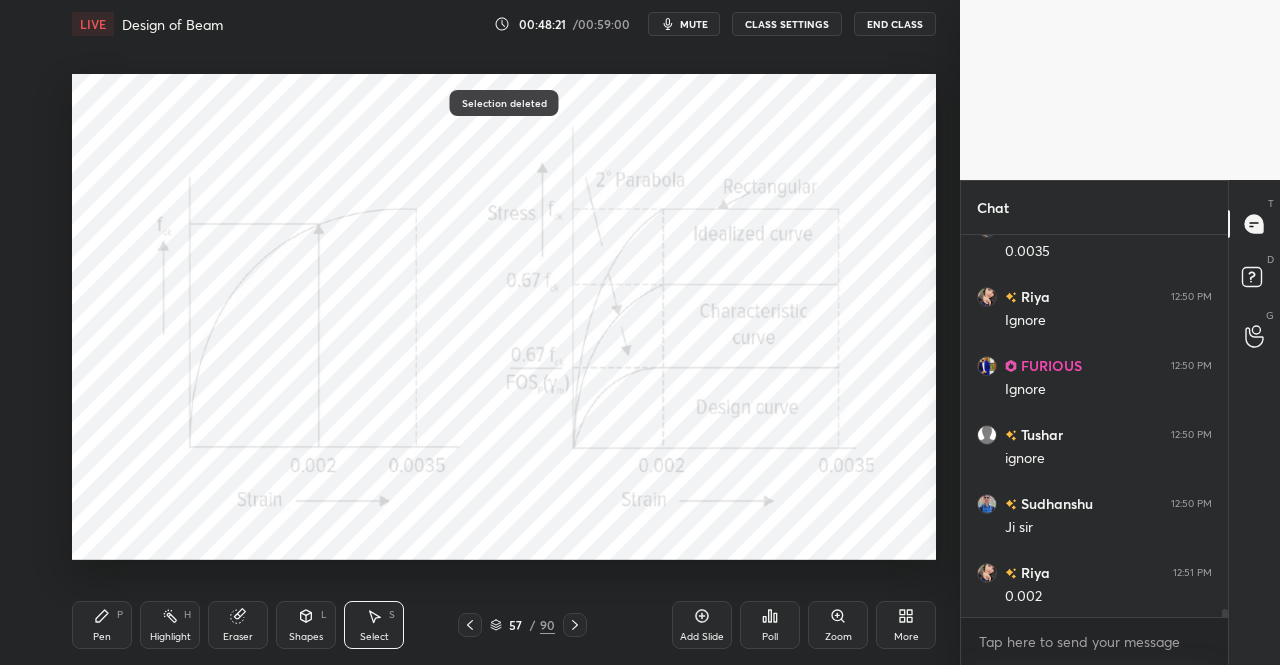 click 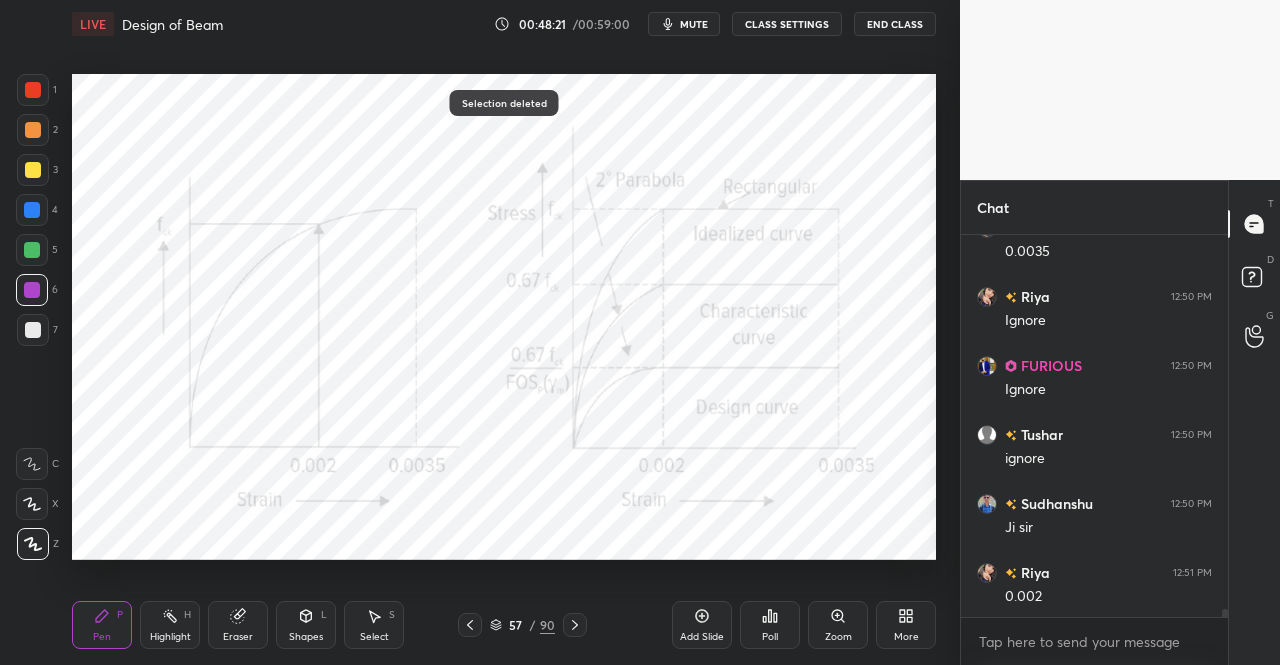 click on "Pen P" at bounding box center [102, 625] 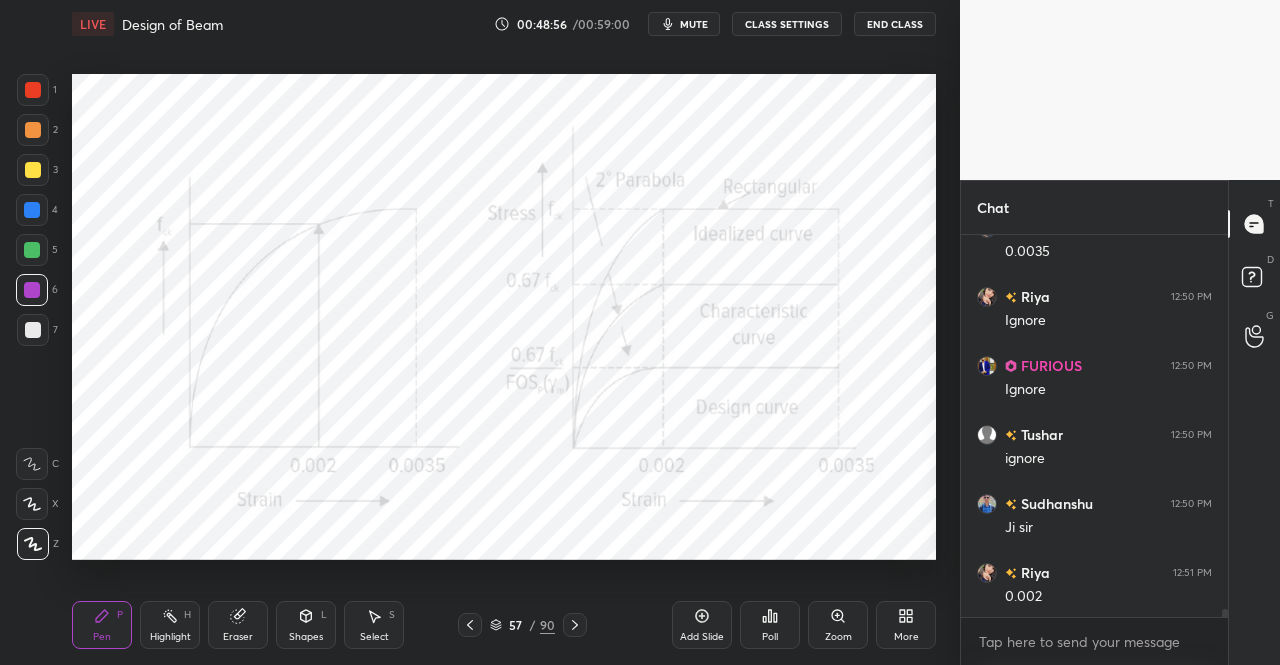 click 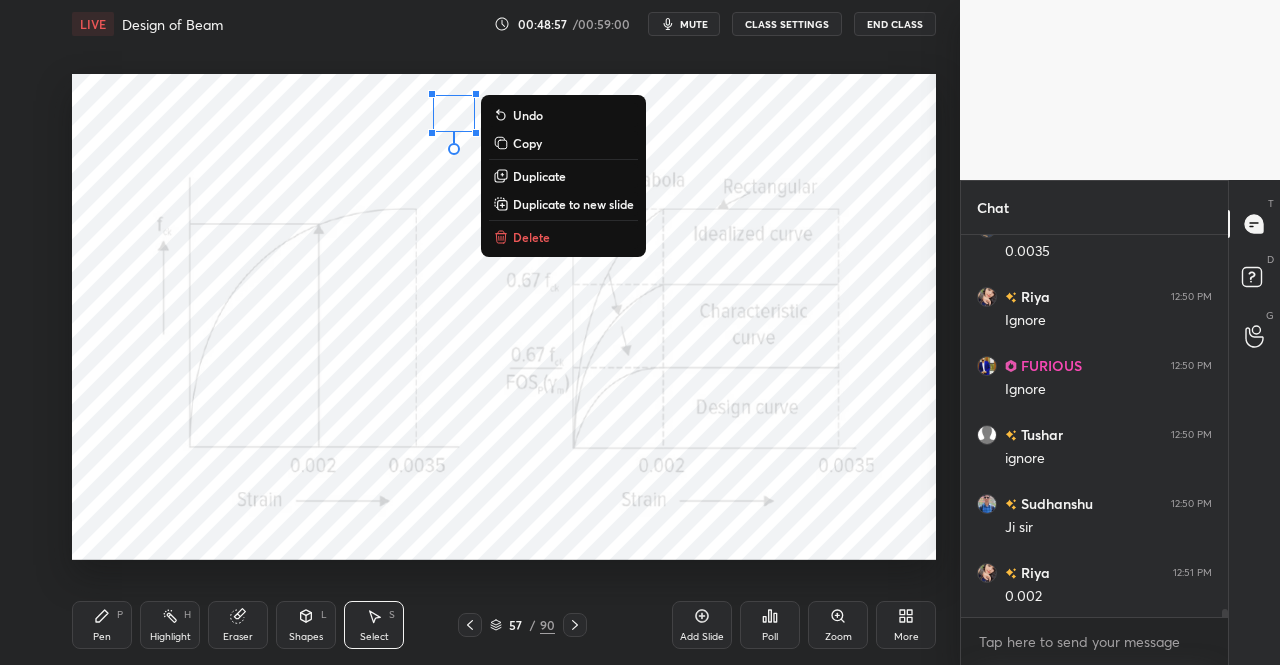 click on "Delete" at bounding box center (531, 237) 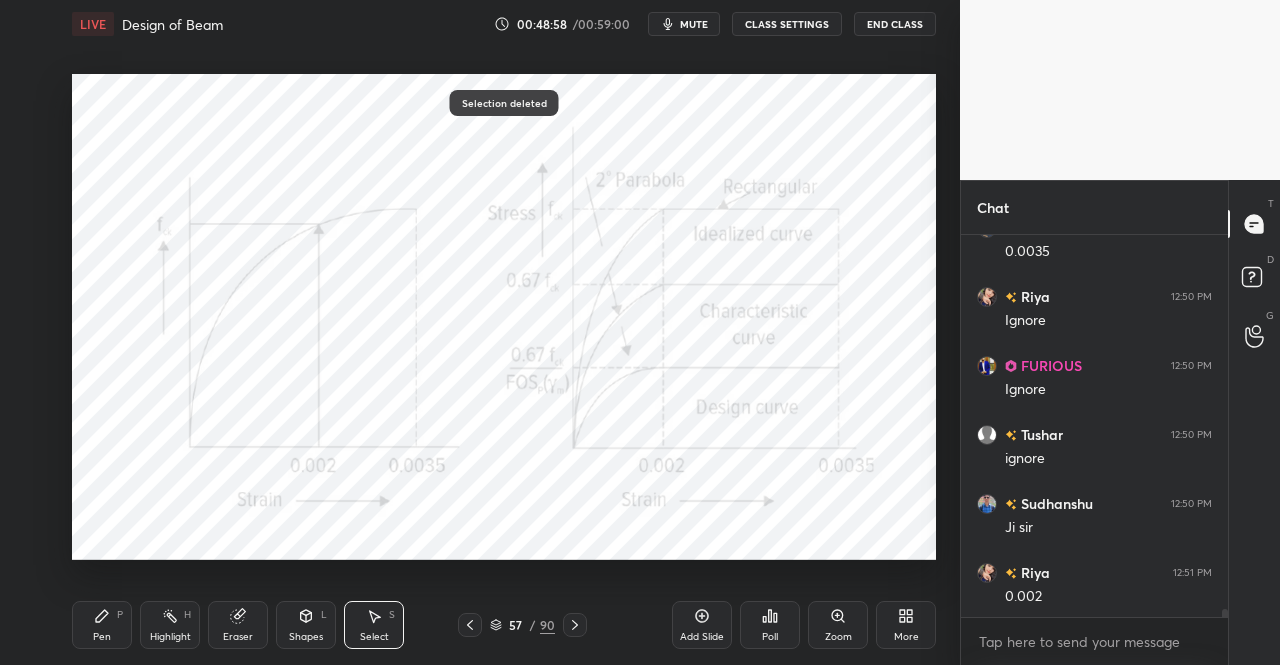 click 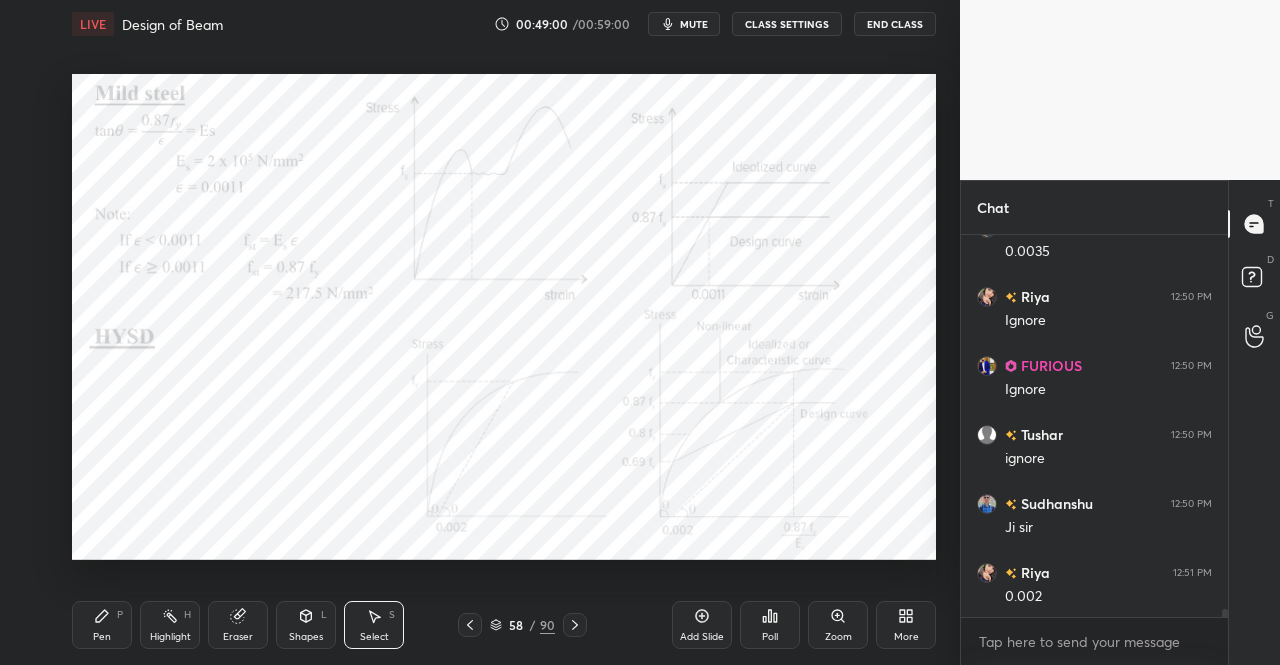 click on "Pen P" at bounding box center [102, 625] 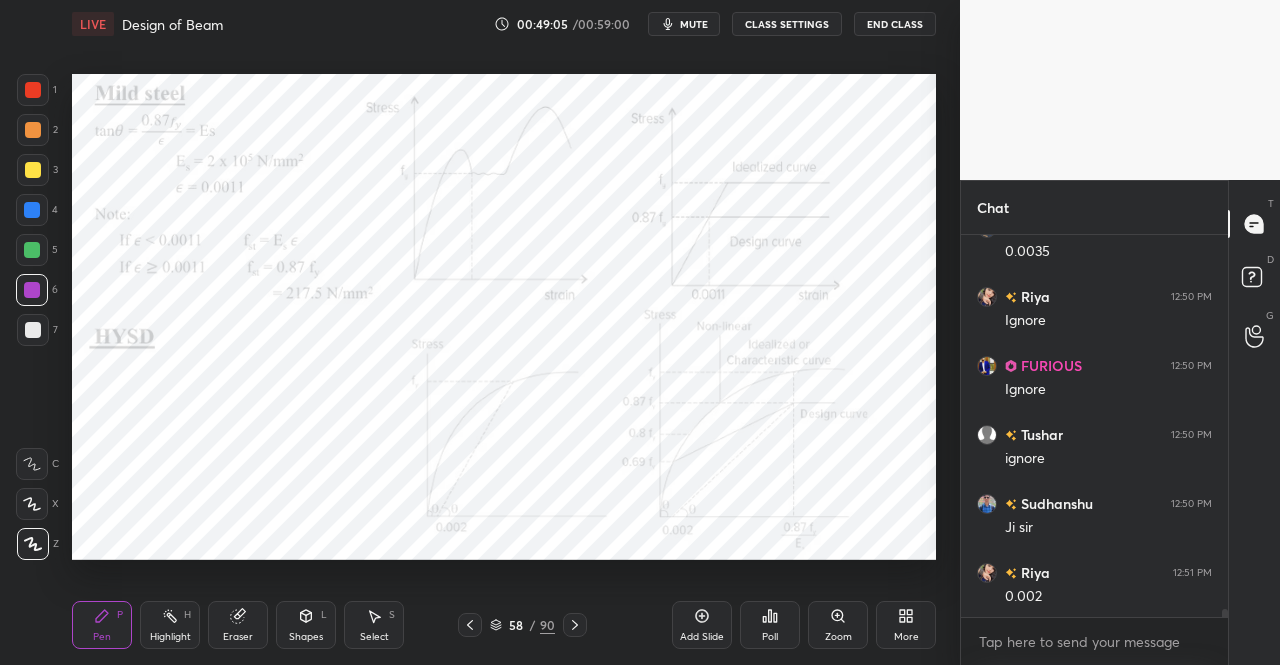 click 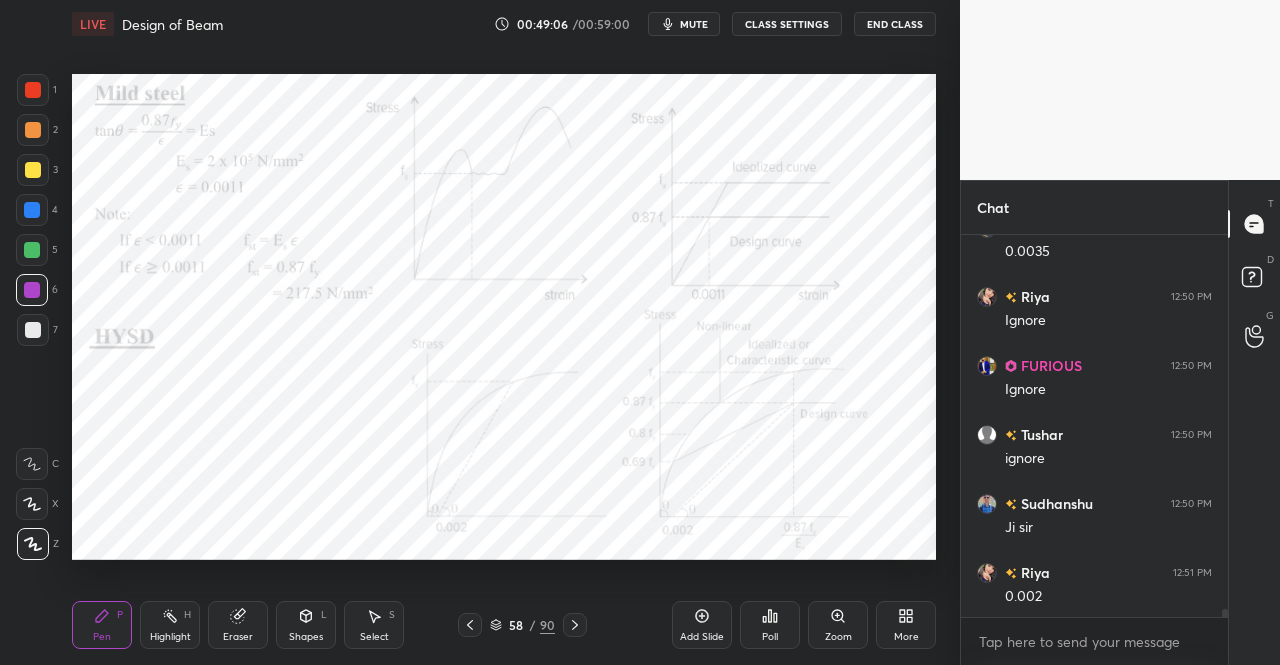 click 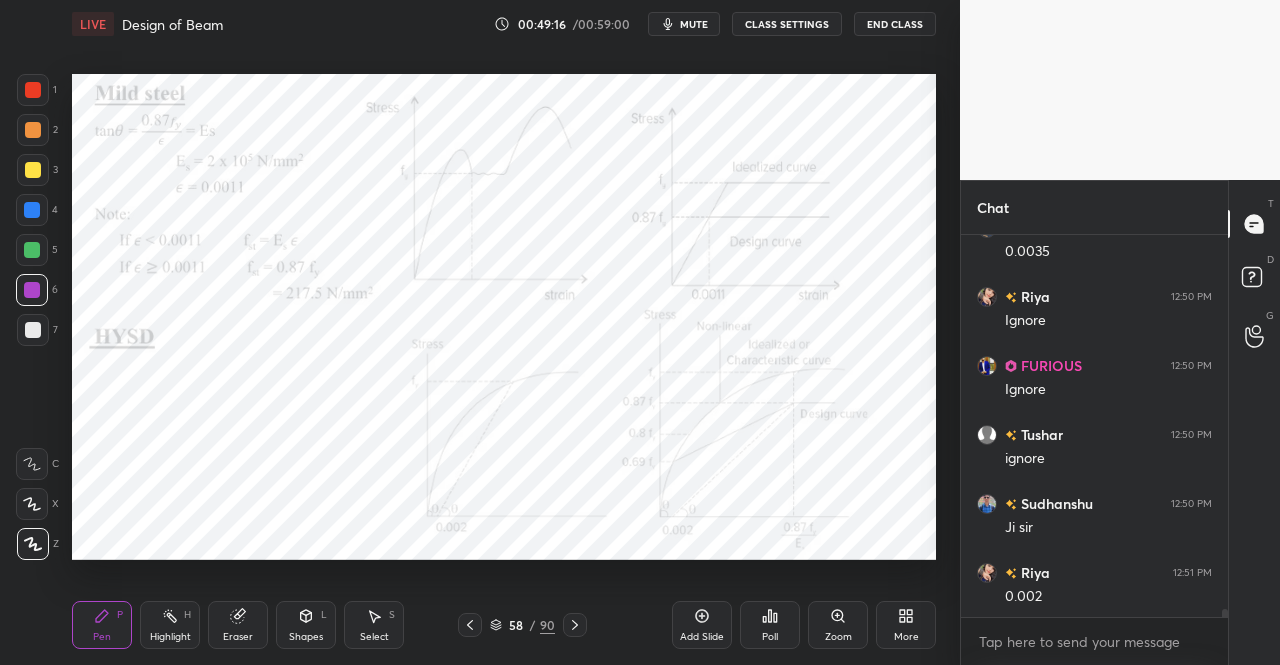 click on "Shapes" at bounding box center [306, 637] 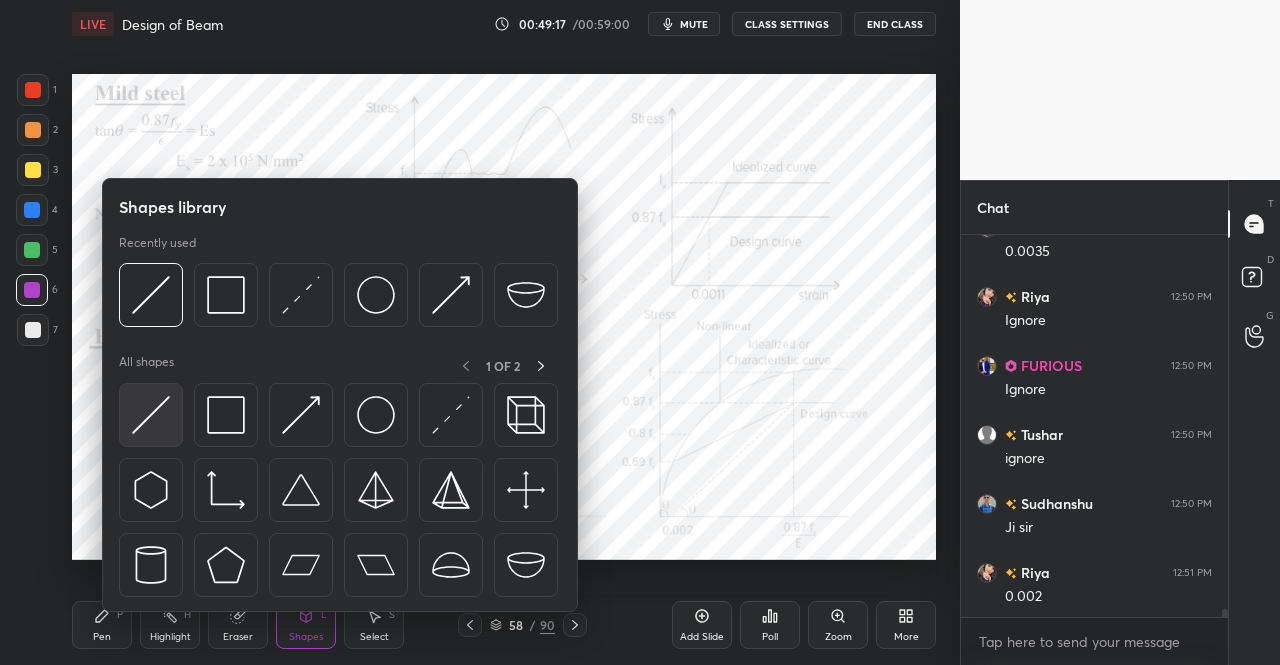 scroll, scrollTop: 18754, scrollLeft: 0, axis: vertical 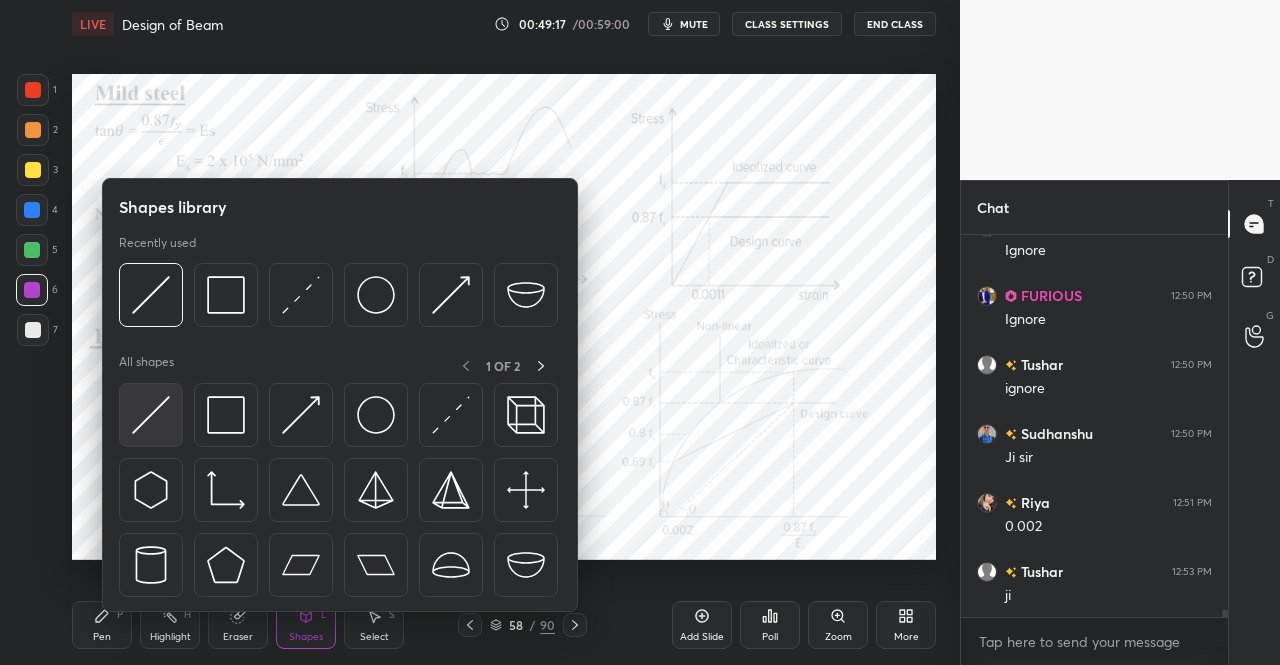 click at bounding box center (151, 415) 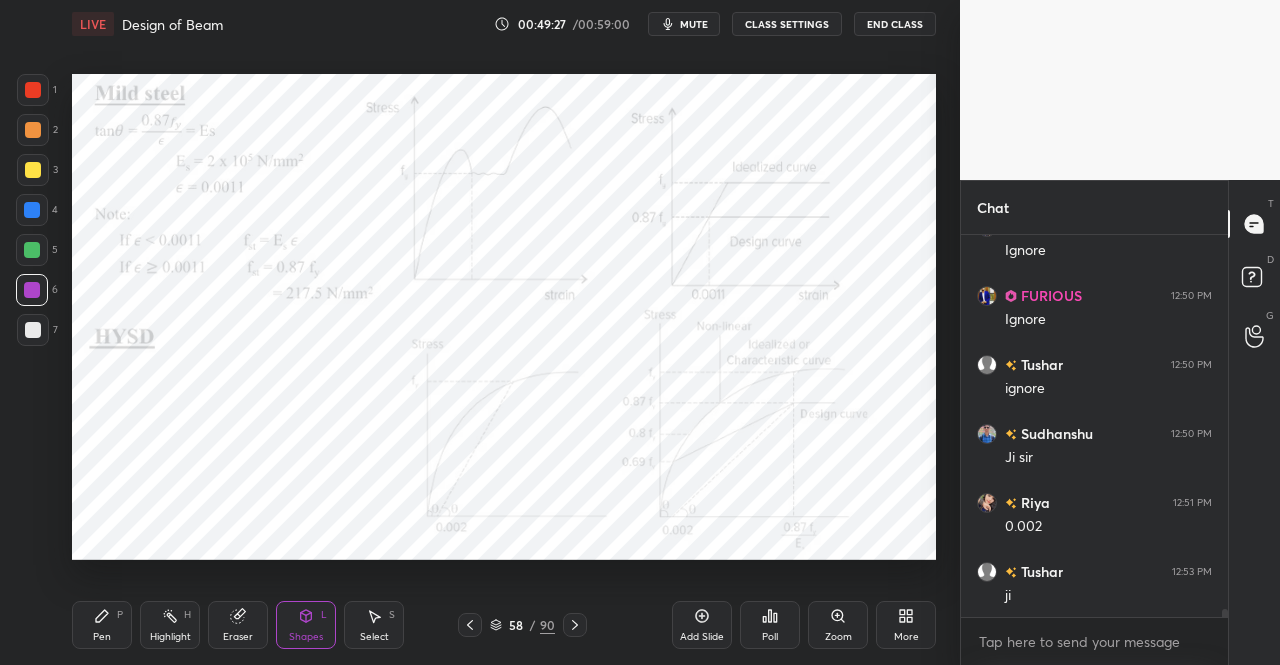 click on "Pen" at bounding box center [102, 637] 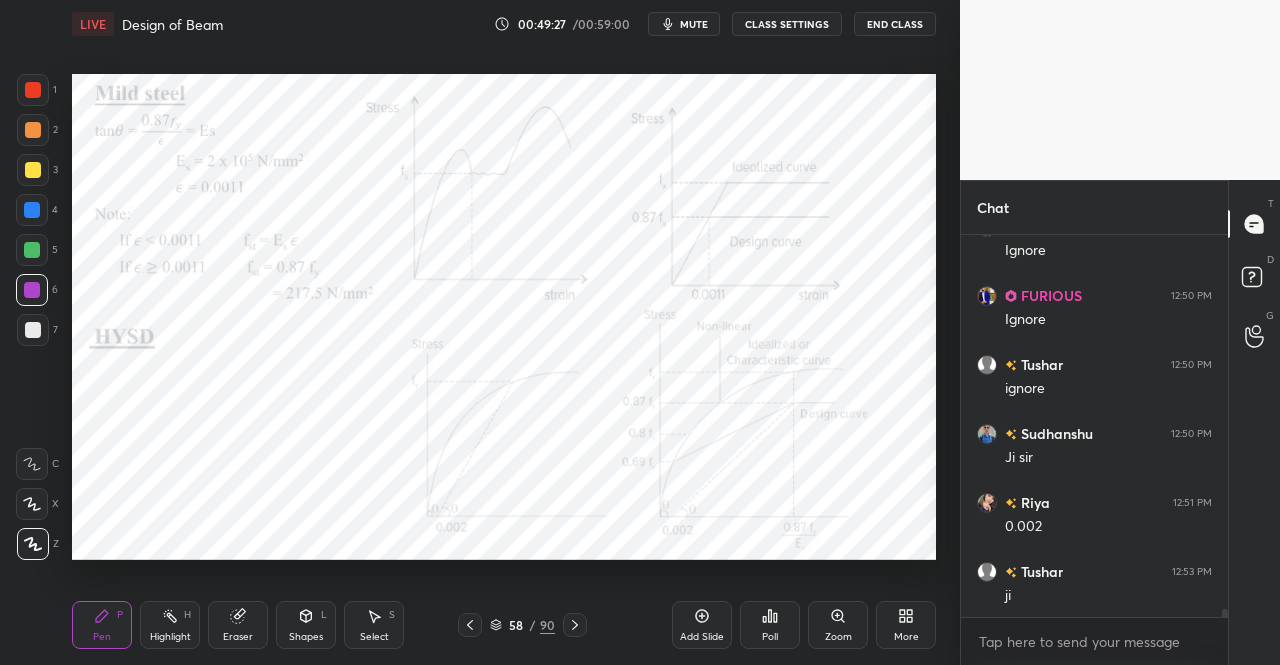 click 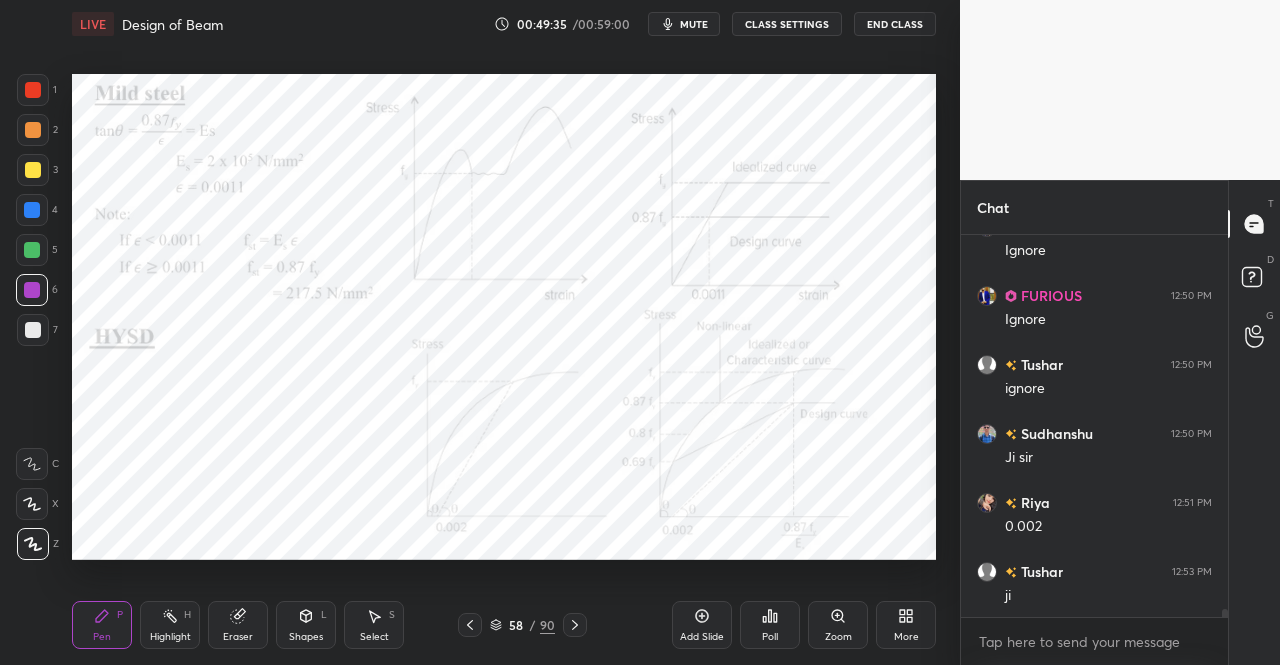 click on "Shapes L" at bounding box center (306, 625) 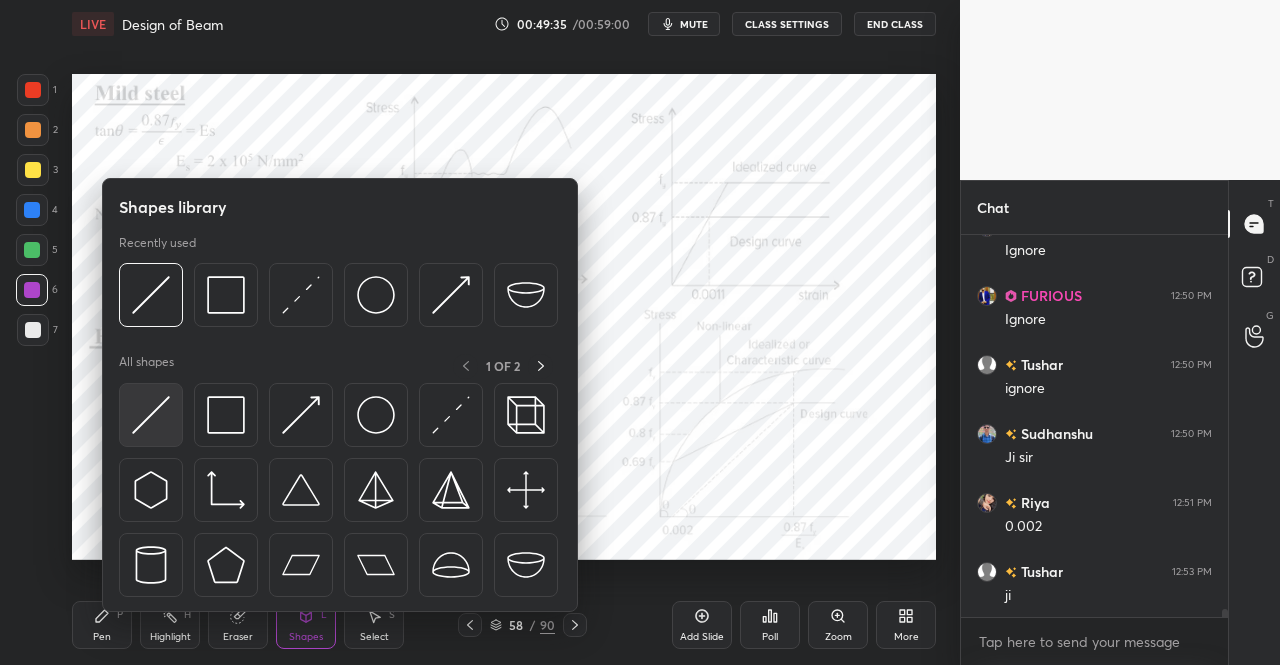 click at bounding box center [151, 415] 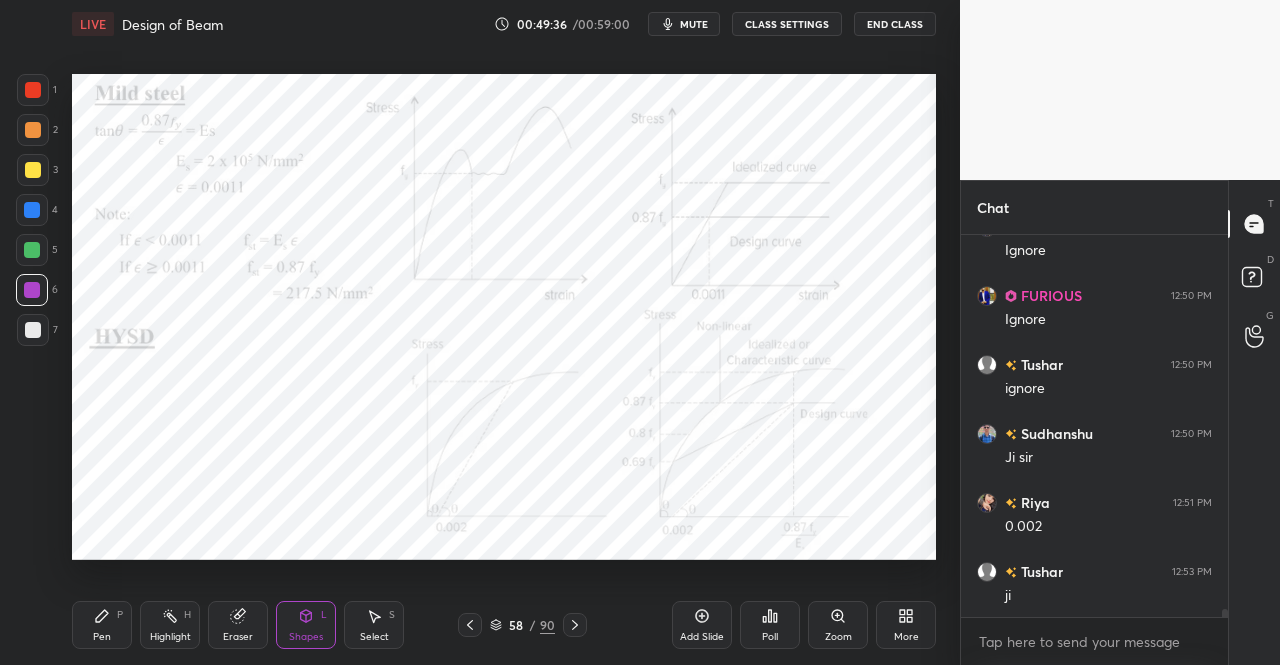 click at bounding box center [32, 250] 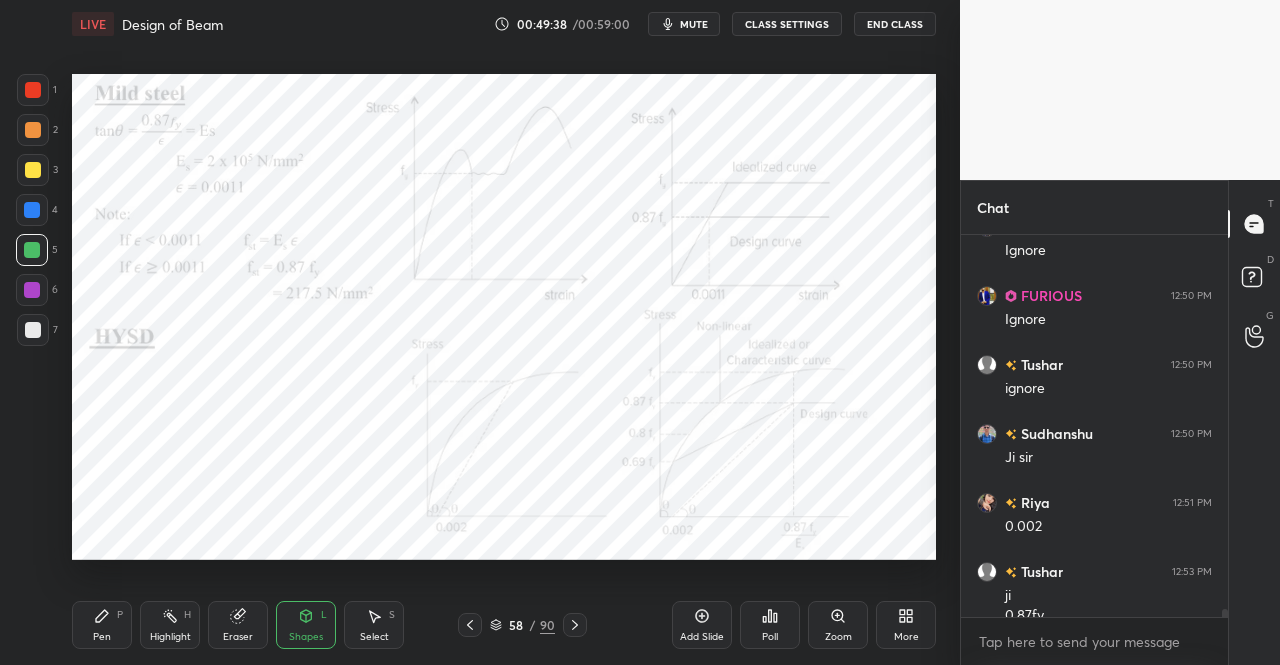 scroll, scrollTop: 18774, scrollLeft: 0, axis: vertical 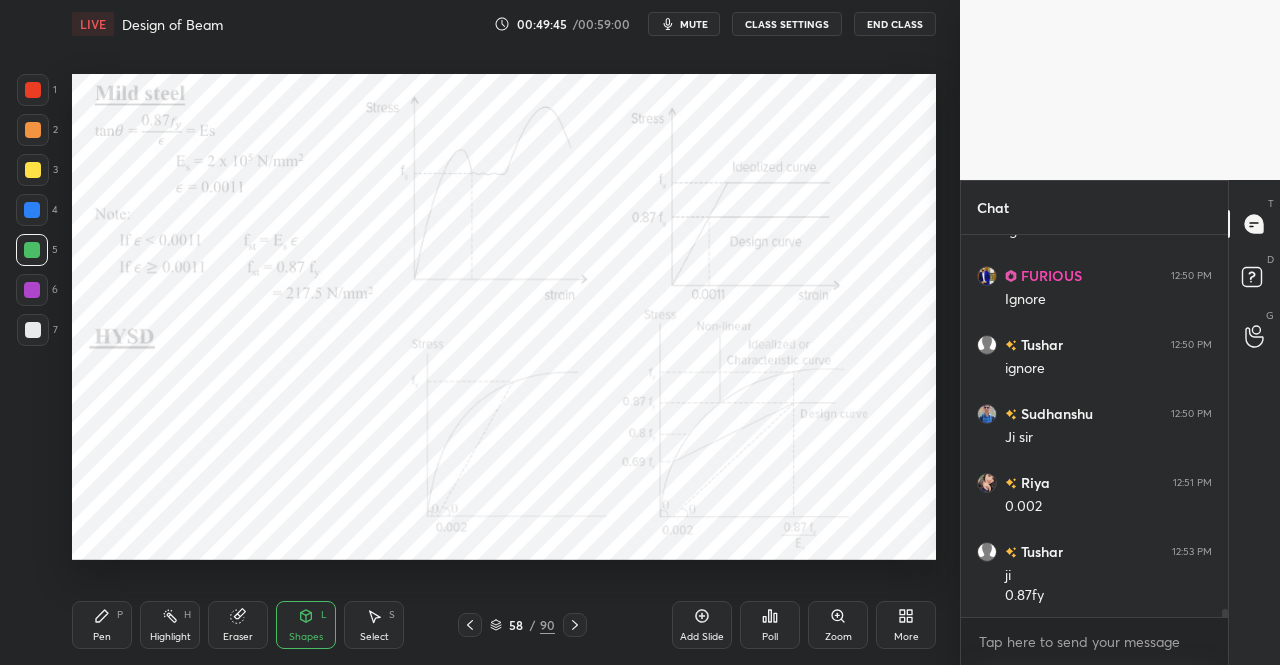 click on "Pen" at bounding box center [102, 637] 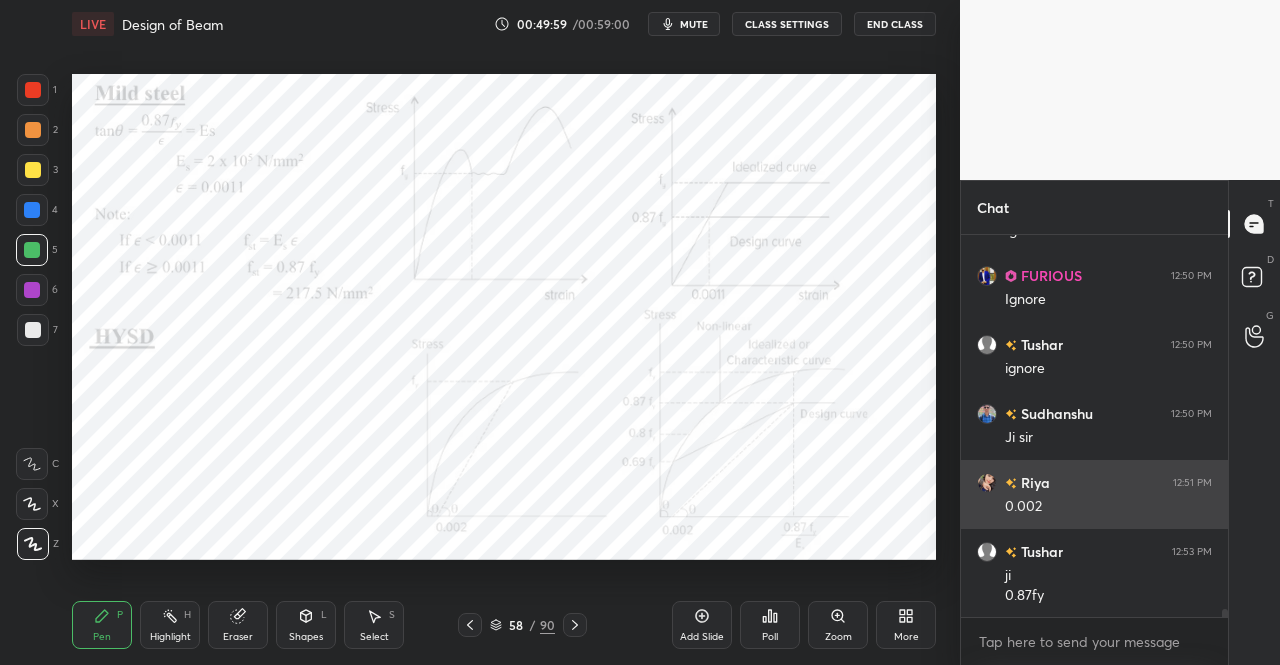 scroll, scrollTop: 18842, scrollLeft: 0, axis: vertical 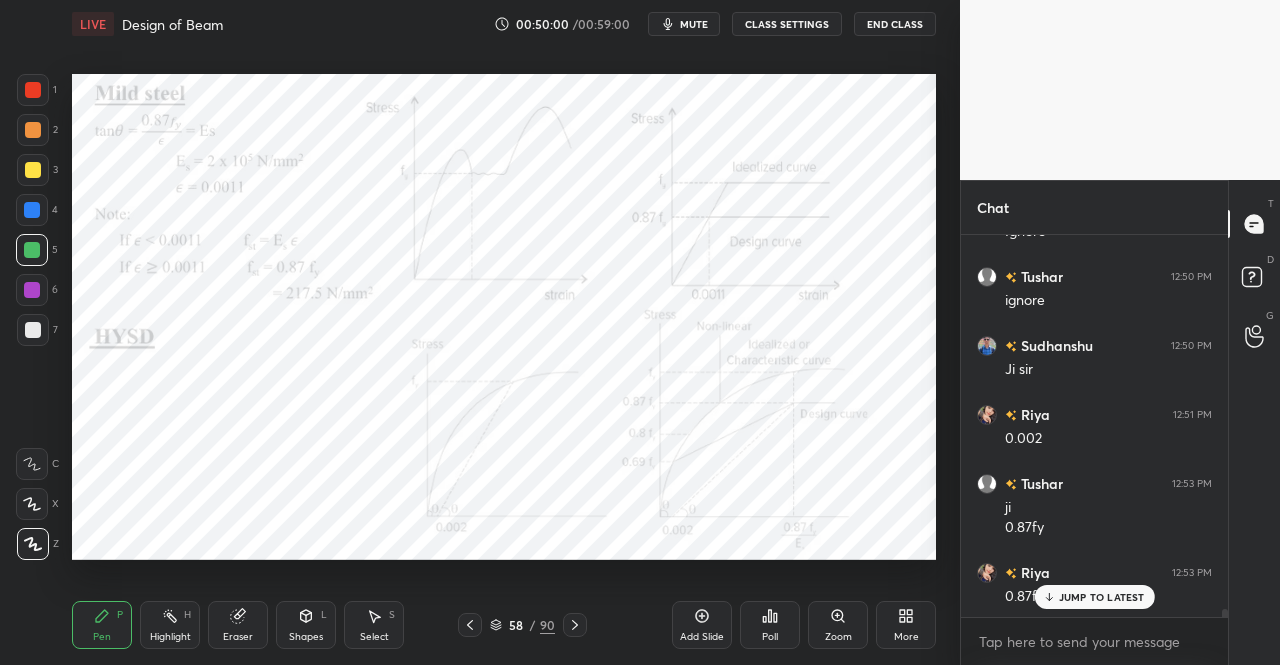 click on "JUMP TO LATEST" at bounding box center [1102, 597] 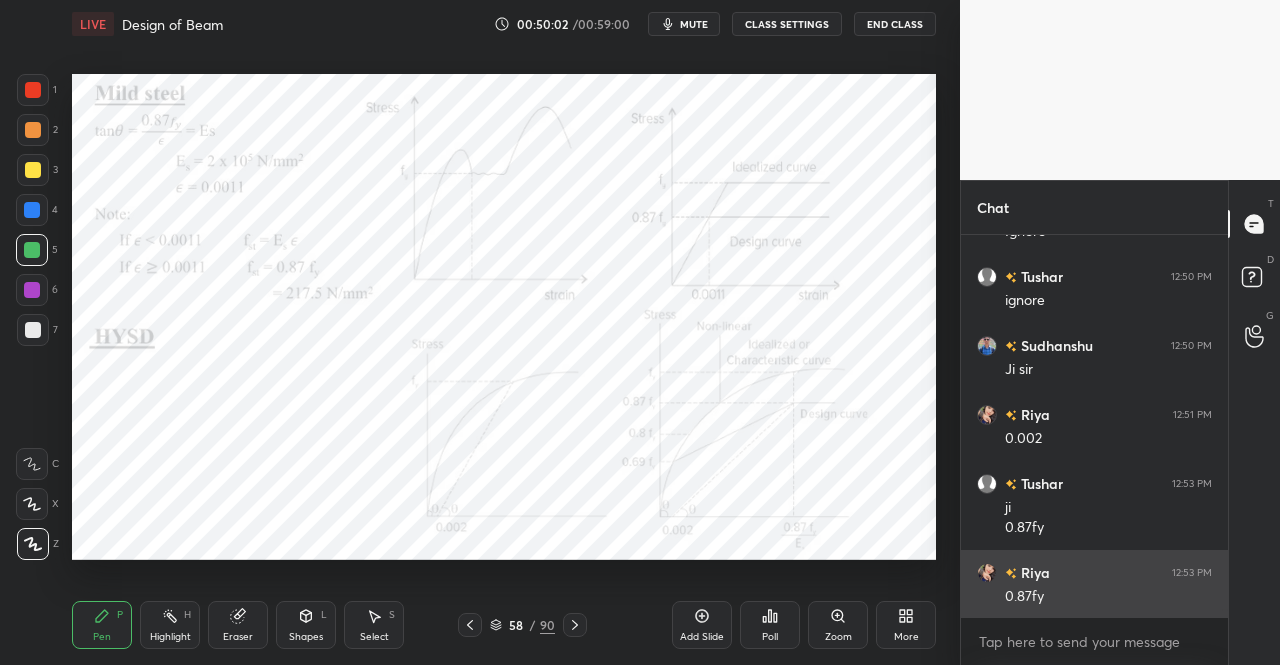 click on "[FIRST] 12:53 PM" at bounding box center (1094, 483) 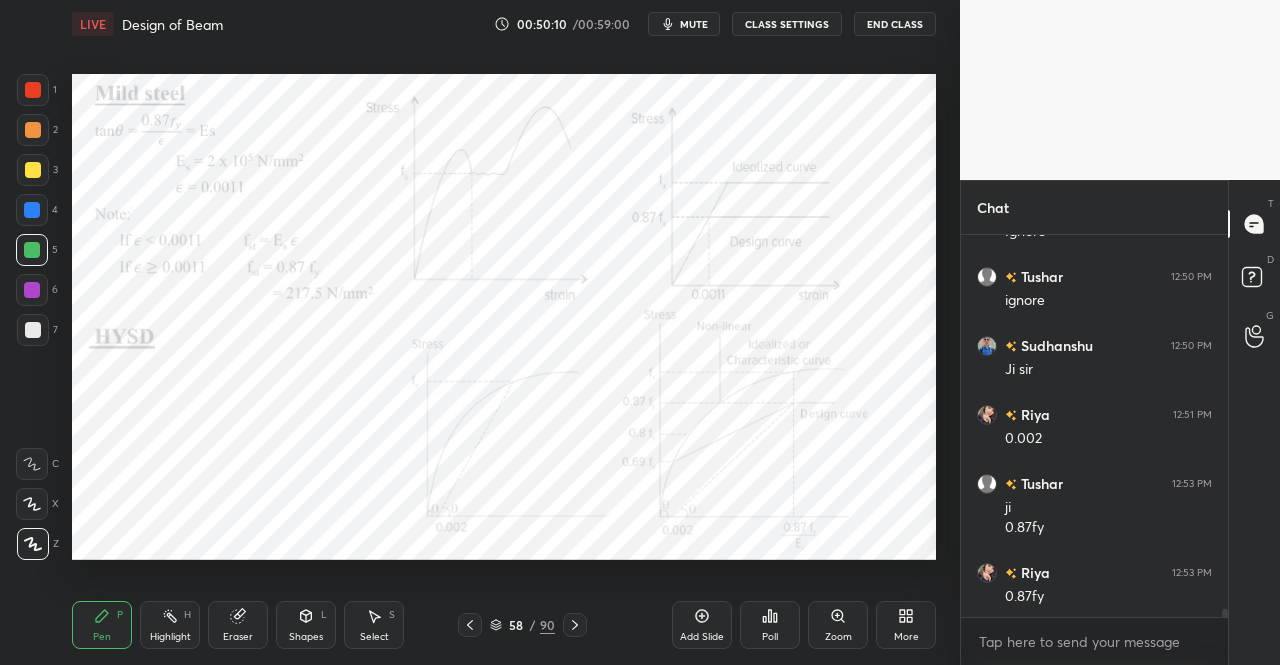 click at bounding box center (32, 210) 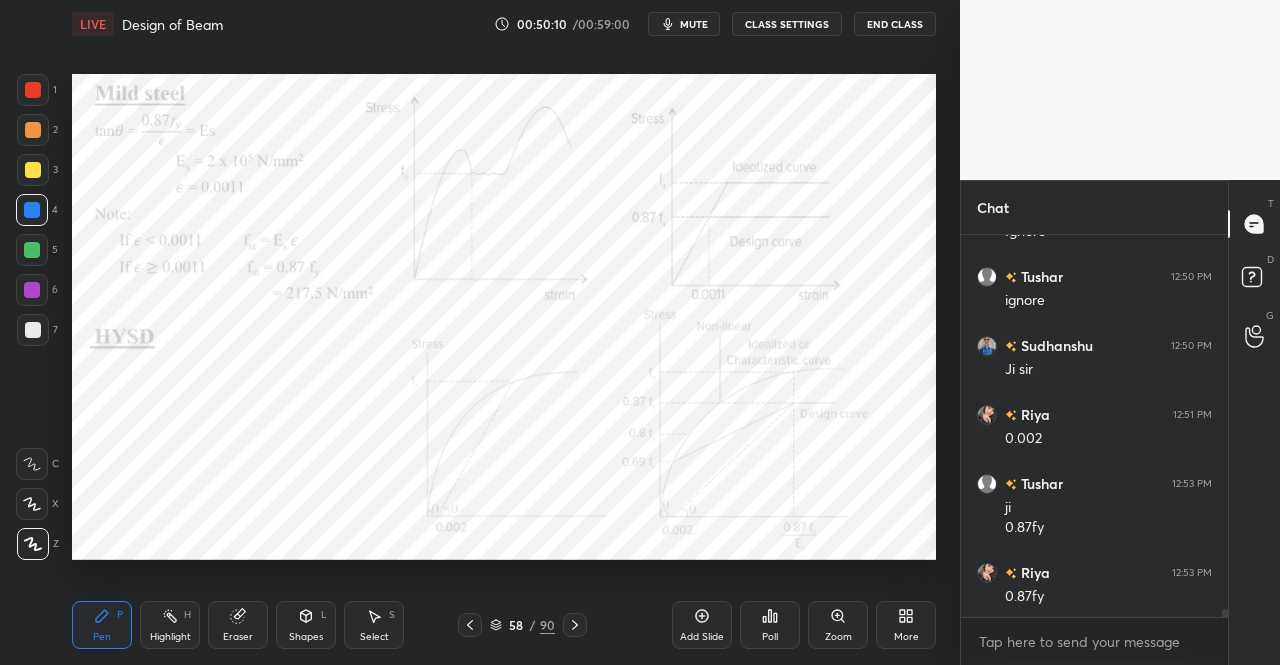 click on "Shapes" at bounding box center [306, 637] 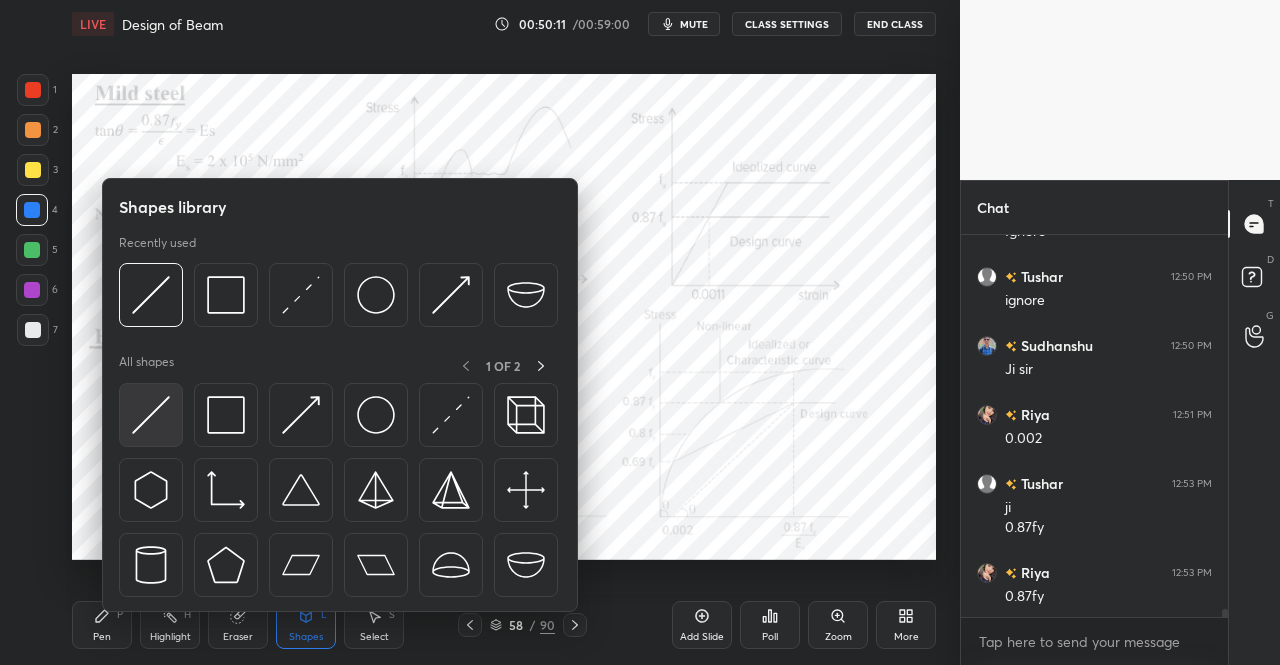click at bounding box center [151, 415] 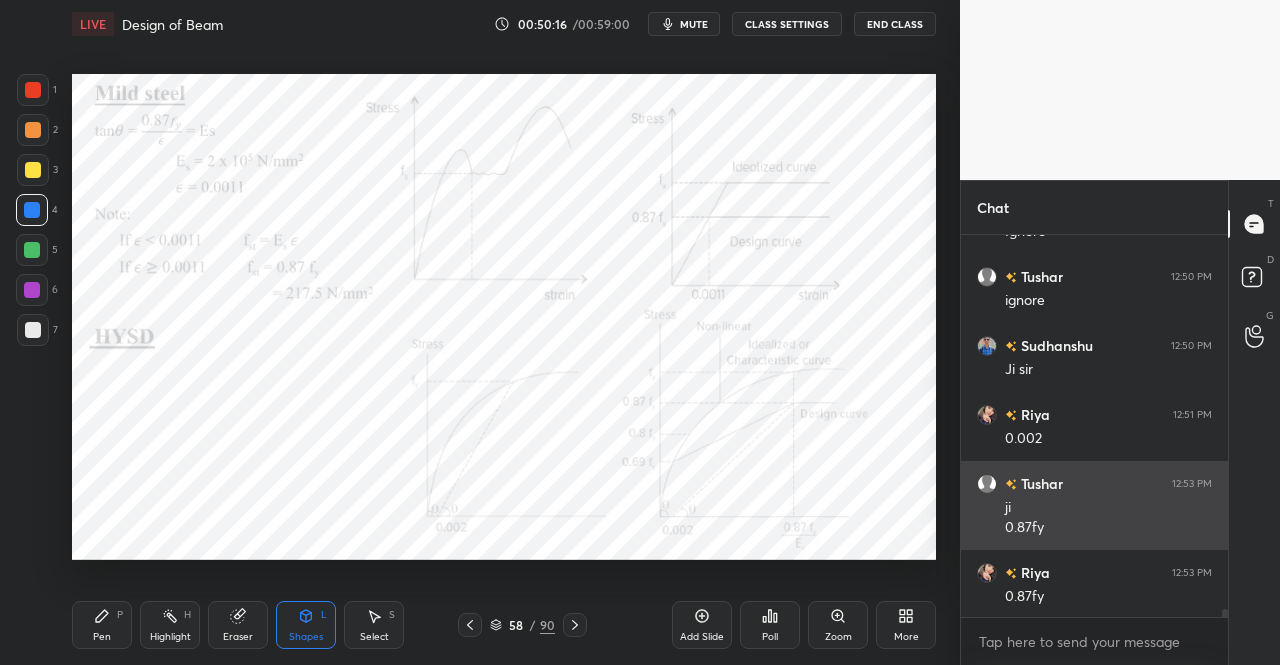 click on "Pen P" at bounding box center [102, 625] 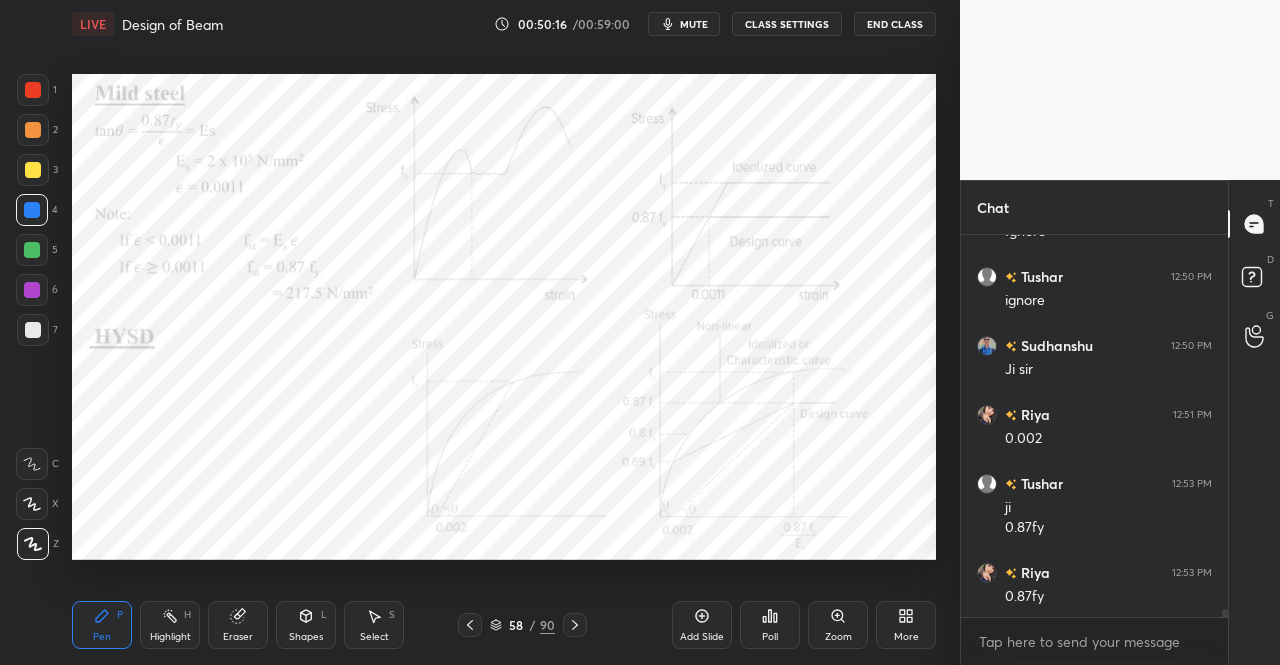 click 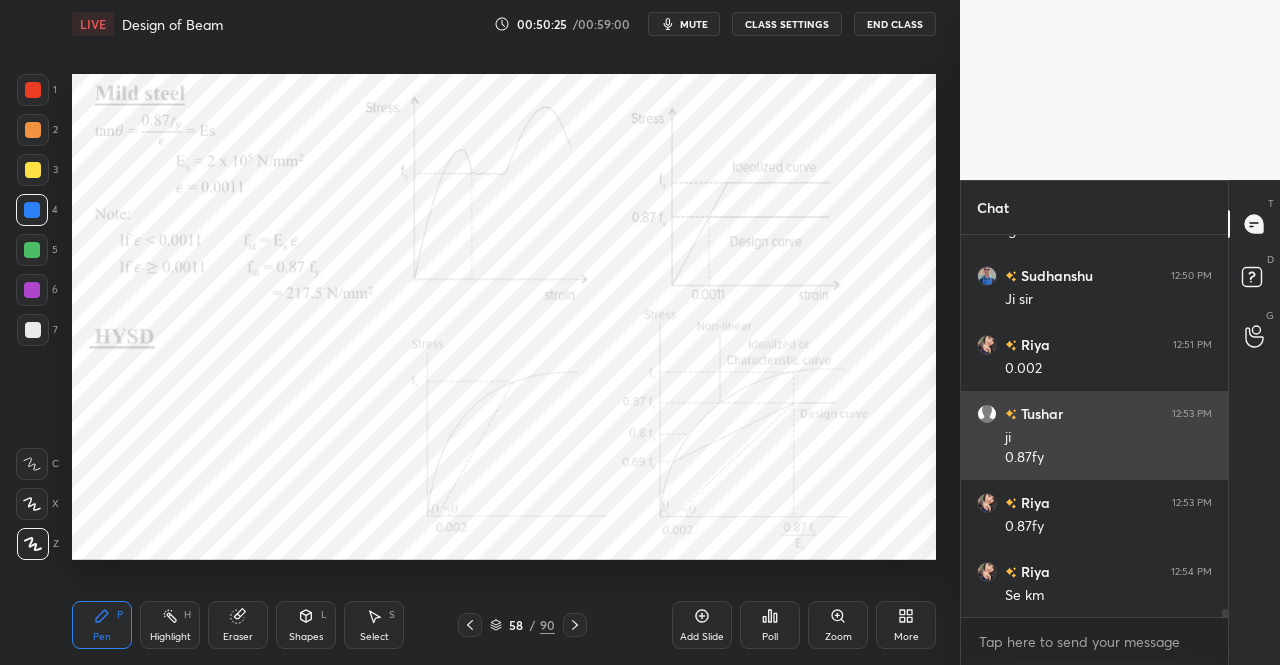 scroll, scrollTop: 18980, scrollLeft: 0, axis: vertical 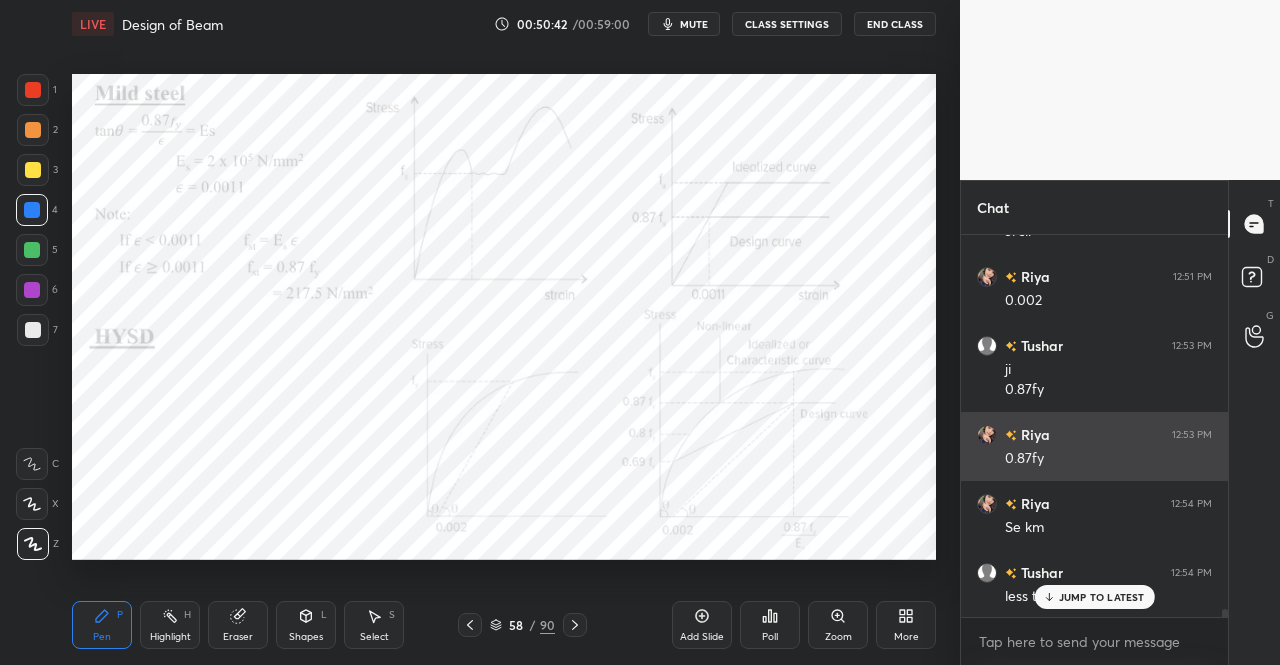 click on "JUMP TO LATEST" at bounding box center (1094, 597) 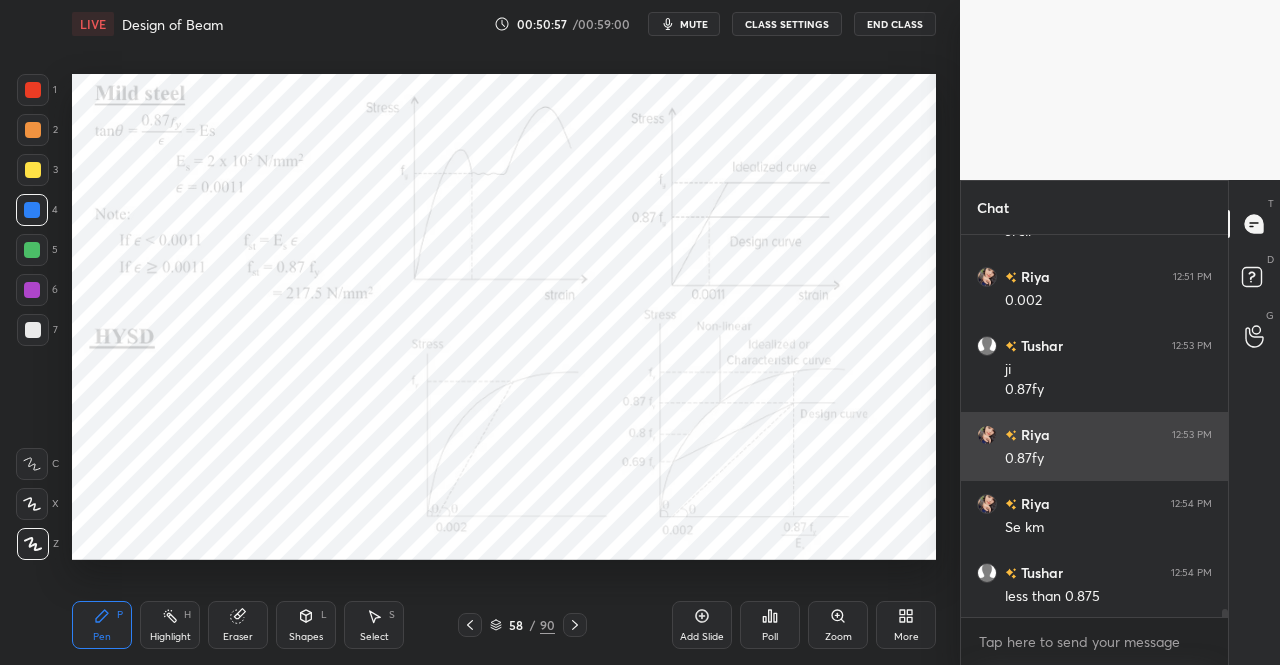 scroll, scrollTop: 19000, scrollLeft: 0, axis: vertical 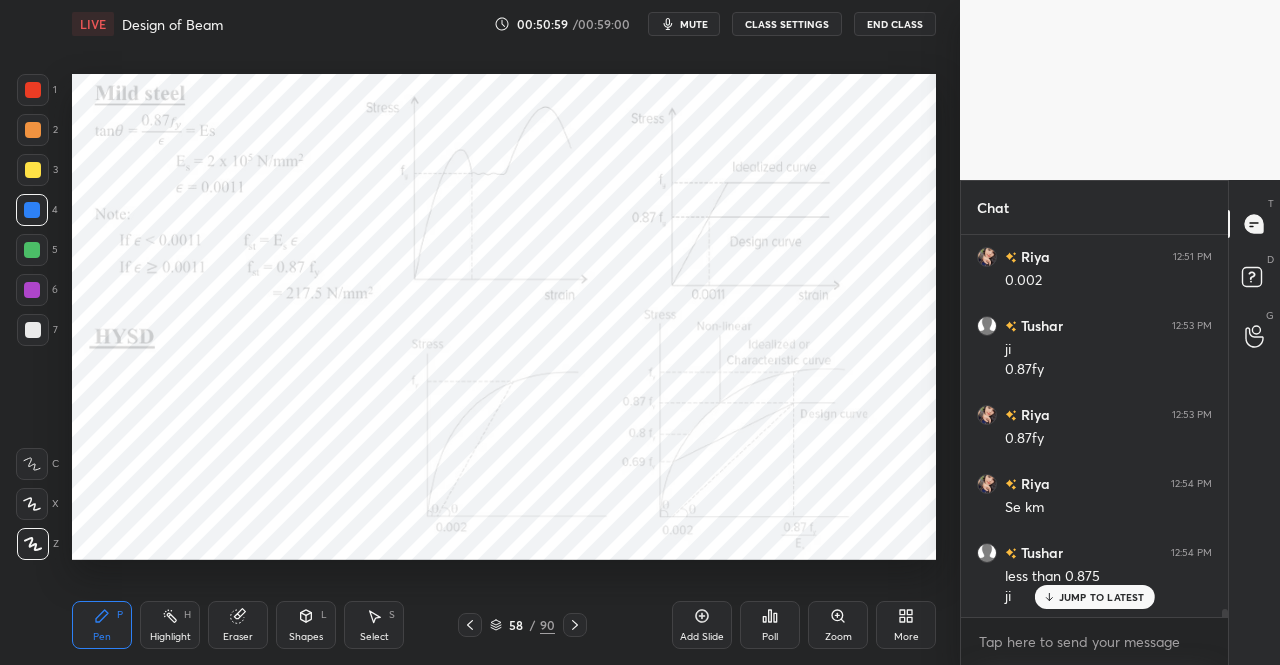 click 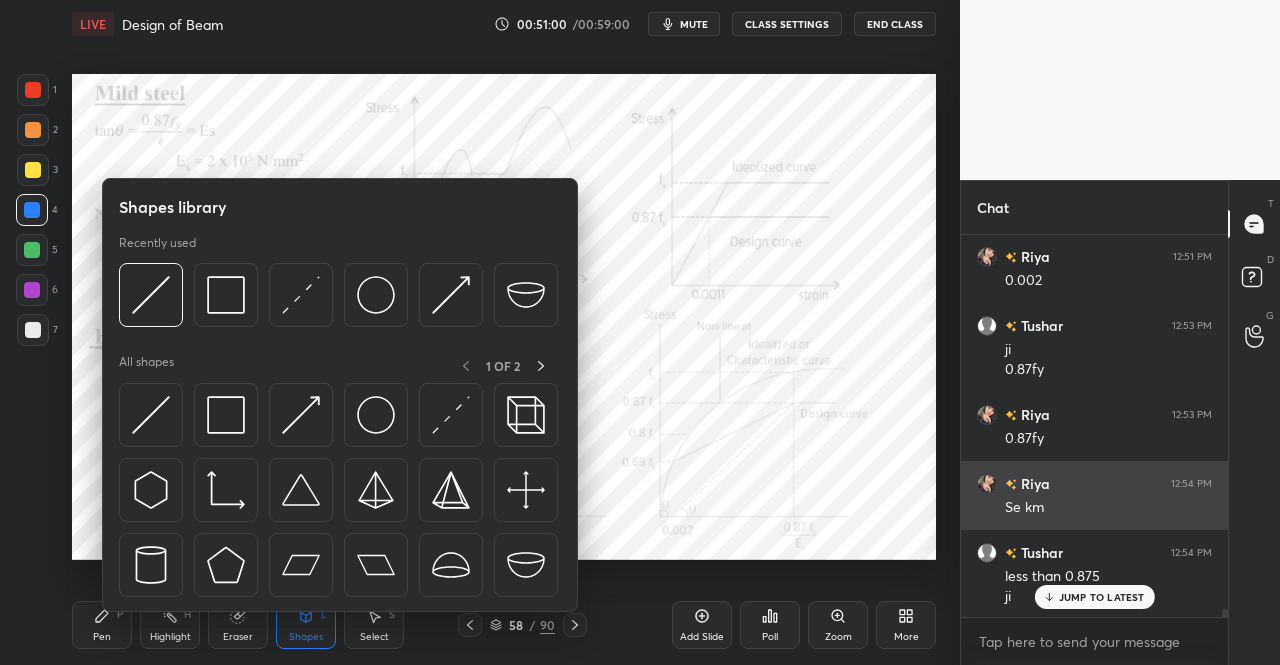 click at bounding box center (151, 415) 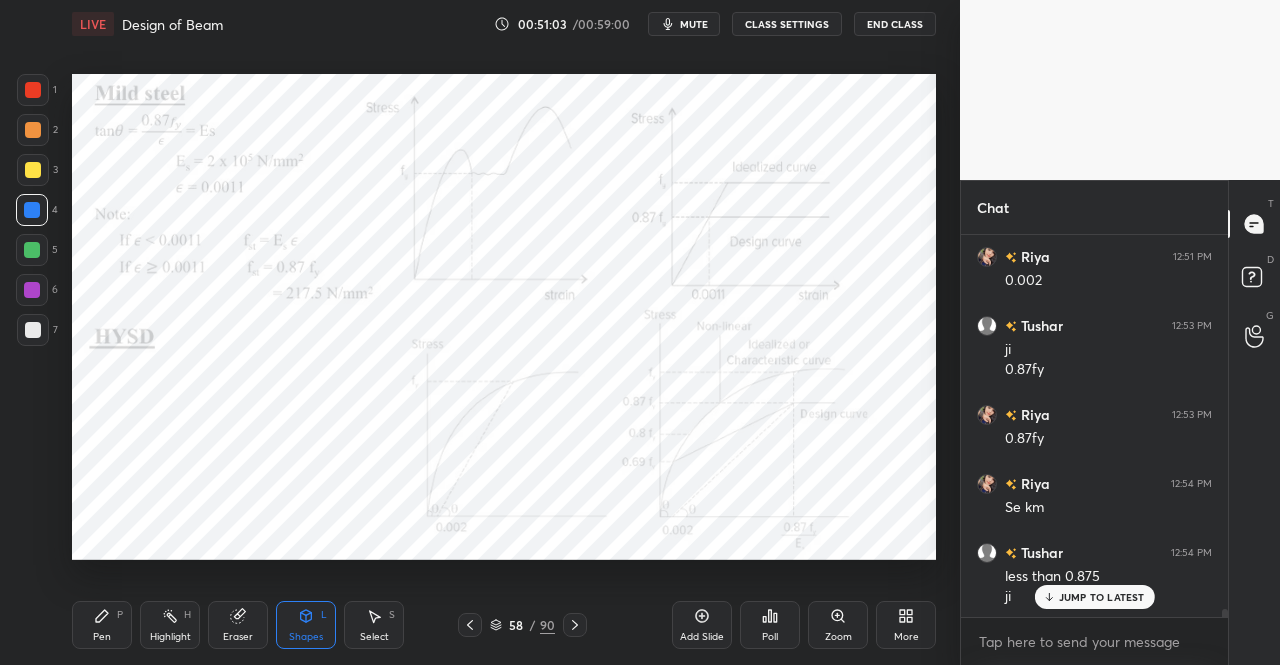click on "Pen P" at bounding box center (102, 625) 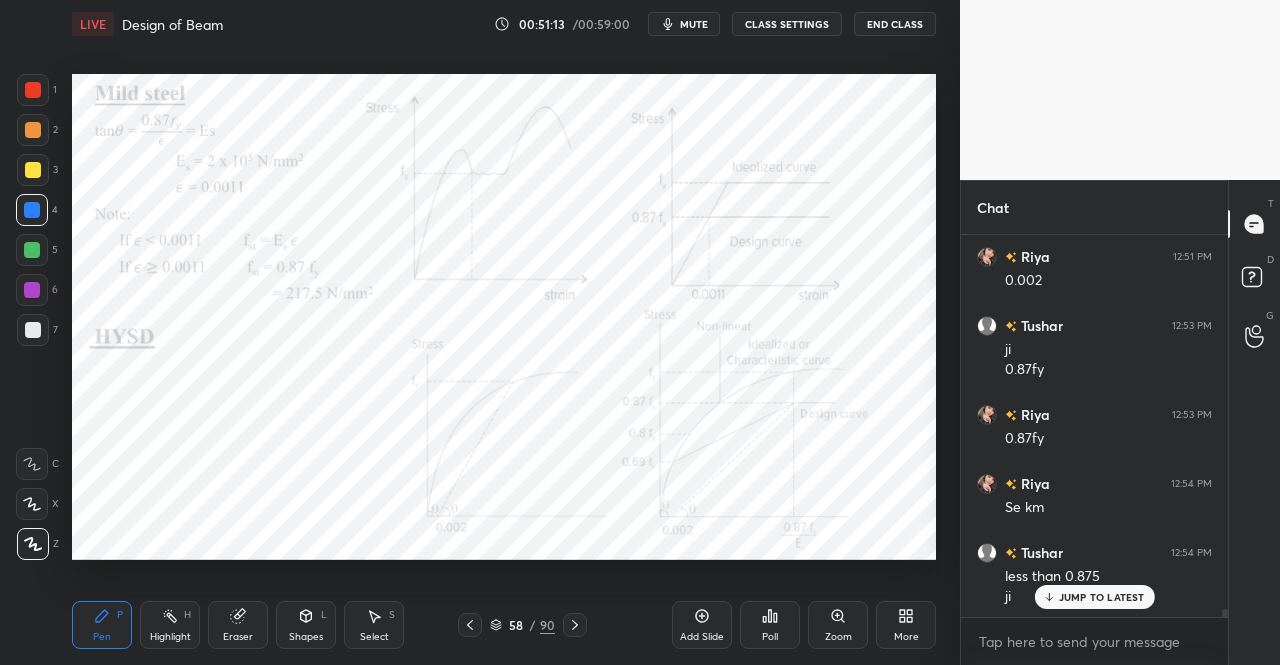 scroll, scrollTop: 19020, scrollLeft: 0, axis: vertical 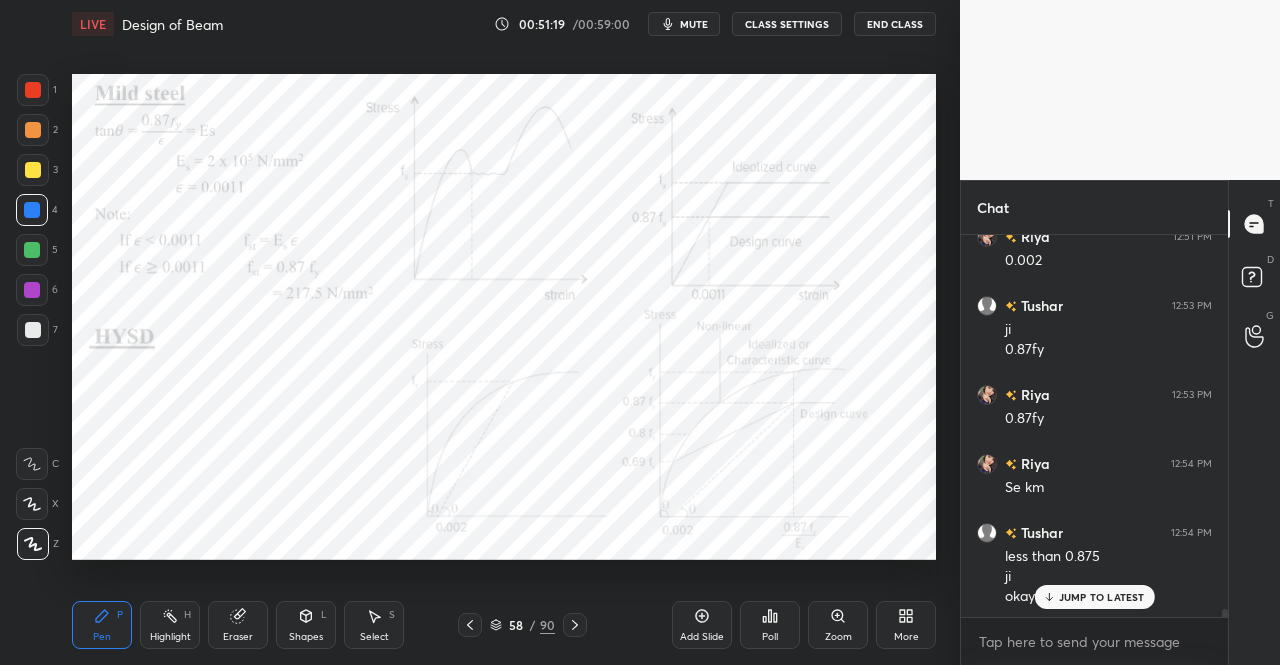 click on "Pen P" at bounding box center (102, 625) 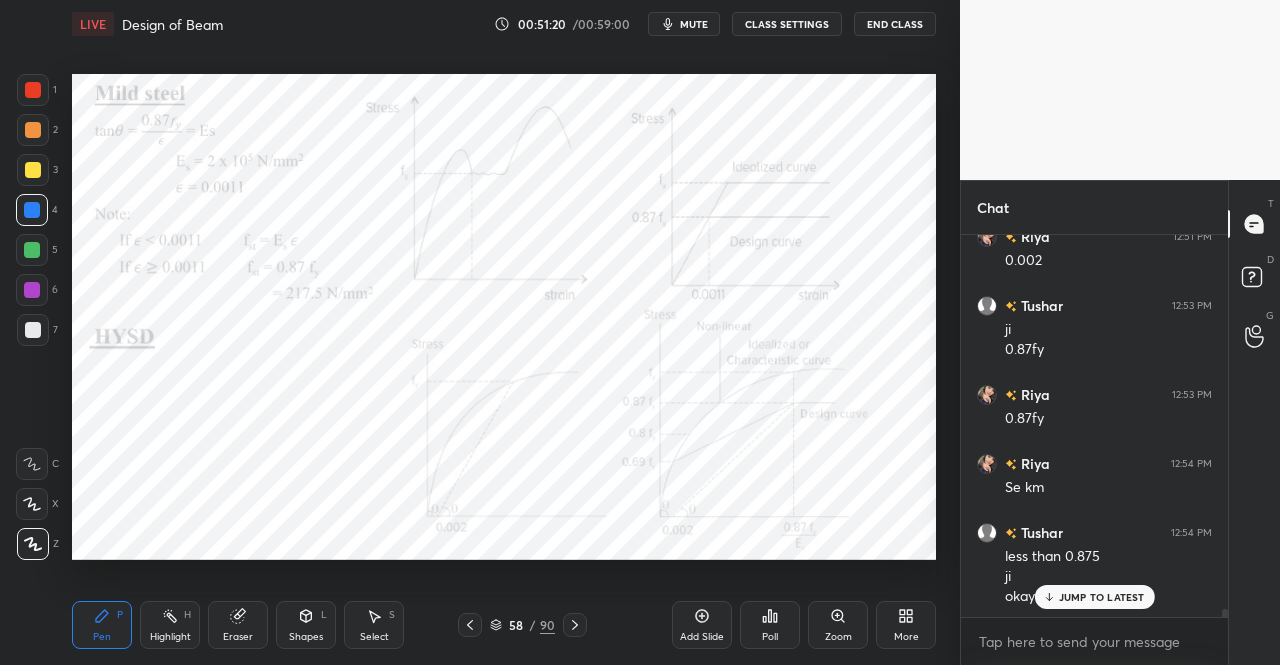 click 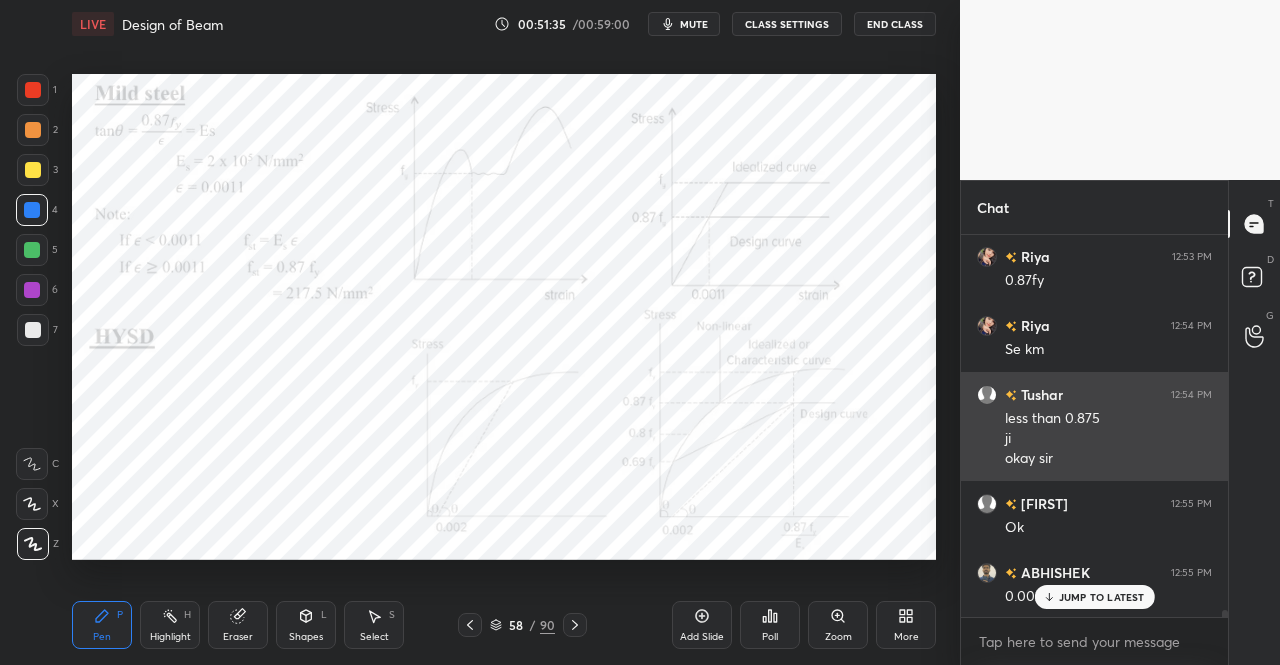 scroll, scrollTop: 19228, scrollLeft: 0, axis: vertical 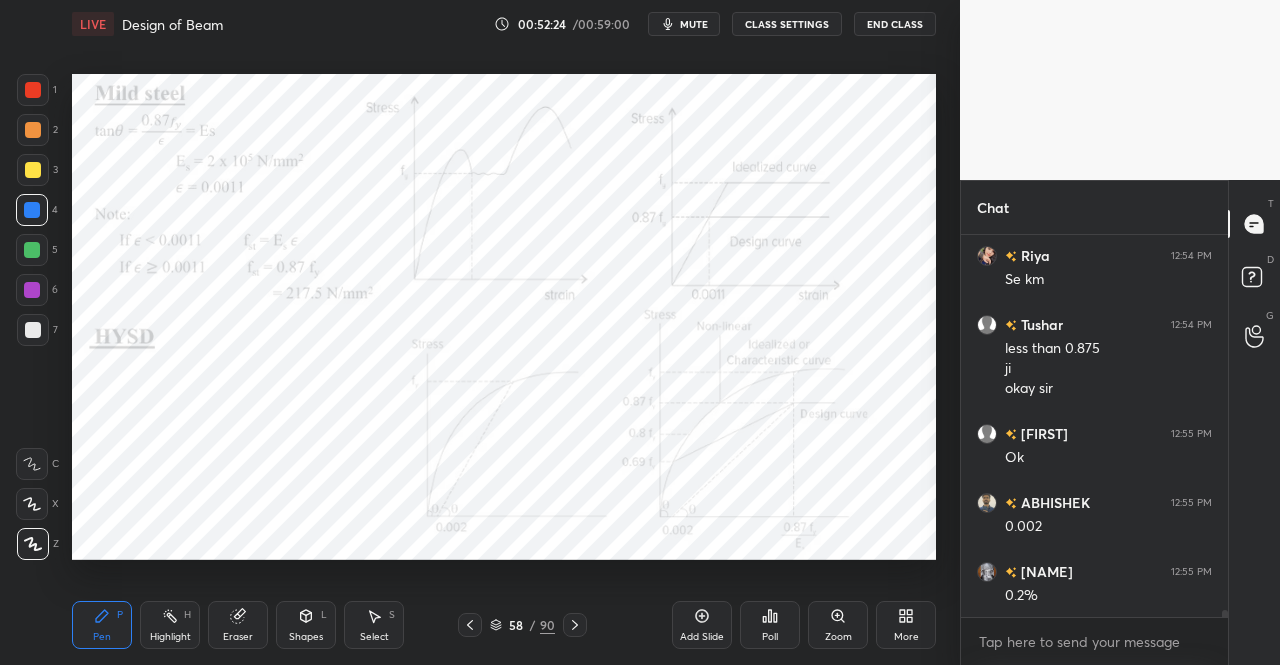 click 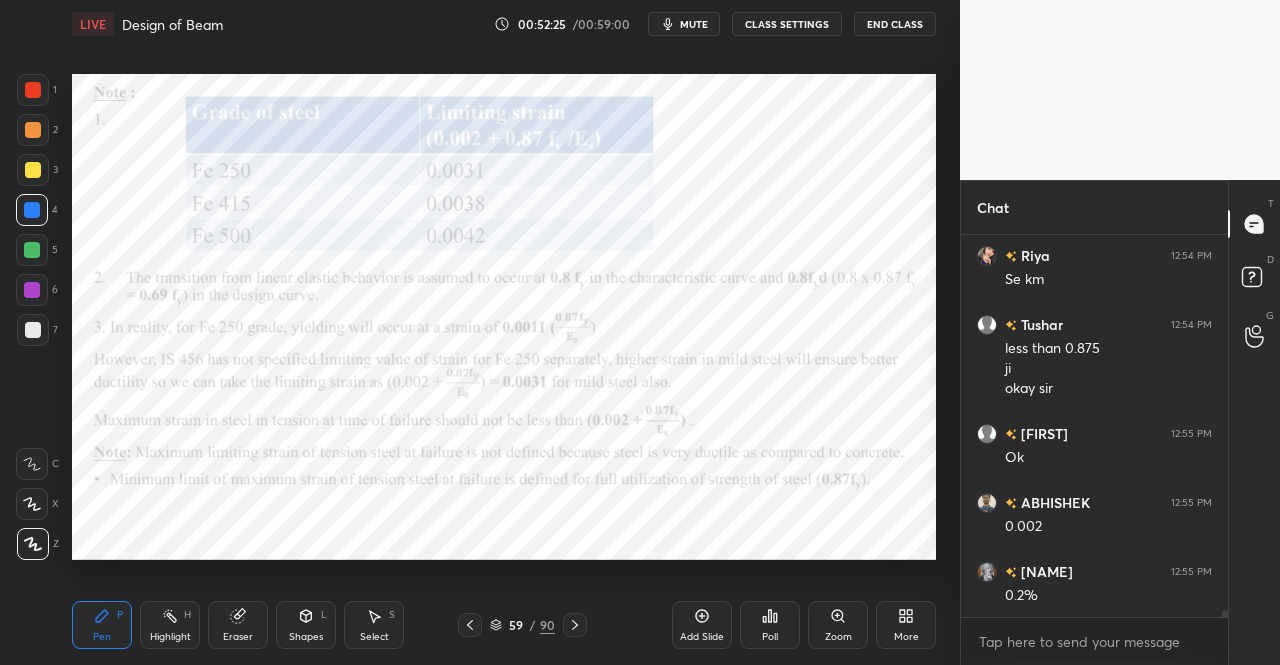 click 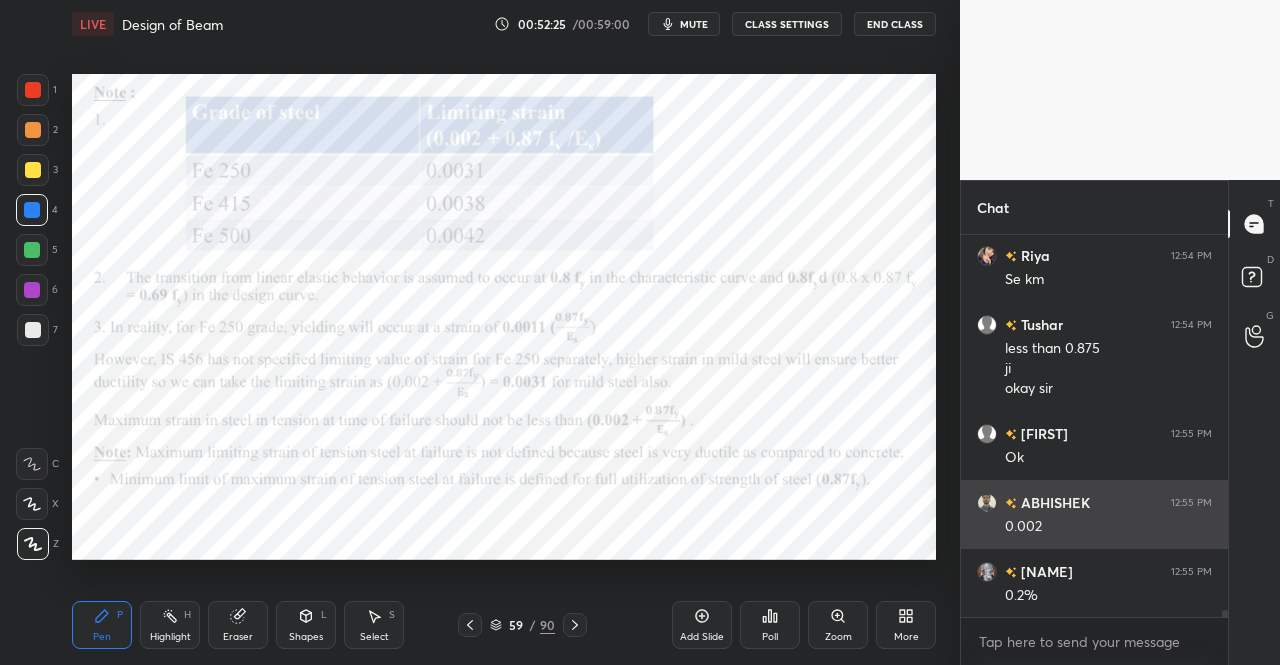 click 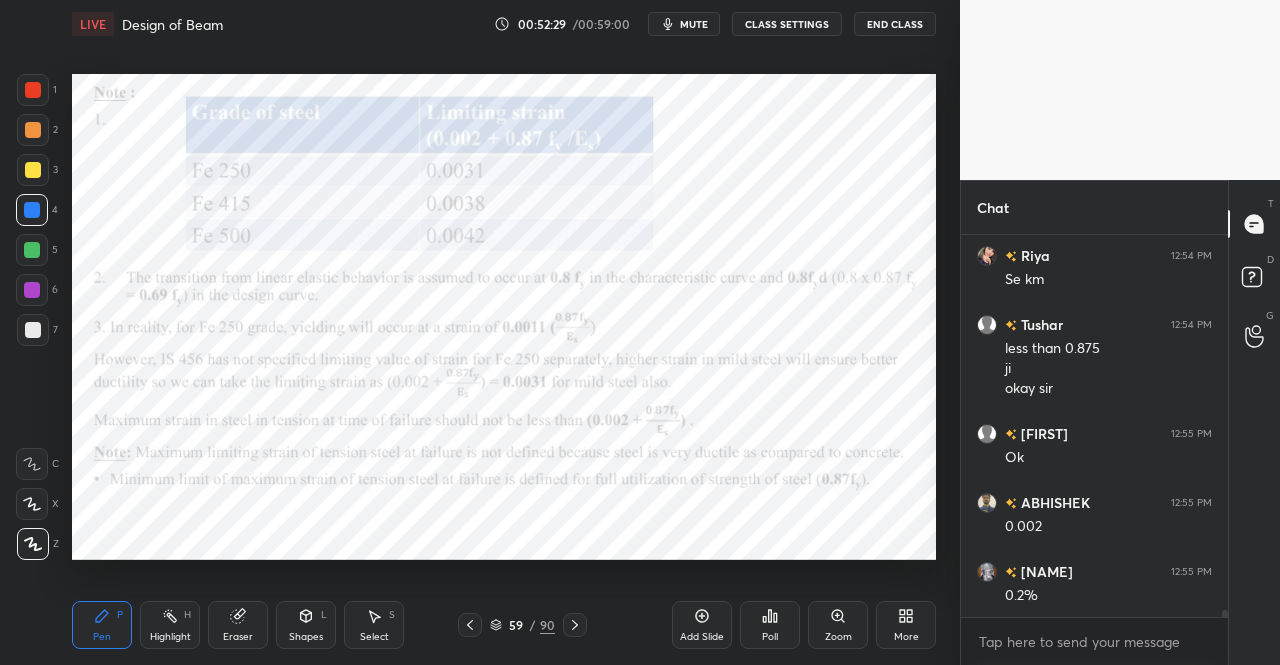 click at bounding box center (33, 90) 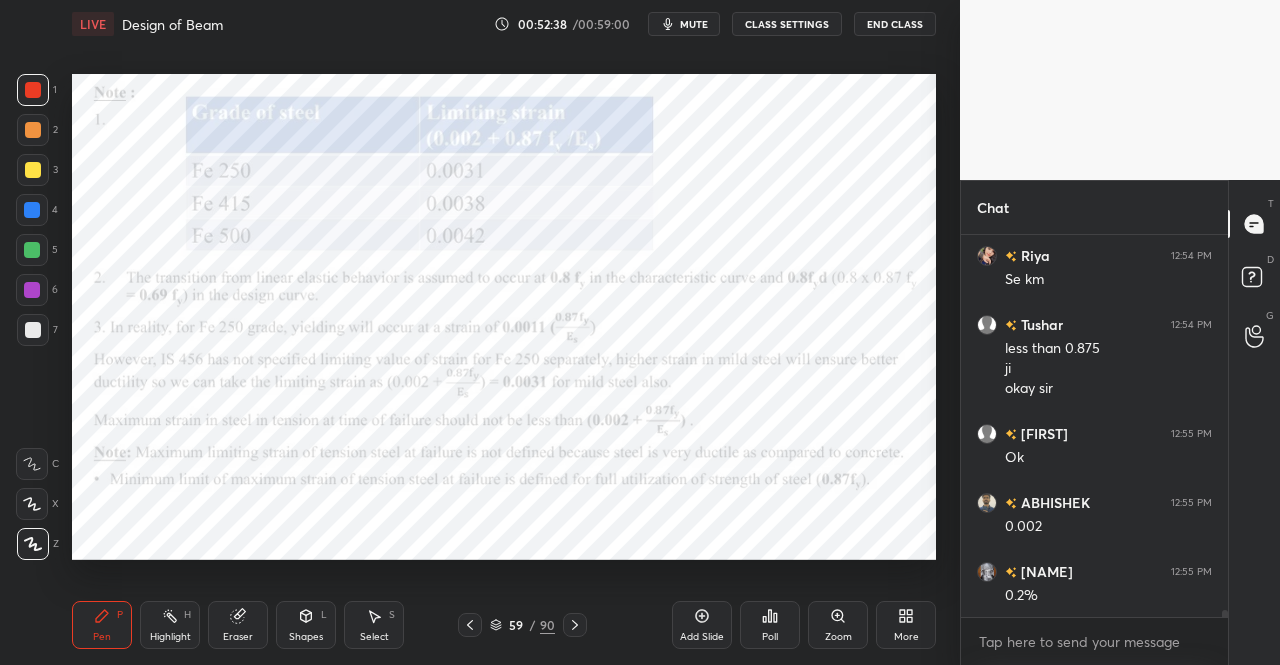 click at bounding box center (470, 625) 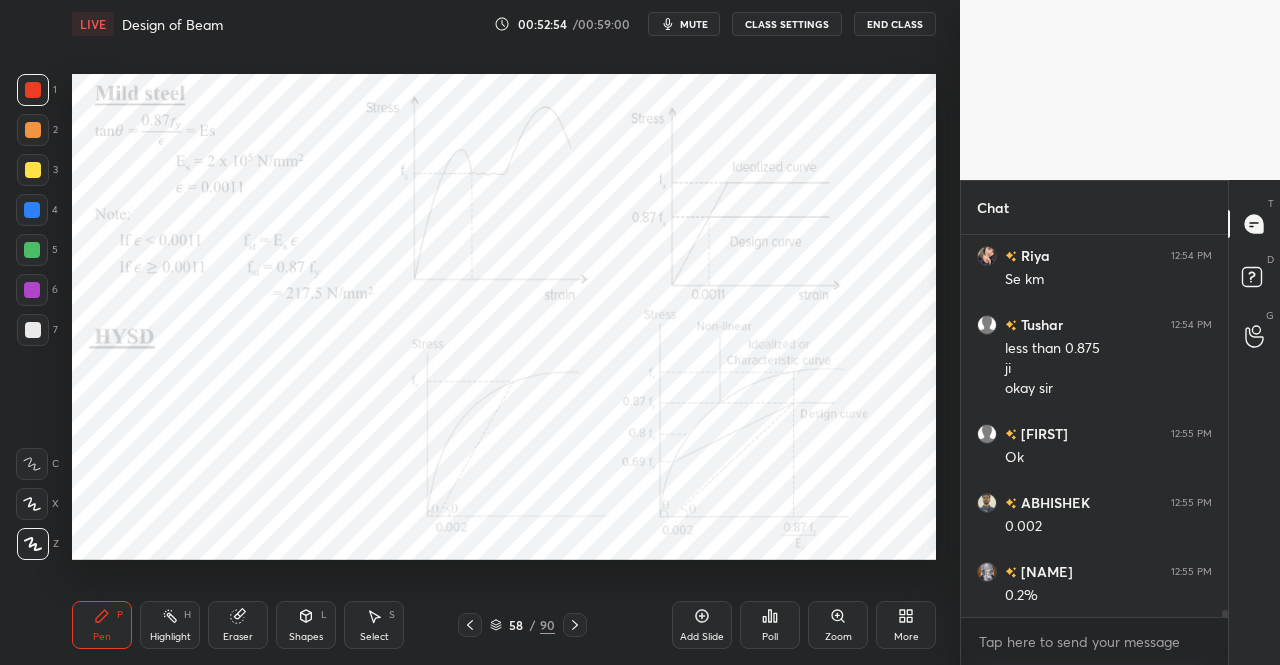 click 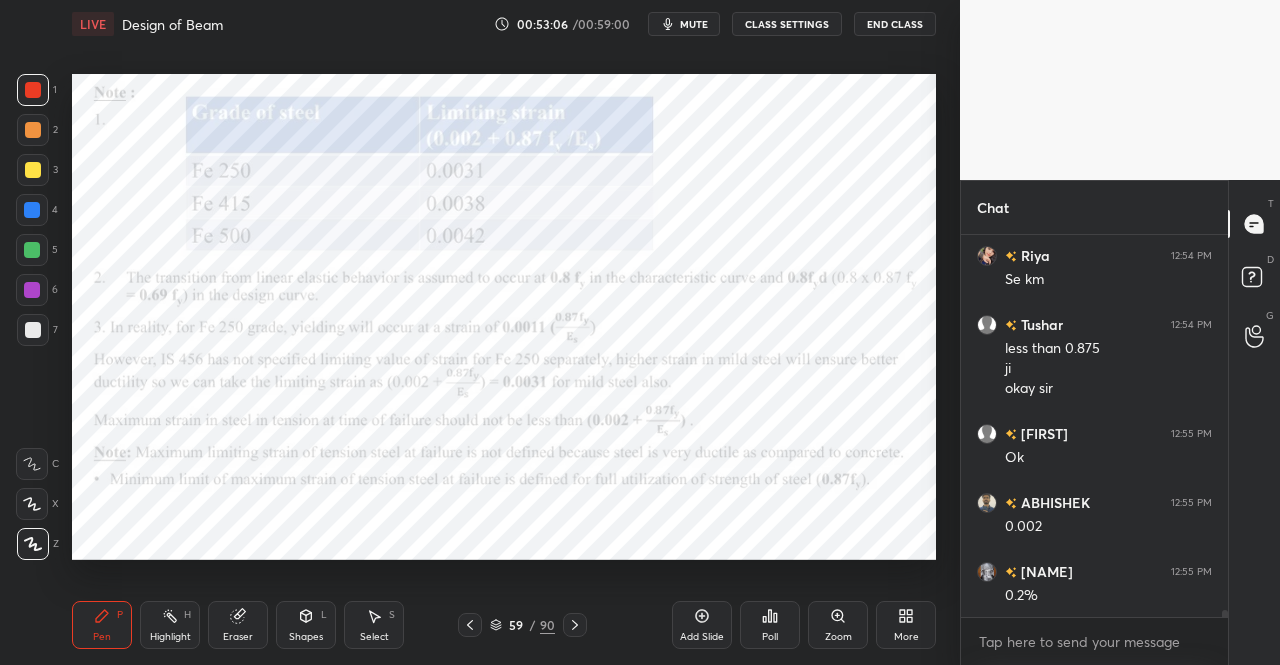 click 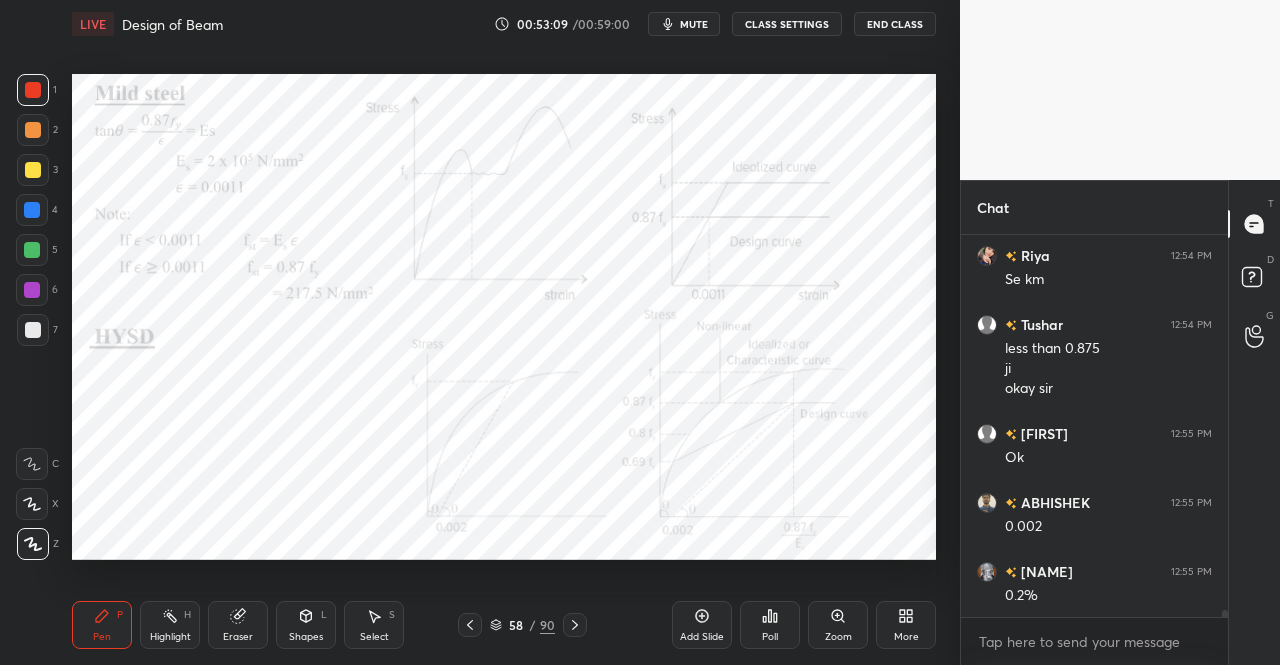 click 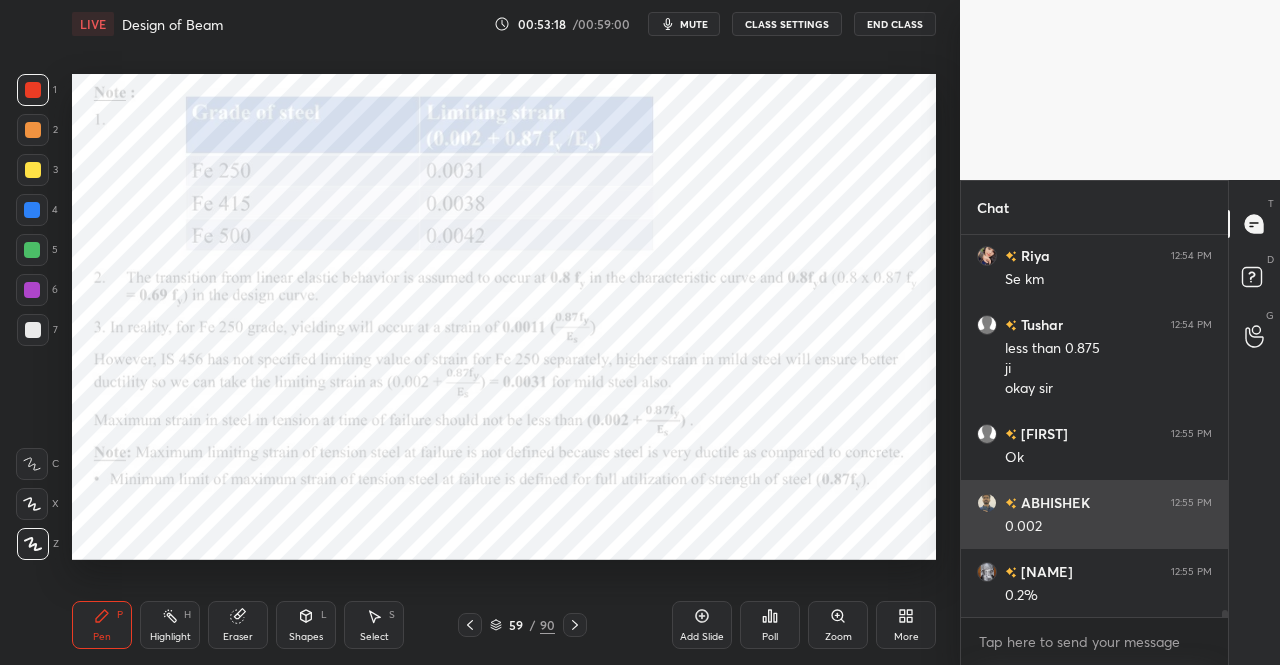 click on "[FIRST] 12:55 PM 0.002" at bounding box center (1094, 514) 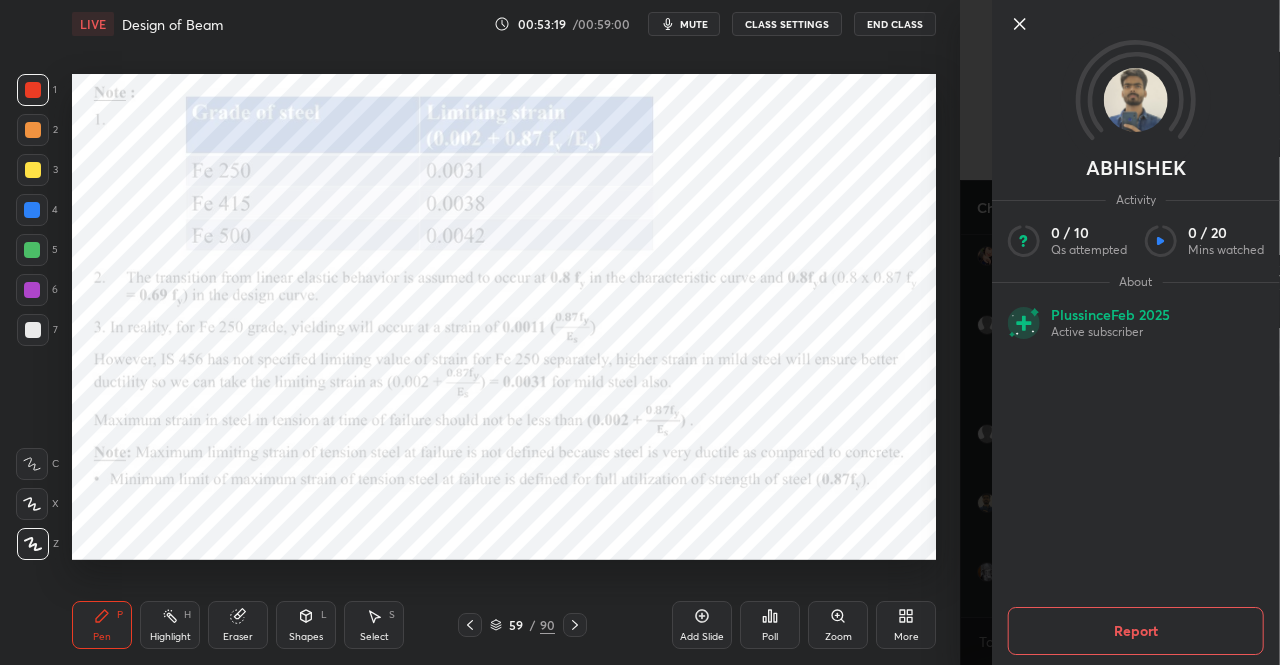 click at bounding box center [1152, 24] 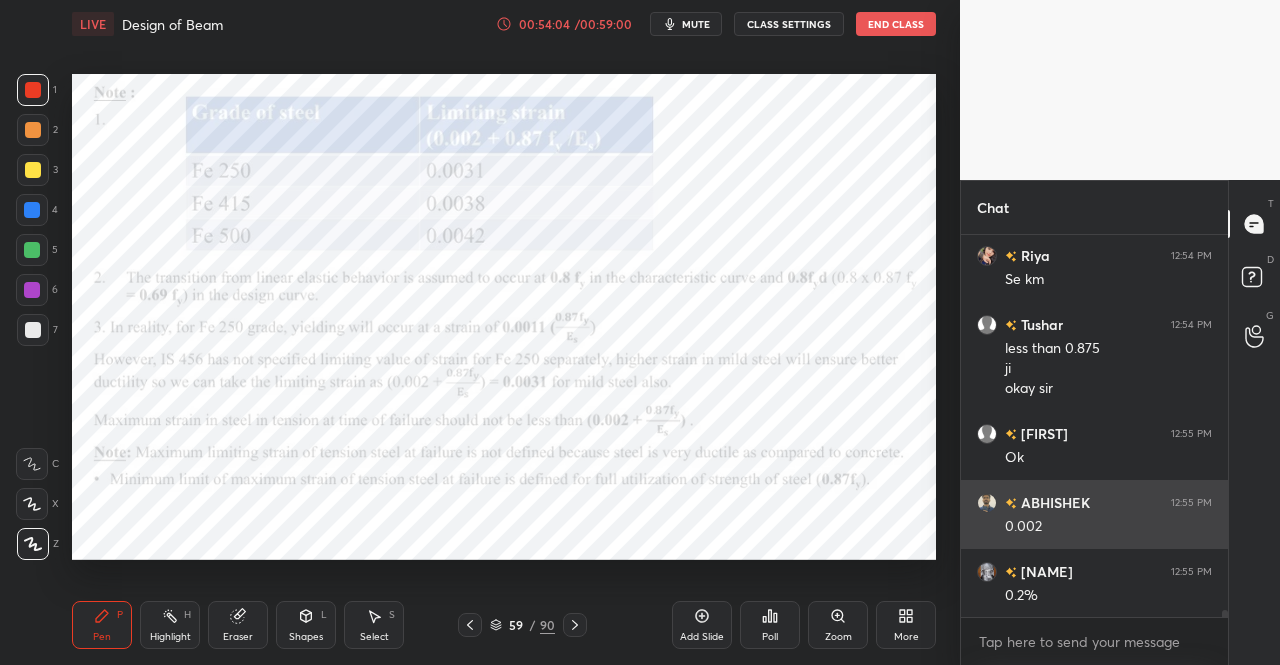 scroll, scrollTop: 19296, scrollLeft: 0, axis: vertical 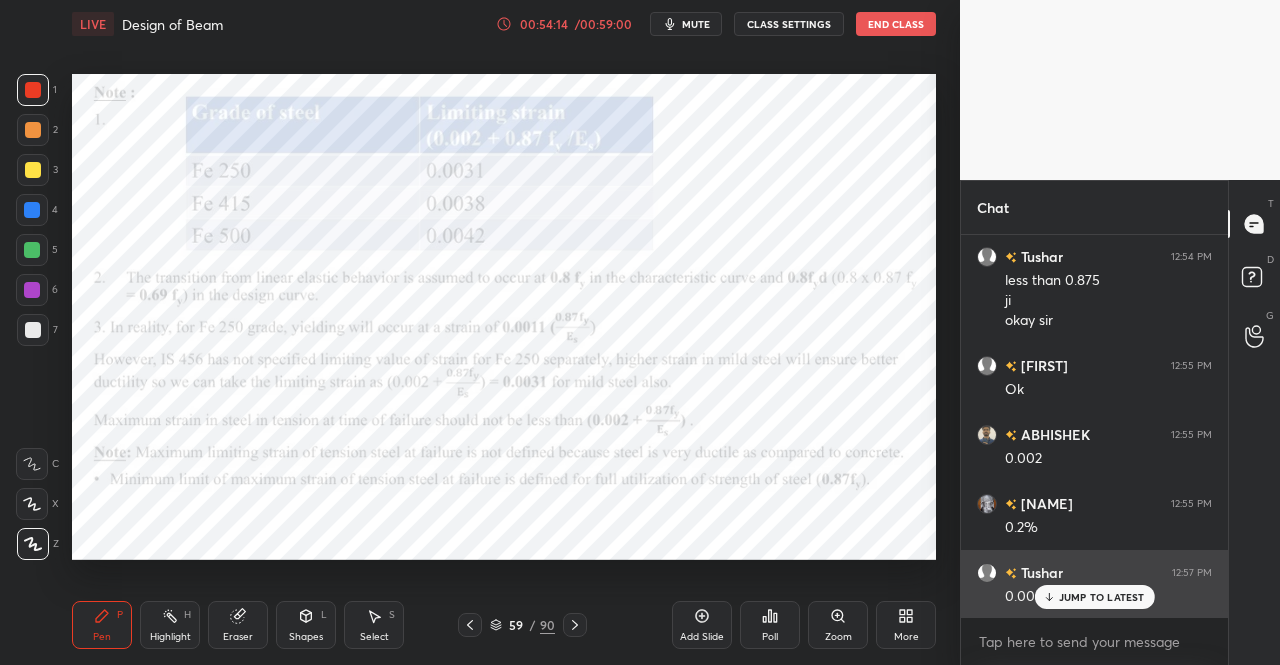 click on "JUMP TO LATEST" at bounding box center [1102, 597] 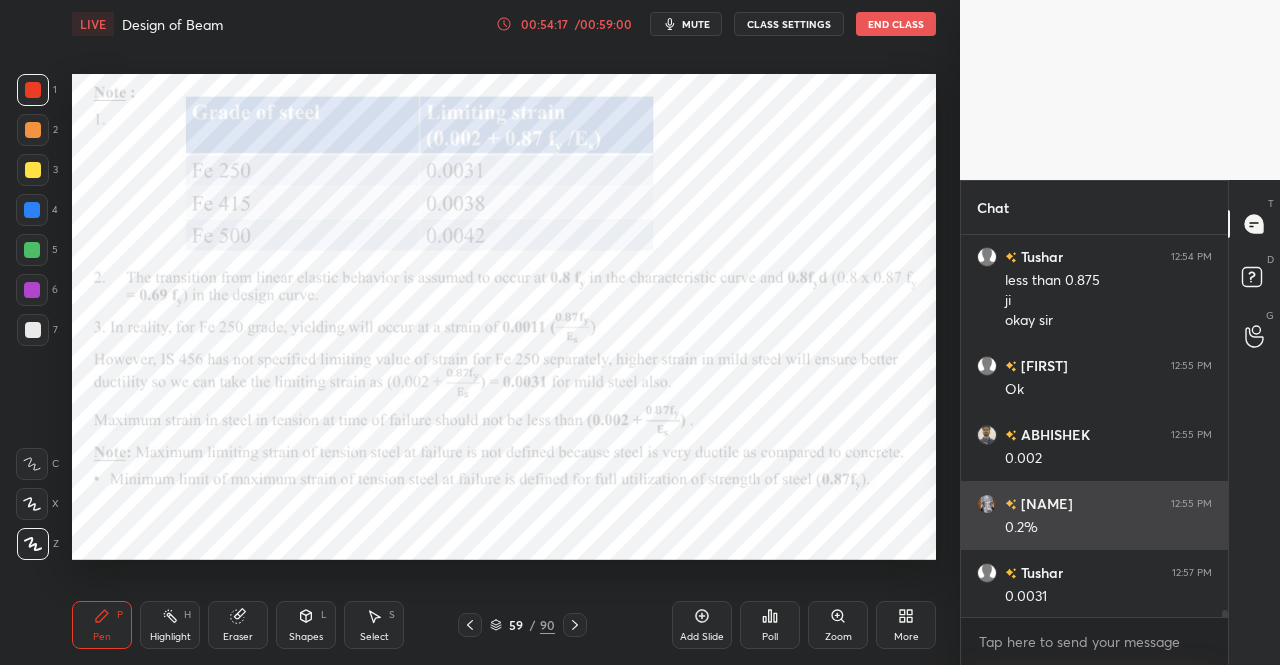 click on "[FIRST] Sanj... 12:55 PM 0.2%" at bounding box center [1094, 515] 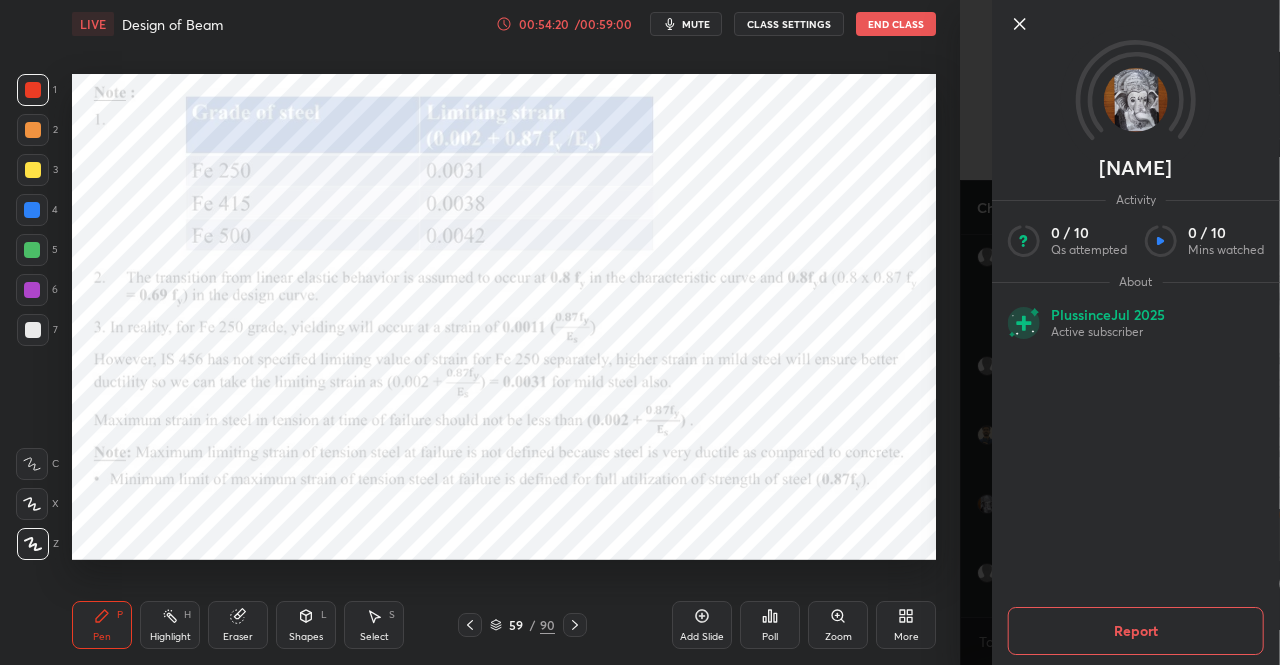 click 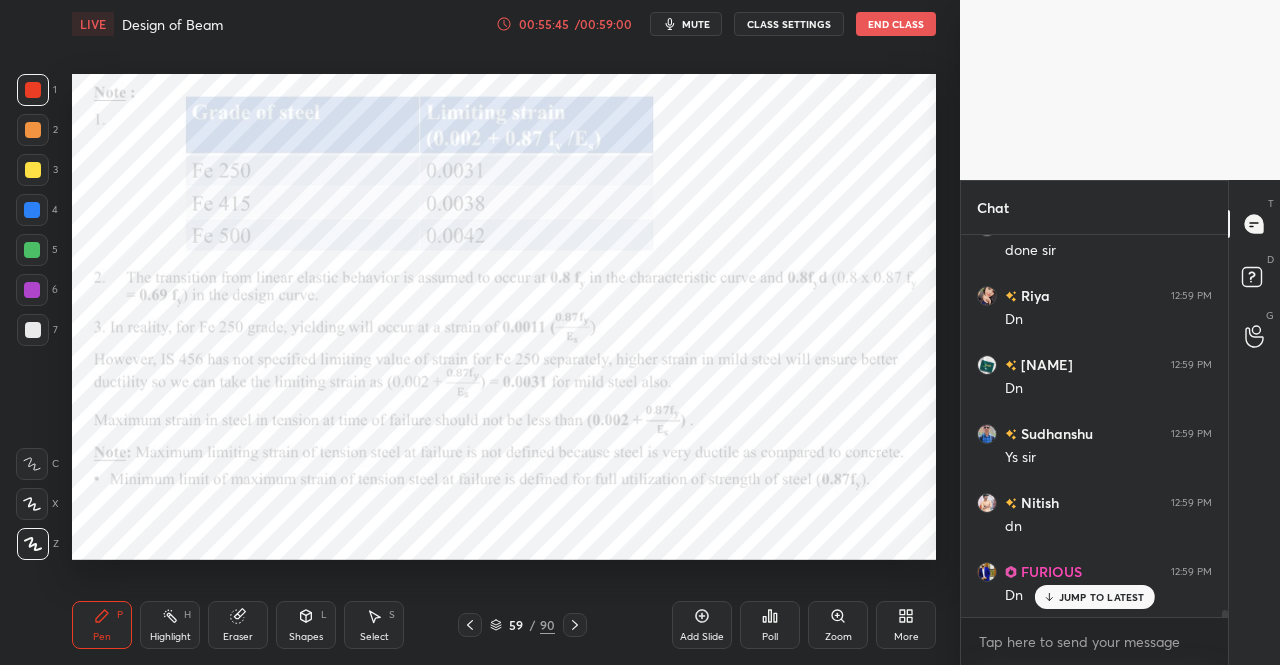 scroll, scrollTop: 19848, scrollLeft: 0, axis: vertical 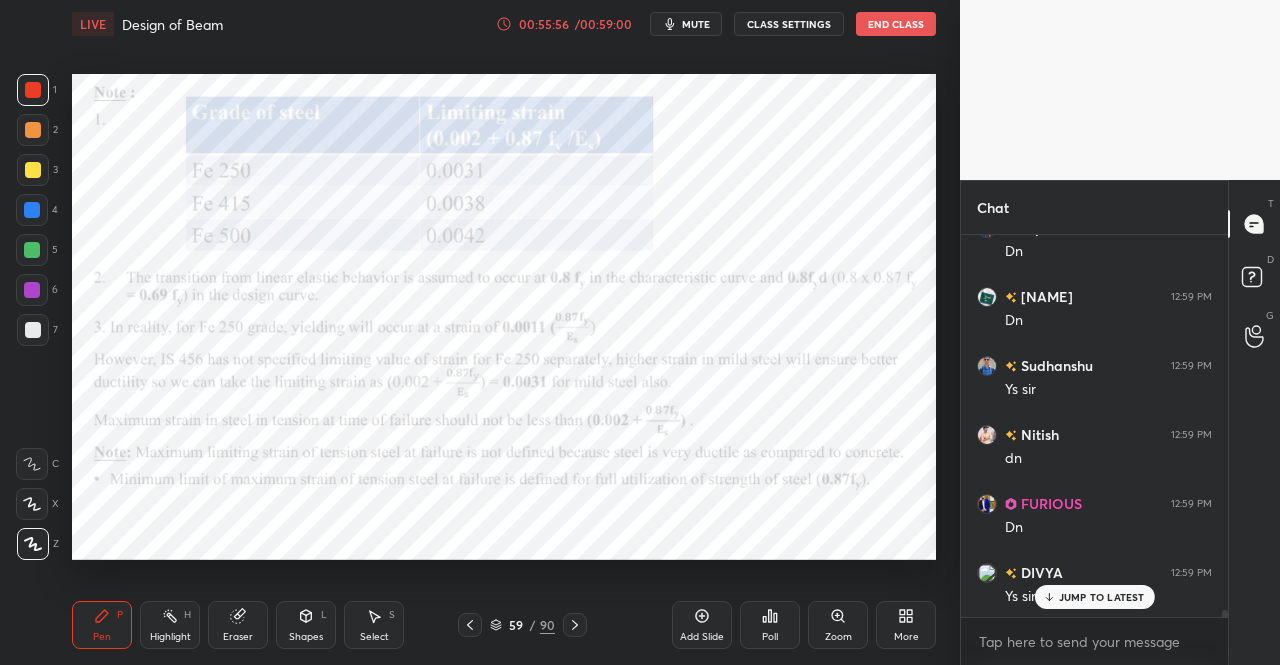 click 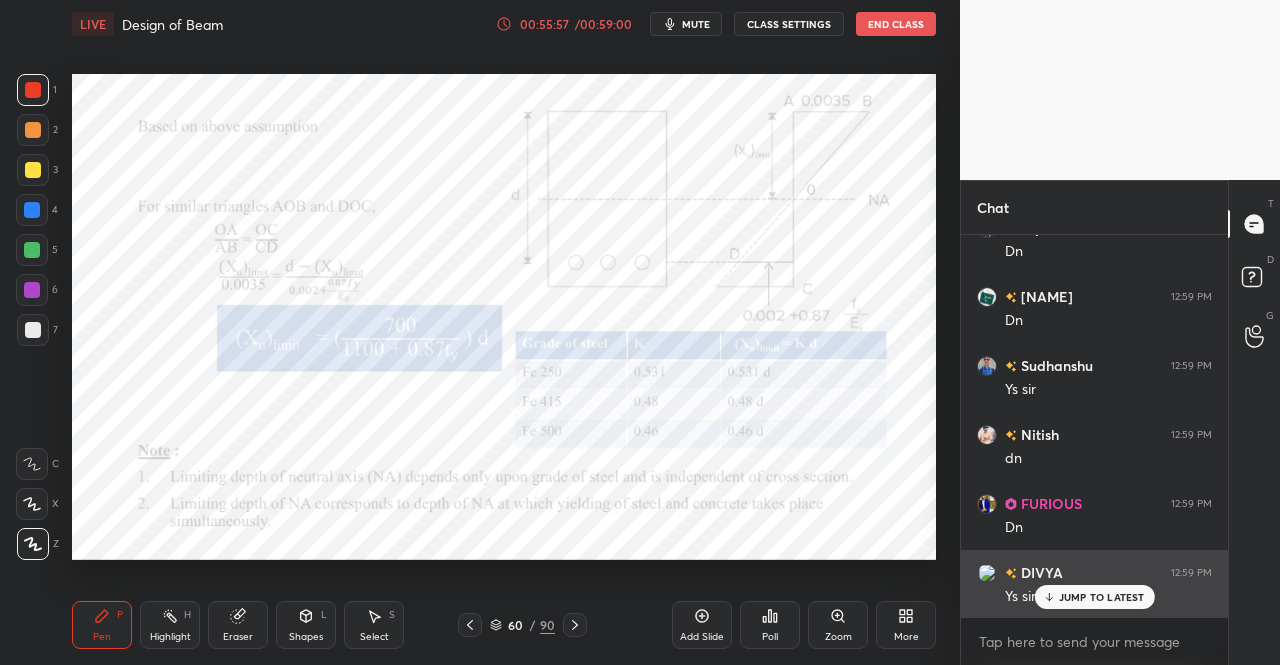 click on "JUMP TO LATEST" at bounding box center [1094, 597] 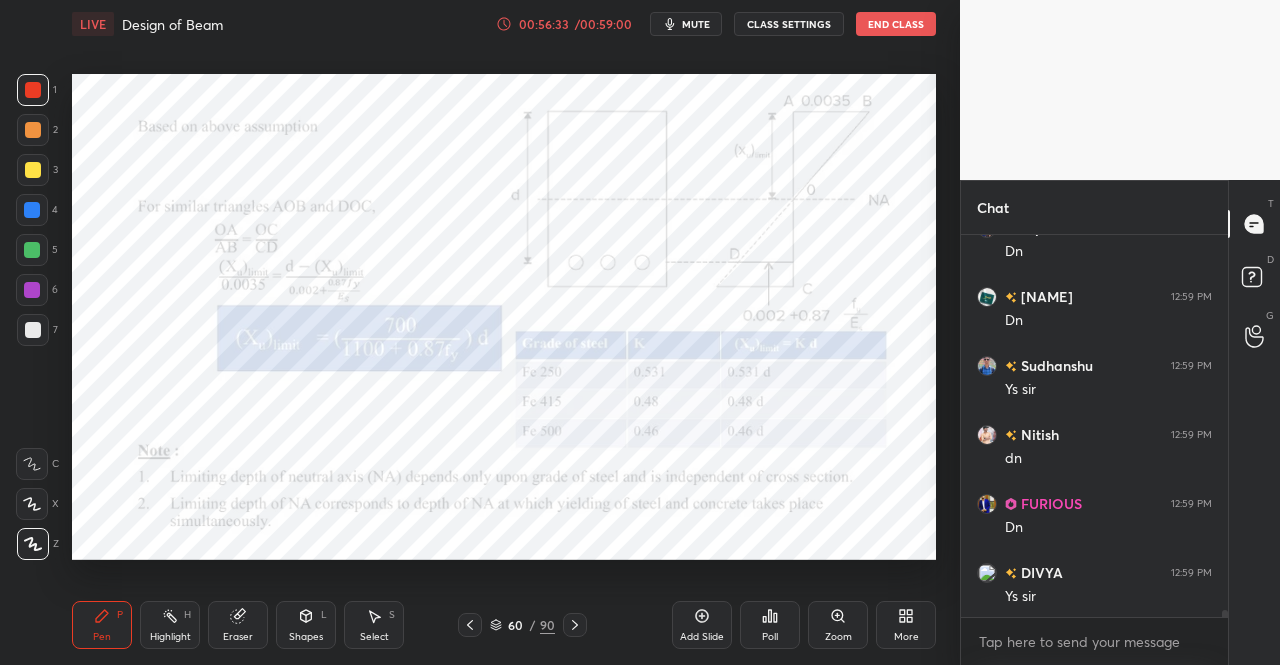 click on "Shapes" at bounding box center [306, 637] 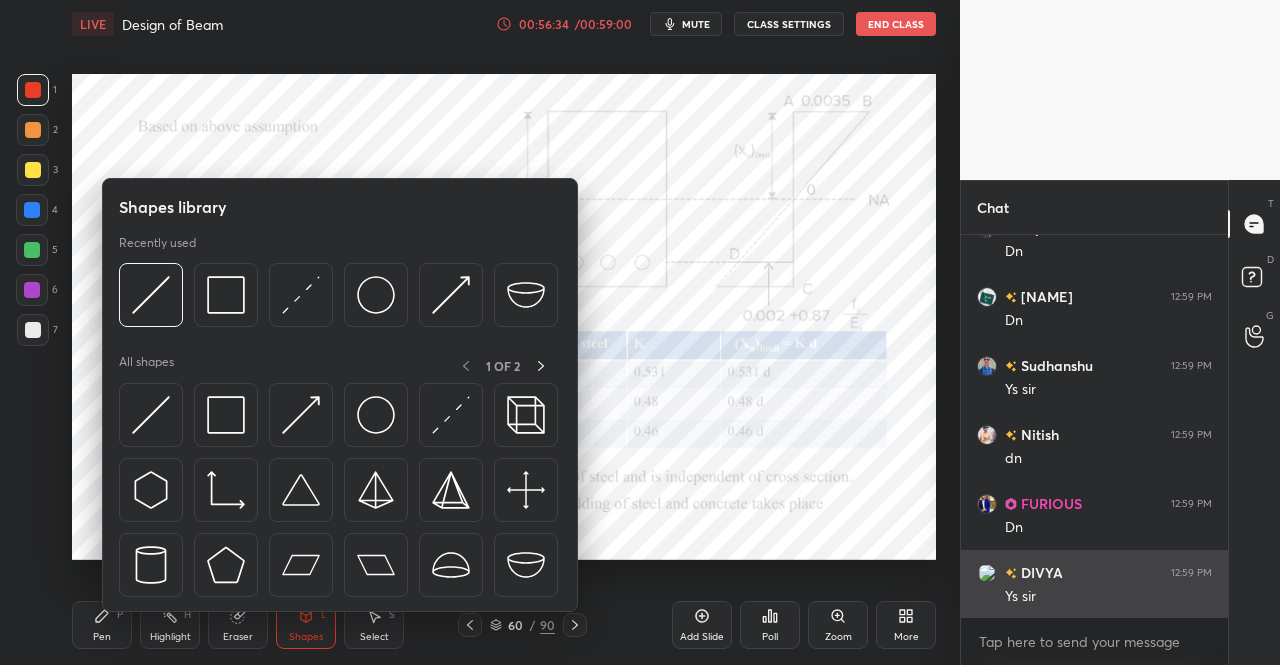 click at bounding box center [226, 415] 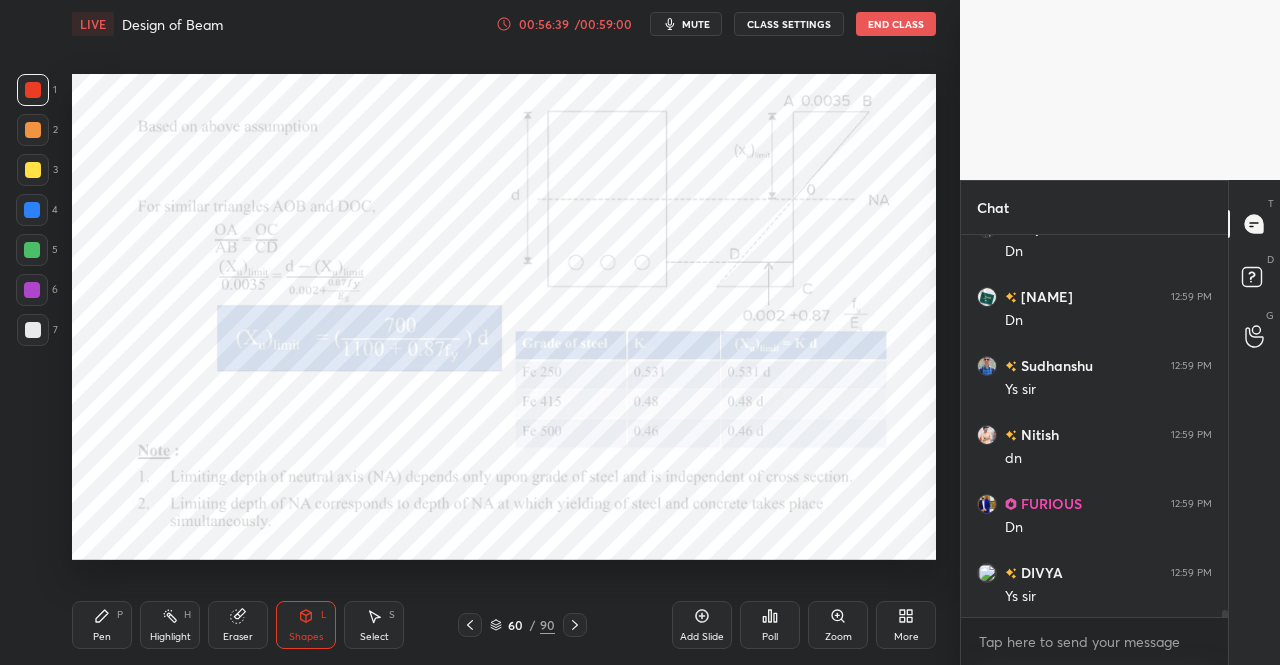 click 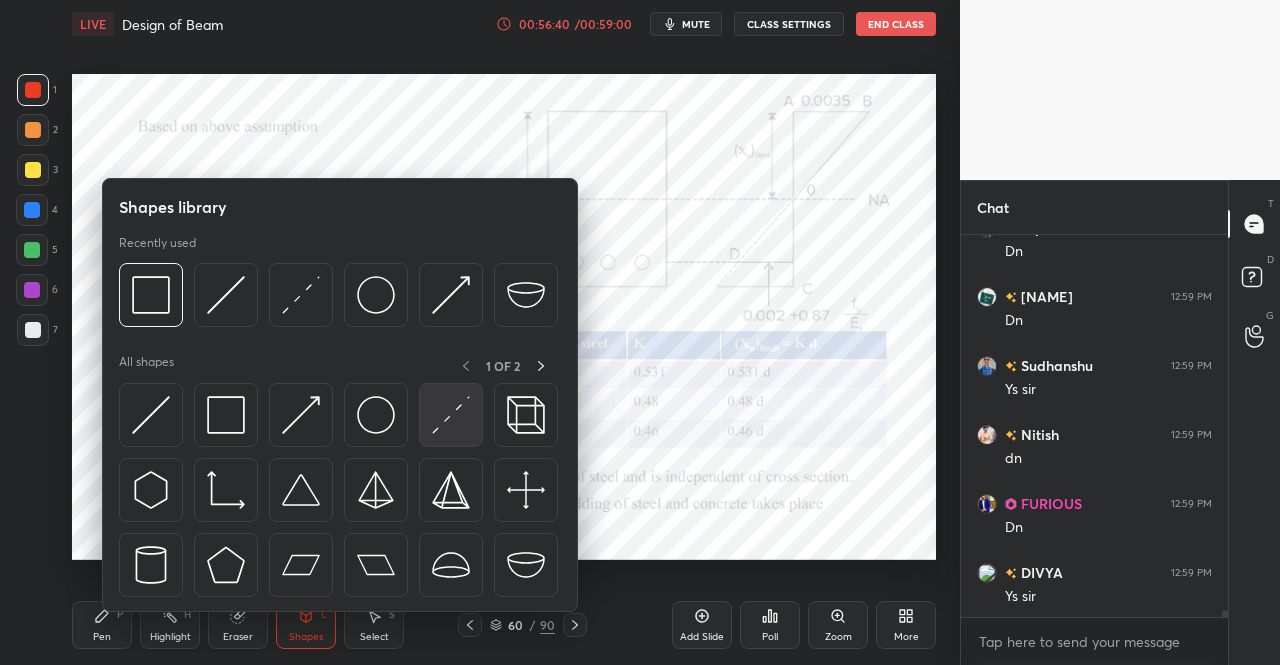 click at bounding box center (451, 415) 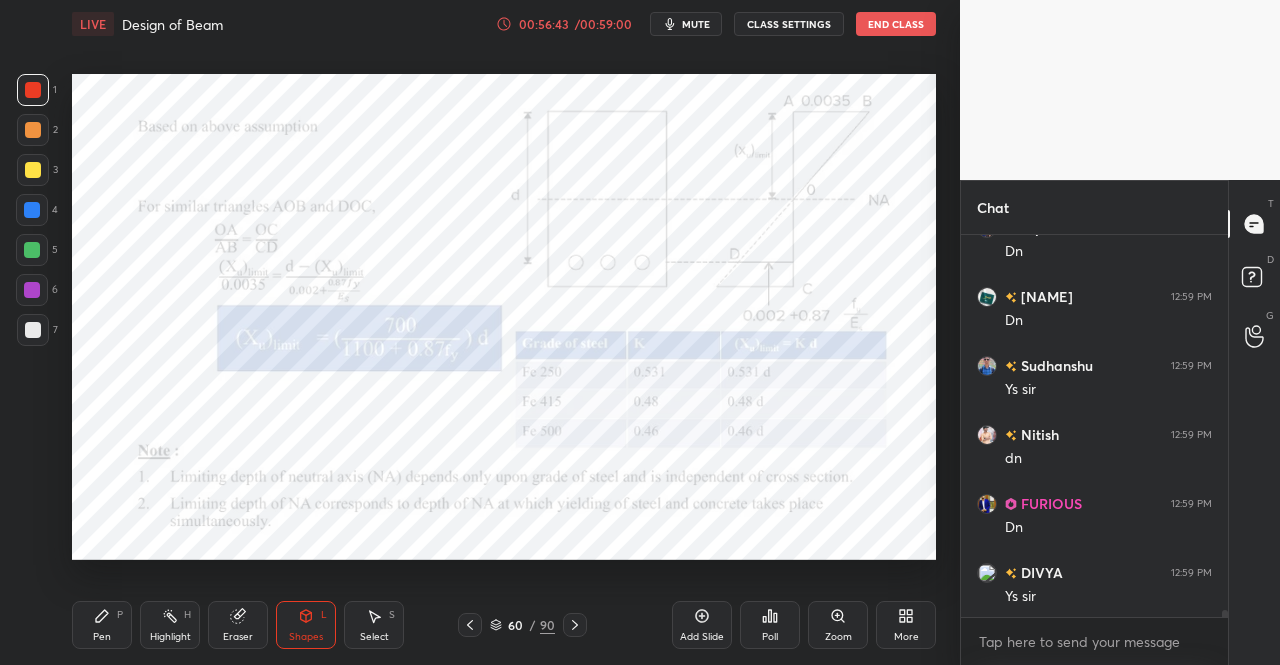 click 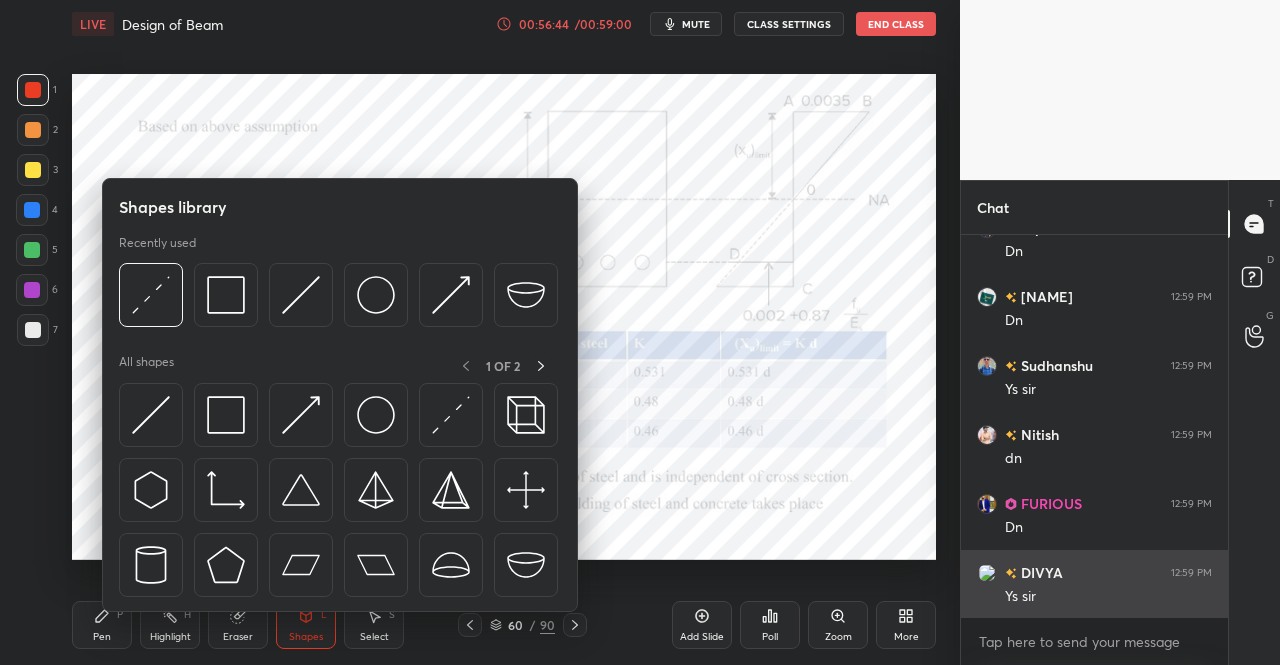 click at bounding box center (301, 415) 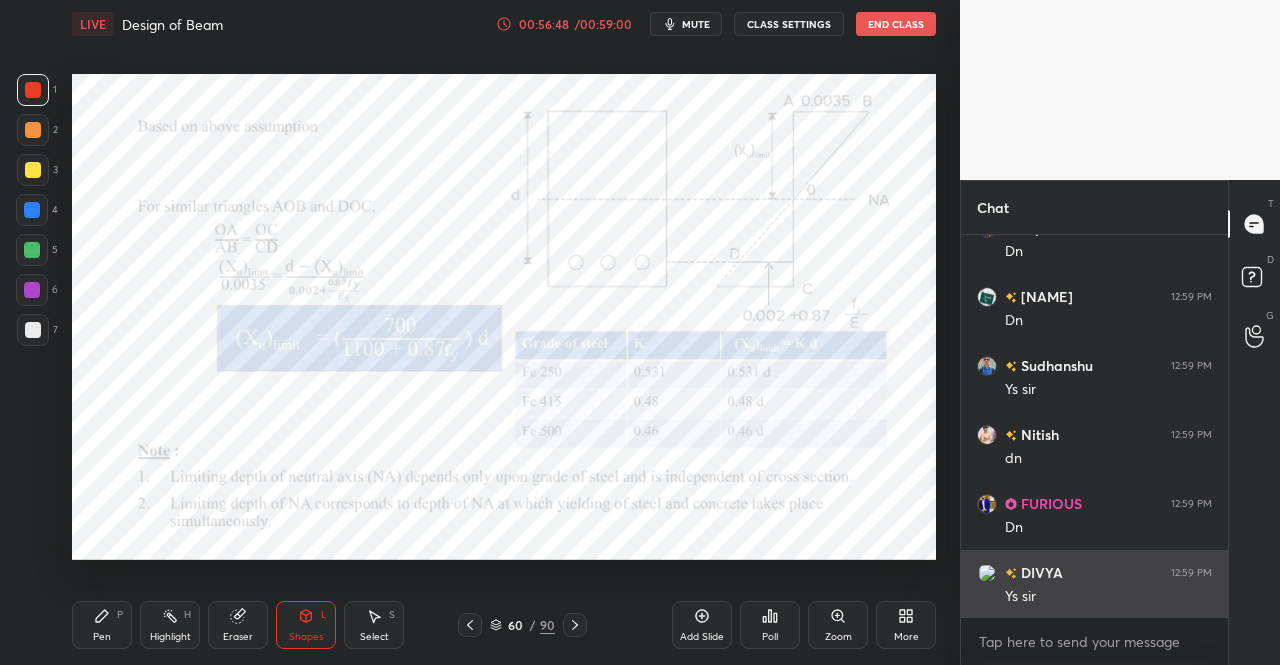 click on "Pen P" at bounding box center (102, 625) 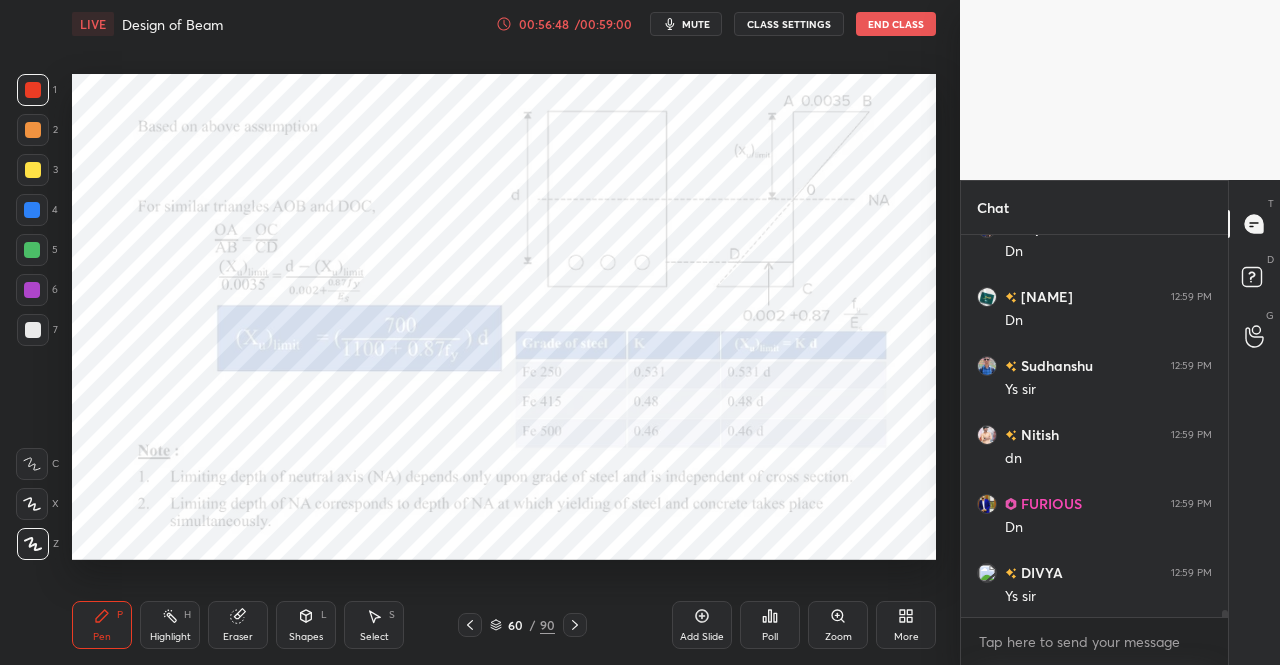 click 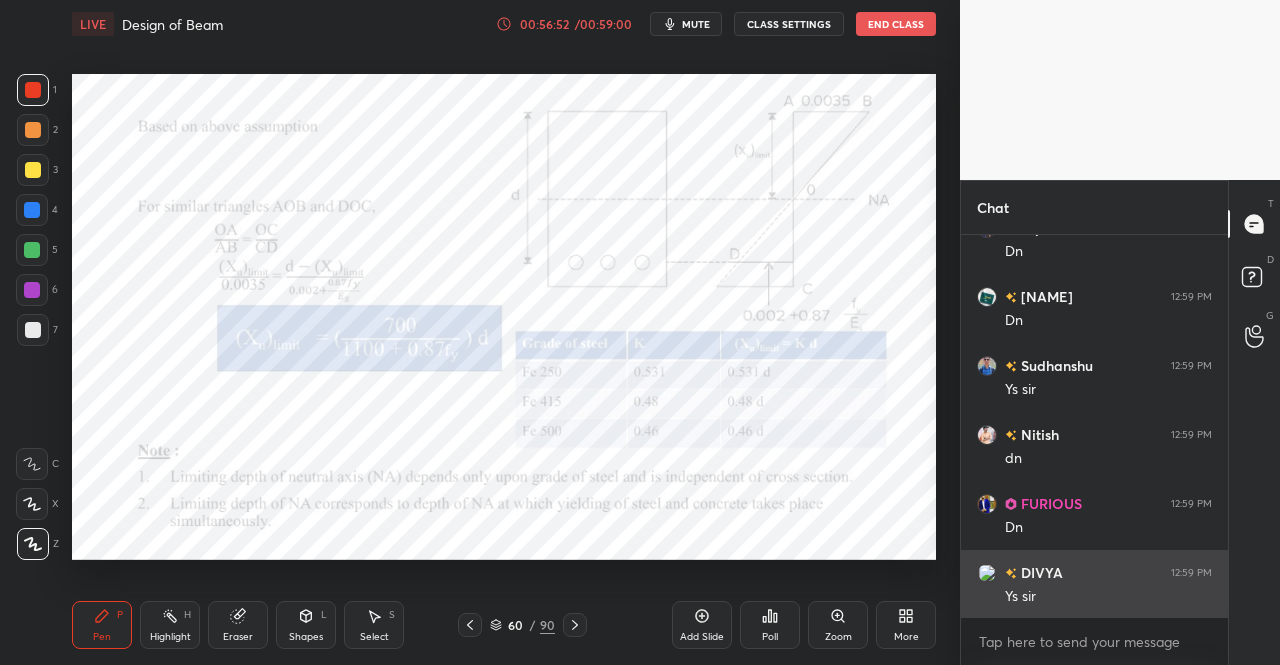 click on "Shapes L" at bounding box center [306, 625] 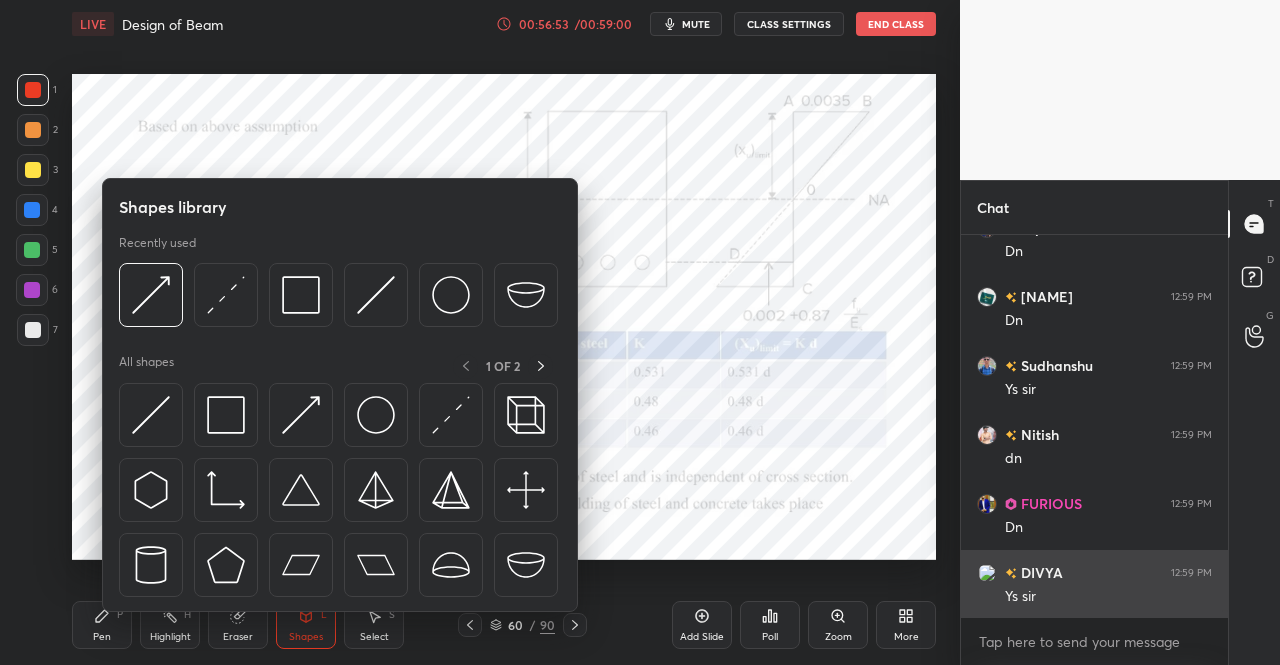 click at bounding box center (151, 415) 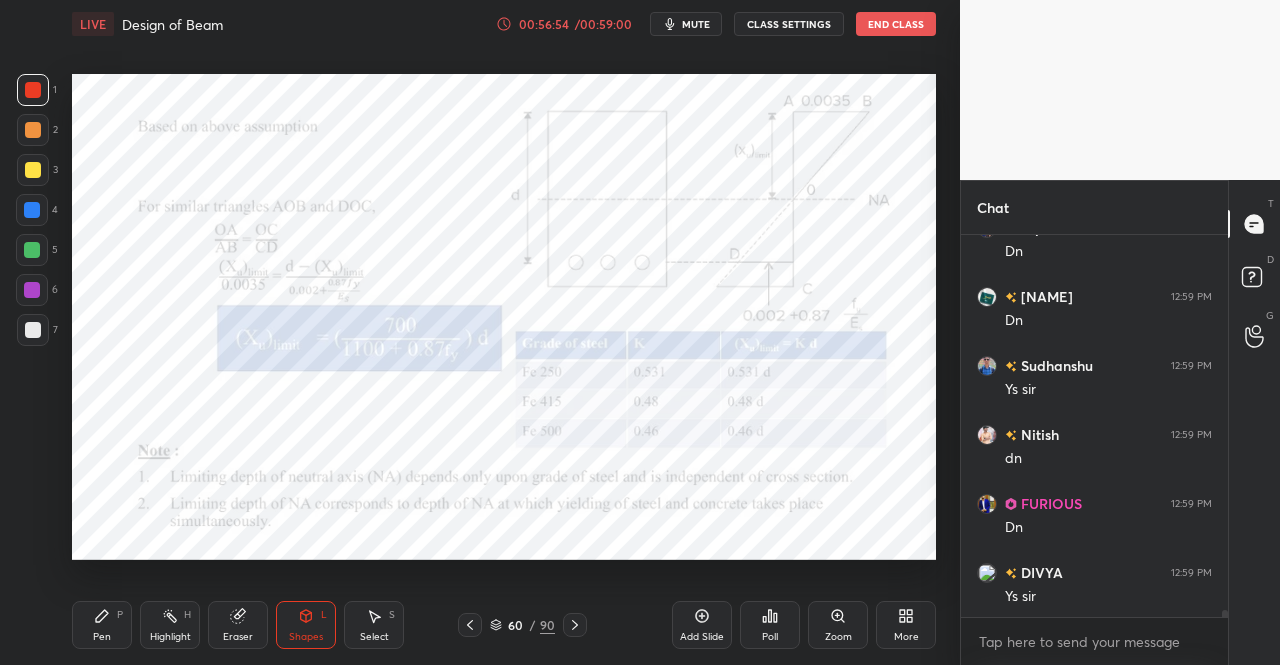 click at bounding box center [33, 90] 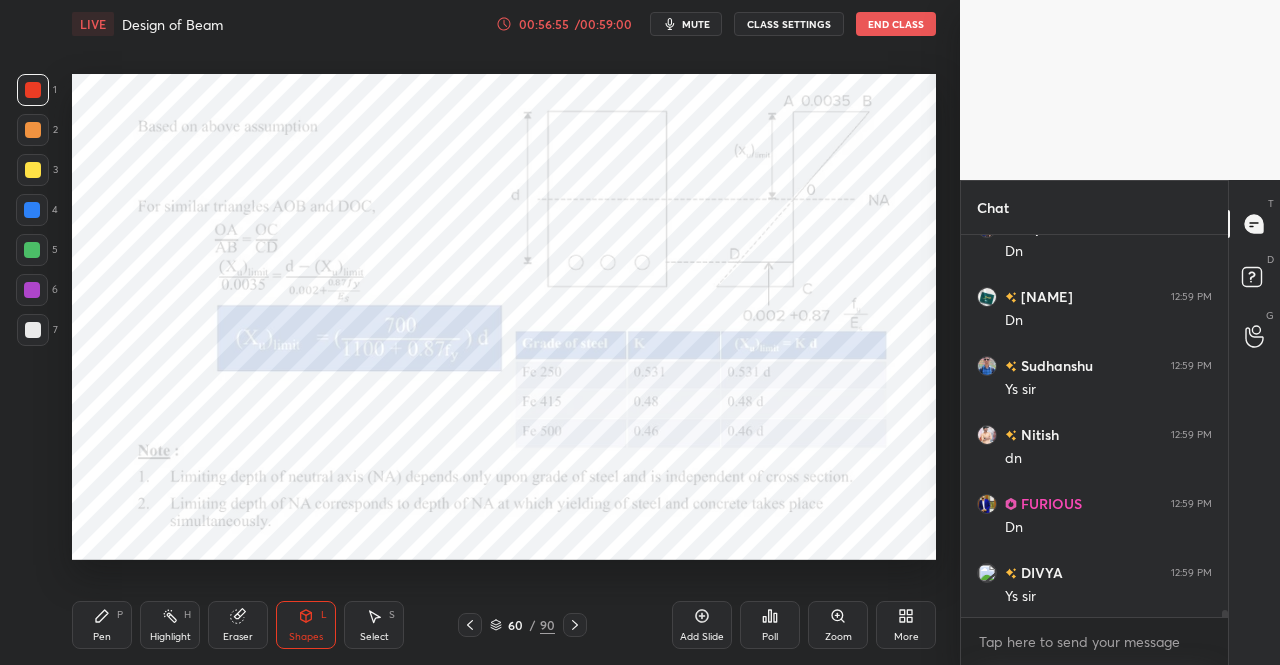 click on "Shapes" at bounding box center [306, 637] 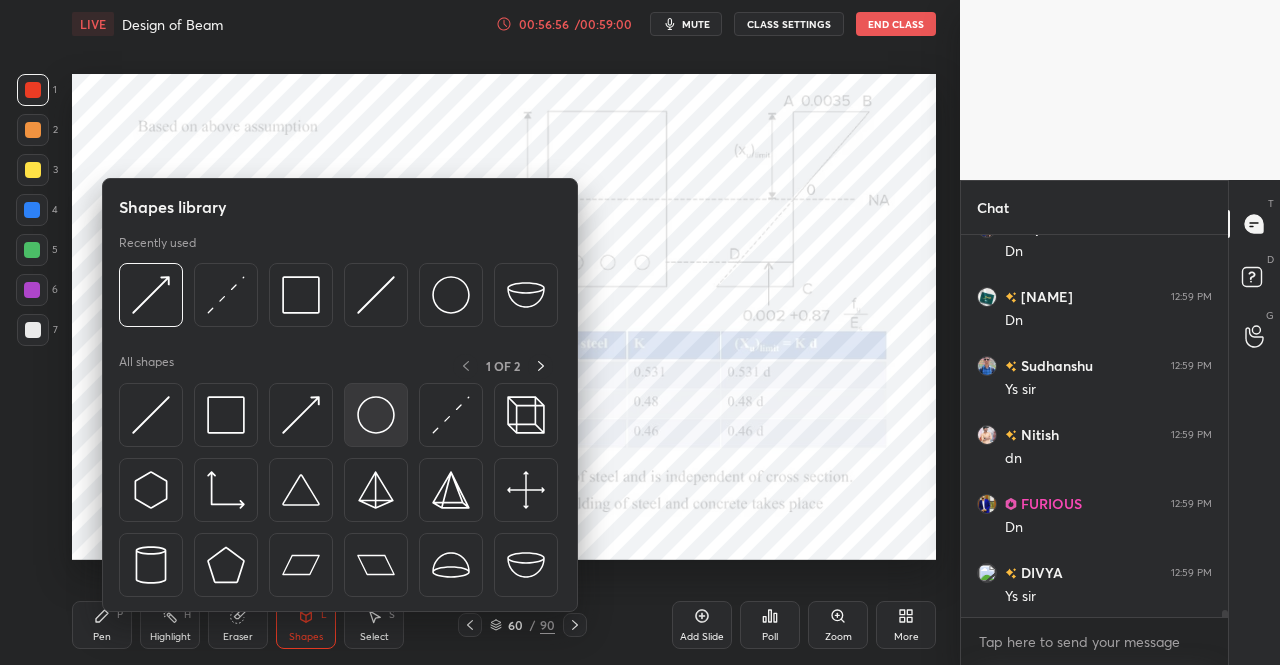 scroll, scrollTop: 19918, scrollLeft: 0, axis: vertical 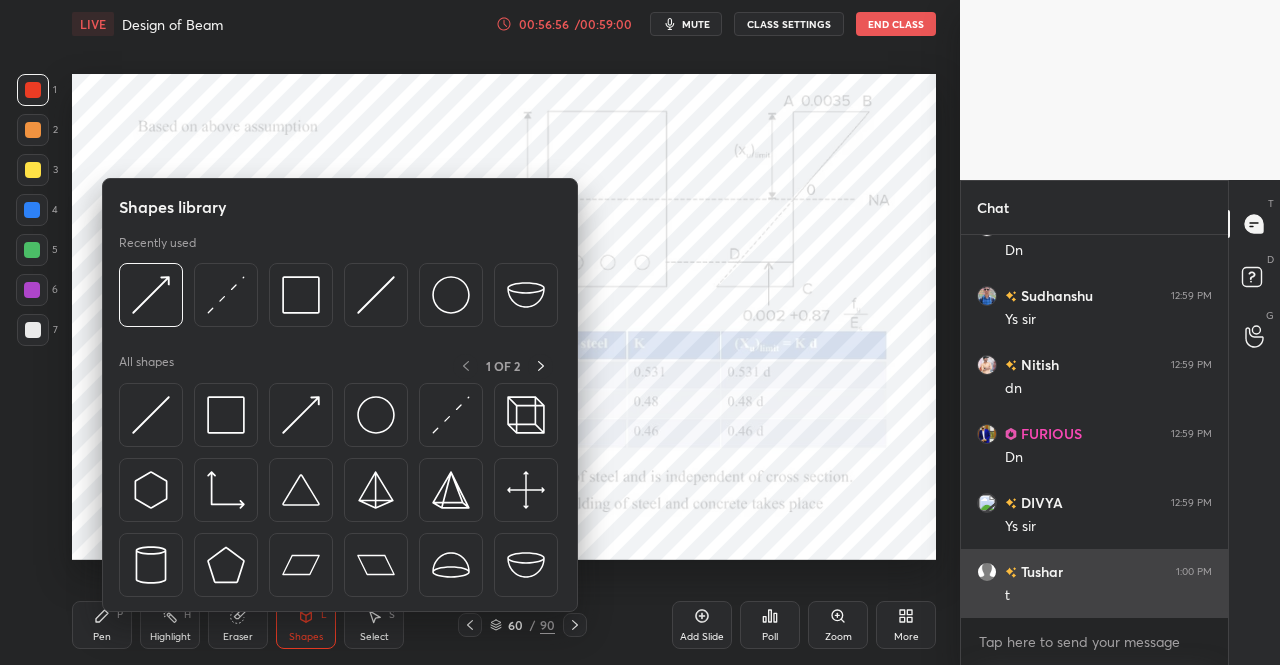 click at bounding box center [226, 415] 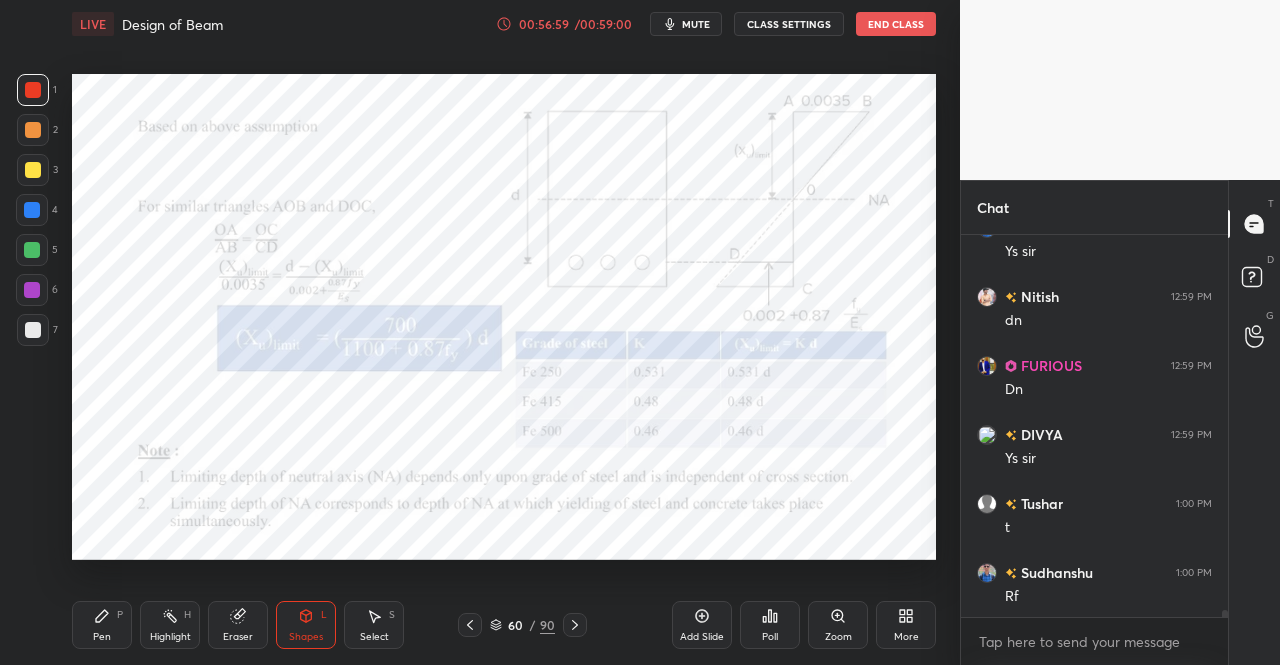 scroll, scrollTop: 20056, scrollLeft: 0, axis: vertical 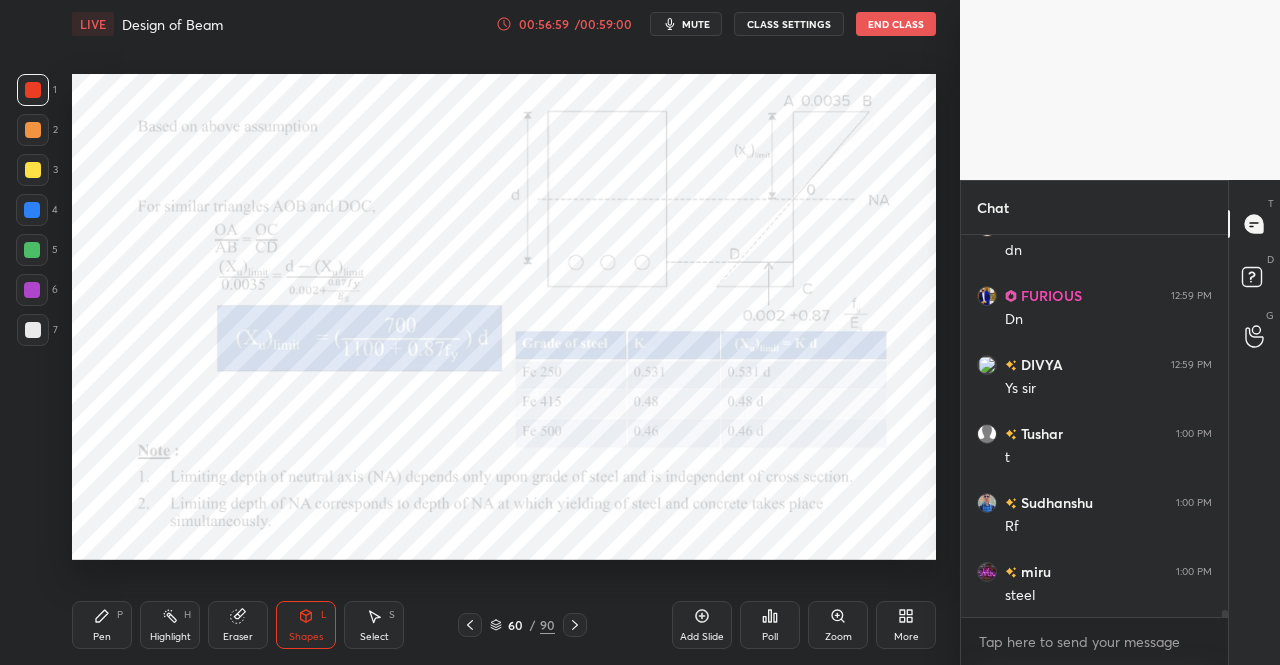 click on "Pen P" at bounding box center [102, 625] 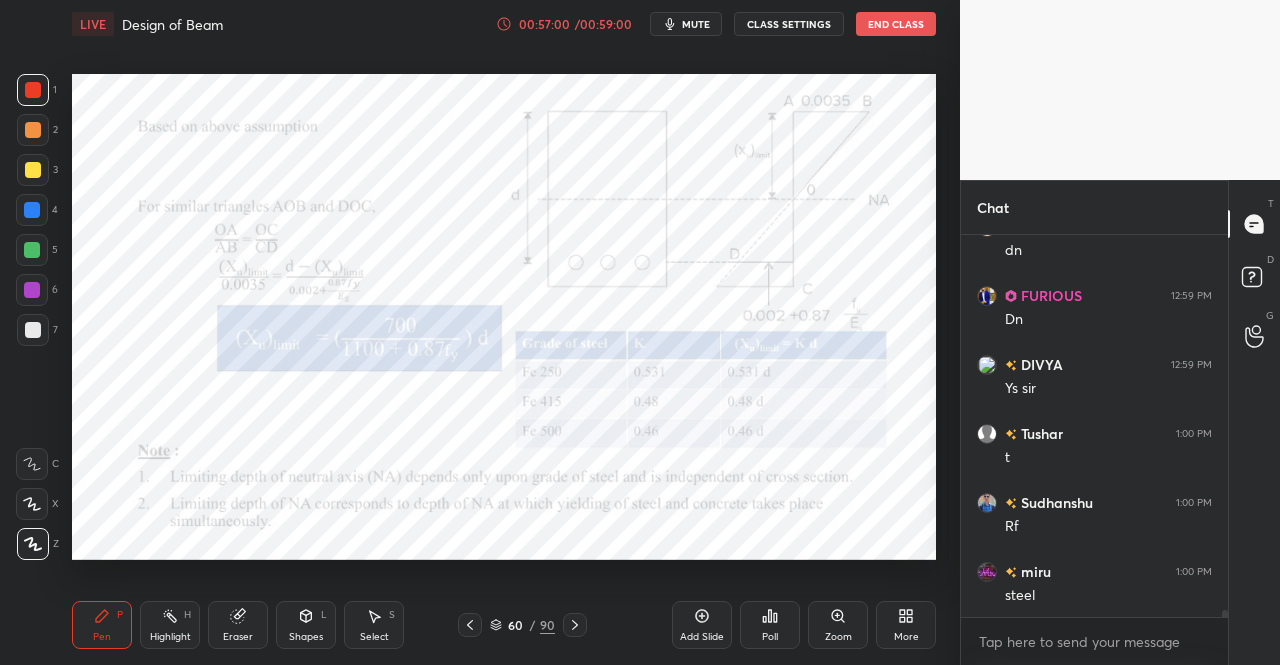 click on "Pen P" at bounding box center [102, 625] 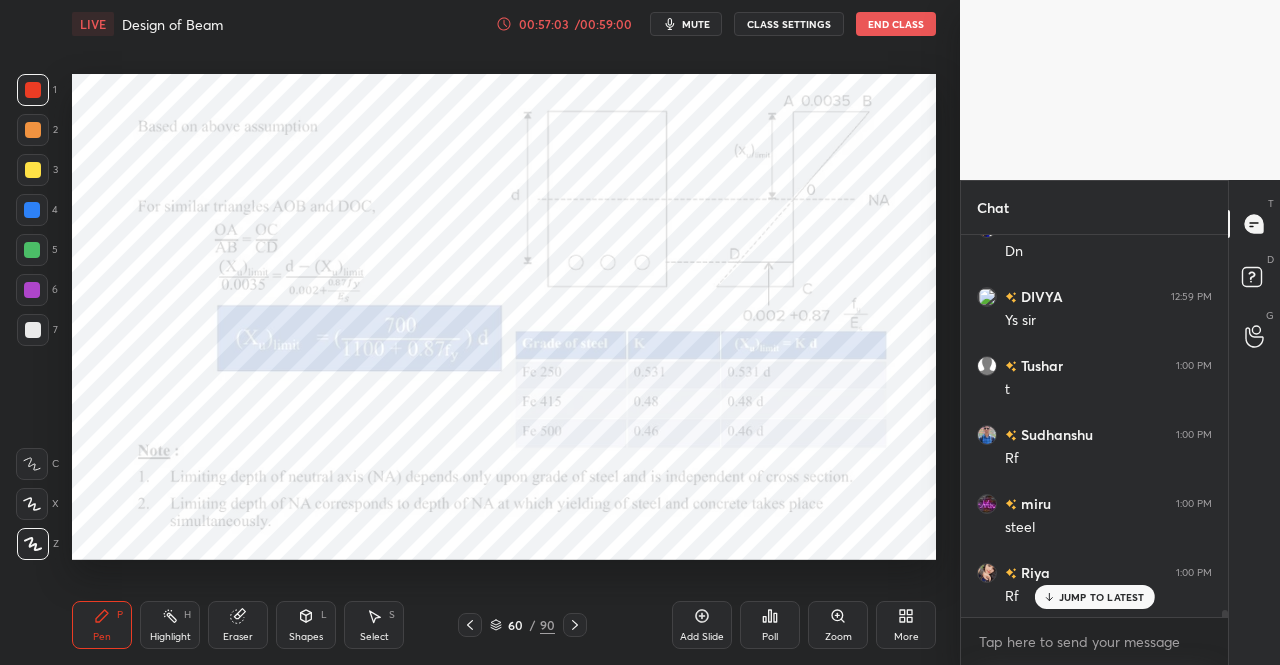scroll, scrollTop: 20194, scrollLeft: 0, axis: vertical 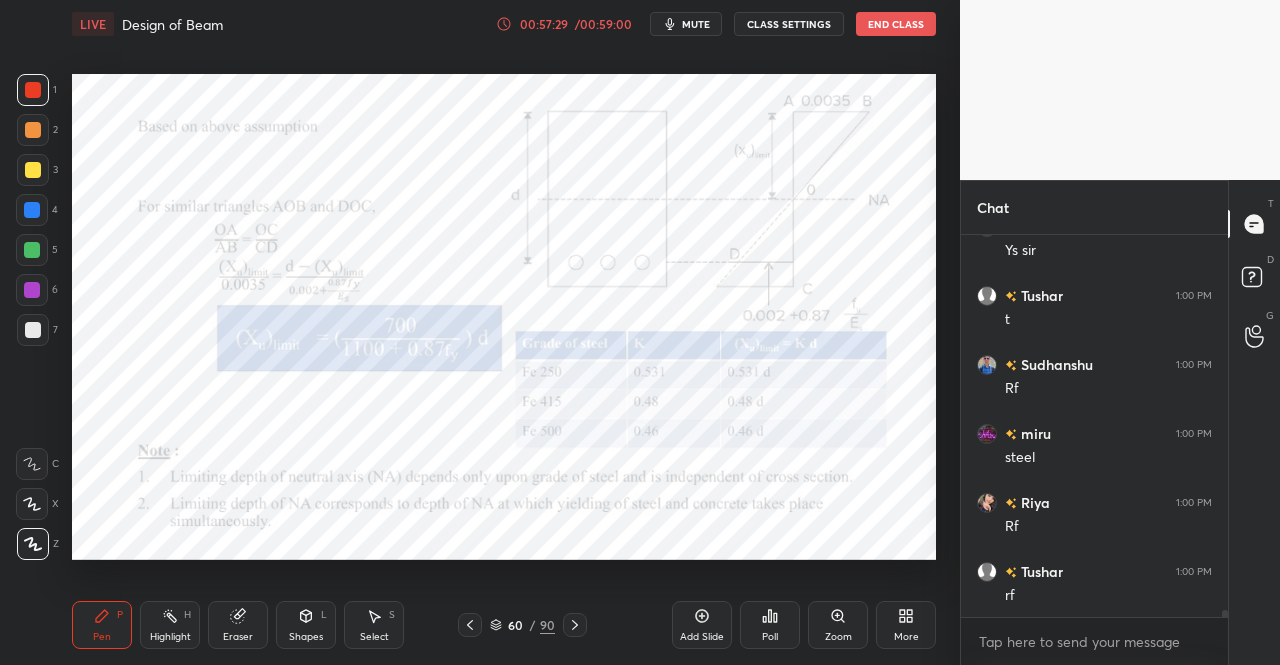 click on "Eraser" at bounding box center [238, 625] 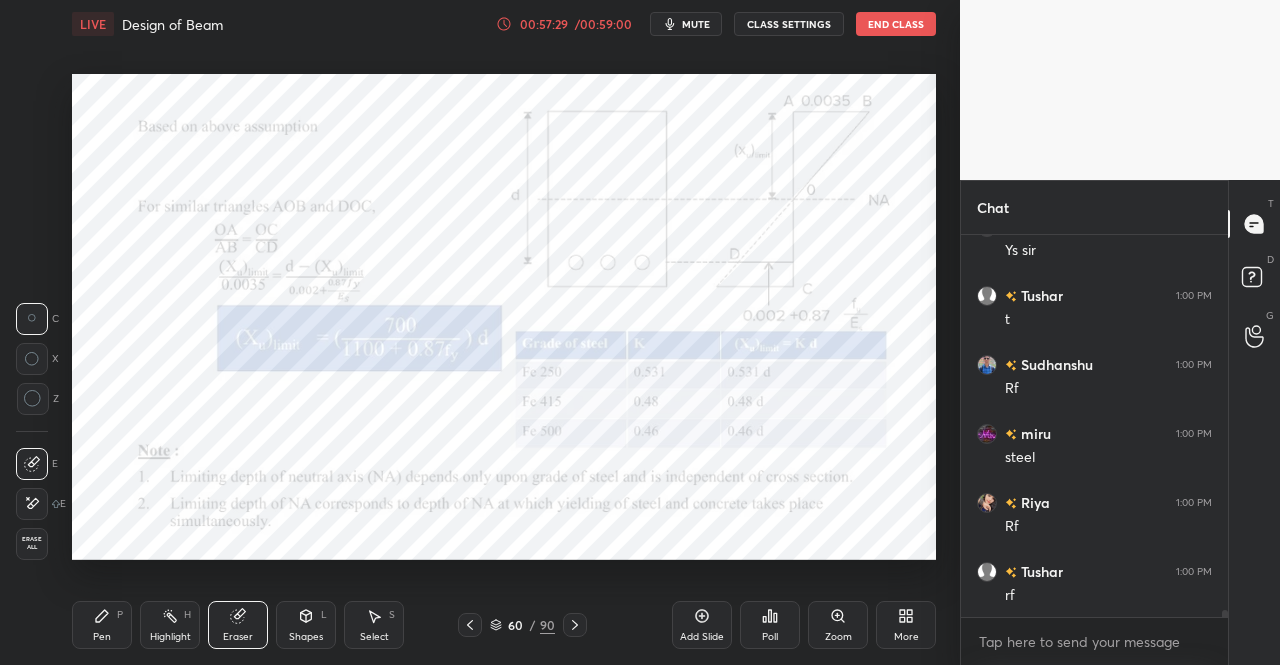 click on "Erase all" at bounding box center (32, 544) 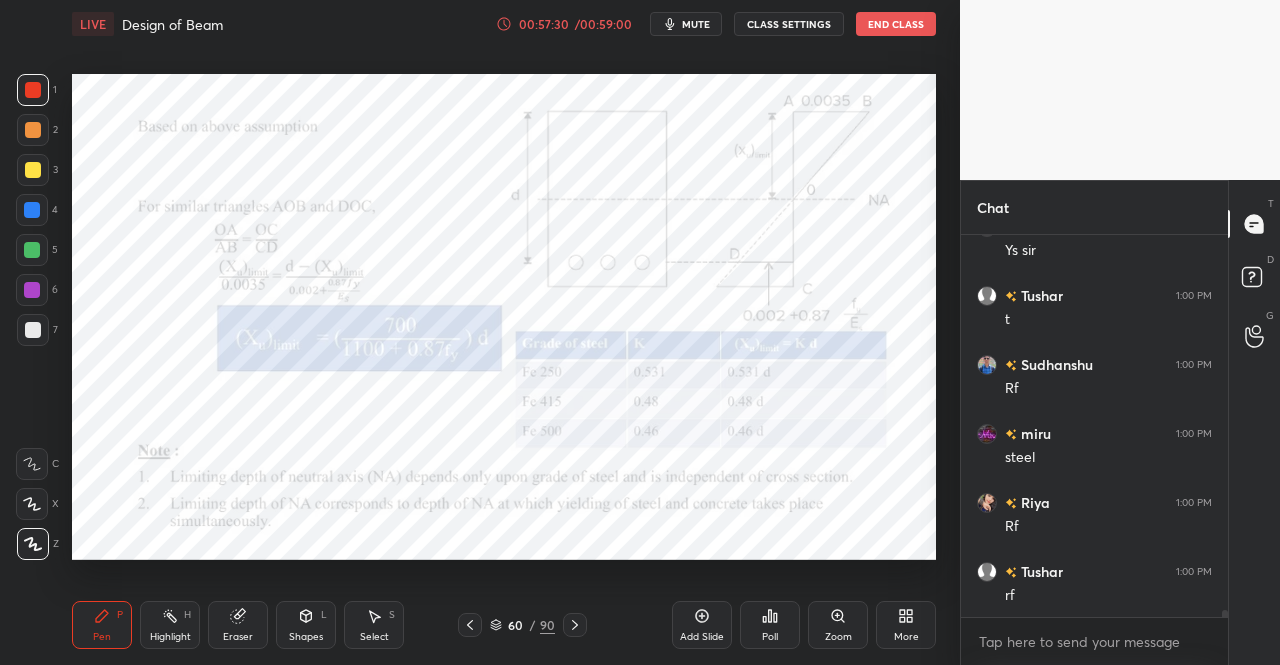 click on "Pen P" at bounding box center [102, 625] 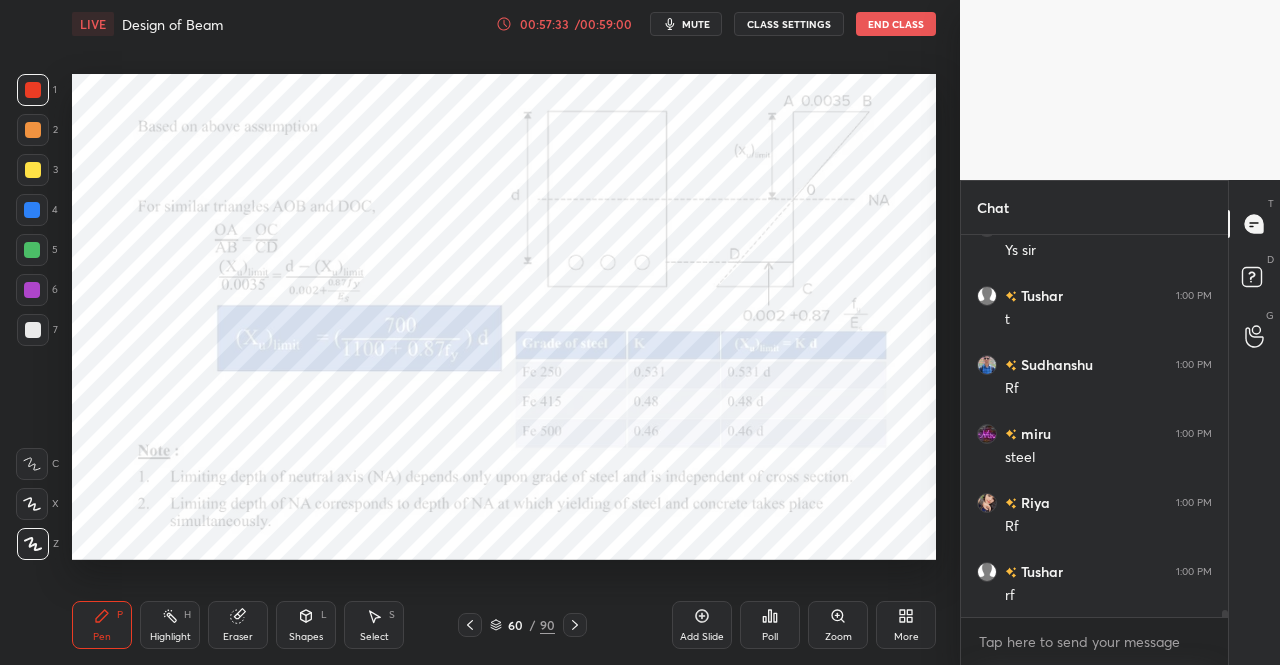 click on "Pen P" at bounding box center [102, 625] 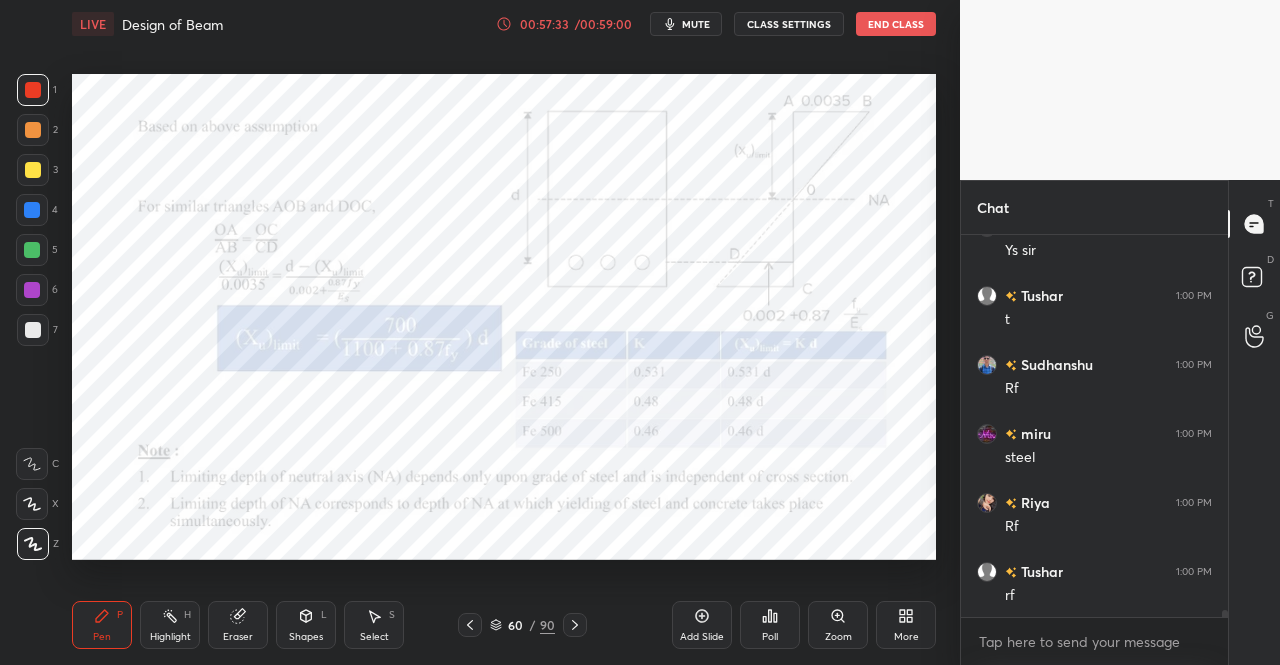 click 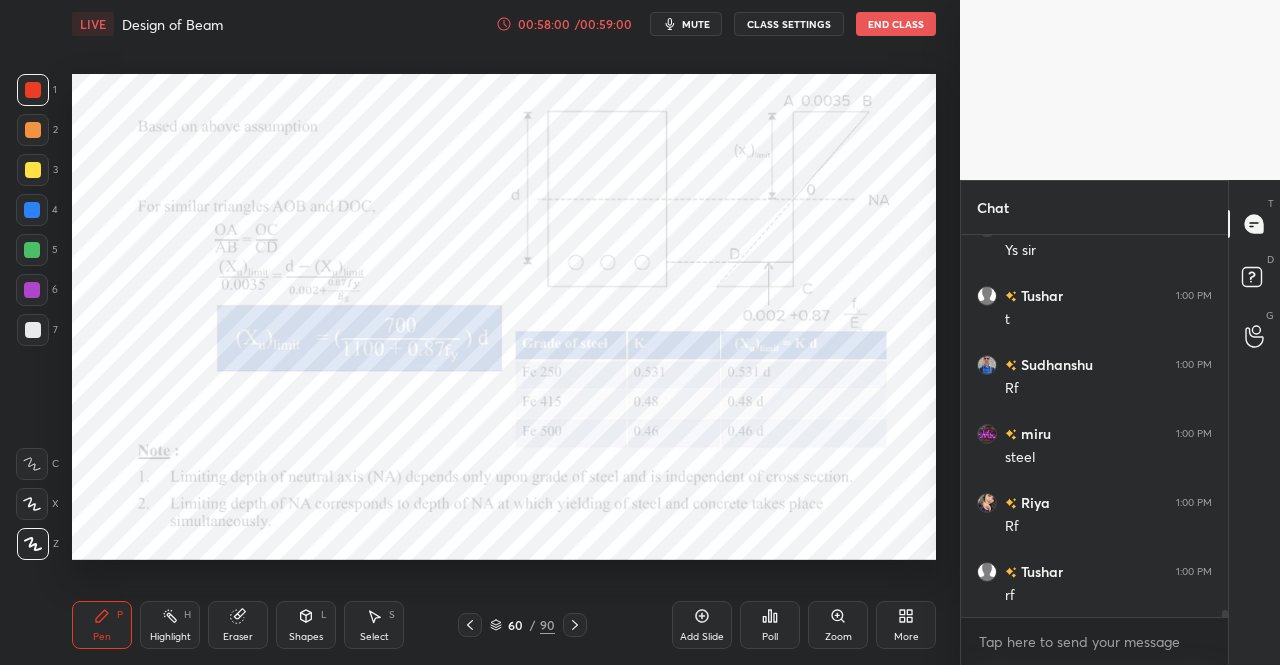 click on "Shapes L" at bounding box center (306, 625) 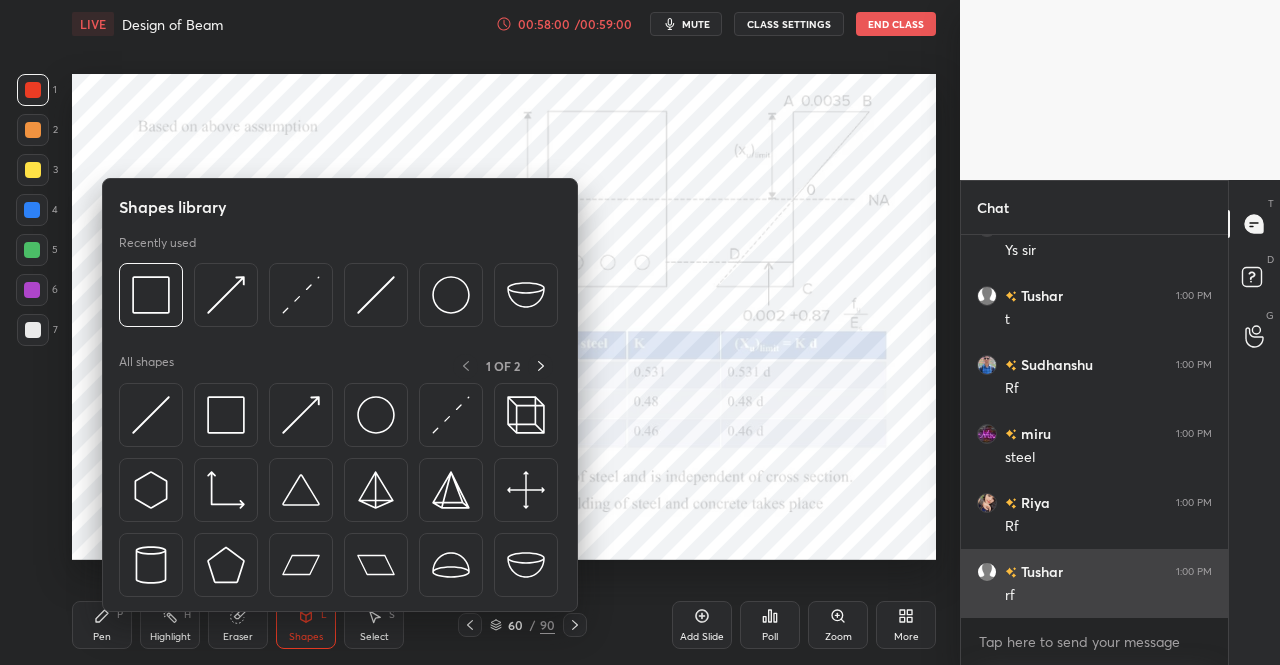 click at bounding box center [151, 415] 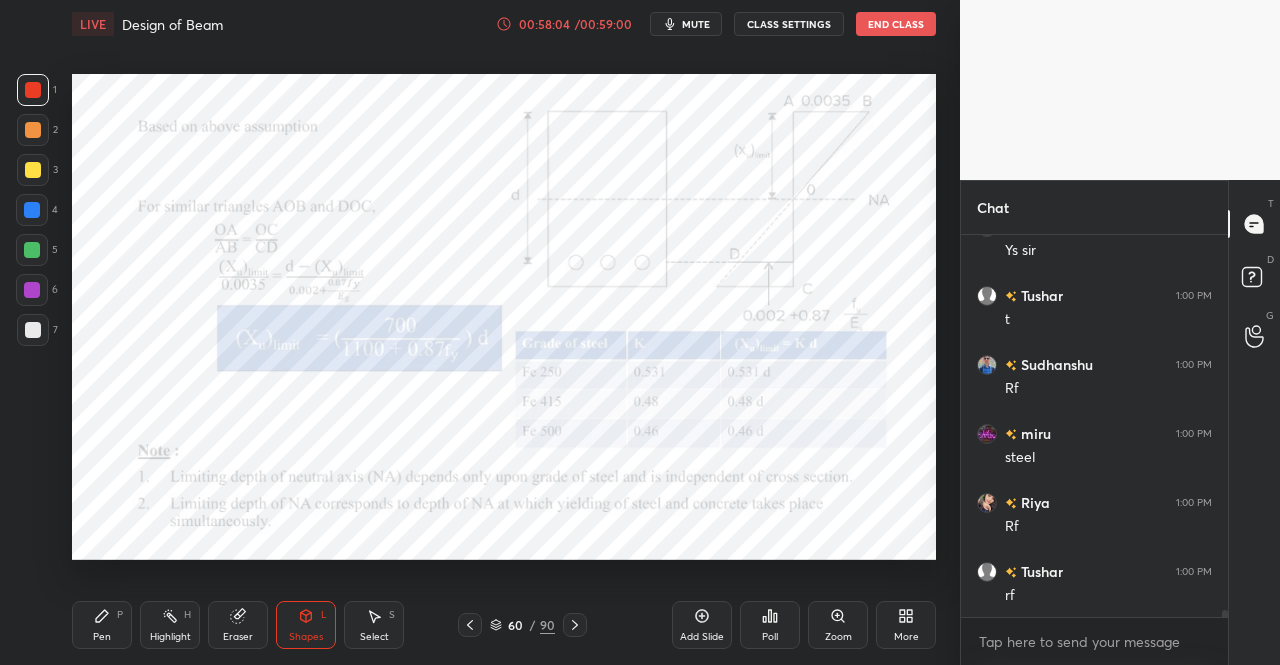 click on "Pen P" at bounding box center [102, 625] 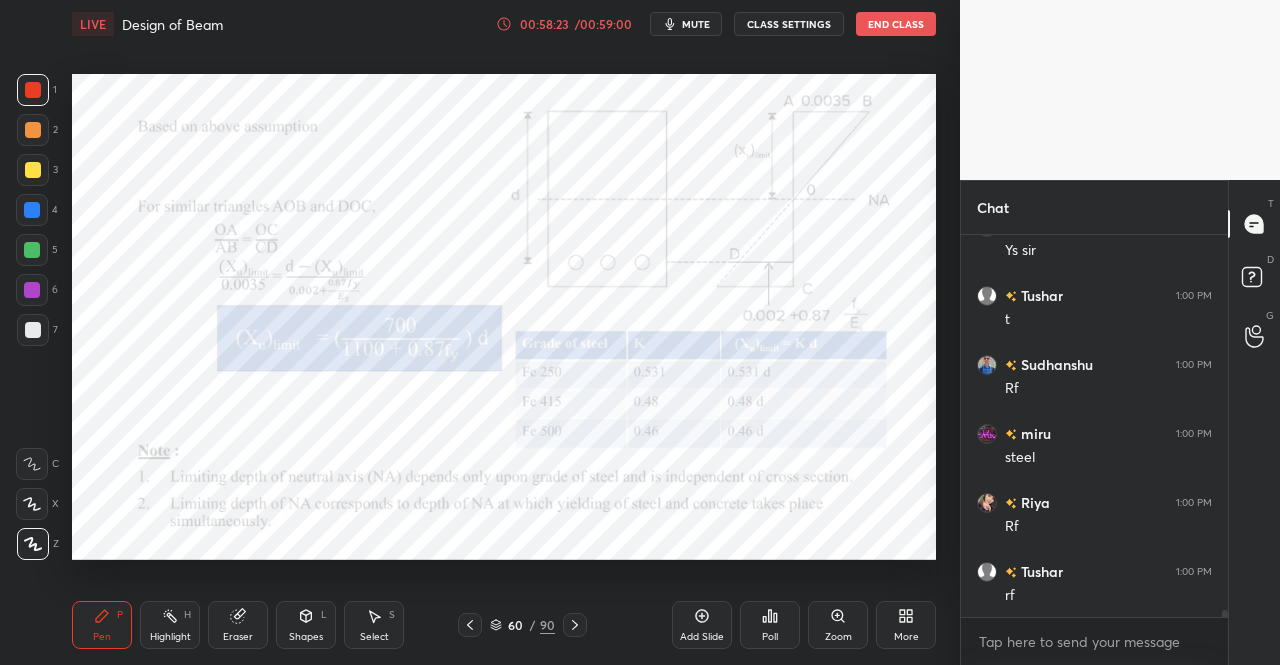 click on "Shapes L" at bounding box center (306, 625) 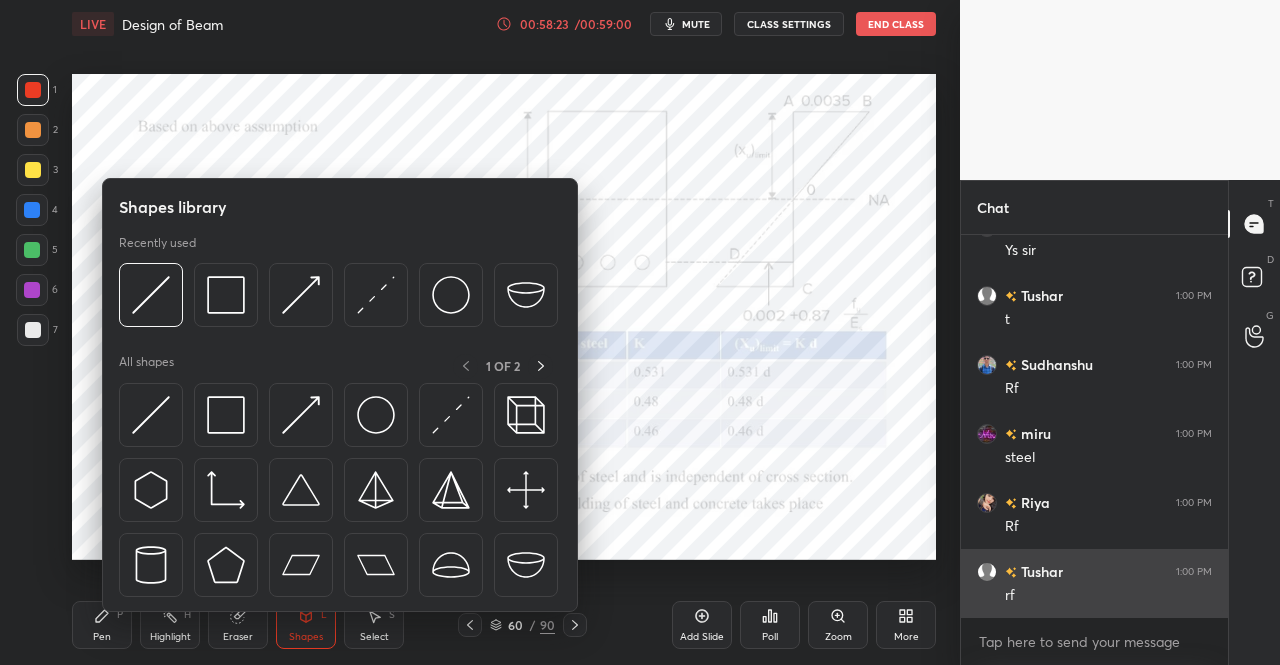 click at bounding box center [451, 415] 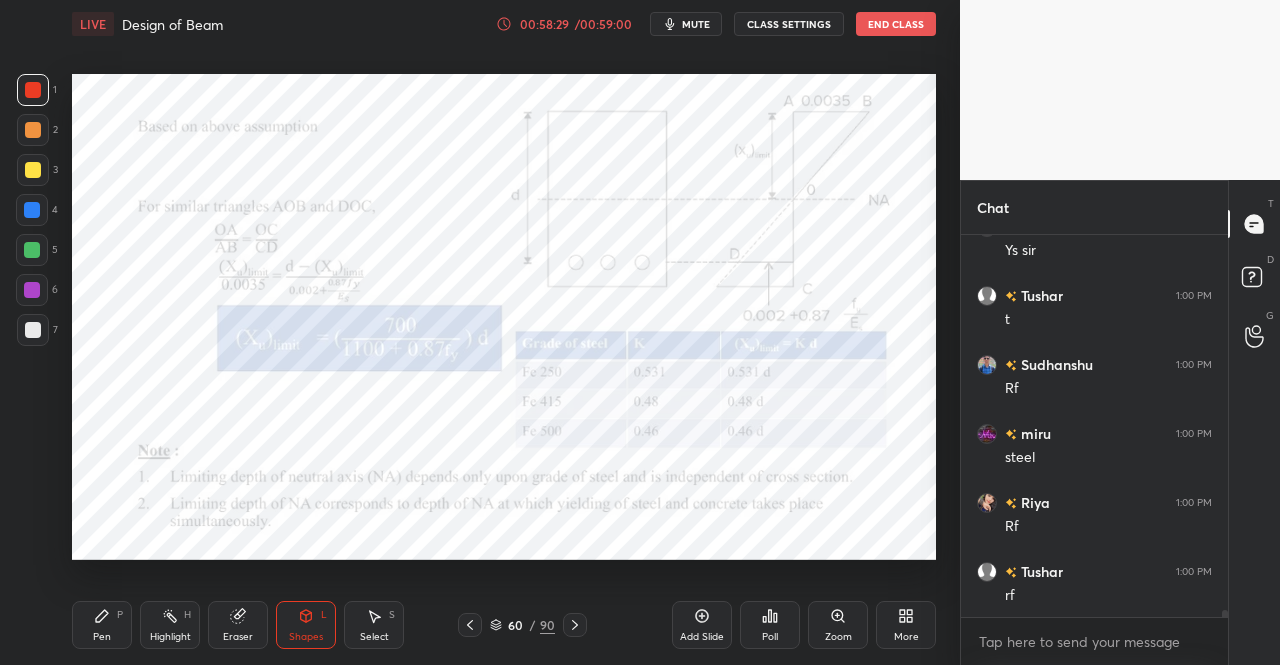 click on "Pen P" at bounding box center (102, 625) 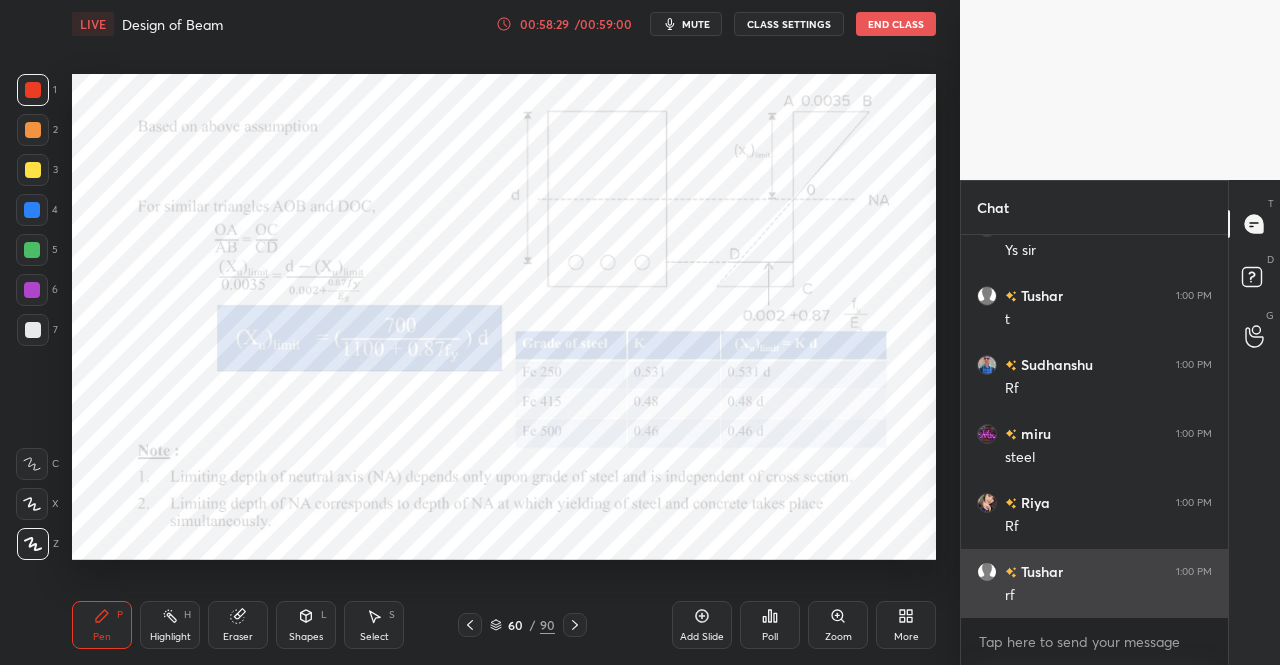 click on "Pen P" at bounding box center (102, 625) 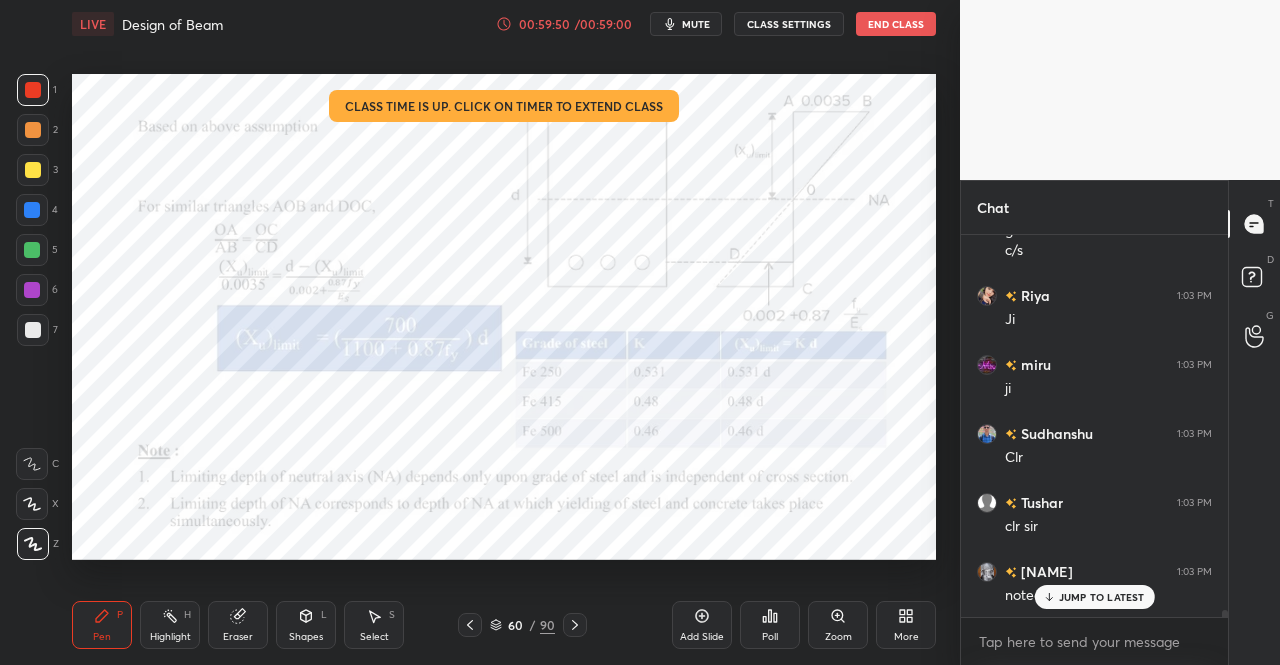 scroll, scrollTop: 20696, scrollLeft: 0, axis: vertical 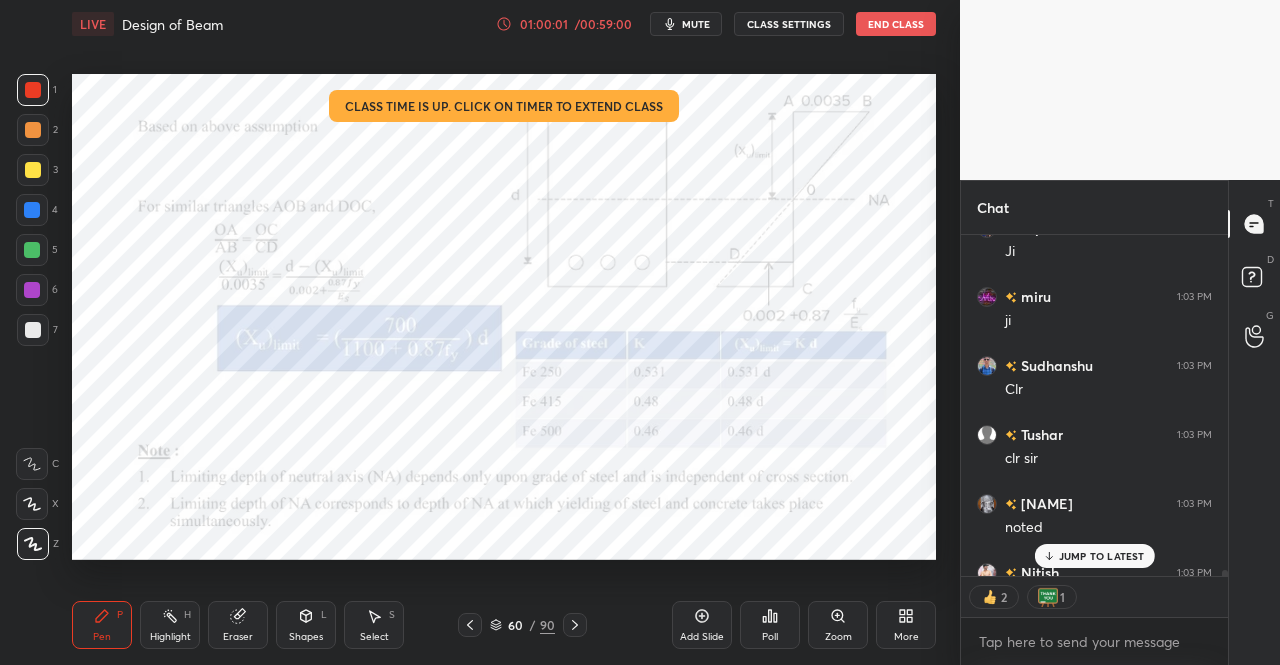 drag, startPoint x: 1142, startPoint y: 558, endPoint x: 1228, endPoint y: 533, distance: 89.560036 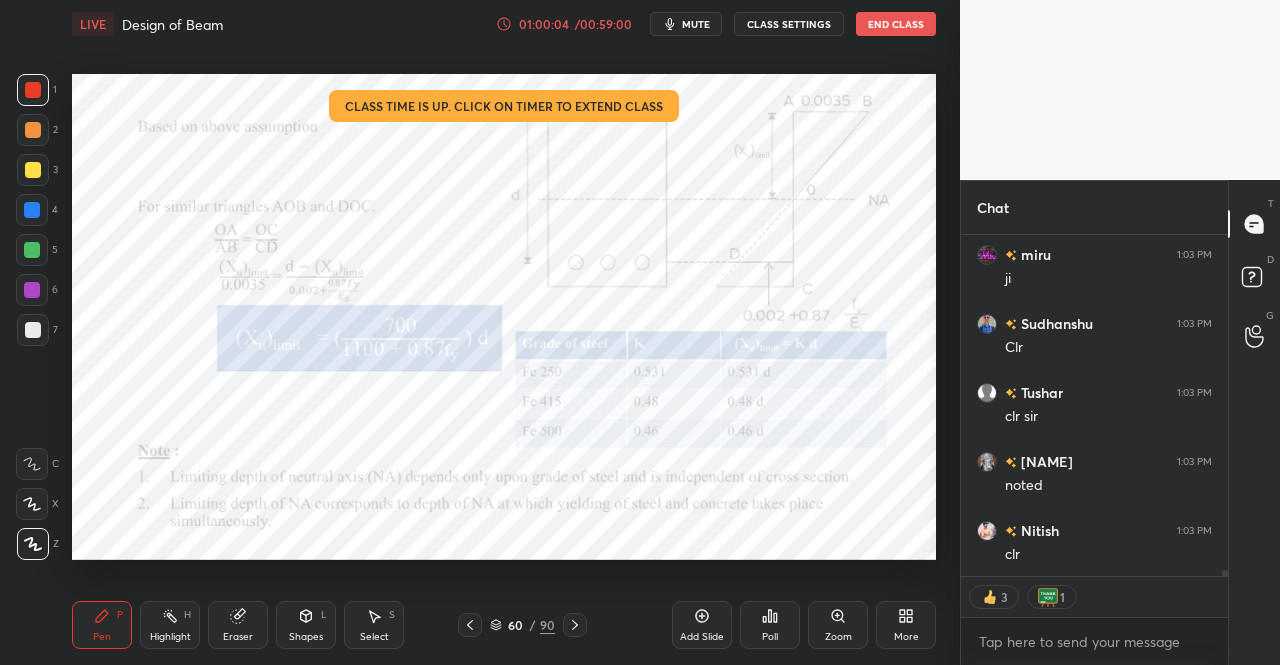 click on "Add Slide Poll Zoom More" at bounding box center (804, 625) 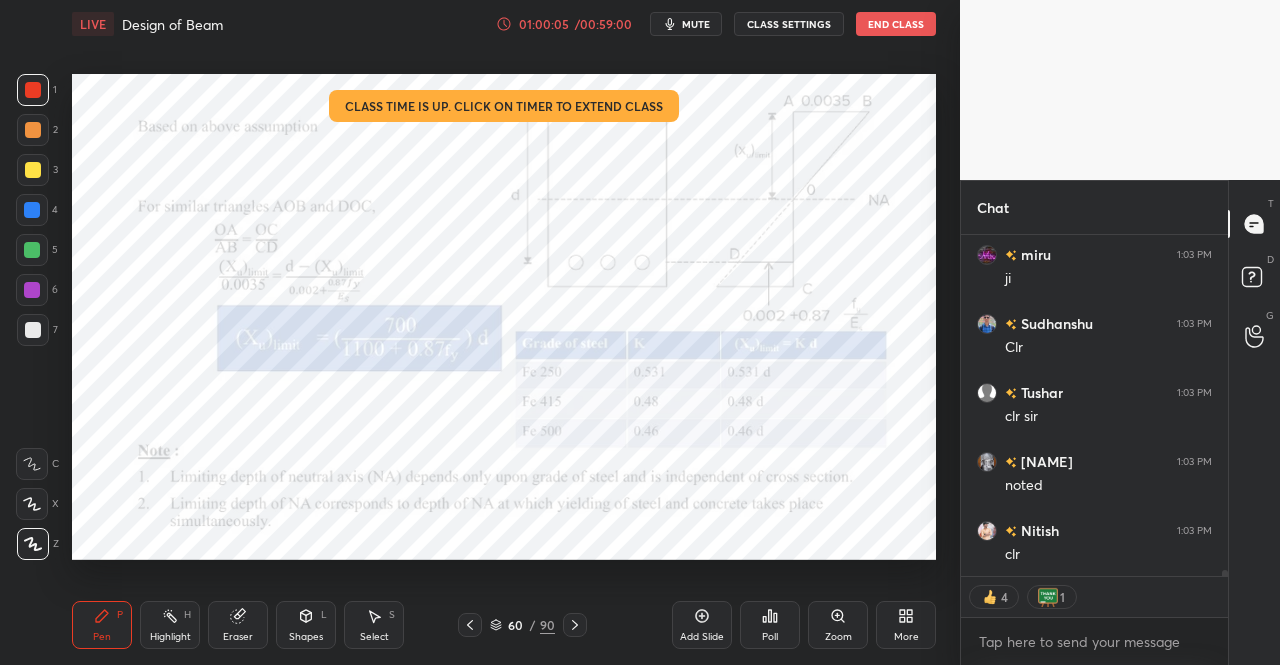 click on "1 2 3 4 5 6 7 C X Z C X Z E E Erase all H H LIVE Design of Beam 01:00:05 / 00:59:00 mute CLASS SETTINGS End Class Setting up your live class Class time is up. Click on timer to extend class Poll for secs No correct answer Start poll Back Design of Beam • L4 of Complete Course on Reinforced Cement Concrete Dr. Jaspal Singh Pen P Highlight H Eraser Shapes L Select S 60 / 90 Add Slide Poll Zoom More Chat Riya 1:03 PM Ji miru 1:03 PM ji Sudhanshu 1:03 PM Clr Tushar 1:03 PM clr sir Mayur Sanj... 1:03 PM noted Nitish 1:03 PM clr JUMP TO LATEST 4 1 Enable hand raising Enable raise hand to speak to learners. Once enabled, chat will be turned off temporarily. Enable x Doubts asked by learners will show up here NEW DOUBTS ASKED No one has raised a hand yet Can't raise hand Looks like educator just invited you to speak. Please wait before you can raise your hand again. Got it T Messages (T) D Doubts (D) G Raise Hand (G) Report an issue Reason for reporting Buffering Chat not working Audio - Video sync issue" at bounding box center [640, 332] 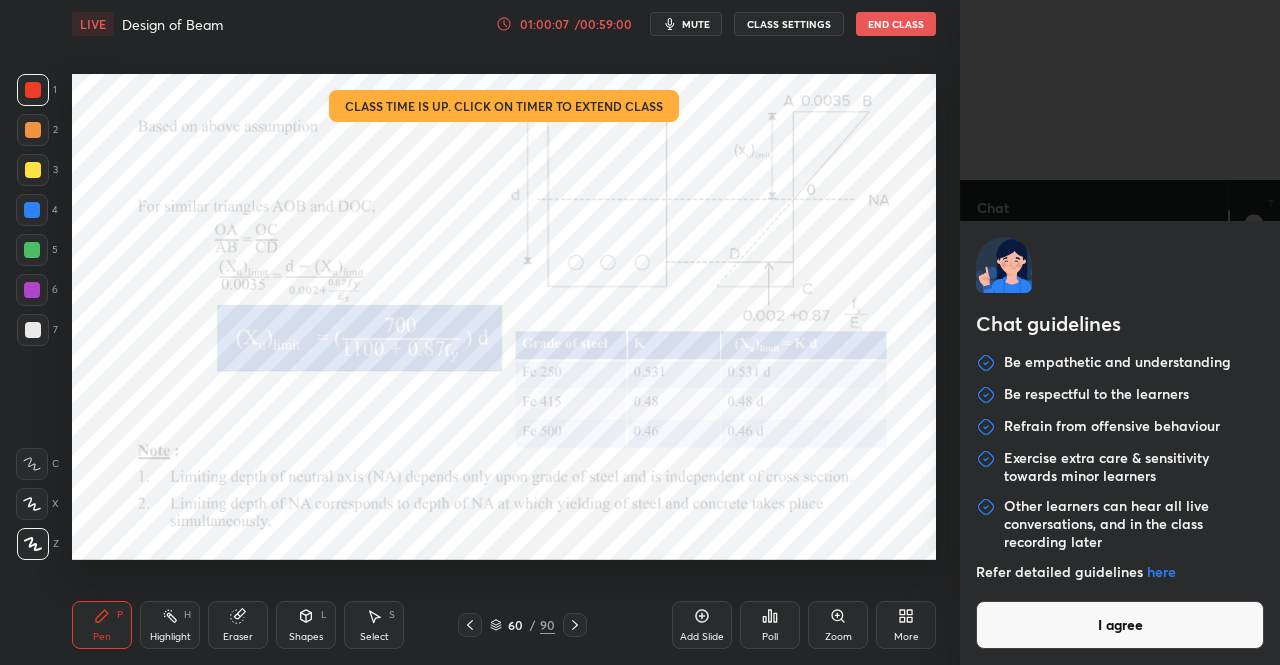 click on "I agree" at bounding box center (1120, 625) 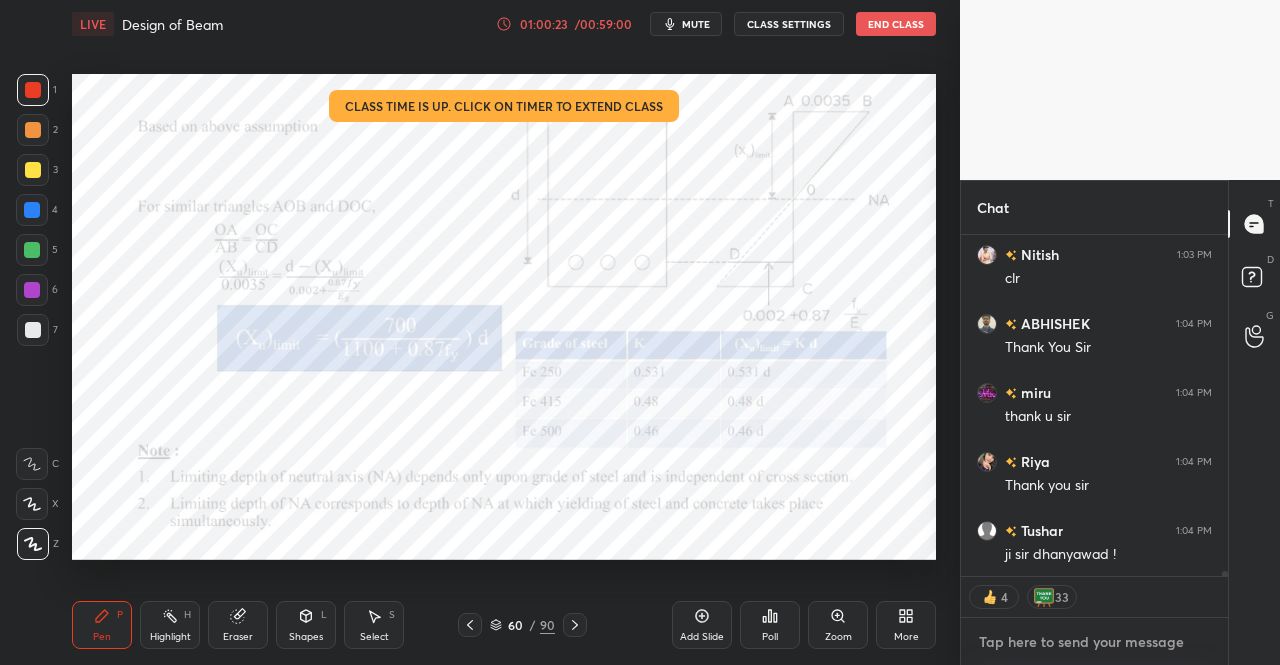scroll, scrollTop: 21083, scrollLeft: 0, axis: vertical 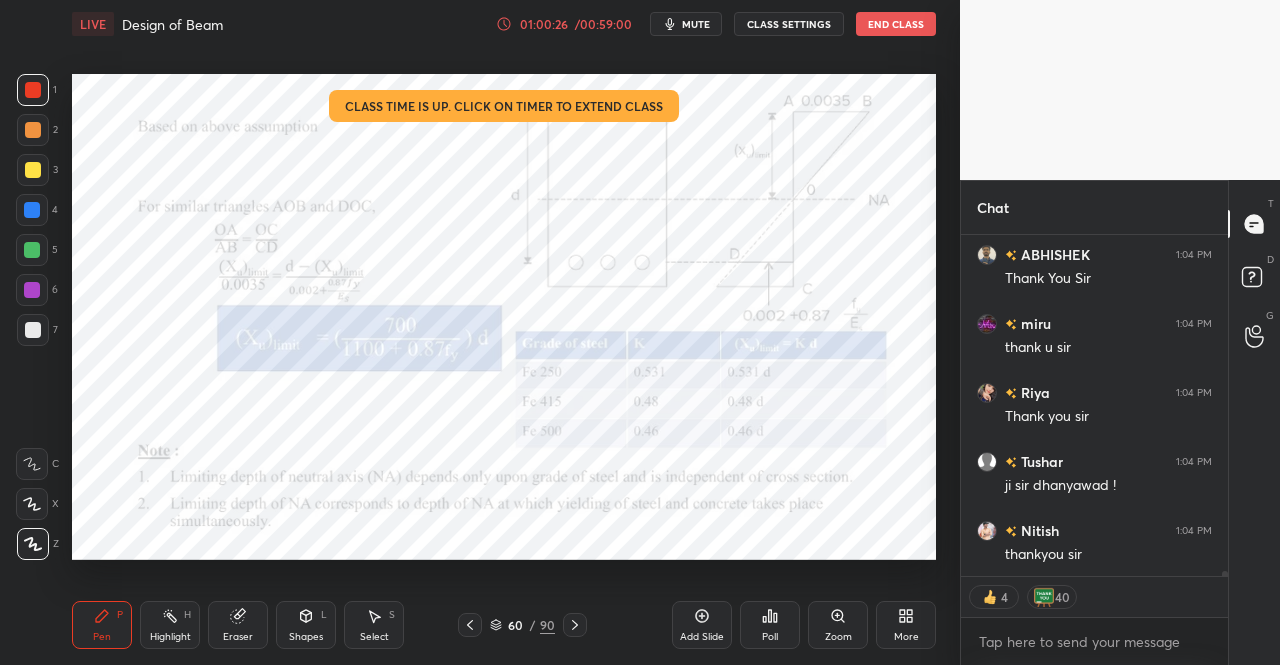 click on "mute" at bounding box center (696, 24) 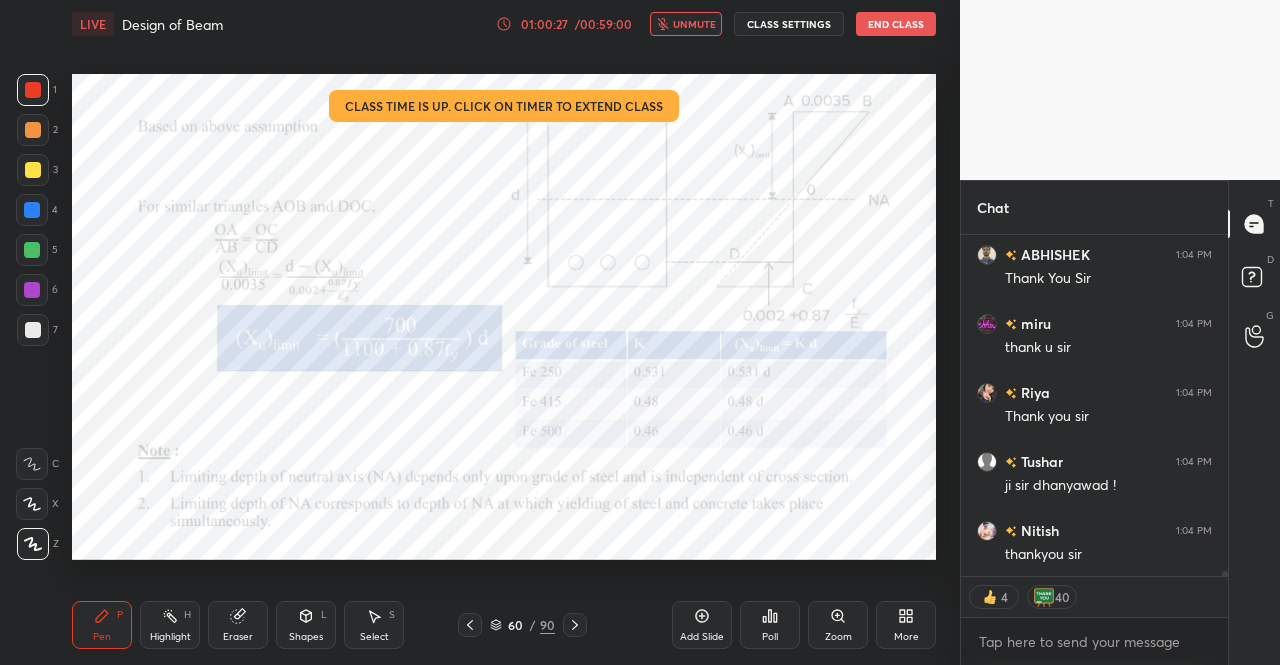 scroll, scrollTop: 21152, scrollLeft: 0, axis: vertical 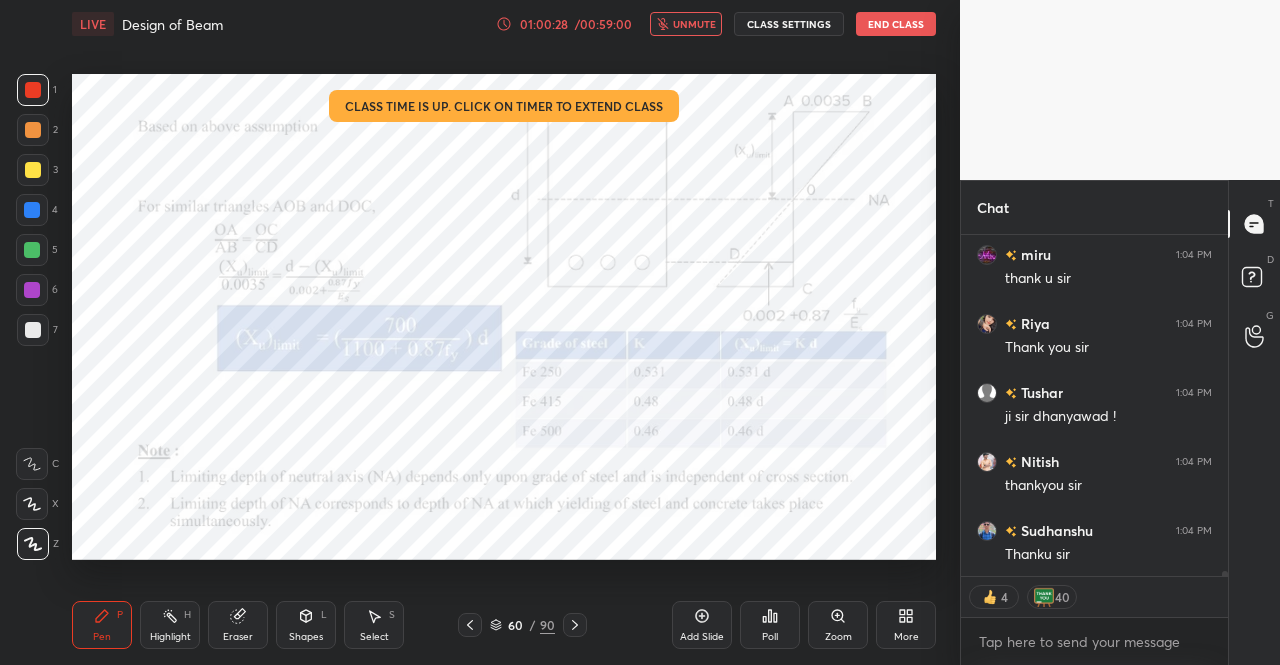 click on "End Class" at bounding box center [896, 24] 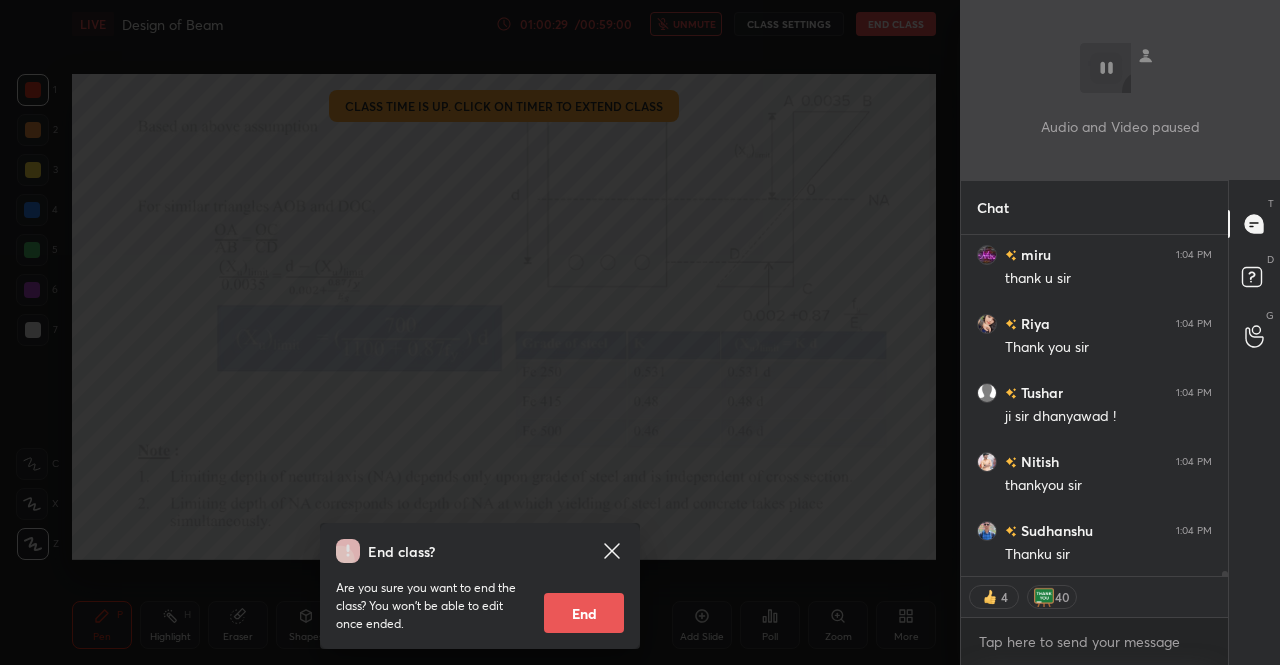 scroll, scrollTop: 21221, scrollLeft: 0, axis: vertical 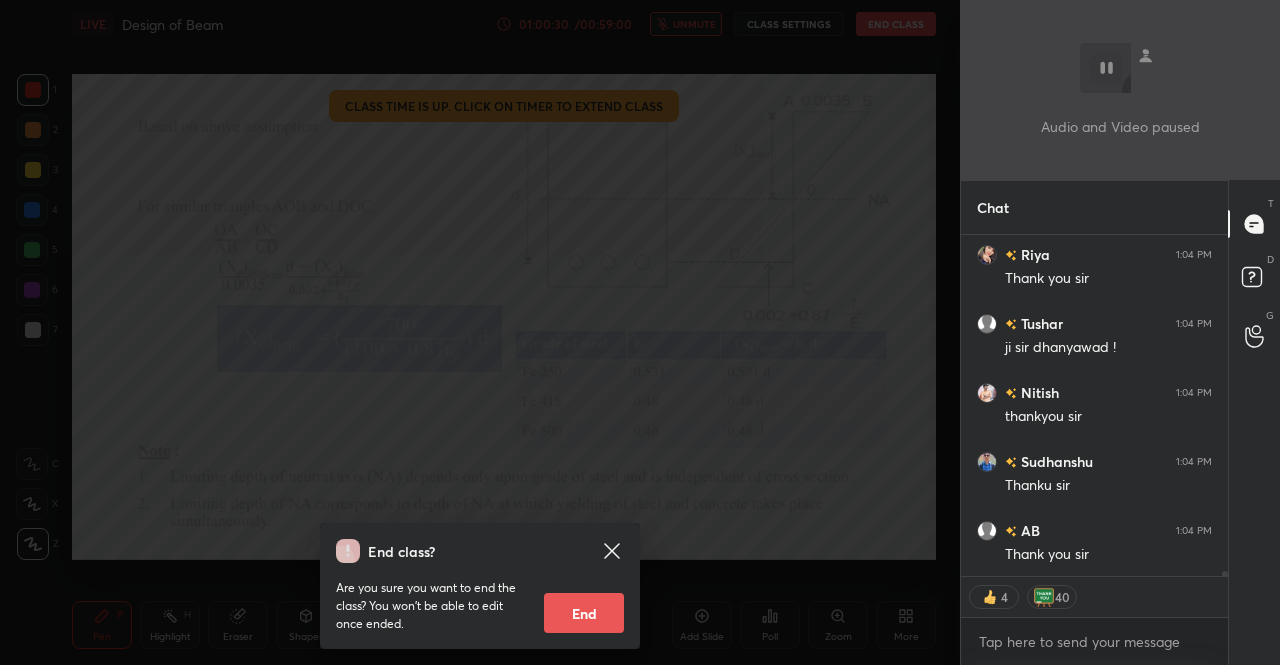 drag, startPoint x: 606, startPoint y: 612, endPoint x: 622, endPoint y: 604, distance: 17.888544 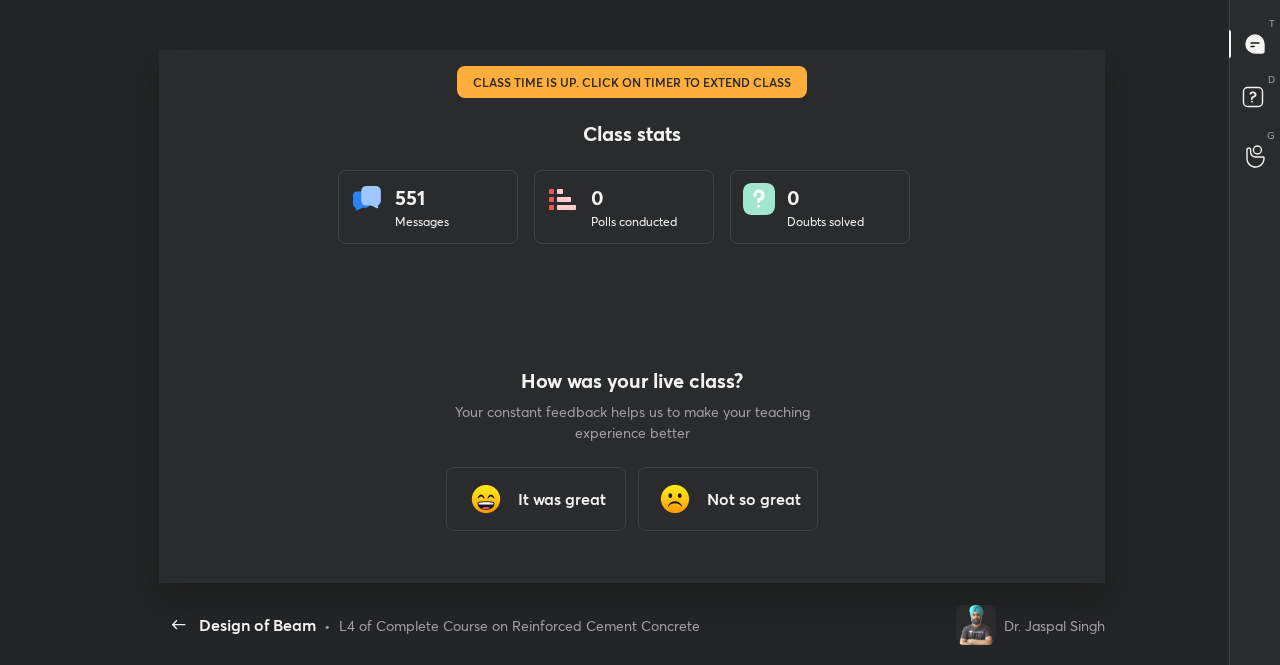 scroll, scrollTop: 99462, scrollLeft: 98810, axis: both 